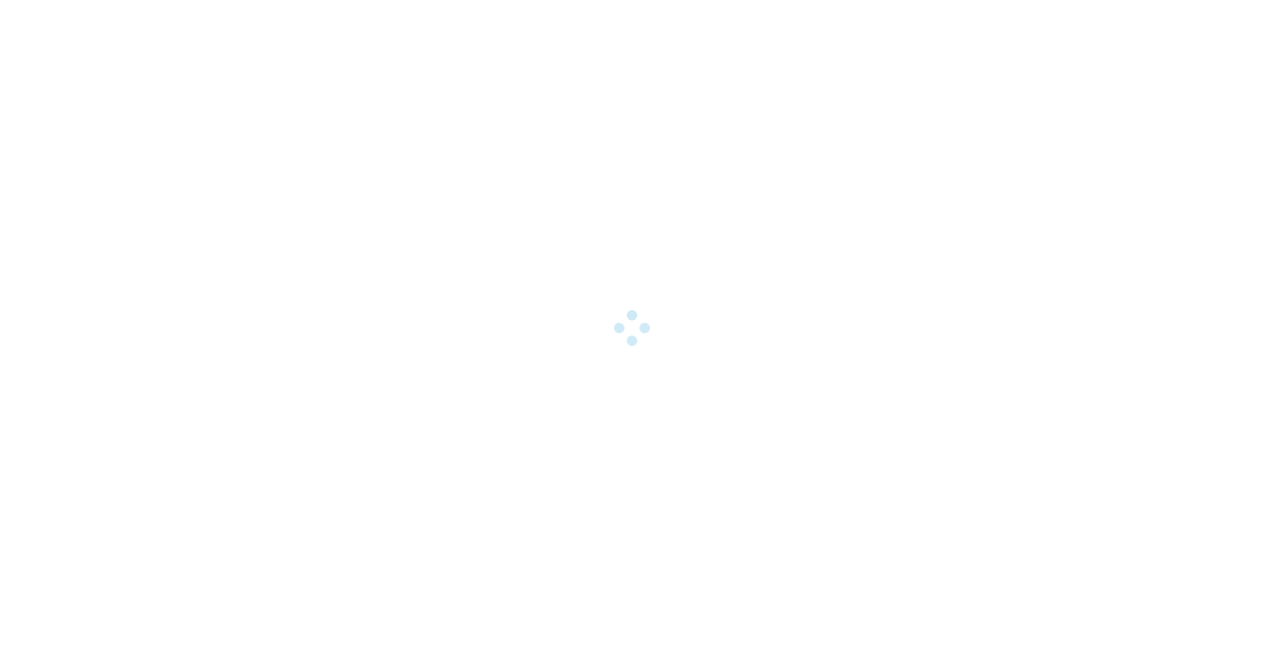 scroll, scrollTop: 0, scrollLeft: 0, axis: both 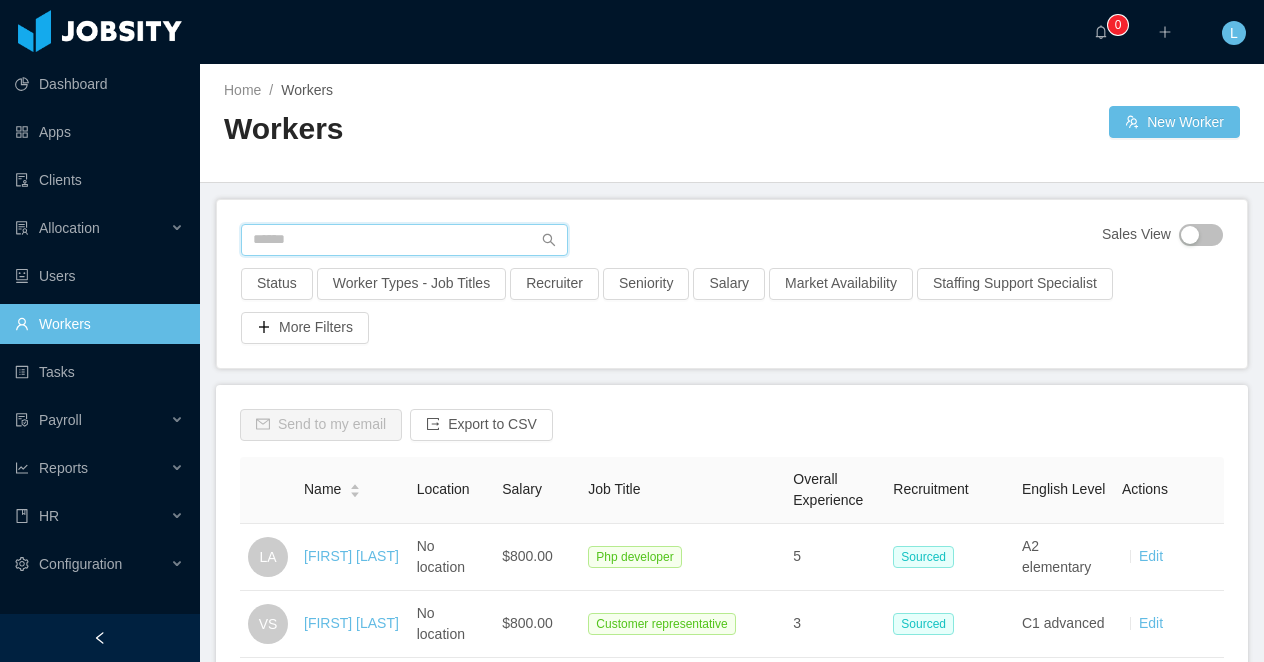 click at bounding box center (404, 240) 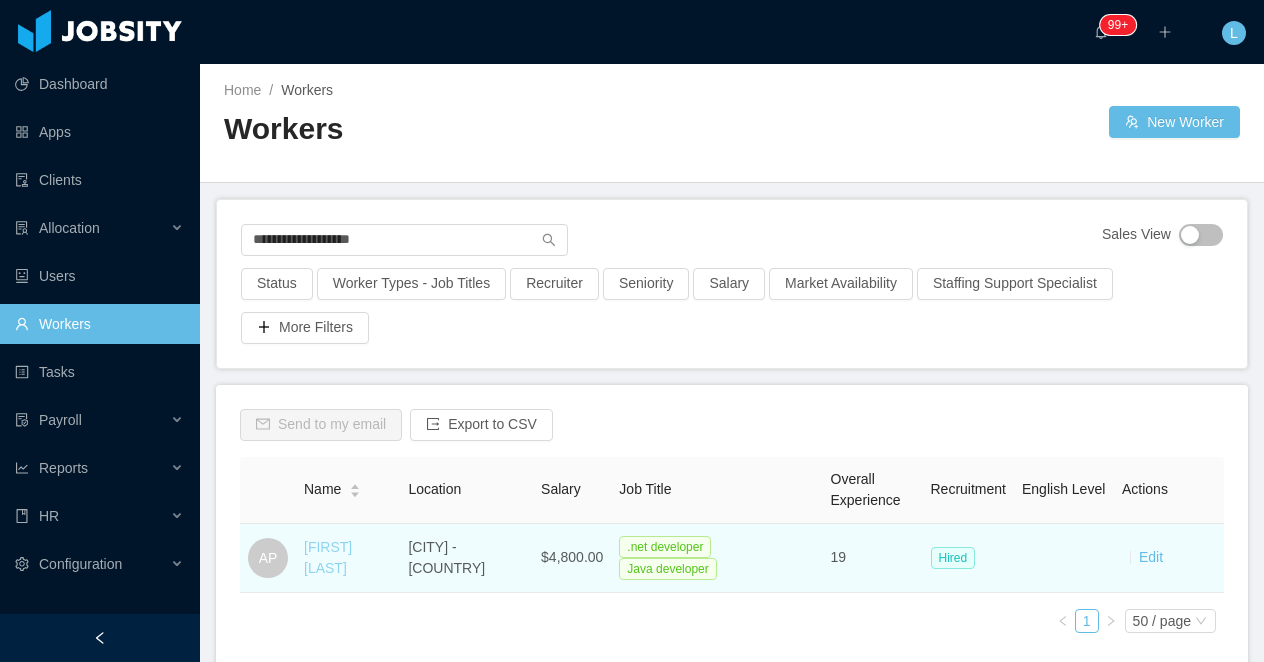 click on "Antonio Pinedo" at bounding box center [328, 557] 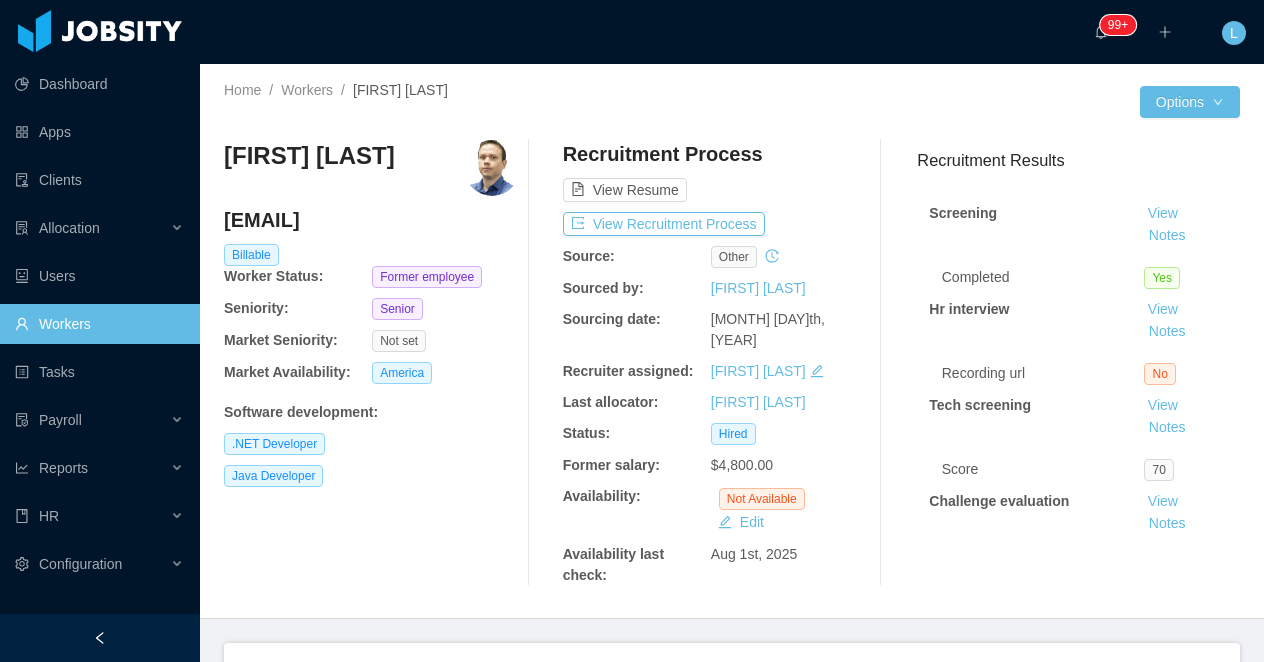 click on "Antonio Pinedo" at bounding box center (309, 156) 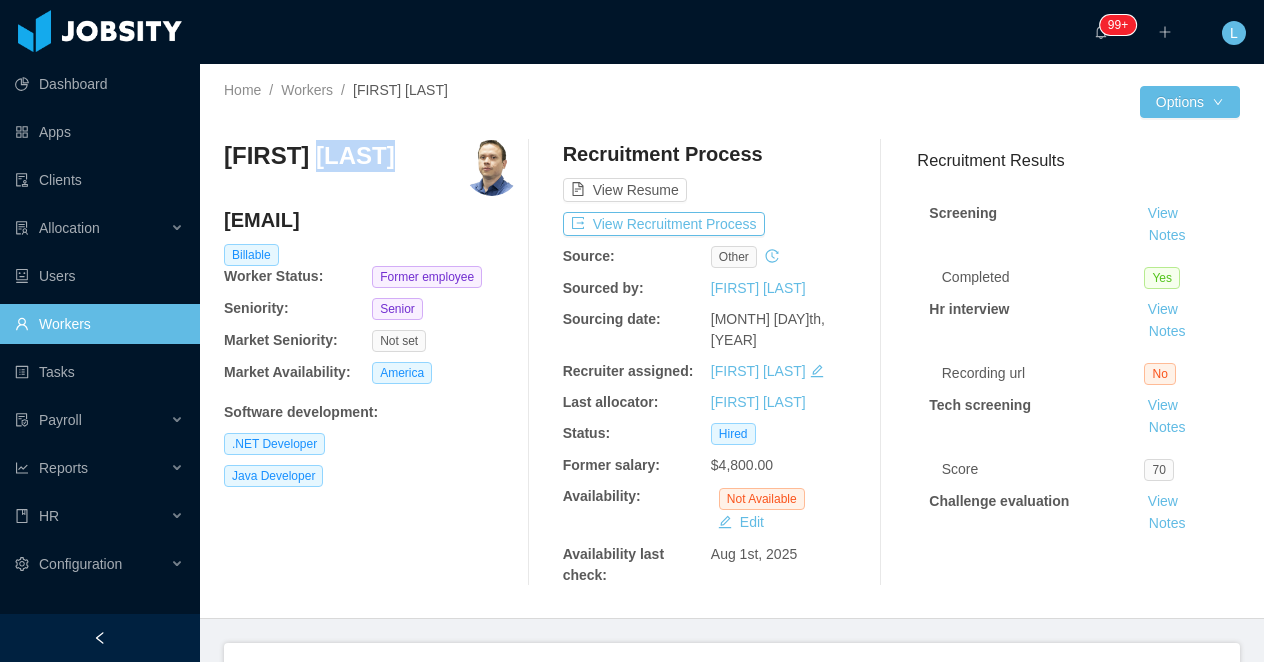 click on "Antonio Pinedo" at bounding box center (309, 156) 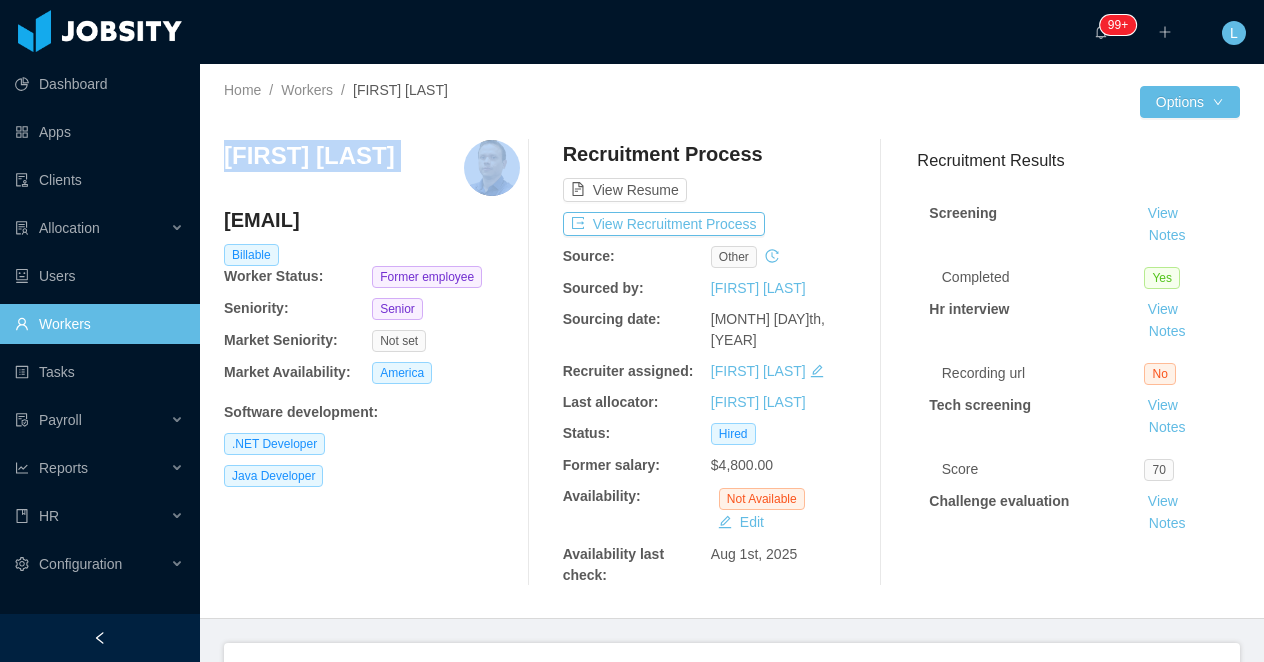 click on "Antonio Pinedo" at bounding box center (309, 156) 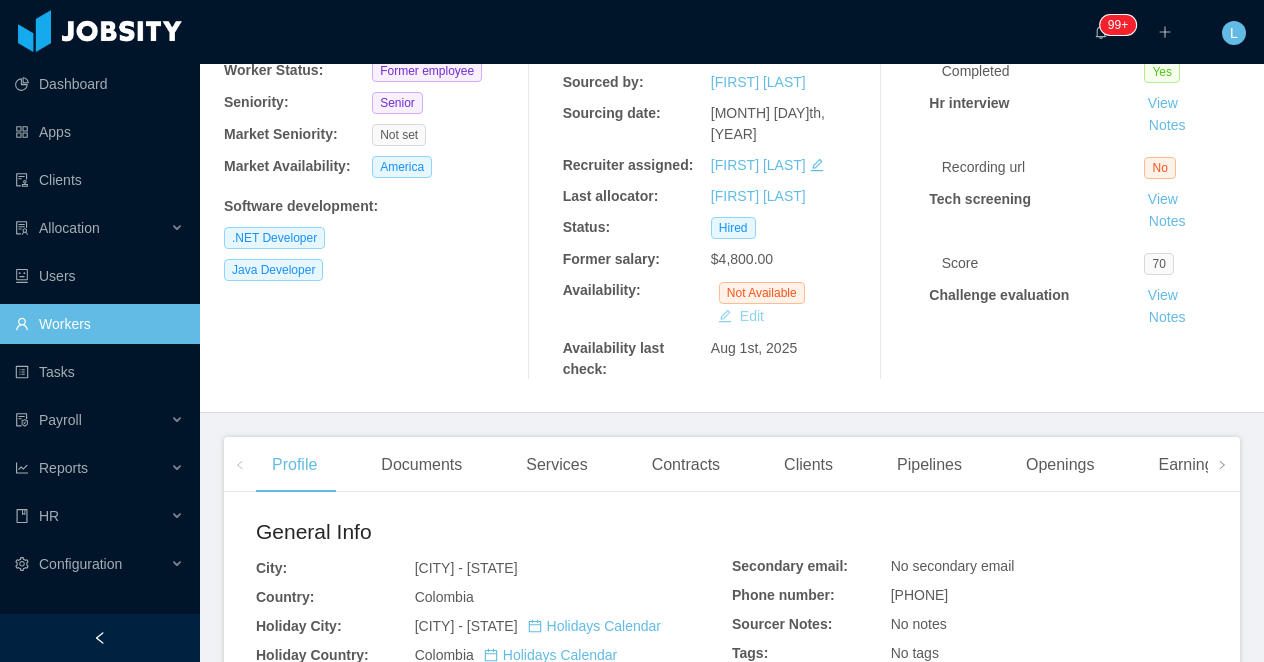 scroll, scrollTop: 332, scrollLeft: 0, axis: vertical 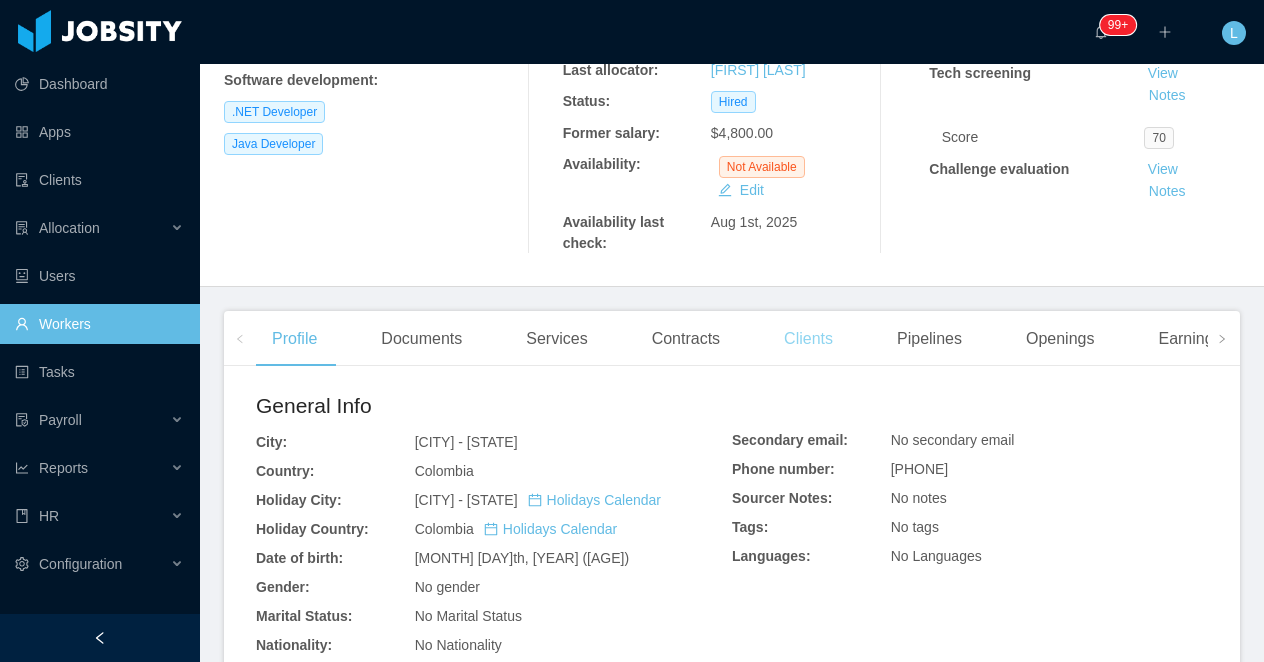 click on "Clients" at bounding box center (808, 339) 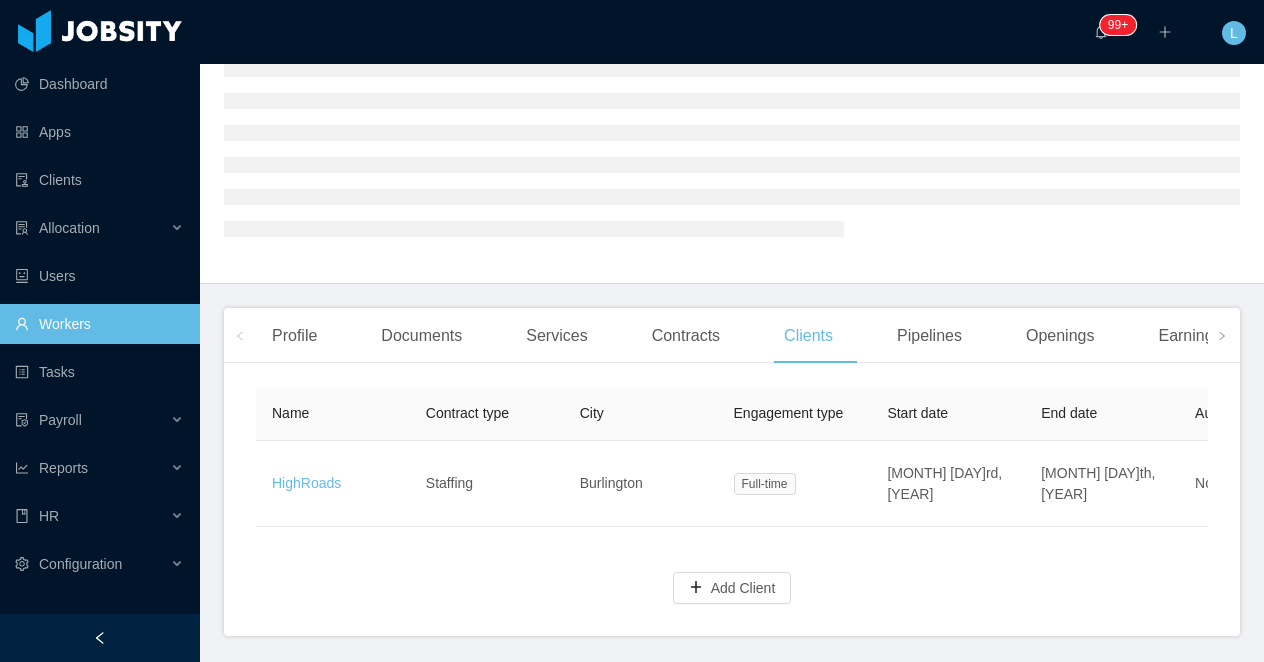 scroll, scrollTop: 202, scrollLeft: 0, axis: vertical 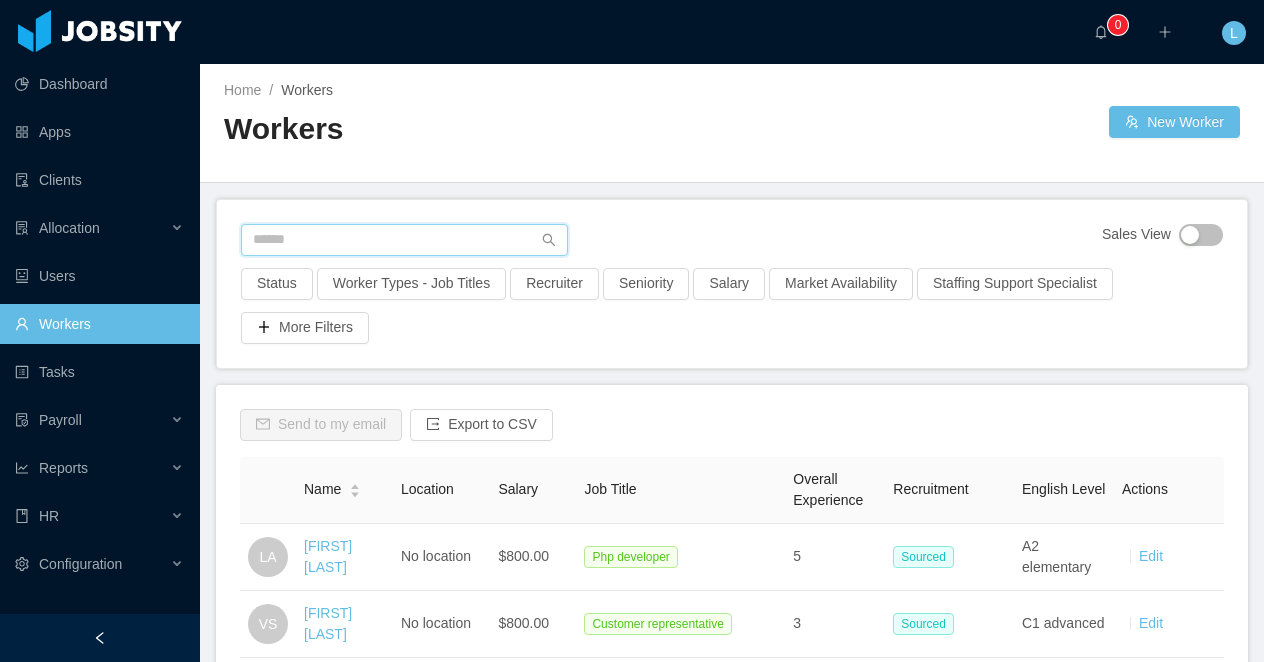 click at bounding box center (404, 240) 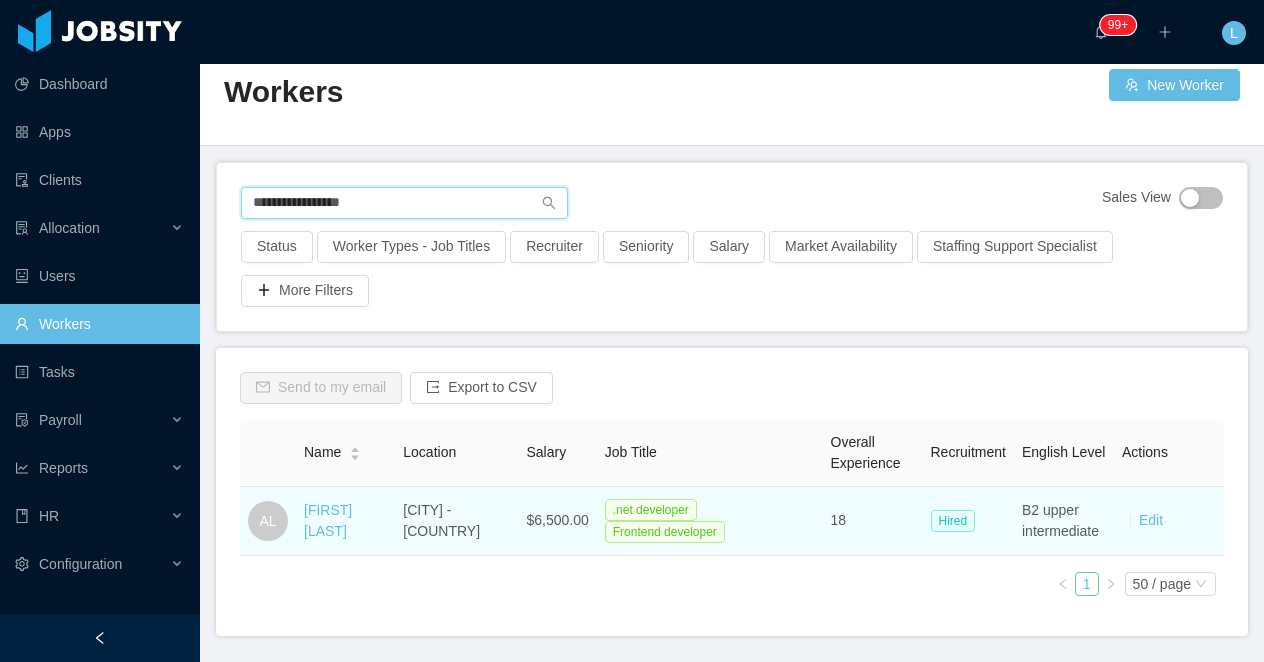 scroll, scrollTop: 38, scrollLeft: 0, axis: vertical 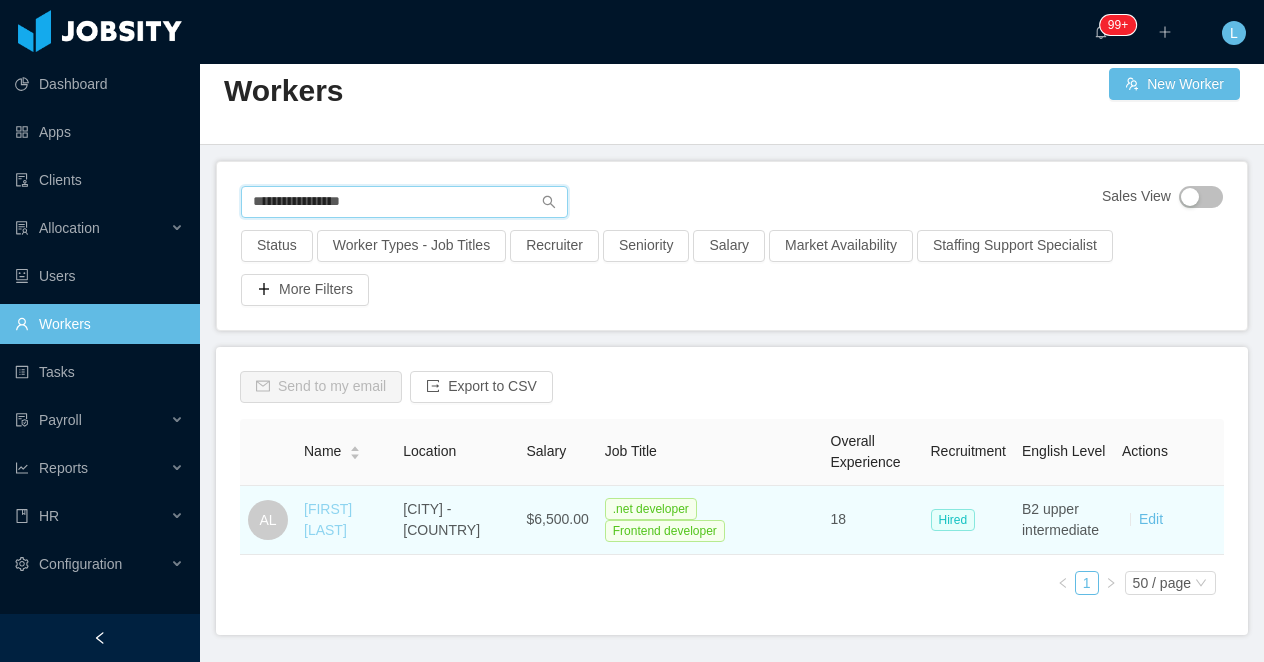 type on "**********" 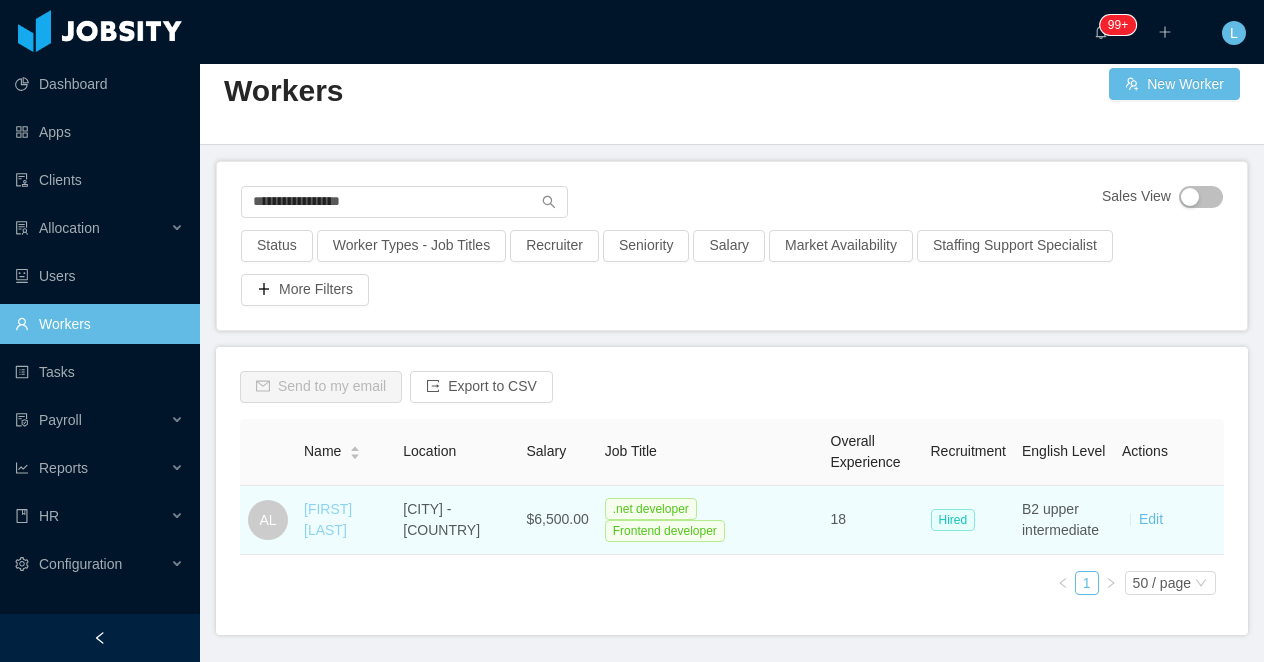 click on "Agustin Leszczynski" at bounding box center (328, 519) 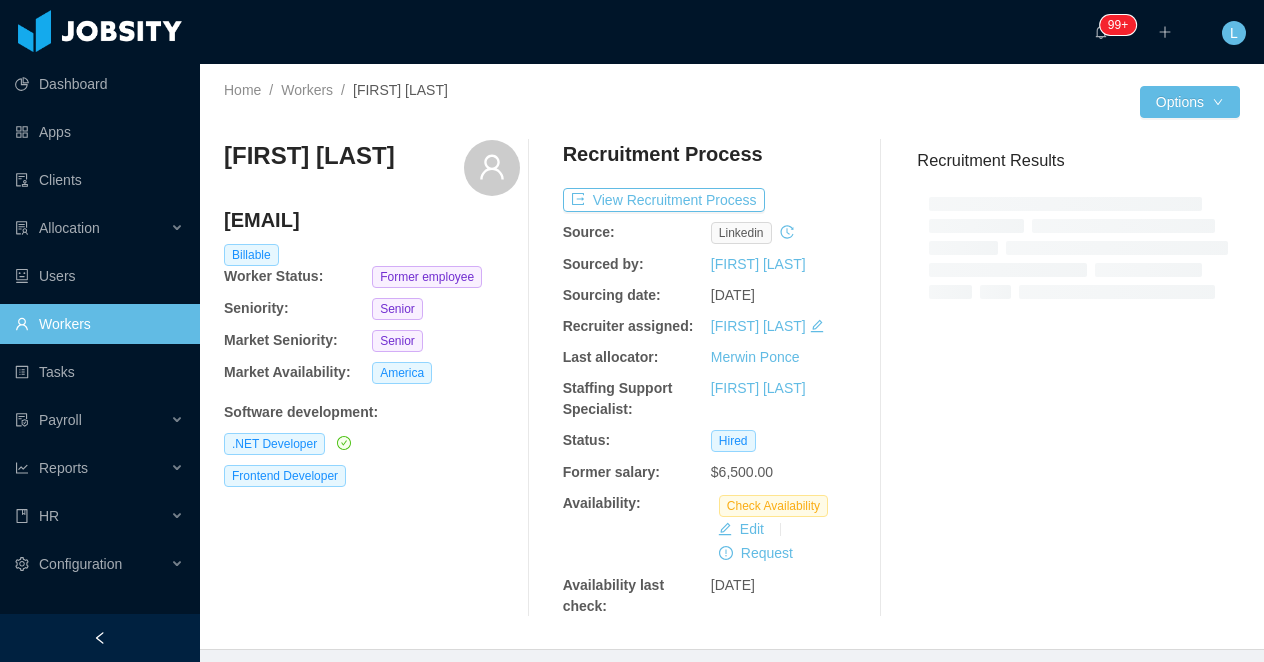 click on "Agustin Leszczynski" at bounding box center (309, 156) 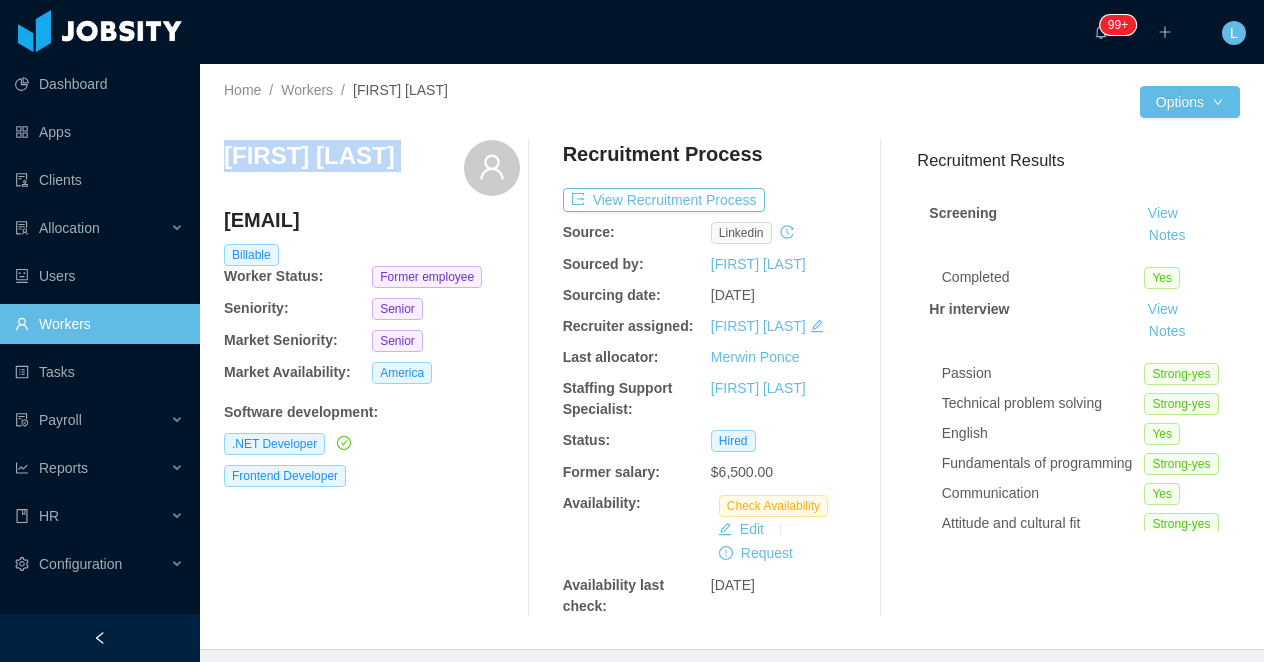 click on "Agustin Leszczynski" at bounding box center (309, 156) 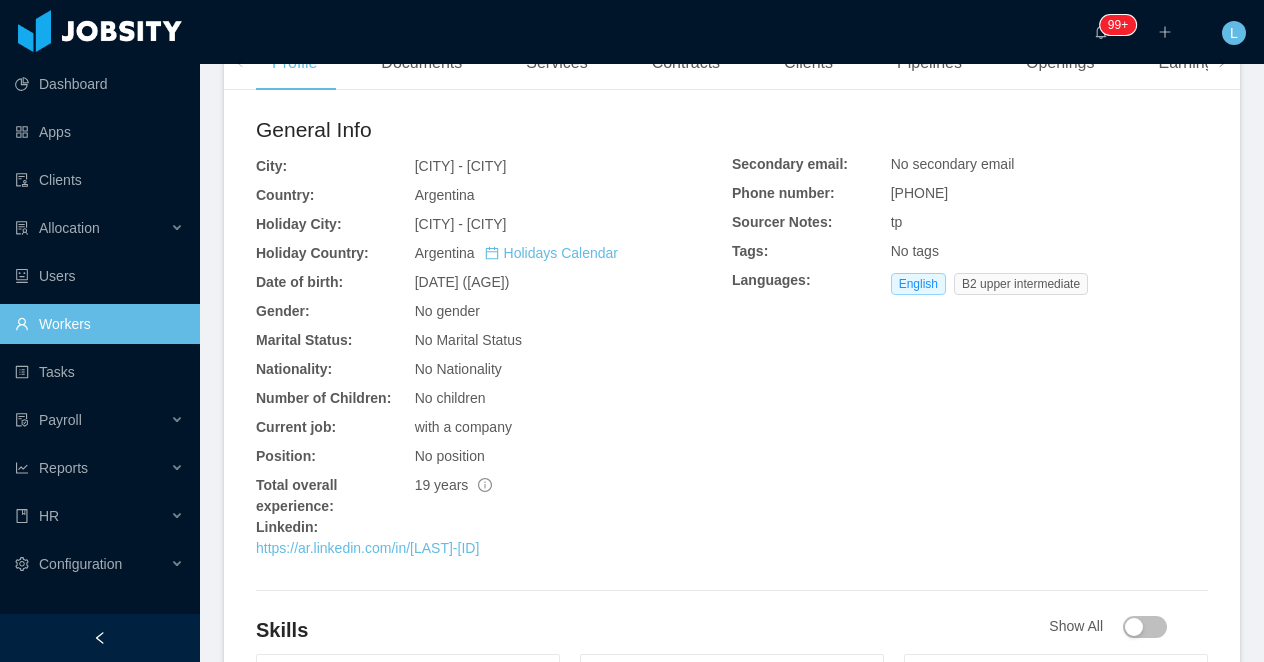 scroll, scrollTop: 544, scrollLeft: 0, axis: vertical 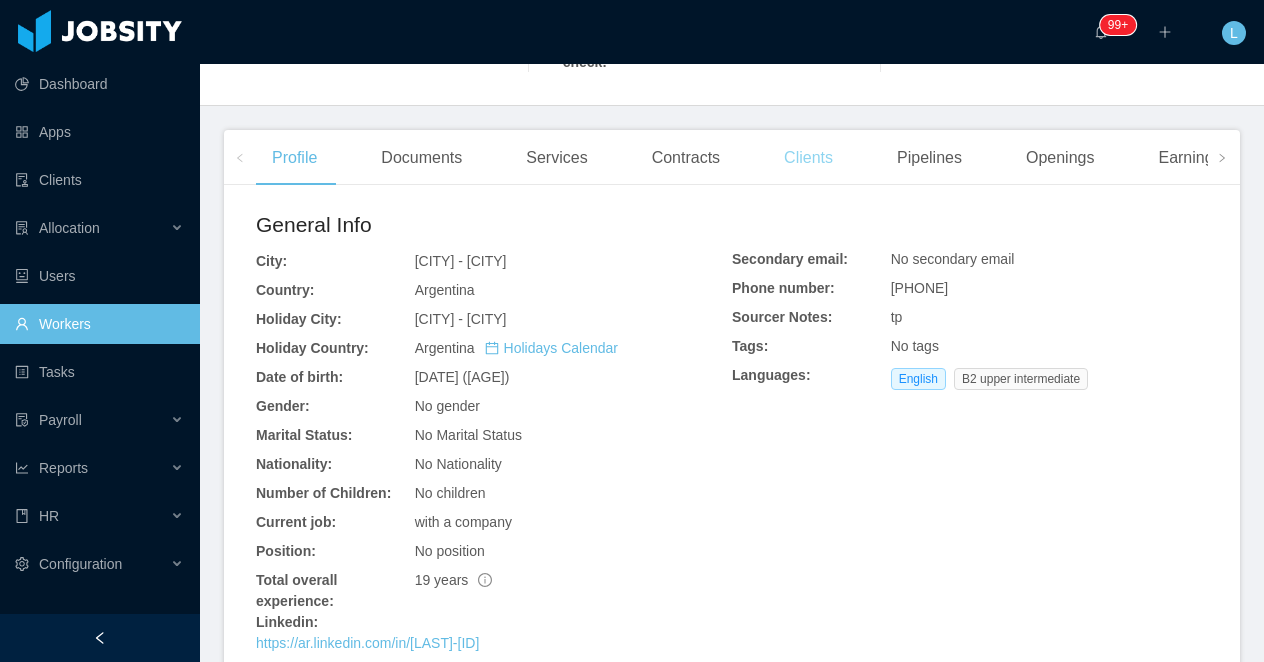 click on "Clients" at bounding box center [808, 158] 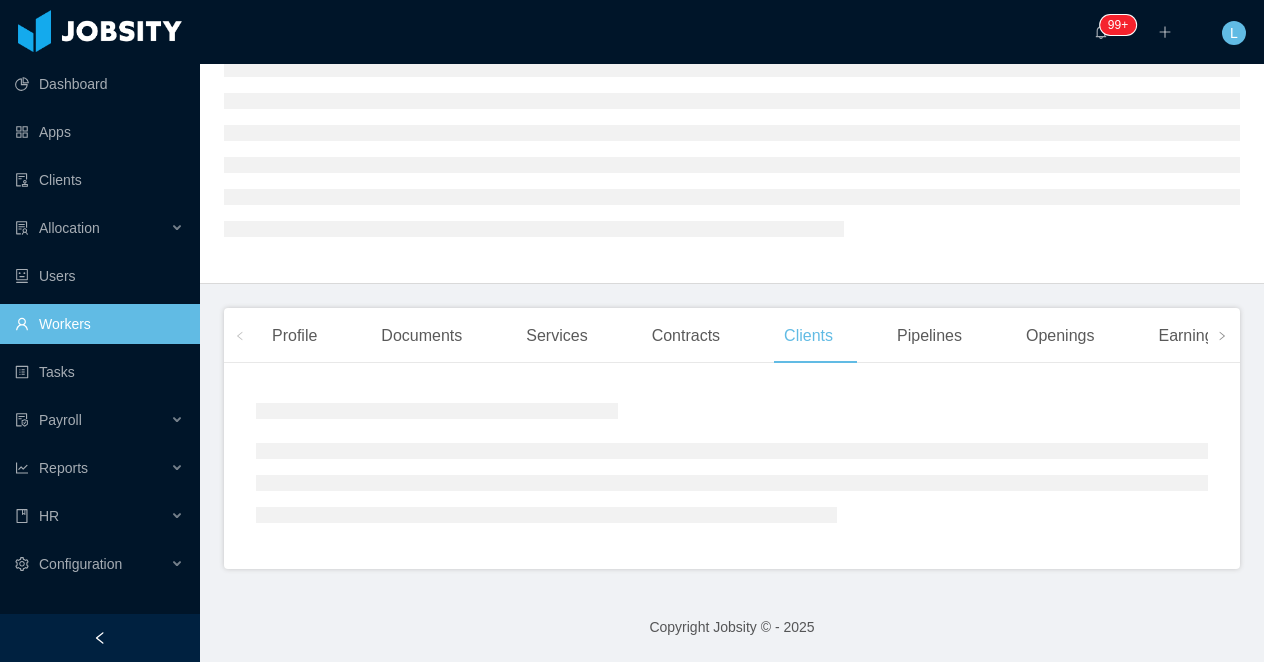 scroll, scrollTop: 288, scrollLeft: 0, axis: vertical 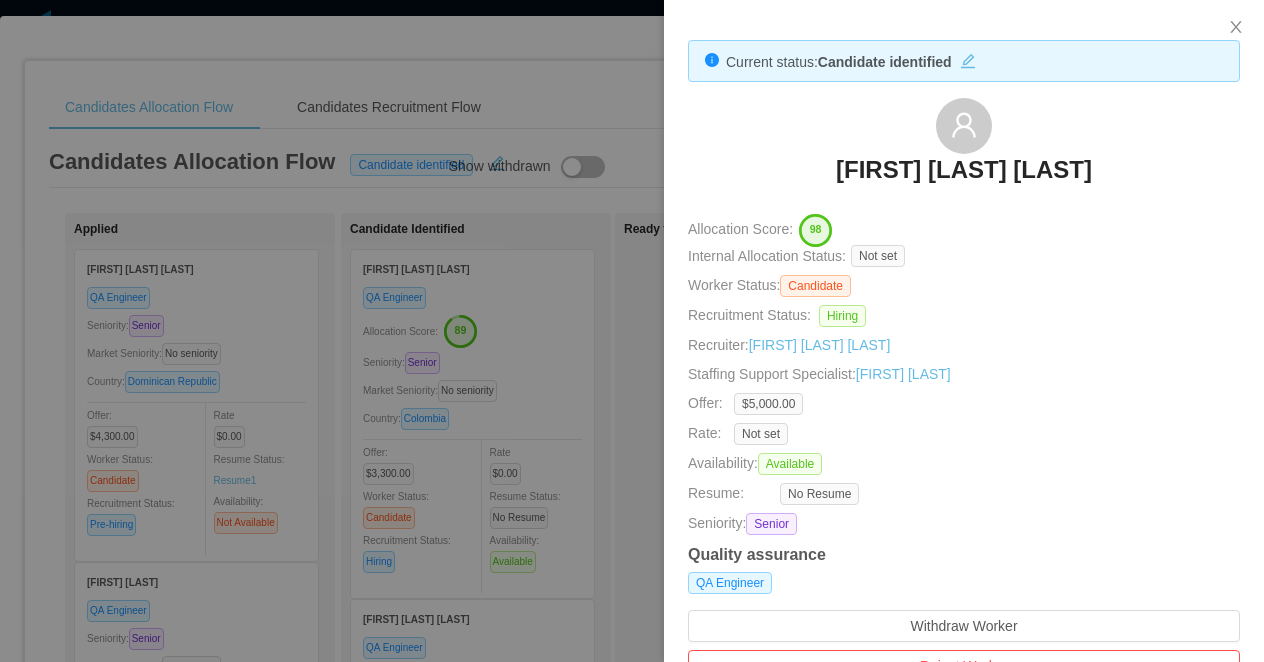 click at bounding box center (632, 331) 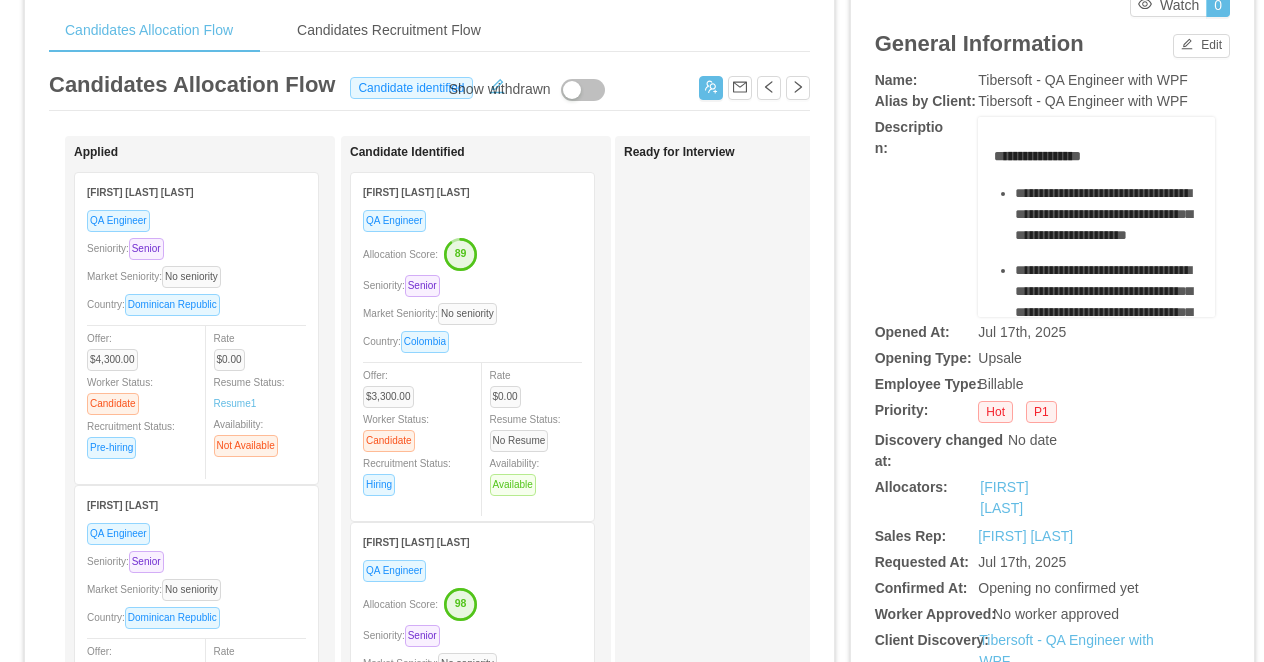 scroll, scrollTop: 238, scrollLeft: 0, axis: vertical 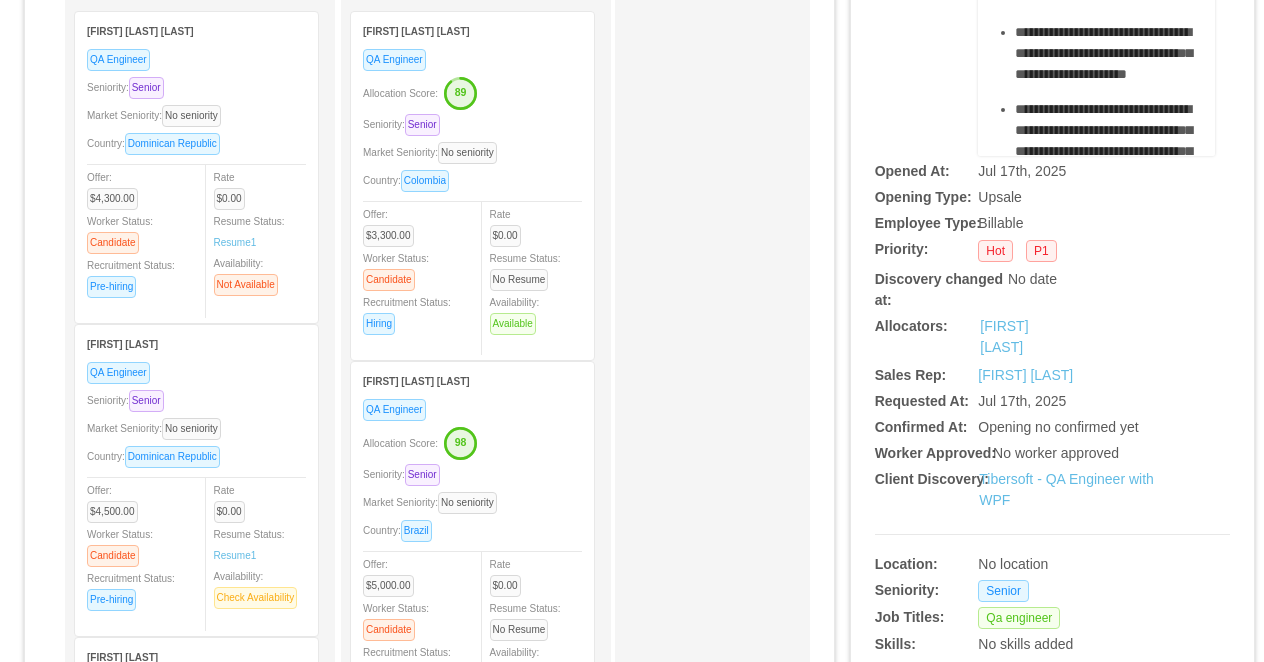 click on "QA Engineer Allocation Score:   98 Seniority:   Senior Market Seniority:   No seniority Country:   Brazil Offer:  $5,000.00 Worker Status:   Candidate Recruitment Status:   Hiring Rate $0.00 Resume Status:   No Resume Availability:     Available" at bounding box center (472, 548) 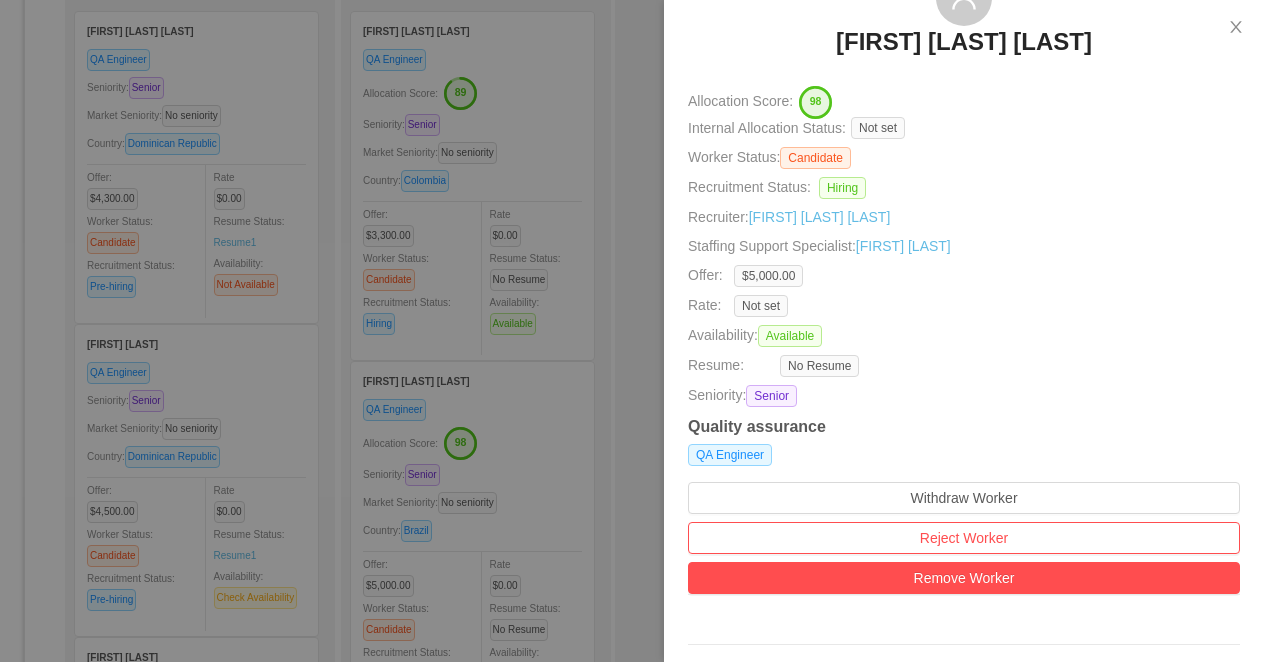 scroll, scrollTop: 218, scrollLeft: 0, axis: vertical 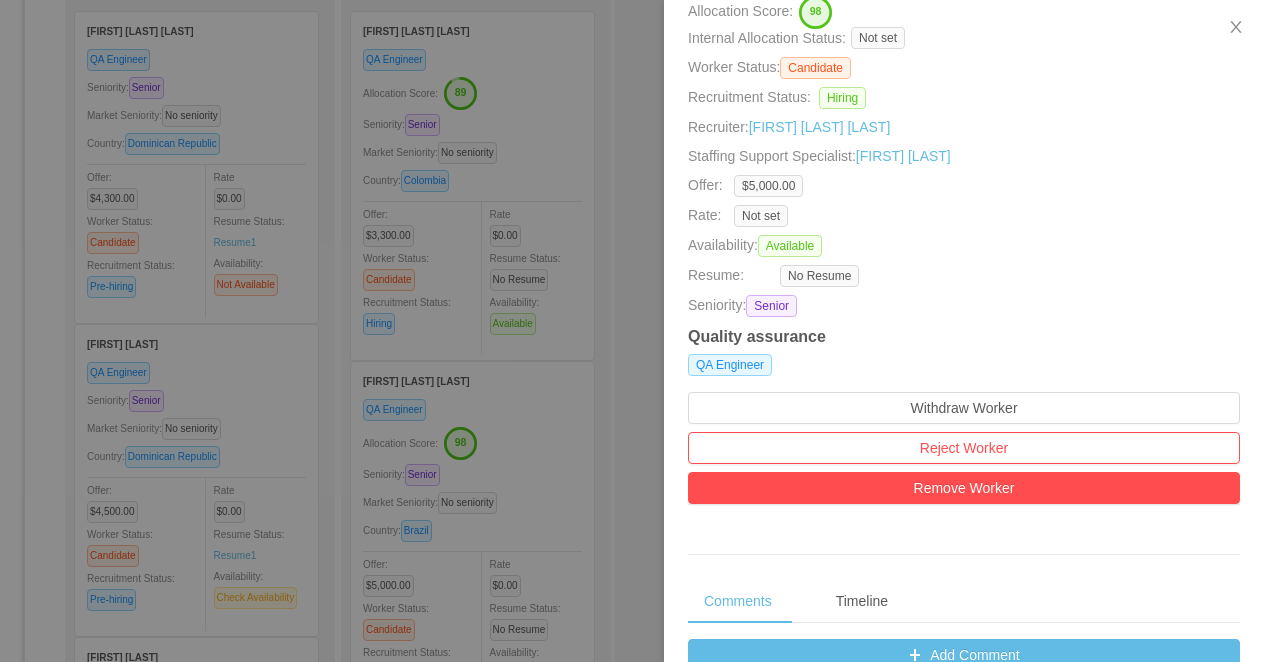 click at bounding box center (632, 331) 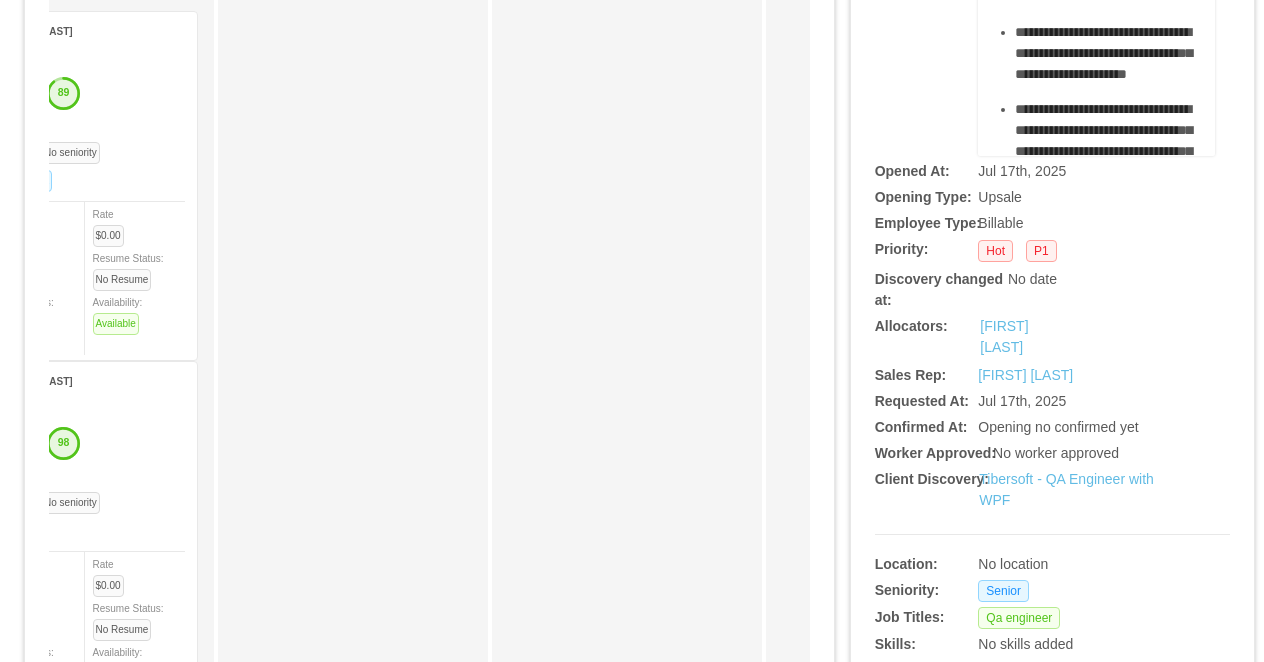 scroll, scrollTop: 0, scrollLeft: 464, axis: horizontal 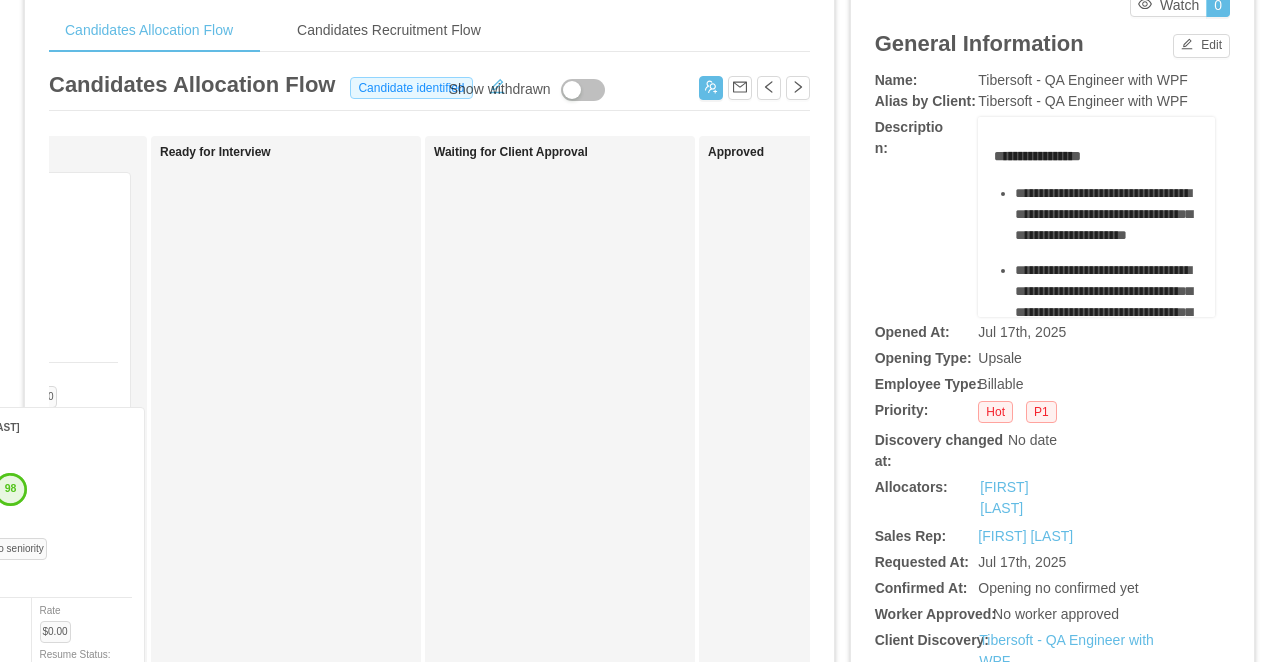 drag, startPoint x: 78, startPoint y: 605, endPoint x: 92, endPoint y: 490, distance: 115.84904 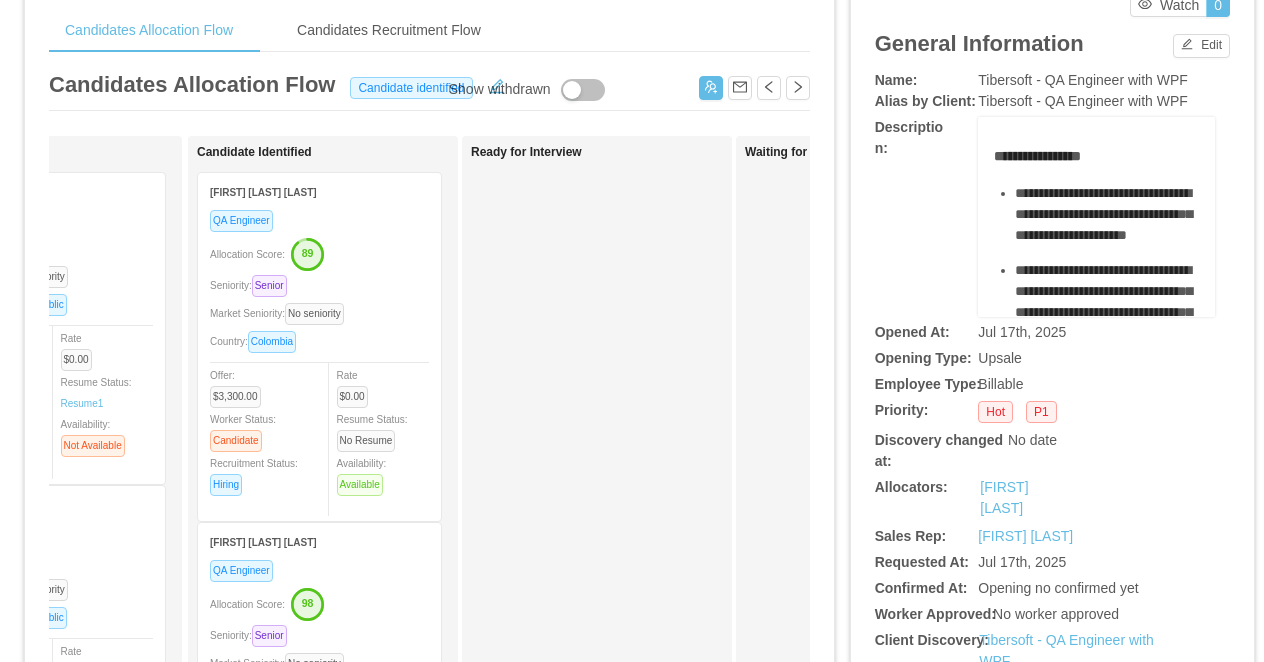 scroll, scrollTop: 0, scrollLeft: 78, axis: horizontal 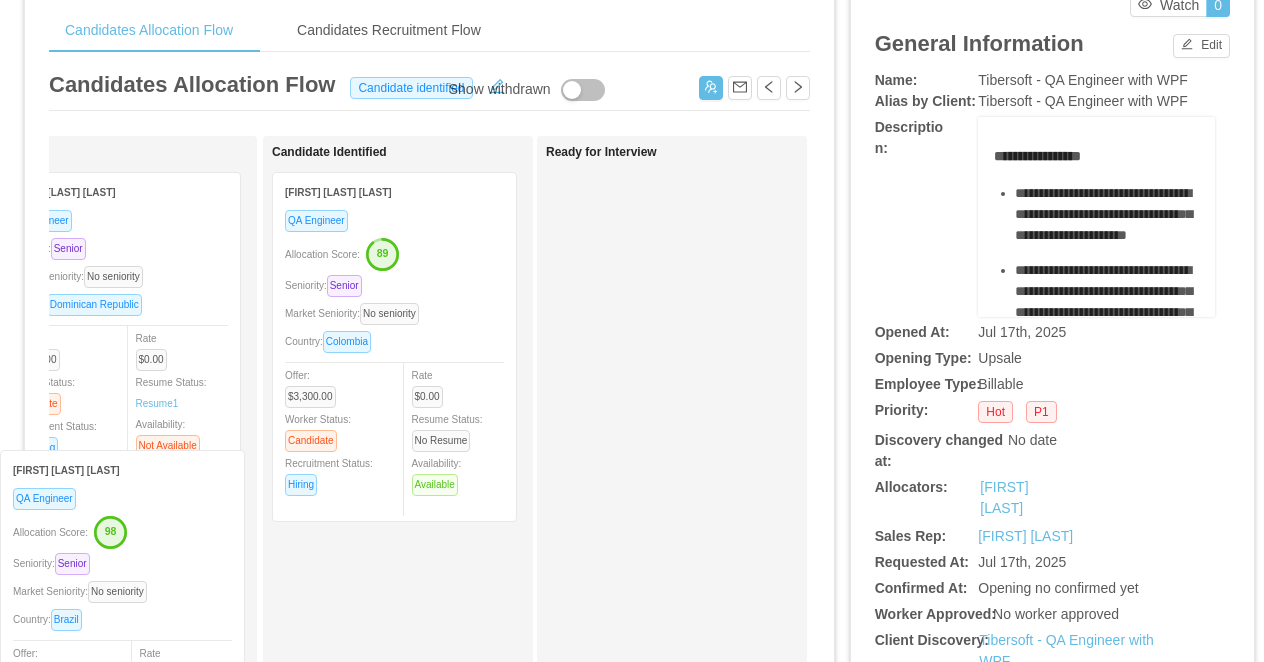 drag, startPoint x: 406, startPoint y: 577, endPoint x: 128, endPoint y: 501, distance: 288.20132 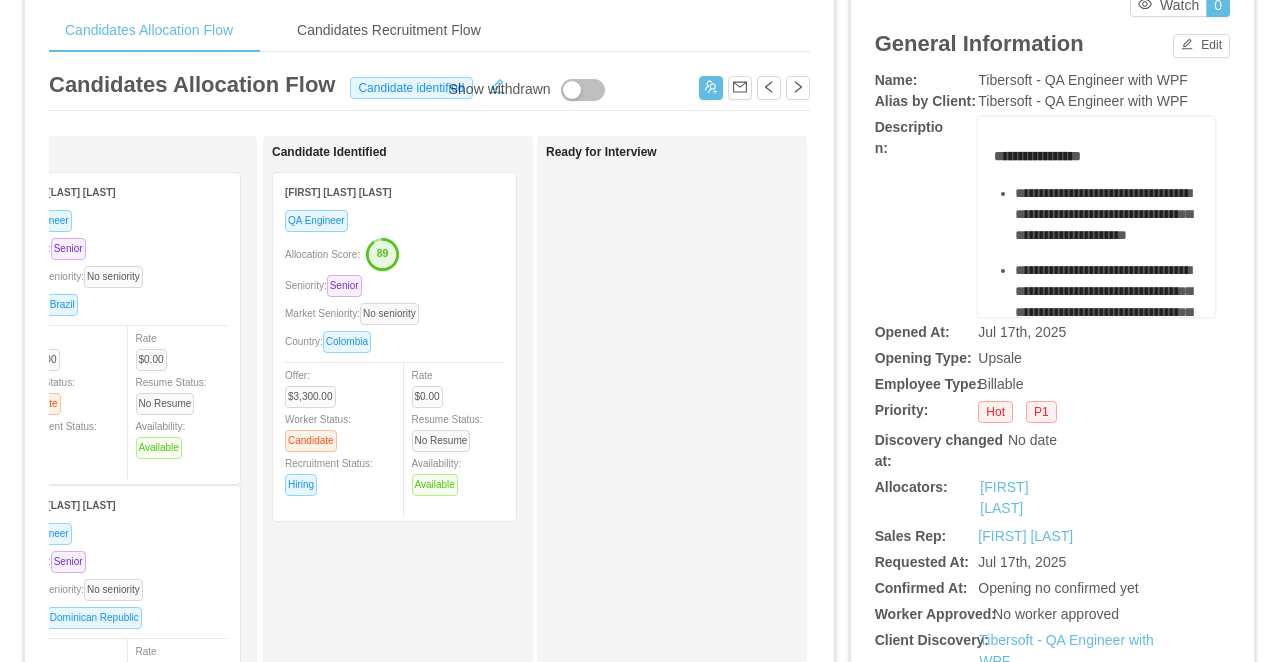 click on "Allocation Score:   89" at bounding box center (394, 253) 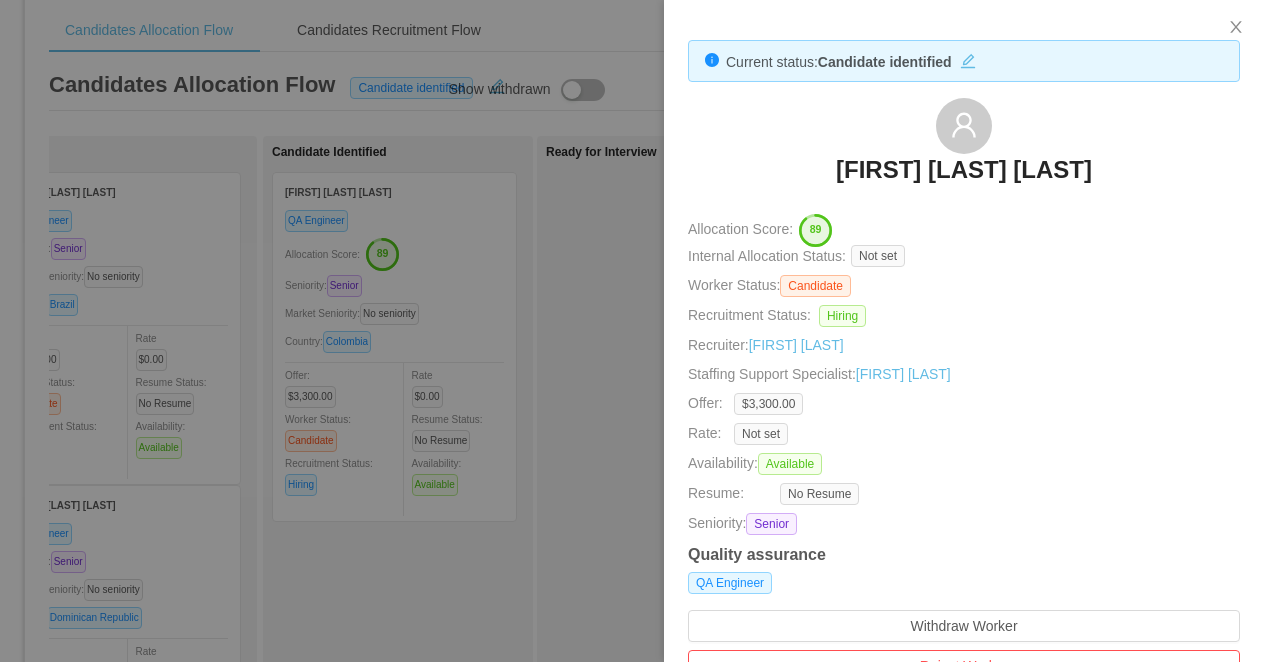 click at bounding box center (632, 331) 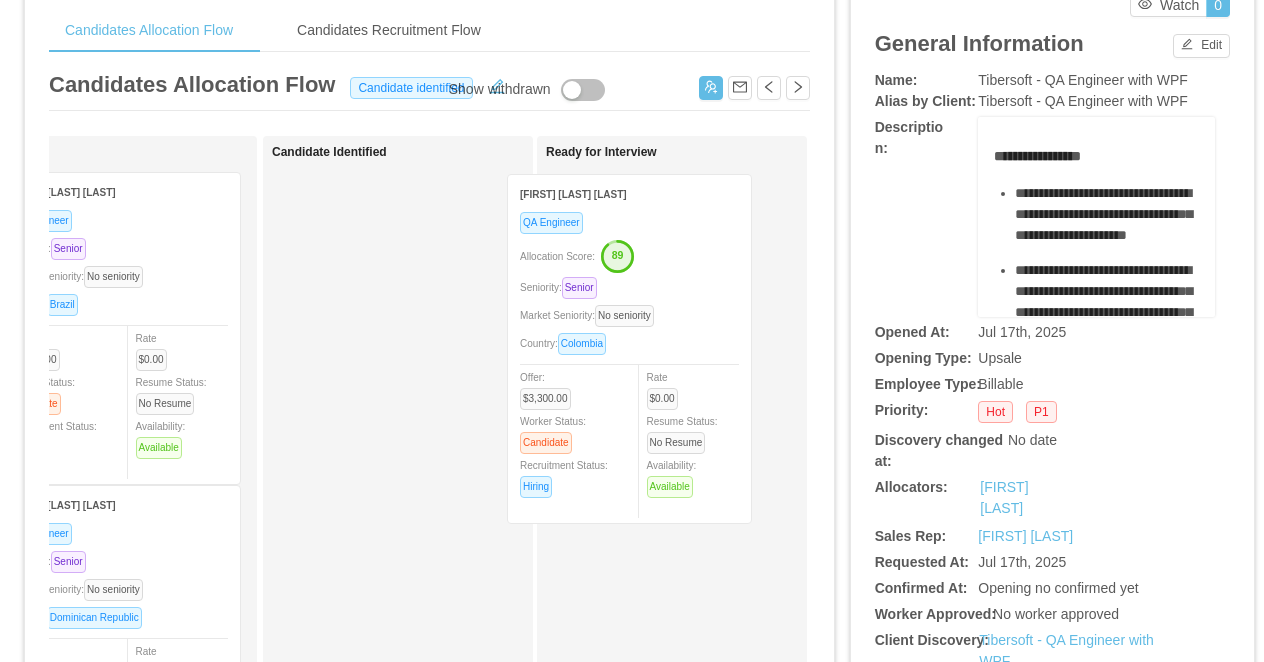 drag, startPoint x: 450, startPoint y: 242, endPoint x: 685, endPoint y: 244, distance: 235.00851 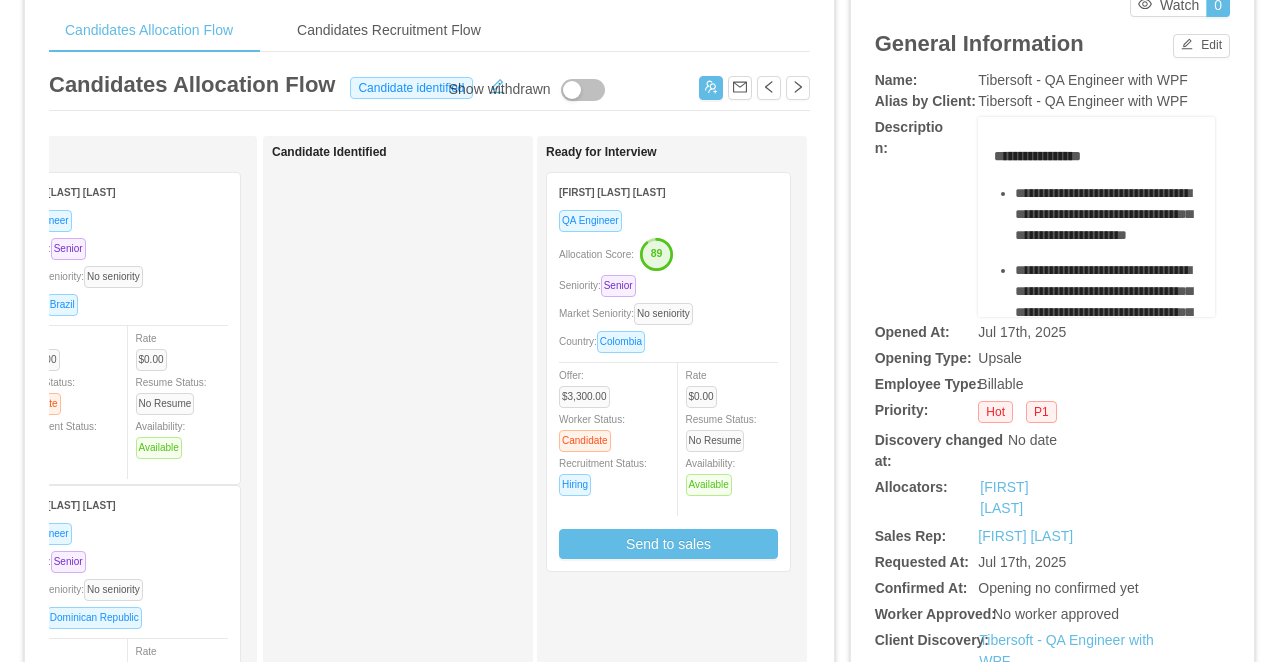 click on "QA Engineer Allocation Score:   89 Seniority:   Senior Market Seniority:   No seniority Country:   Colombia Offer:  $3,300.00 Worker Status:   Candidate Recruitment Status:   Hiring Rate $0.00 Resume Status:   No Resume Availability:     Available Send to sales" at bounding box center [668, 384] 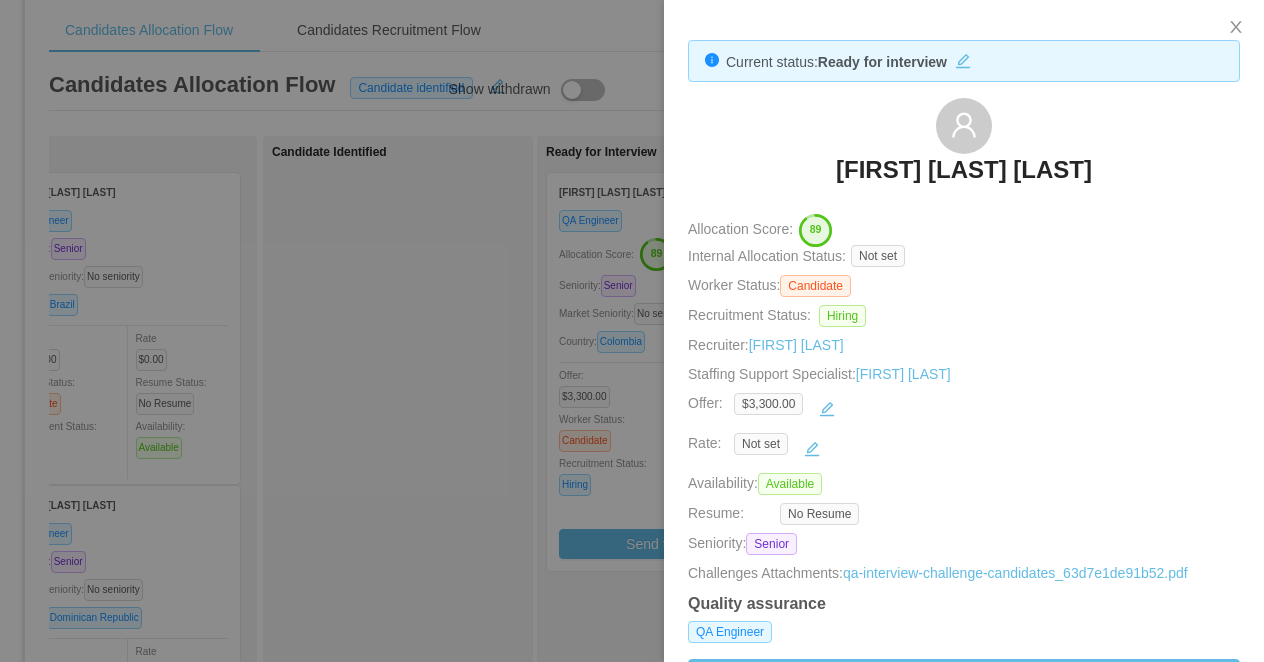 click at bounding box center [632, 331] 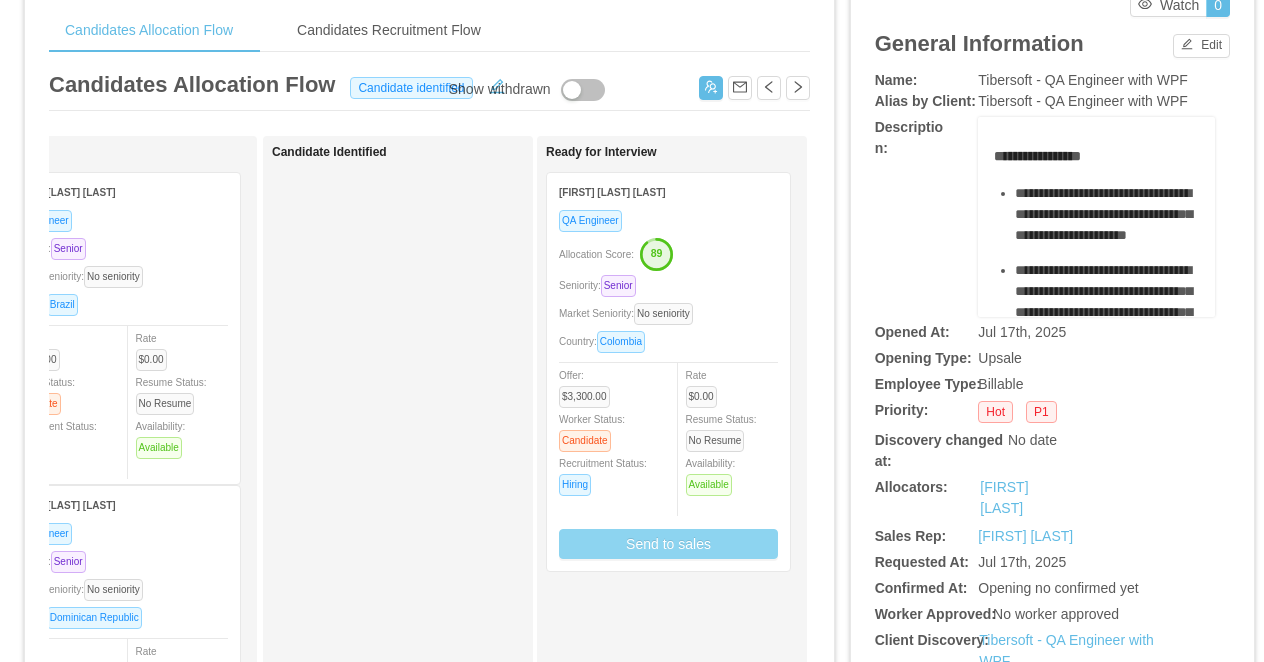 click on "Send to sales" at bounding box center [668, 544] 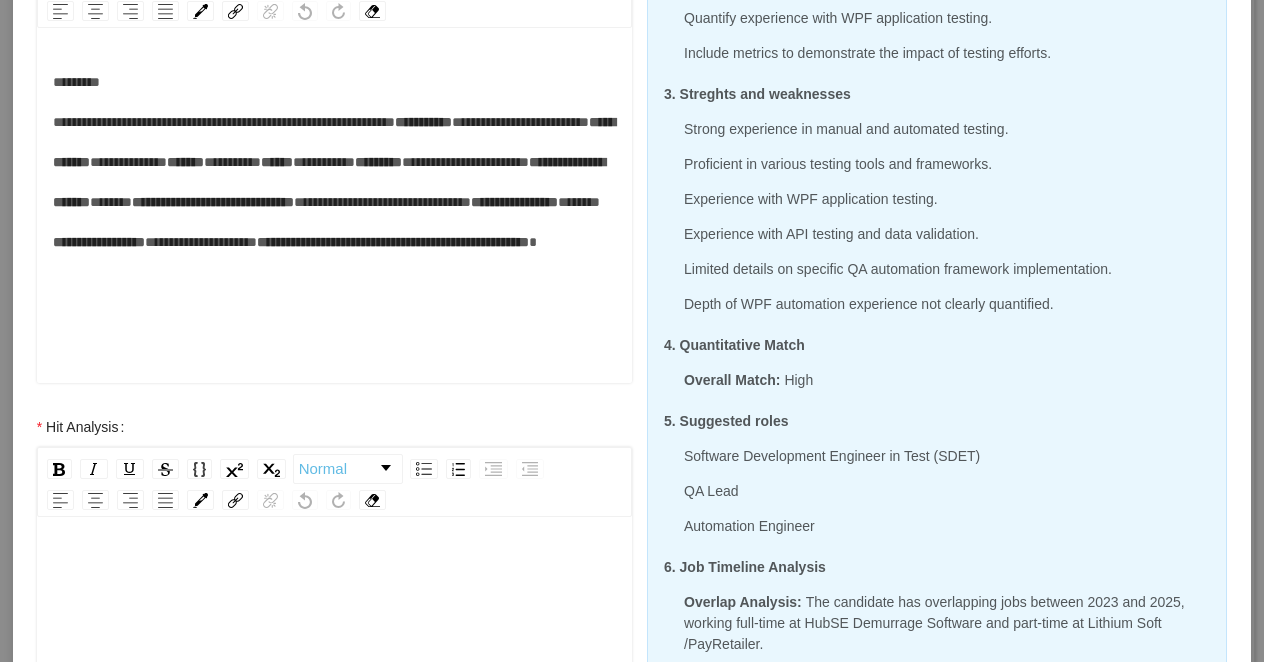 scroll, scrollTop: 443, scrollLeft: 0, axis: vertical 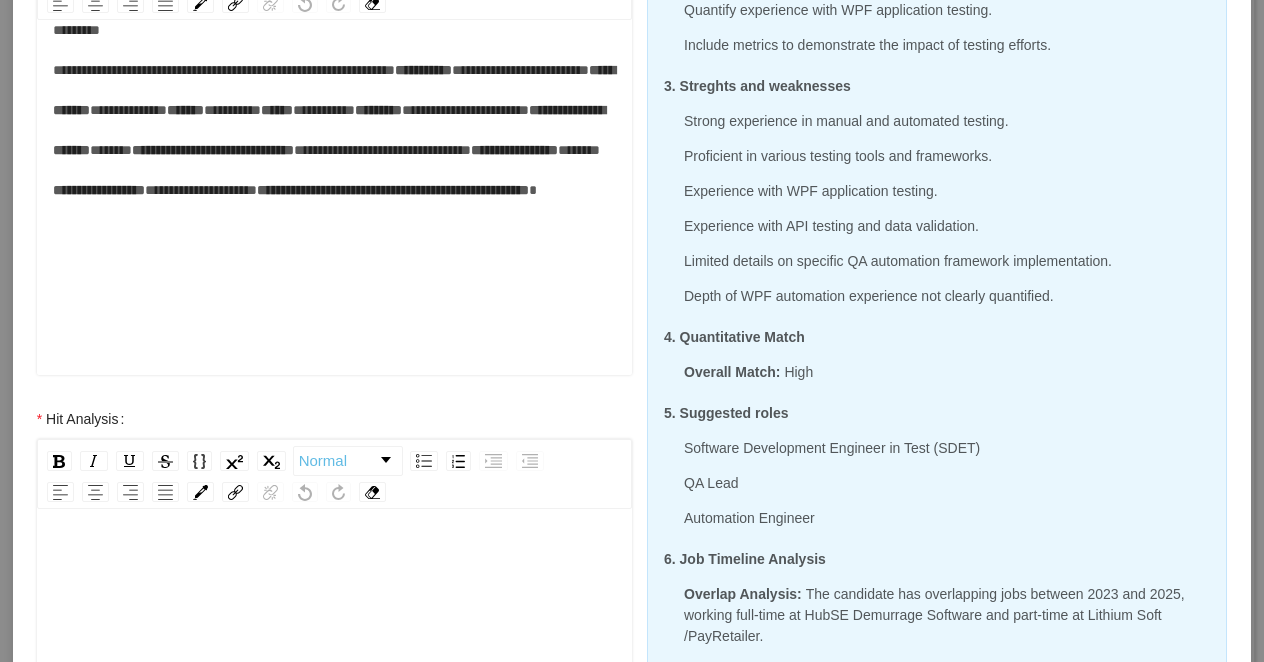 click at bounding box center [335, 563] 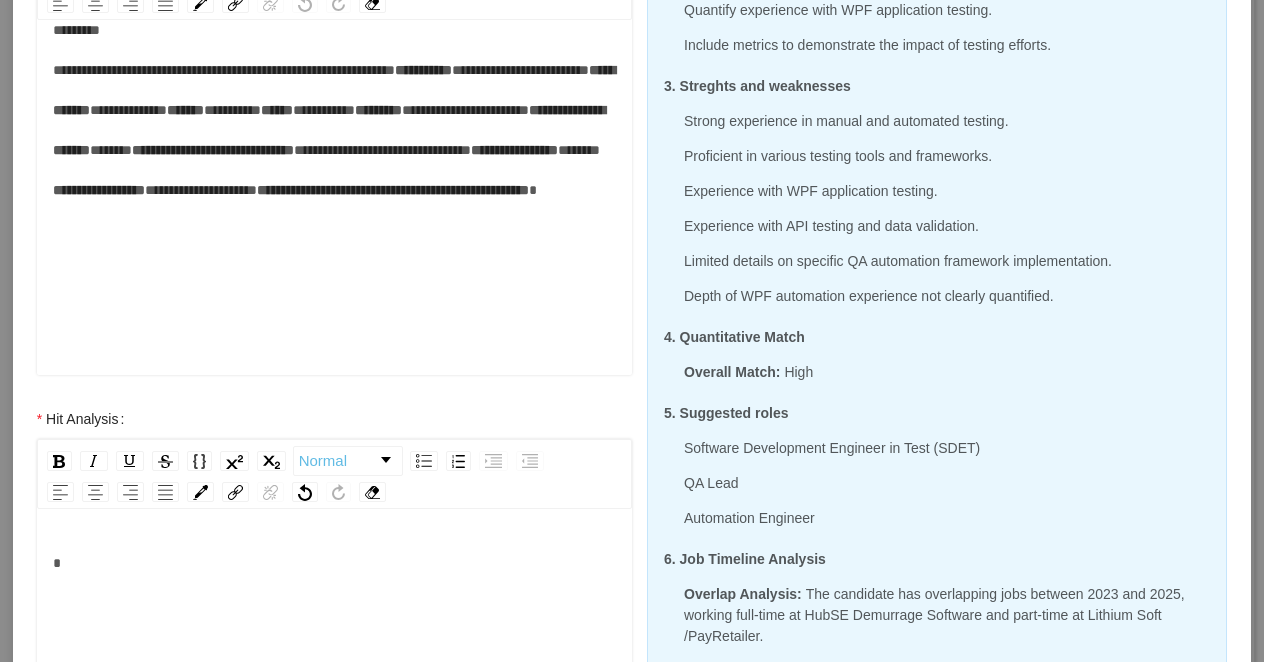 type 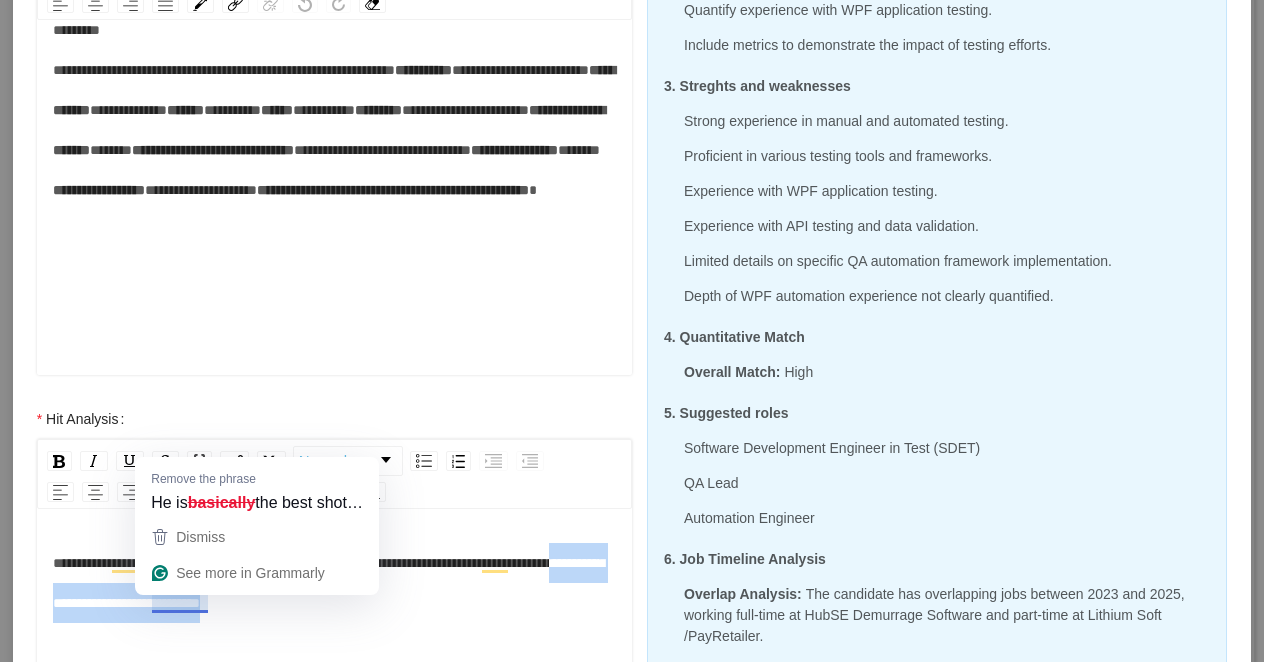 drag, startPoint x: 419, startPoint y: 602, endPoint x: 153, endPoint y: 606, distance: 266.03006 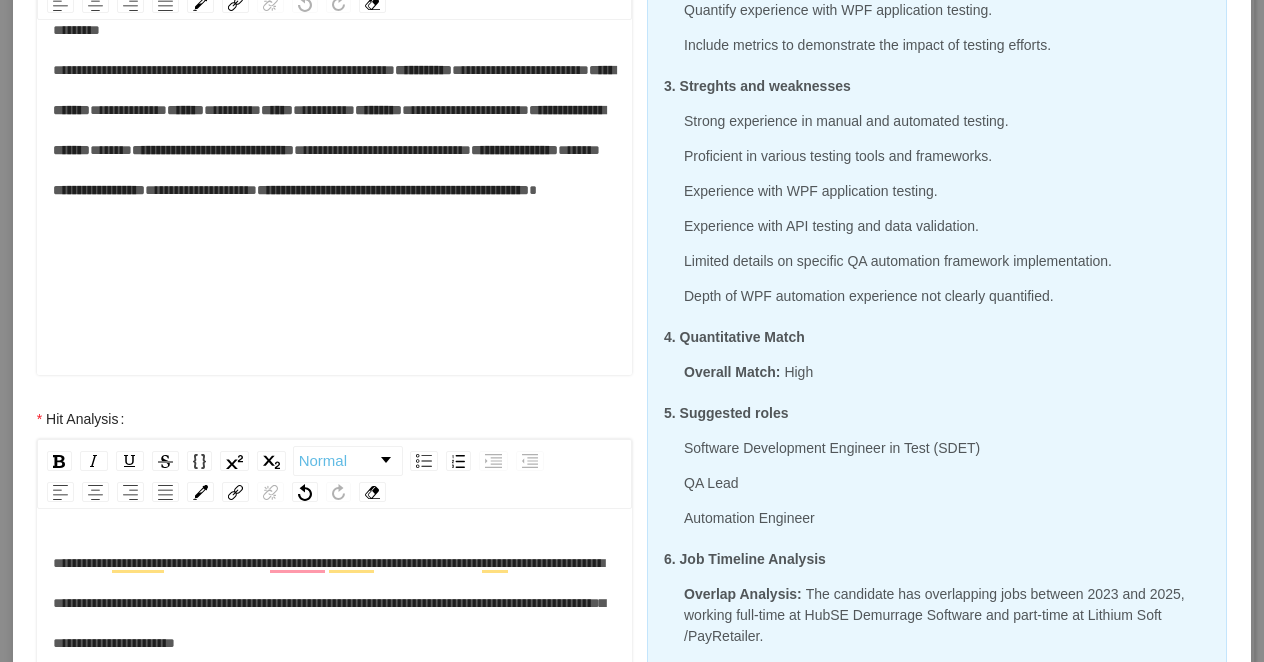 scroll, scrollTop: 472, scrollLeft: 0, axis: vertical 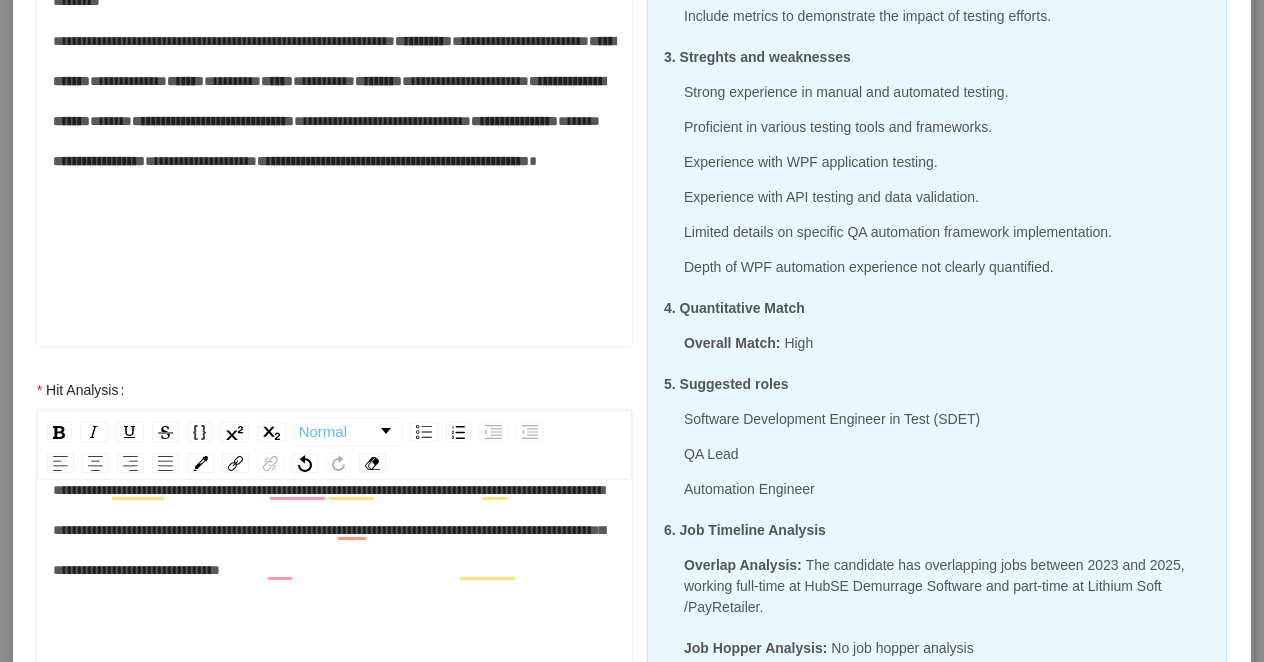 click on "**********" at bounding box center (329, 530) 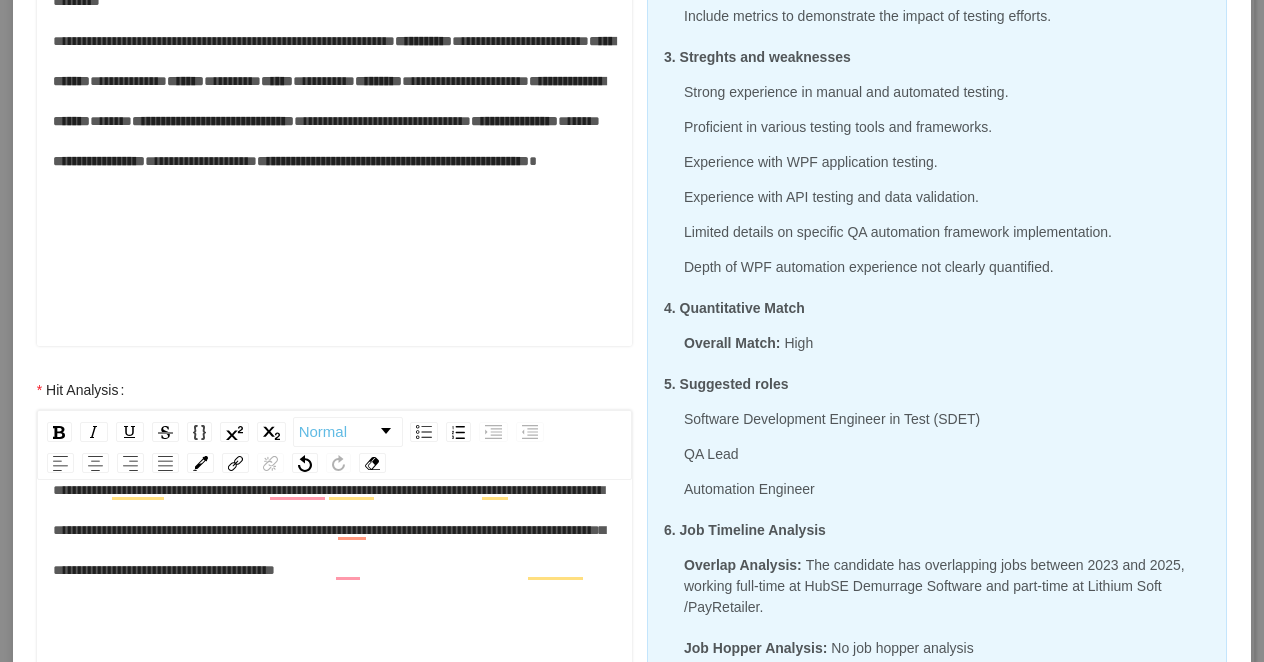 click on "**********" at bounding box center [335, 530] 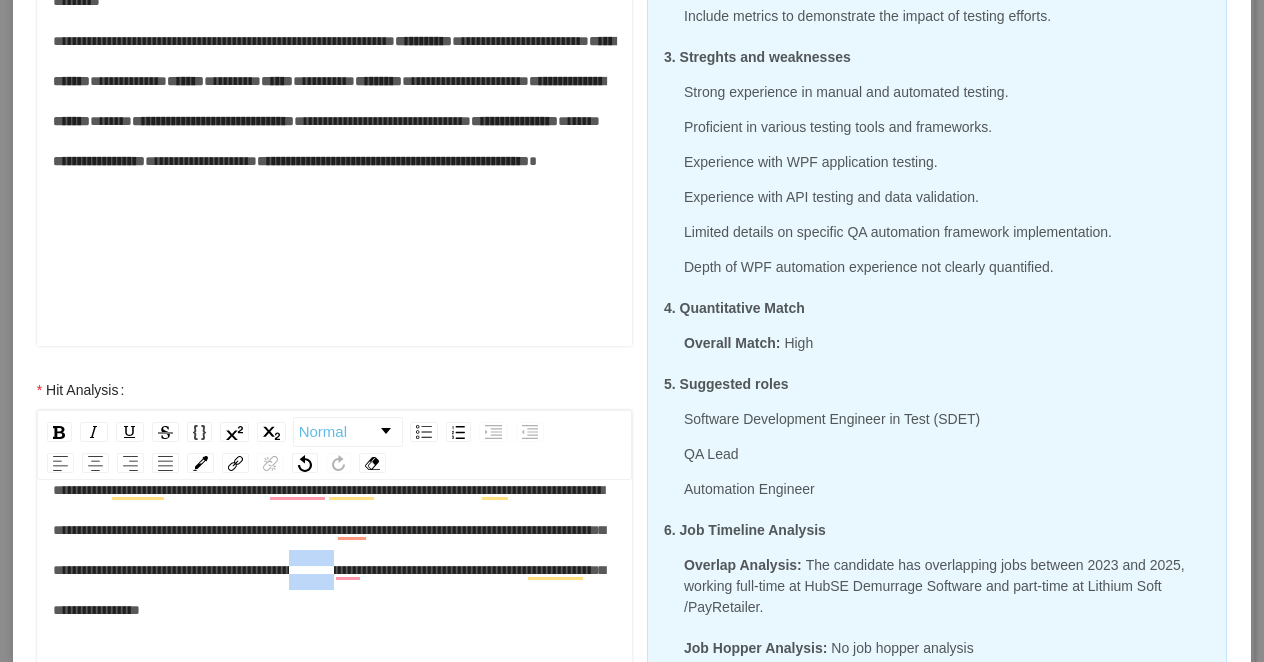 drag, startPoint x: 252, startPoint y: 612, endPoint x: 201, endPoint y: 614, distance: 51.0392 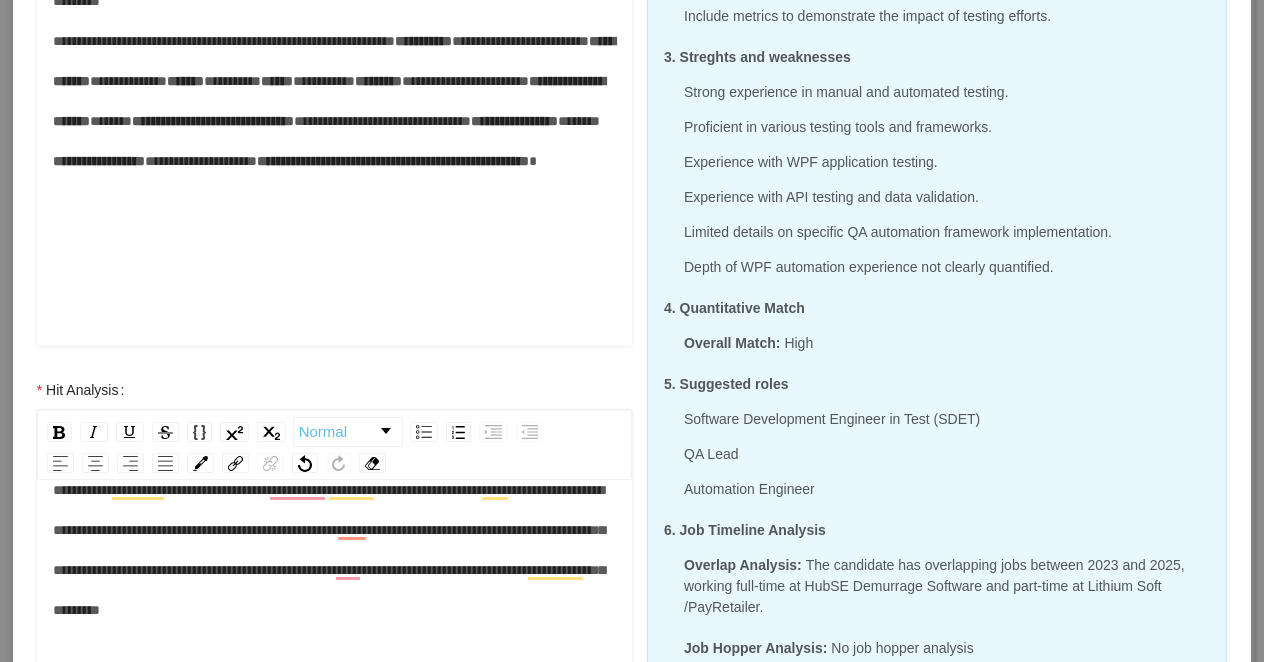 click on "**********" at bounding box center [329, 550] 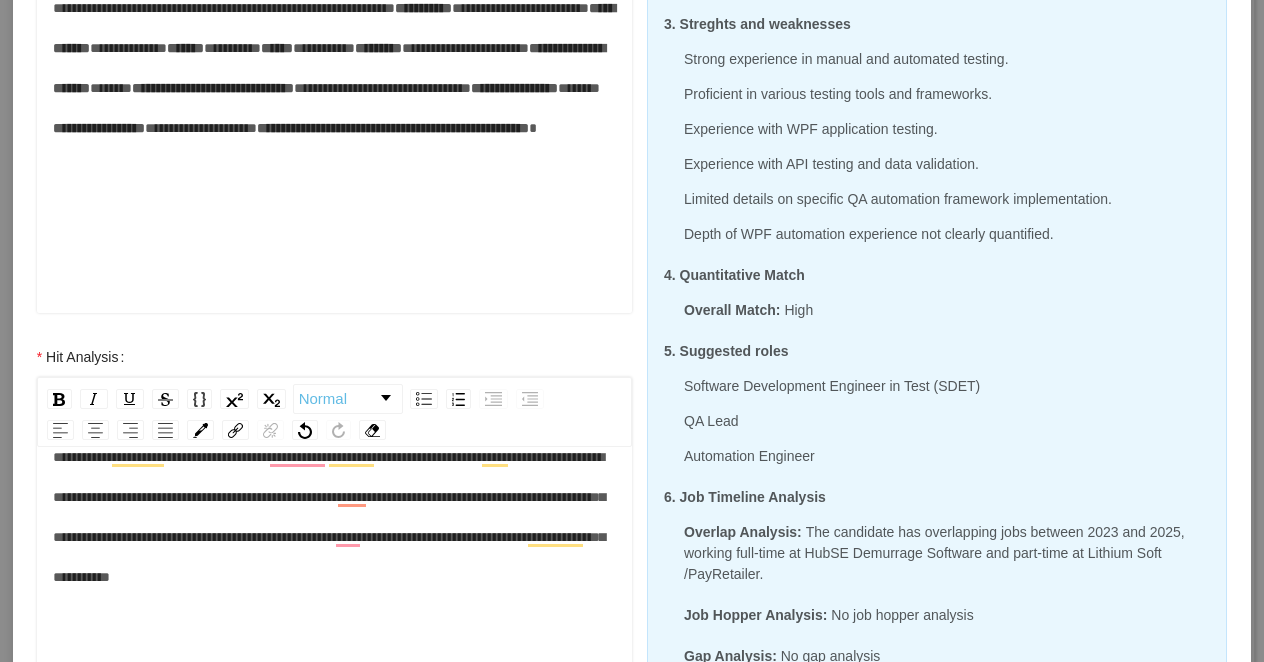 scroll, scrollTop: 511, scrollLeft: 0, axis: vertical 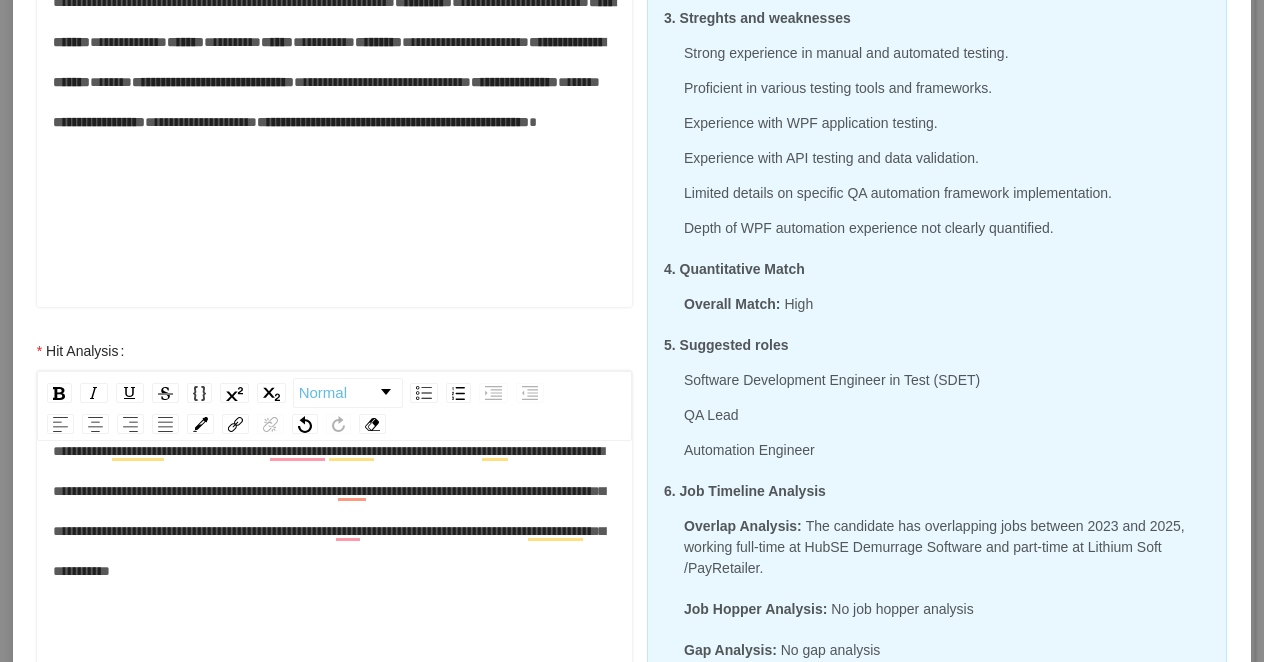 click on "**********" at bounding box center [335, 511] 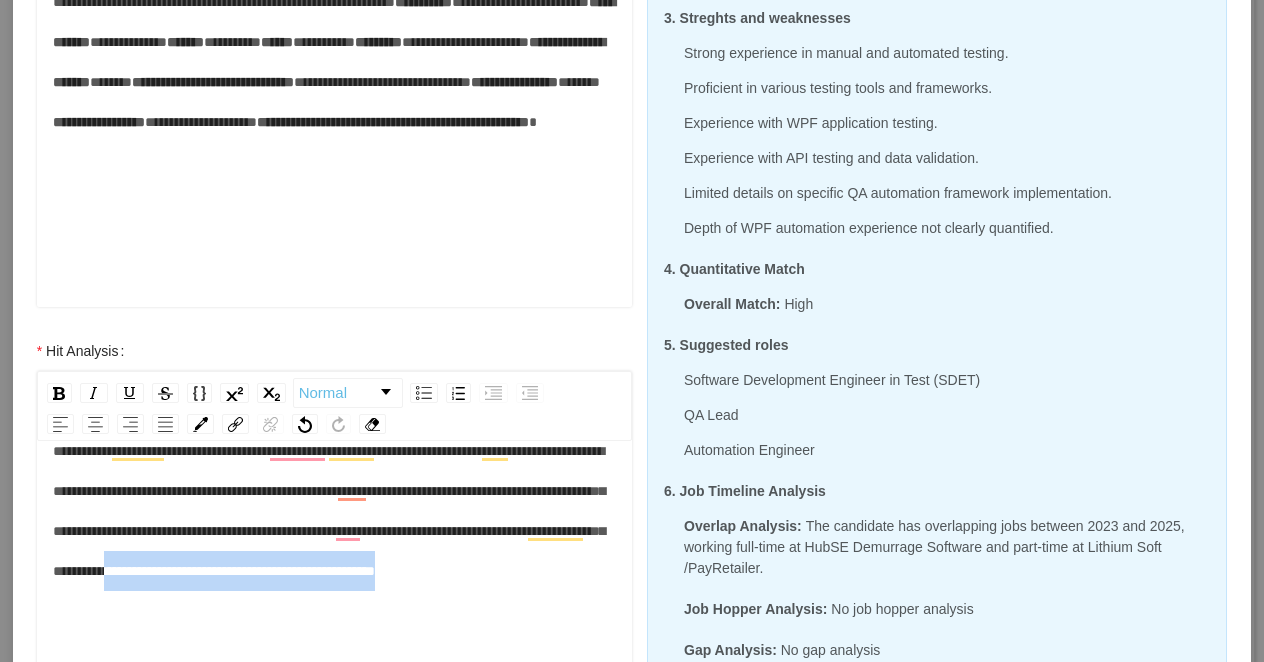 drag, startPoint x: 575, startPoint y: 623, endPoint x: 191, endPoint y: 623, distance: 384 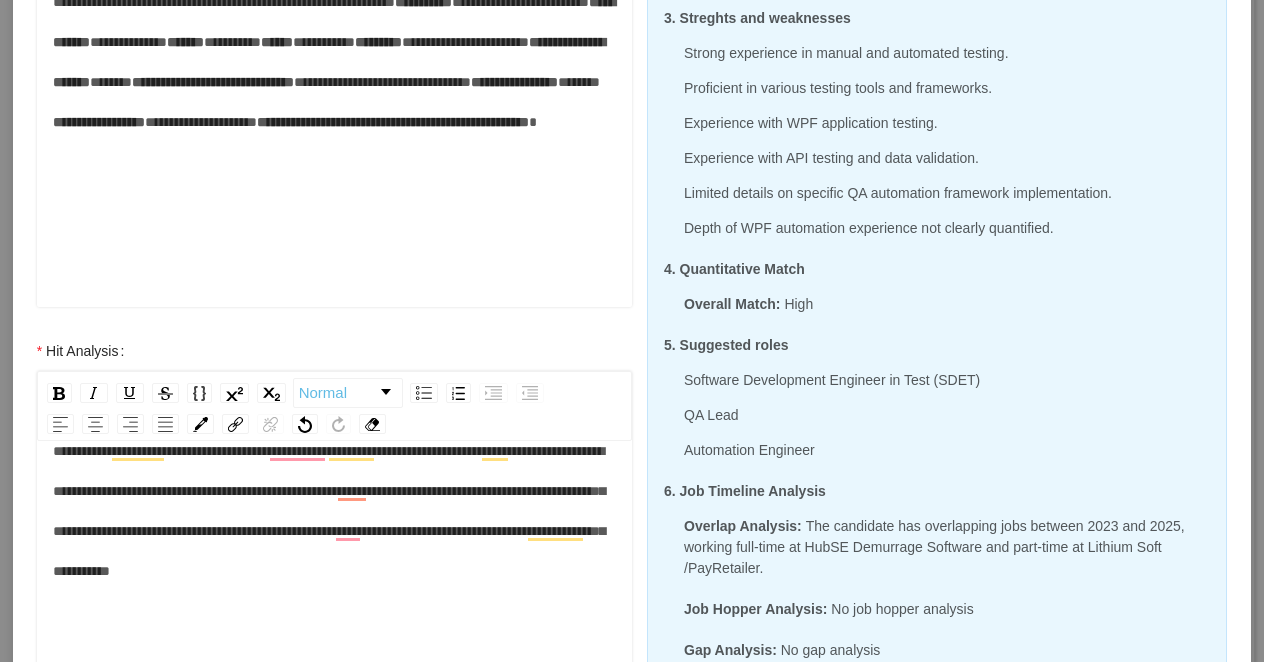 click on "**********" at bounding box center [329, 511] 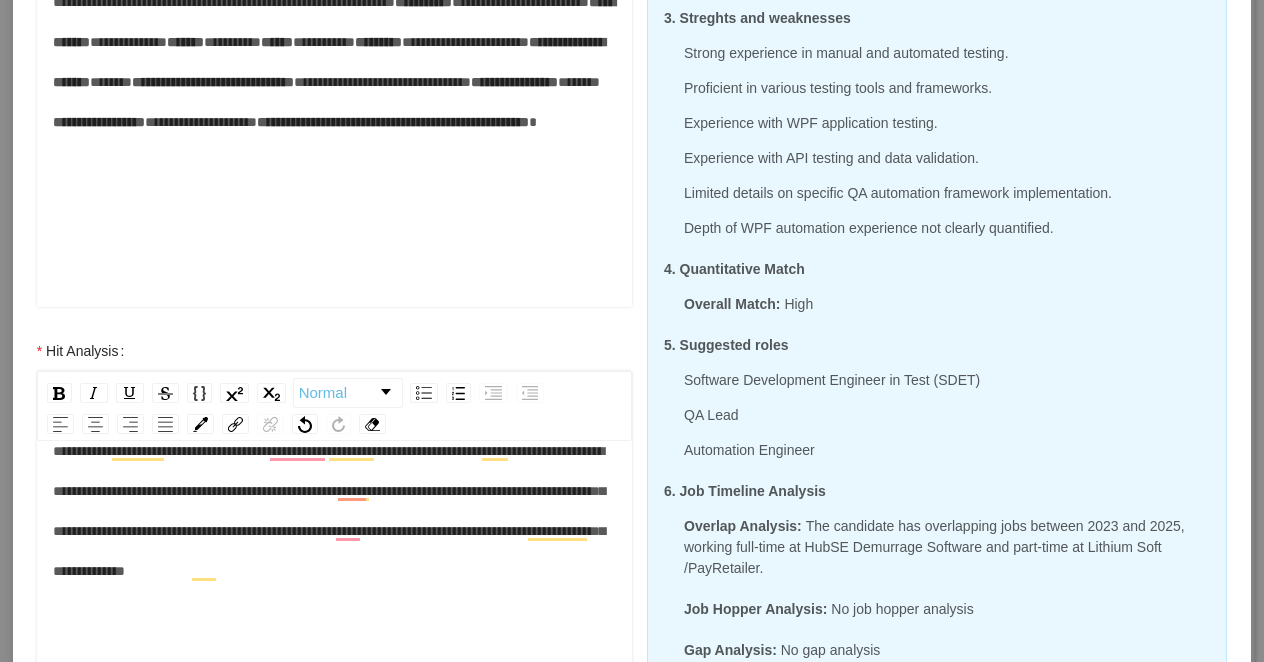 click on "**********" at bounding box center [335, 511] 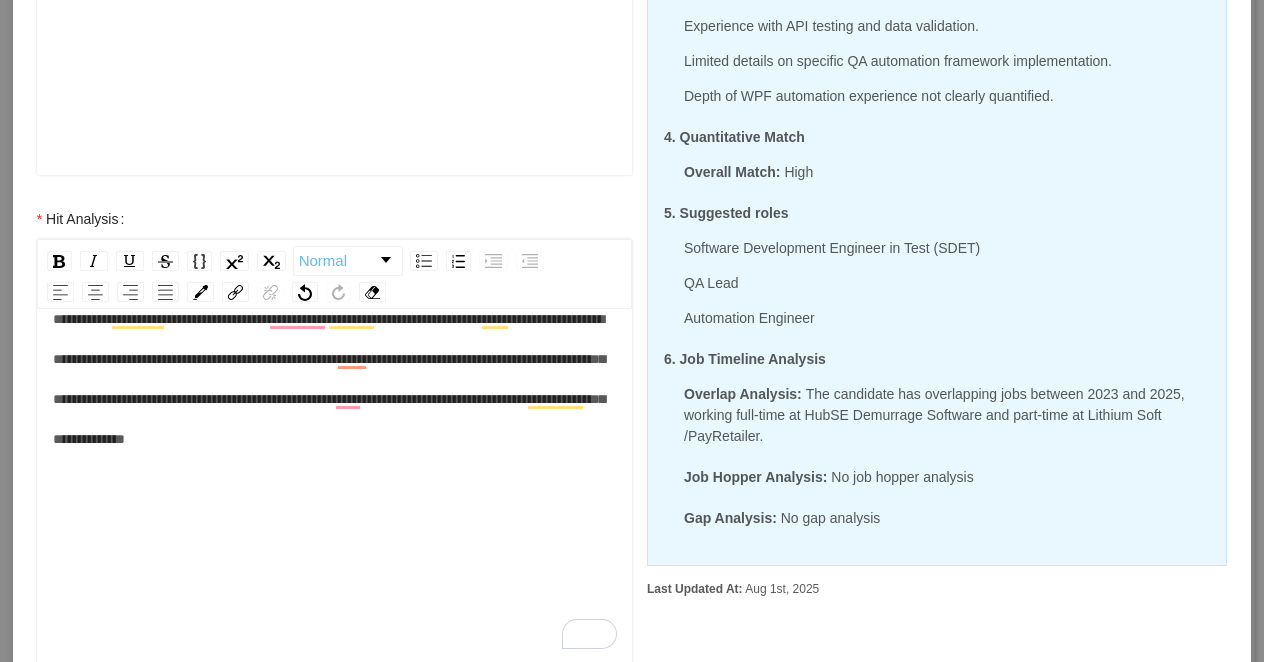 scroll, scrollTop: 648, scrollLeft: 0, axis: vertical 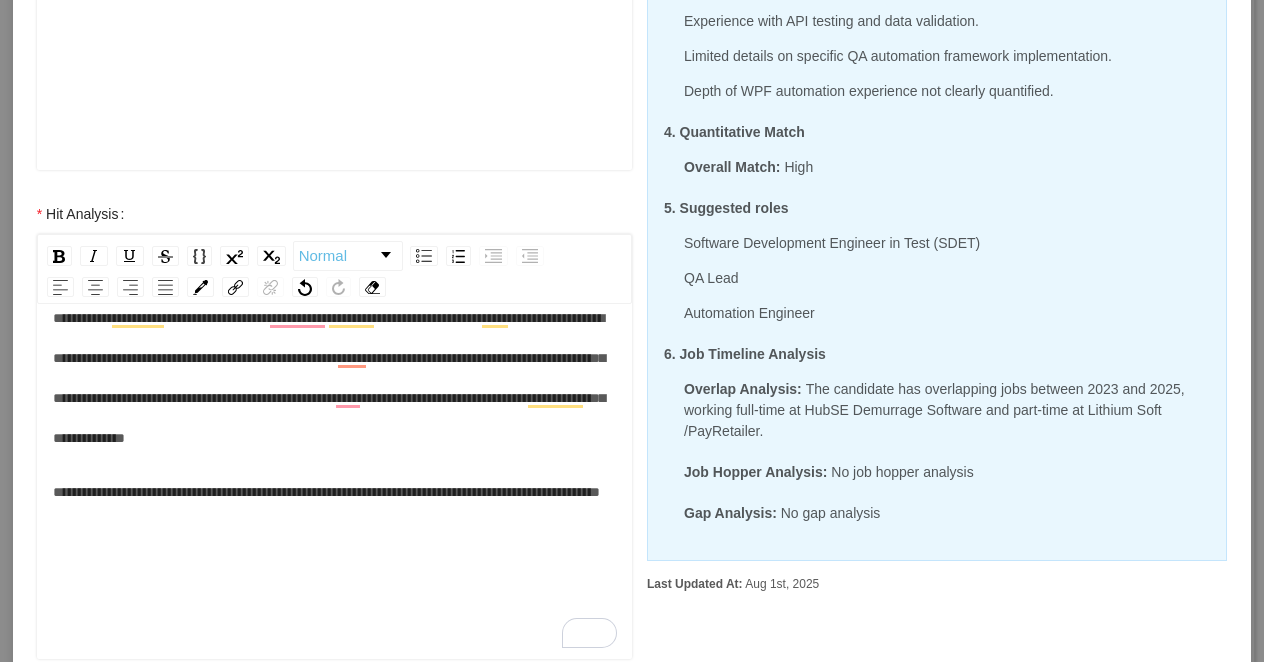 click on "**********" at bounding box center [335, 492] 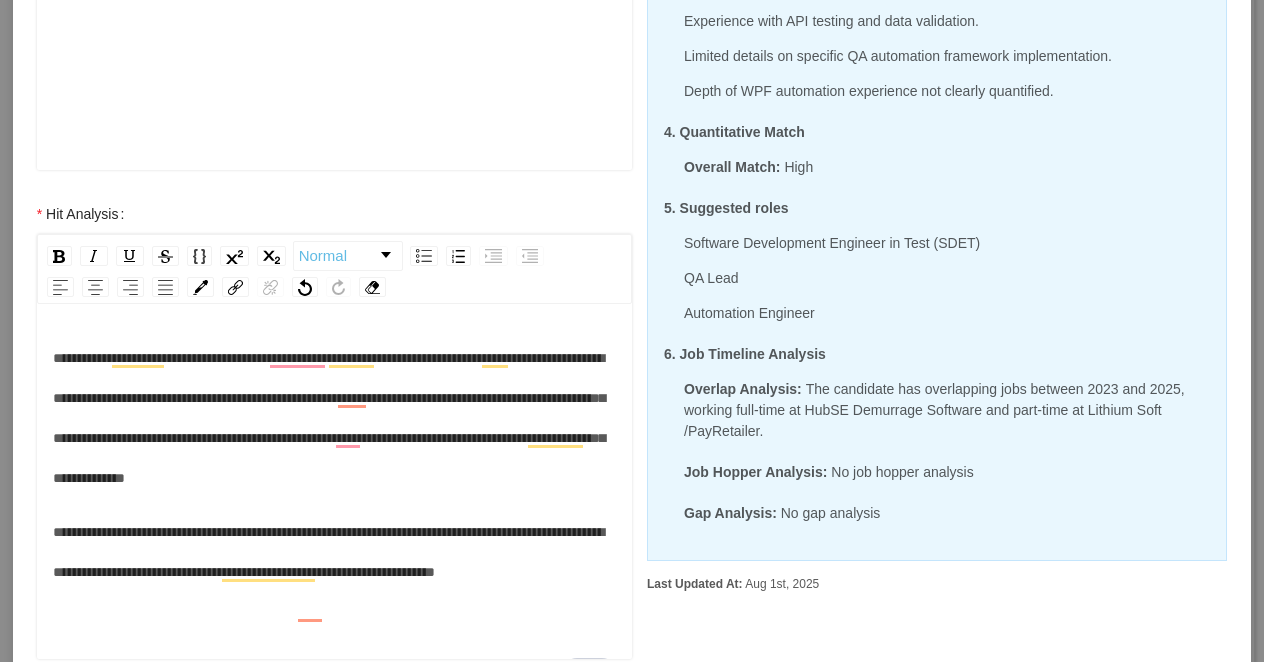 scroll, scrollTop: 44, scrollLeft: 0, axis: vertical 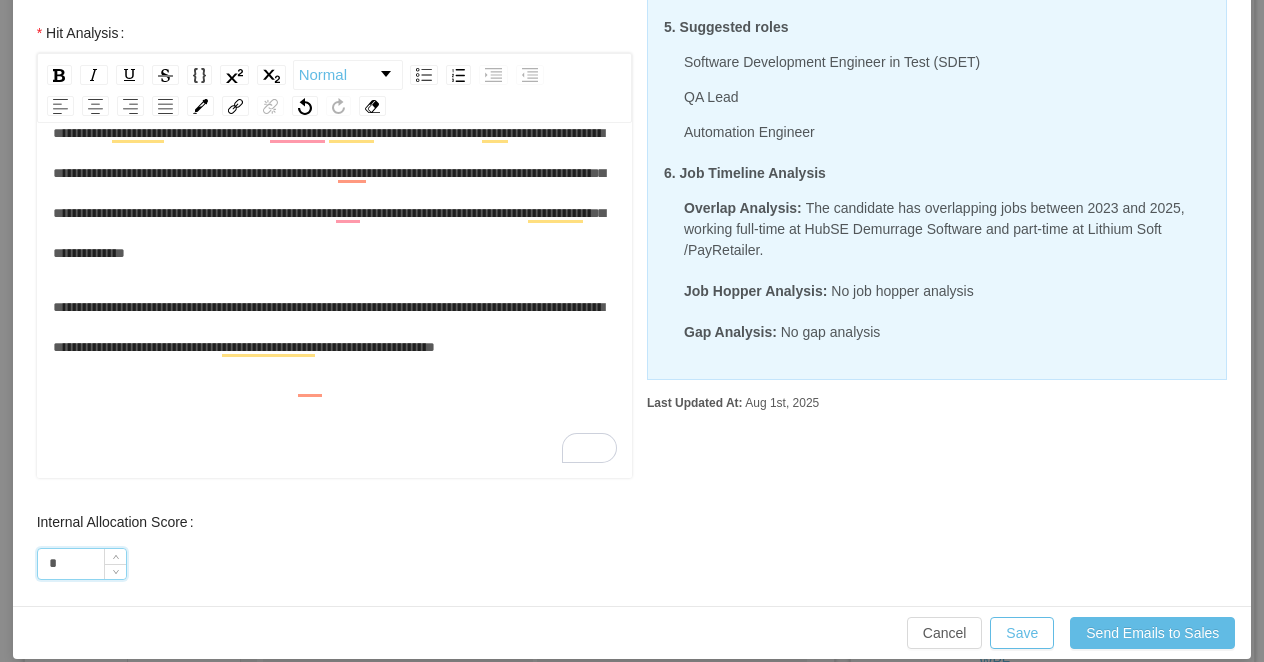 drag, startPoint x: 66, startPoint y: 568, endPoint x: 42, endPoint y: 568, distance: 24 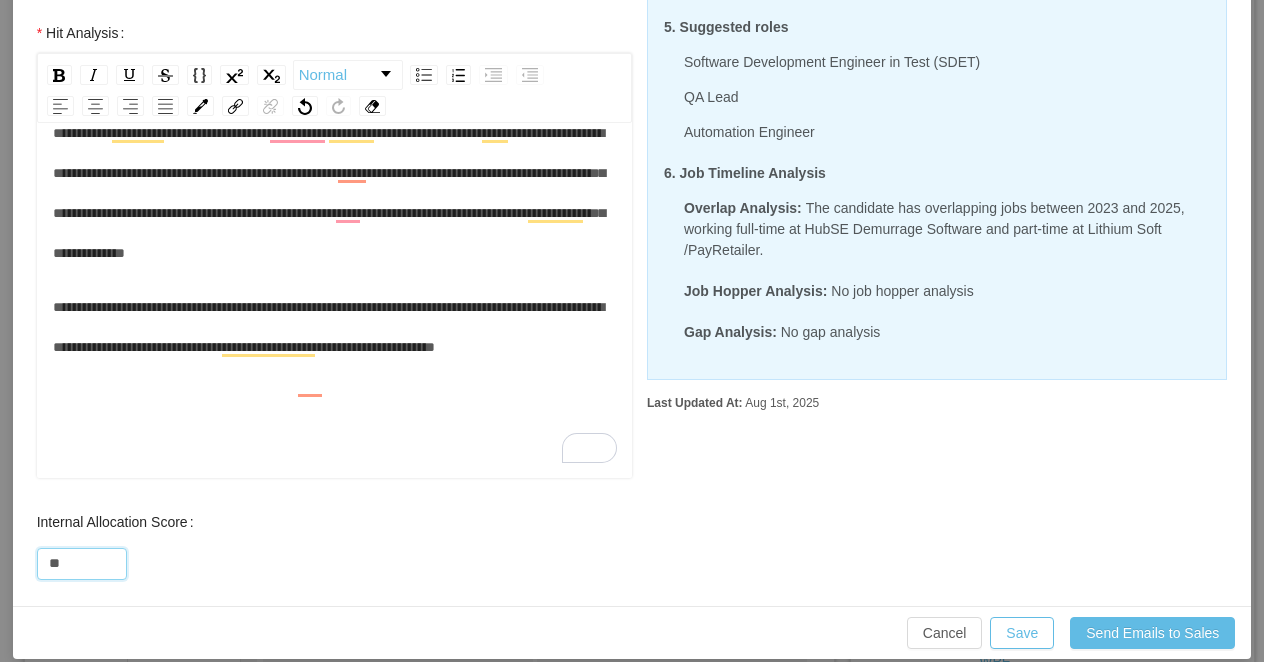 scroll, scrollTop: 0, scrollLeft: 0, axis: both 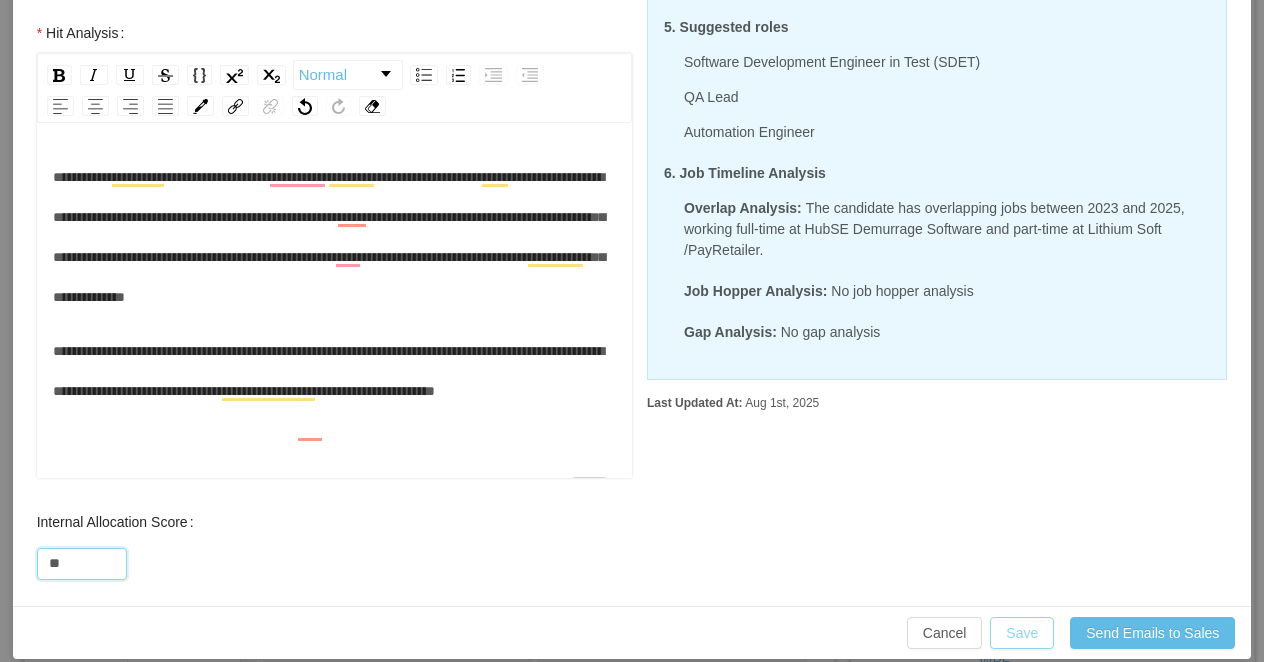 type on "**" 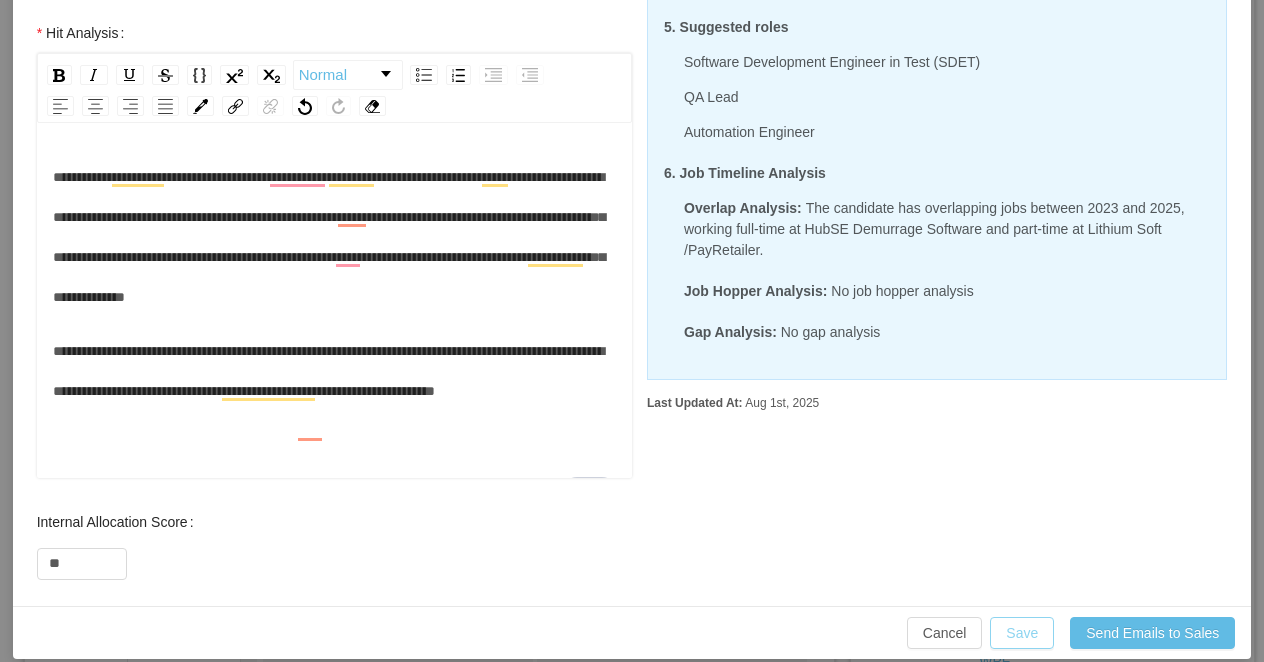 click on "Save" at bounding box center [1022, 633] 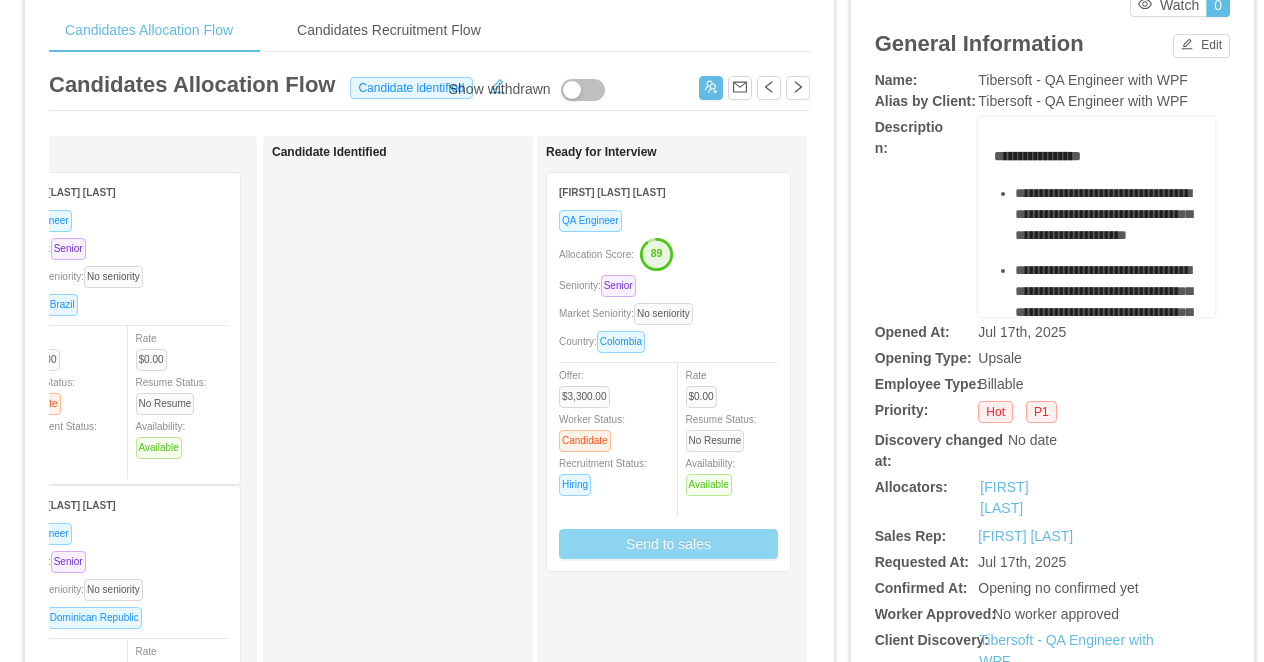 click on "QA Engineer Allocation Score:   89 Seniority:   Senior Market Seniority:   No seniority Country:   Colombia Offer:  $3,300.00 Worker Status:   Candidate Recruitment Status:   Hiring Rate $0.00 Resume Status:   No Resume Availability:     Available Send to sales" at bounding box center [668, 384] 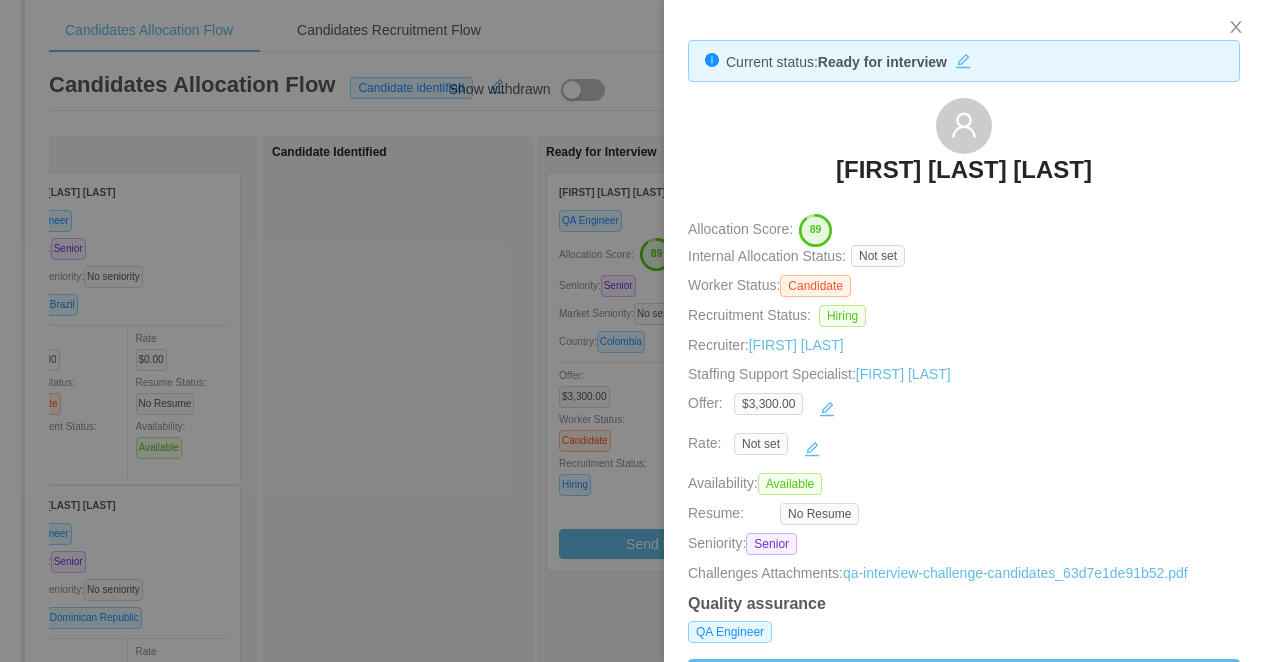 drag, startPoint x: 1131, startPoint y: 170, endPoint x: 800, endPoint y: 170, distance: 331 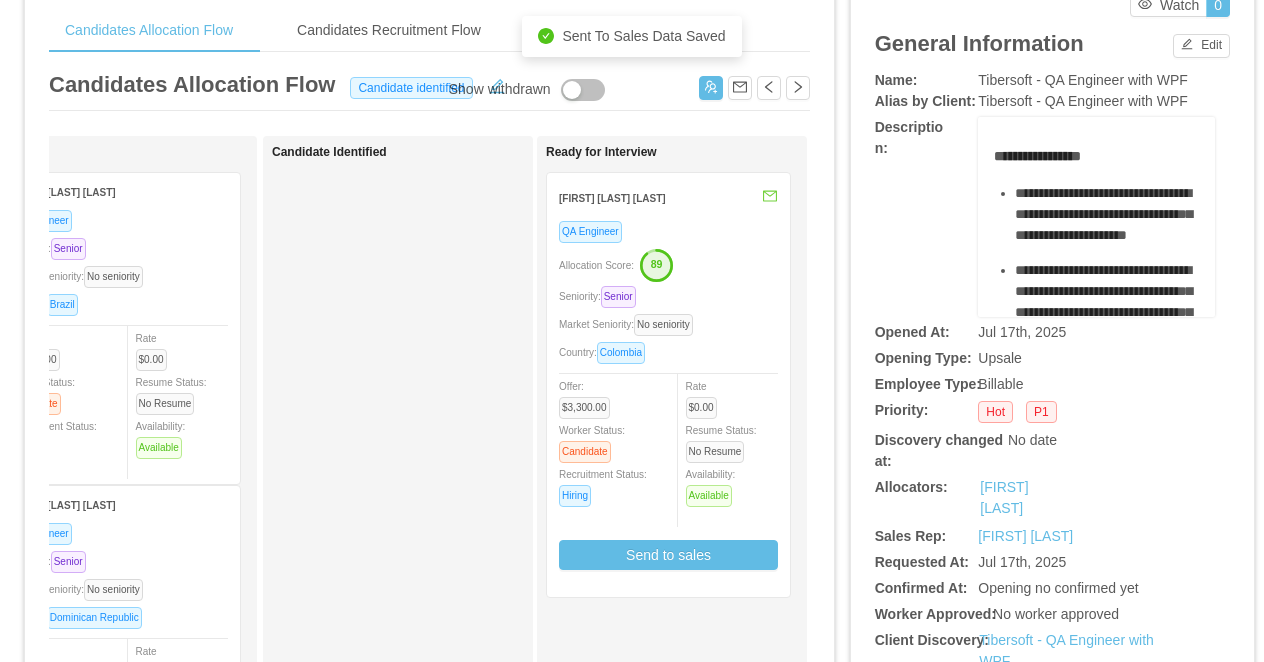 scroll, scrollTop: 0, scrollLeft: 0, axis: both 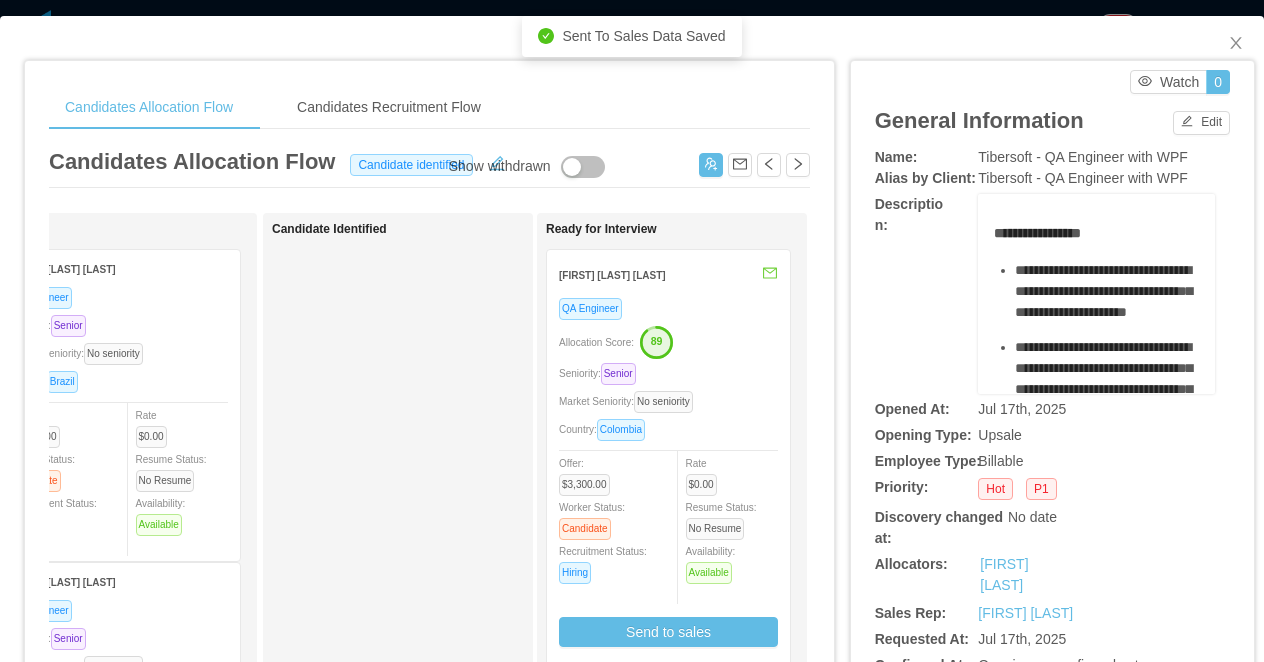 click on "Candidates Allocation Flow Candidates Recruitment Flow  Candidates Allocation Flow   Candidate identified   Show withdrawn Applied Luiz Diego Batista de Souza QA Engineer Seniority:   Senior Market Seniority:   No seniority Country:   Brazil Offer:  $5,000.00 Worker Status:   Candidate Recruitment Status:   Hiring Rate $0.00 Resume Status:   No Resume Availability:     Available Jose Miguel De la Cruz QA Engineer Seniority:   Senior Market Seniority:   No seniority Country:   Dominican Republic Offer:  $4,300.00 Worker Status:   Candidate Recruitment Status:   Pre-hiring Rate $0.00 Resume Status:   Resume  1 Availability:     Not Available Yeuris Valdez QA Engineer Seniority:   Senior Market Seniority:   No seniority Country:   Dominican Republic Offer:  $4,500.00 Worker Status:   Candidate Recruitment Status:   Pre-hiring Rate $0.00 Resume Status:   Resume  1 Availability:     Check Availability Anderson Araujo QA Engineer Seniority:   Mid level Market Seniority:   No seniority Offer:" at bounding box center [632, 331] 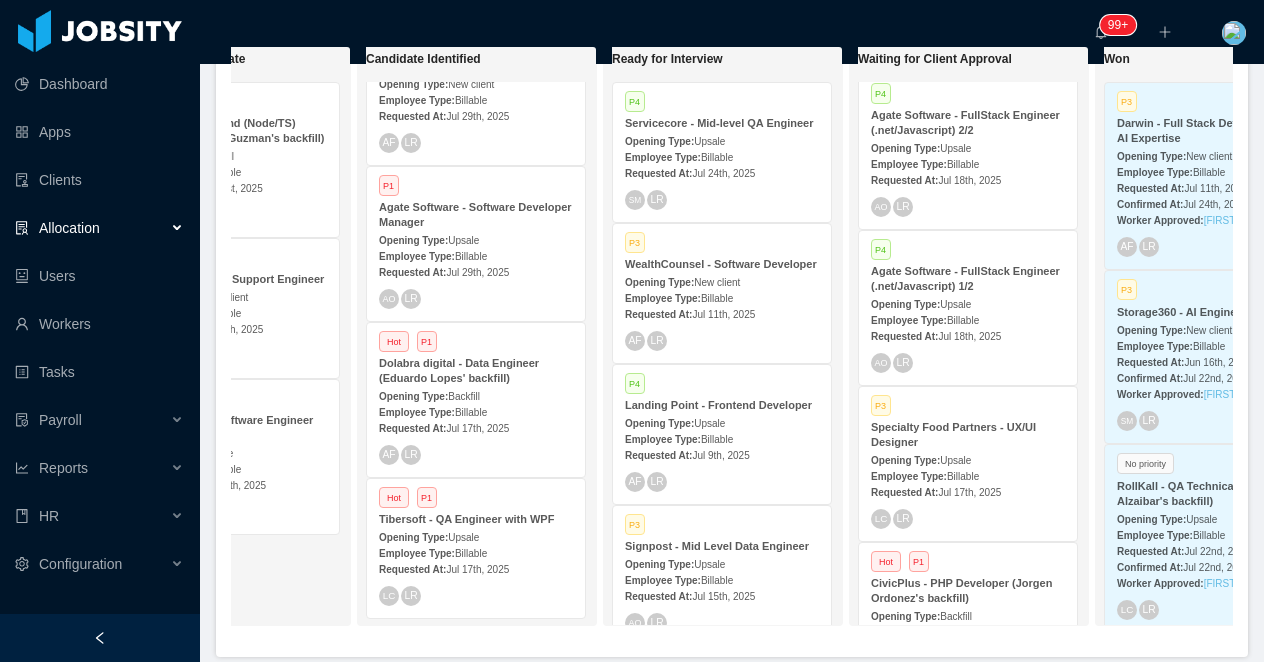 scroll, scrollTop: 76, scrollLeft: 0, axis: vertical 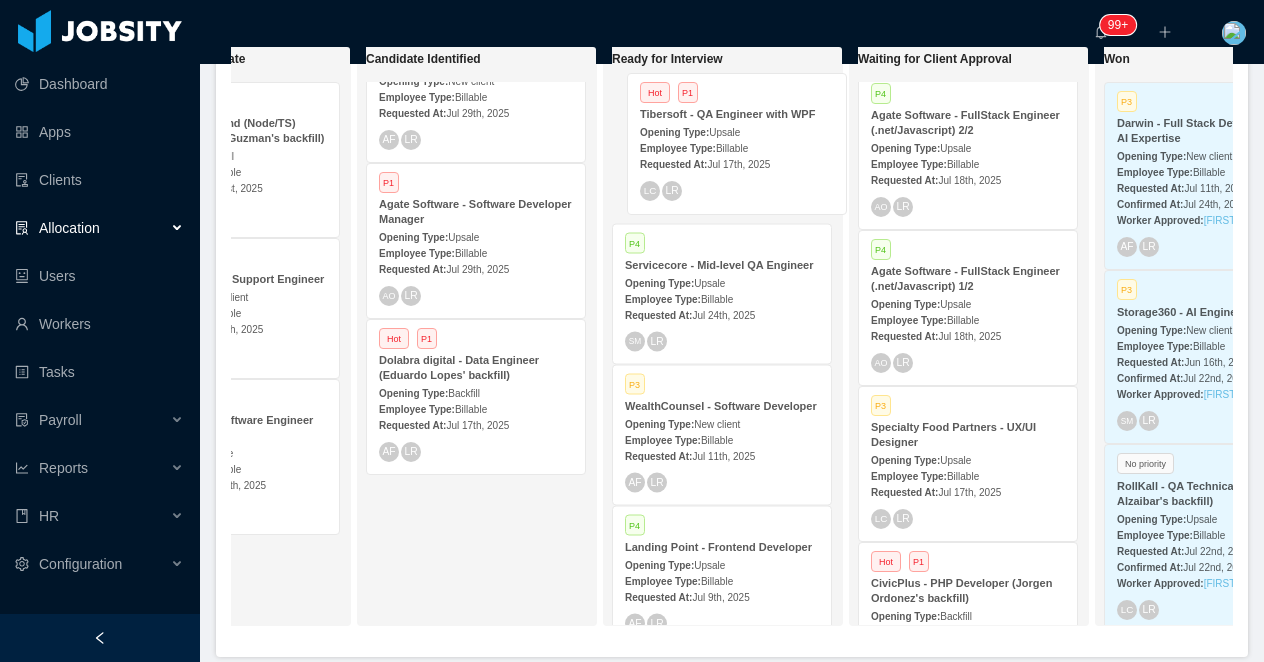 drag, startPoint x: 486, startPoint y: 520, endPoint x: 747, endPoint y: 118, distance: 479.29636 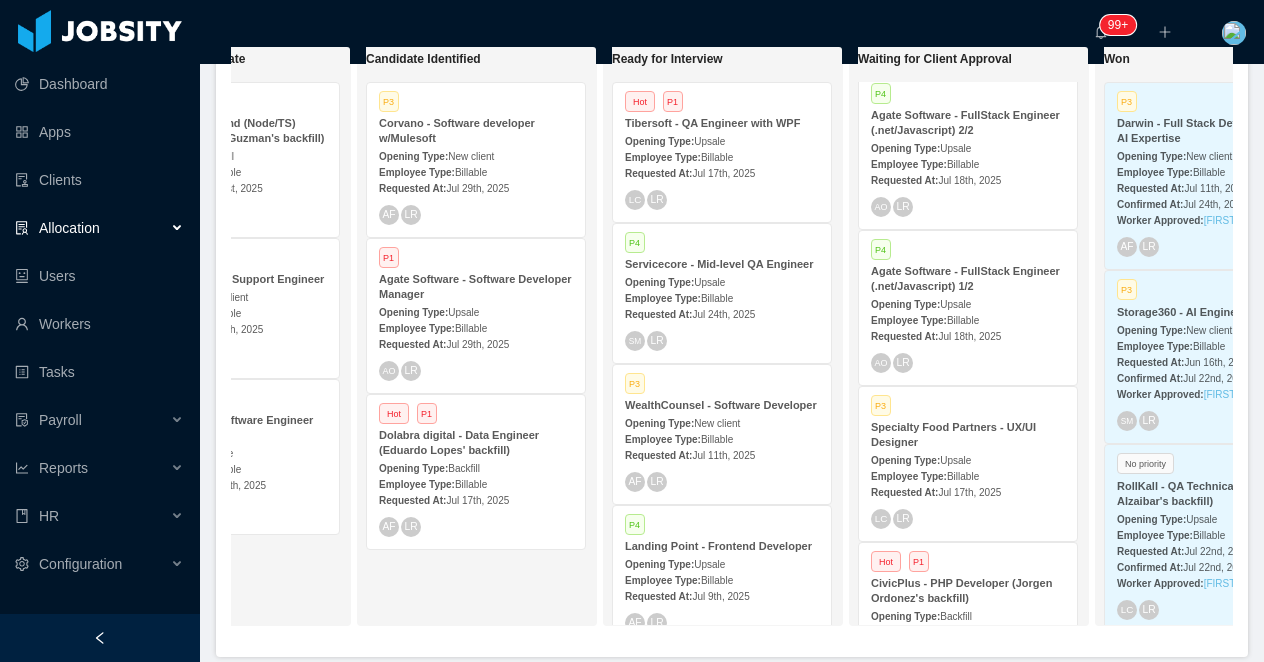 scroll, scrollTop: 0, scrollLeft: 0, axis: both 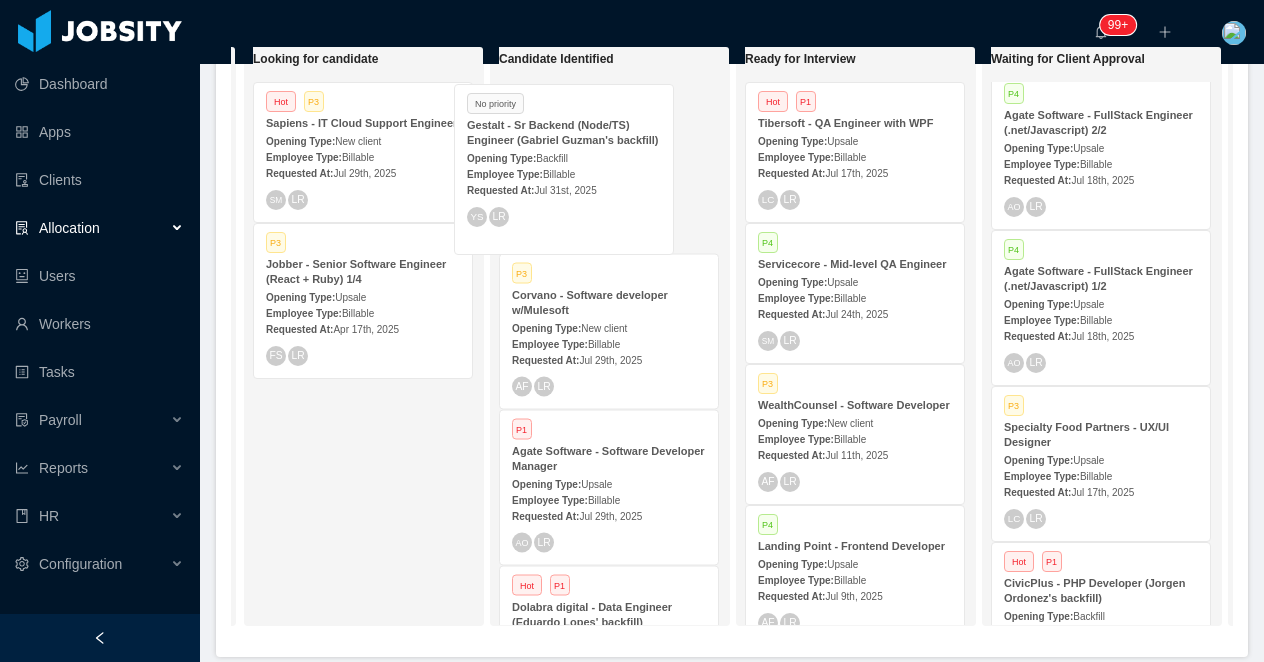 drag, startPoint x: 388, startPoint y: 134, endPoint x: 587, endPoint y: 135, distance: 199.00252 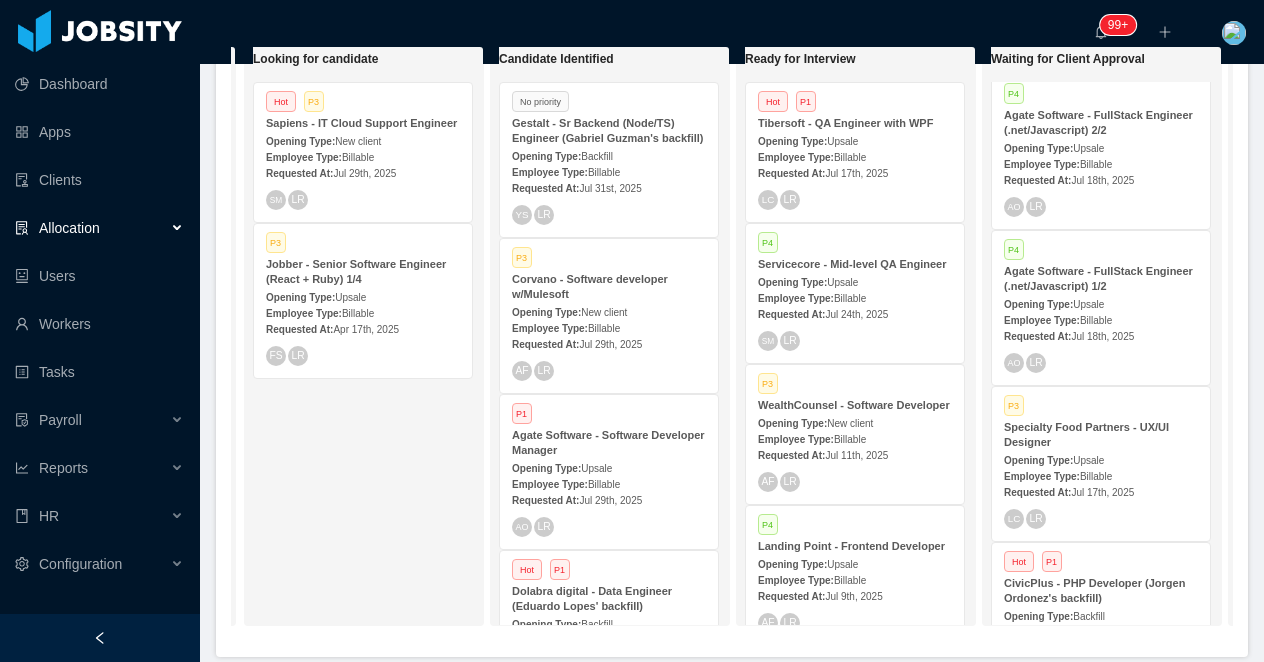 click on "Upsale" at bounding box center [842, 141] 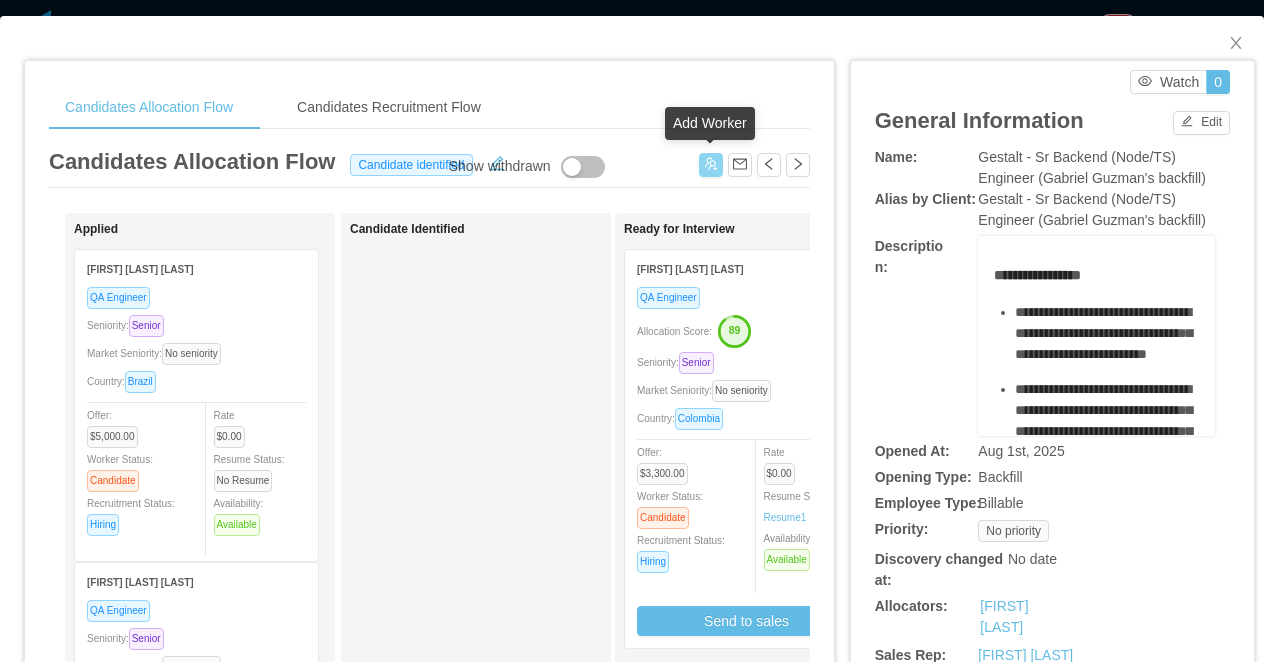 click at bounding box center (711, 165) 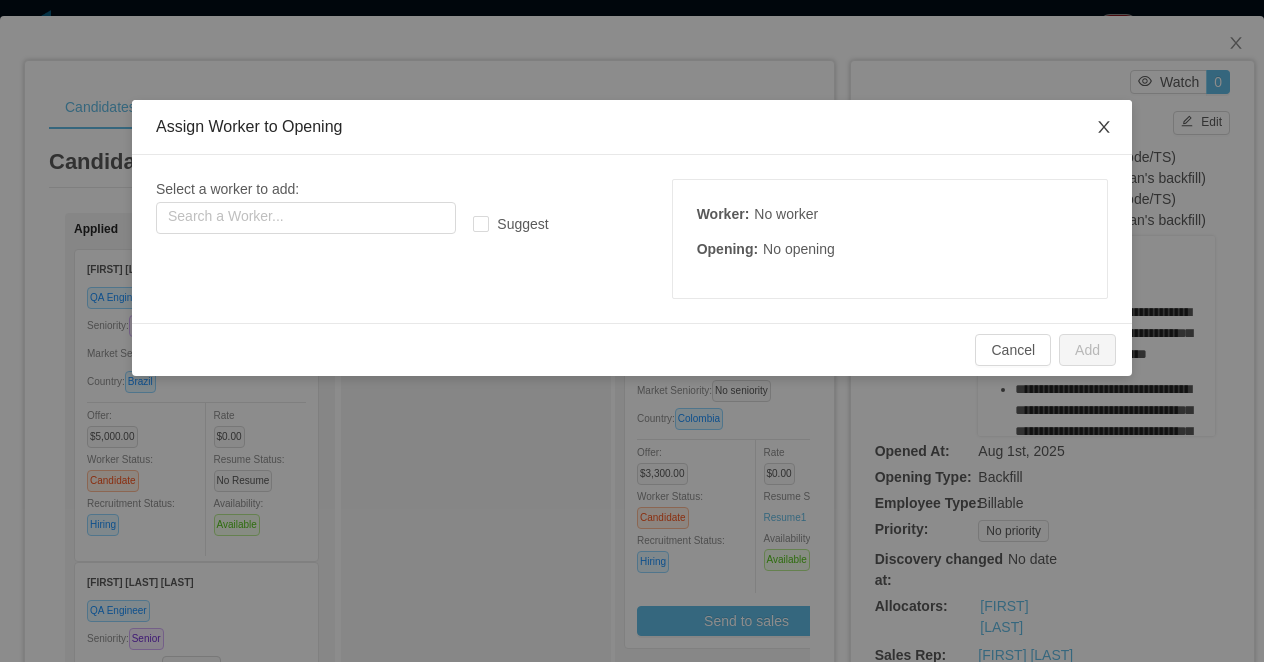 click at bounding box center [1104, 128] 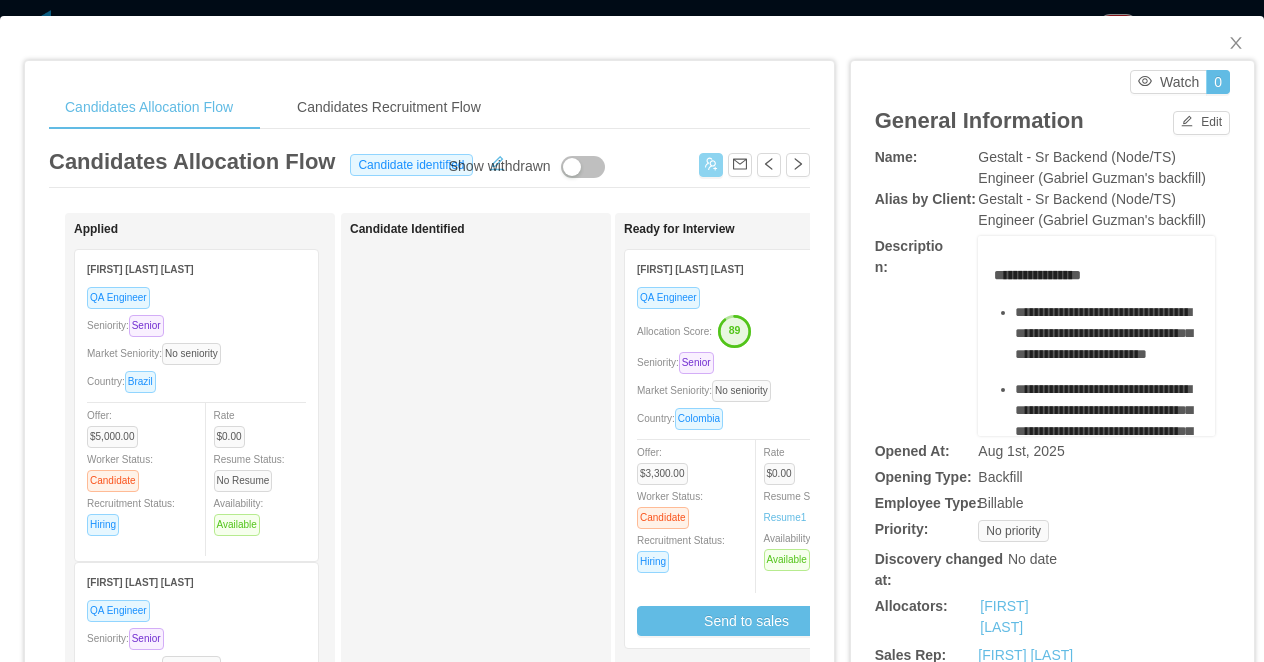 click on "QA Engineer" at bounding box center [746, 297] 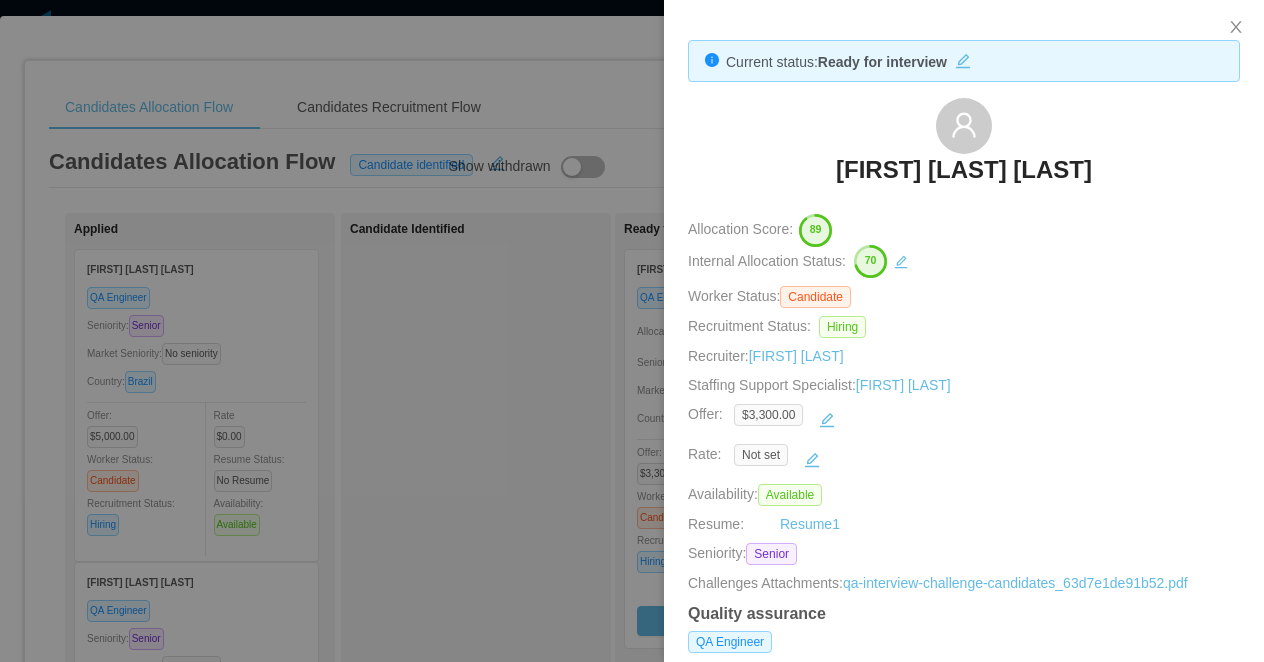 click on "Luis Enrique Rangel Díaz" at bounding box center (964, 148) 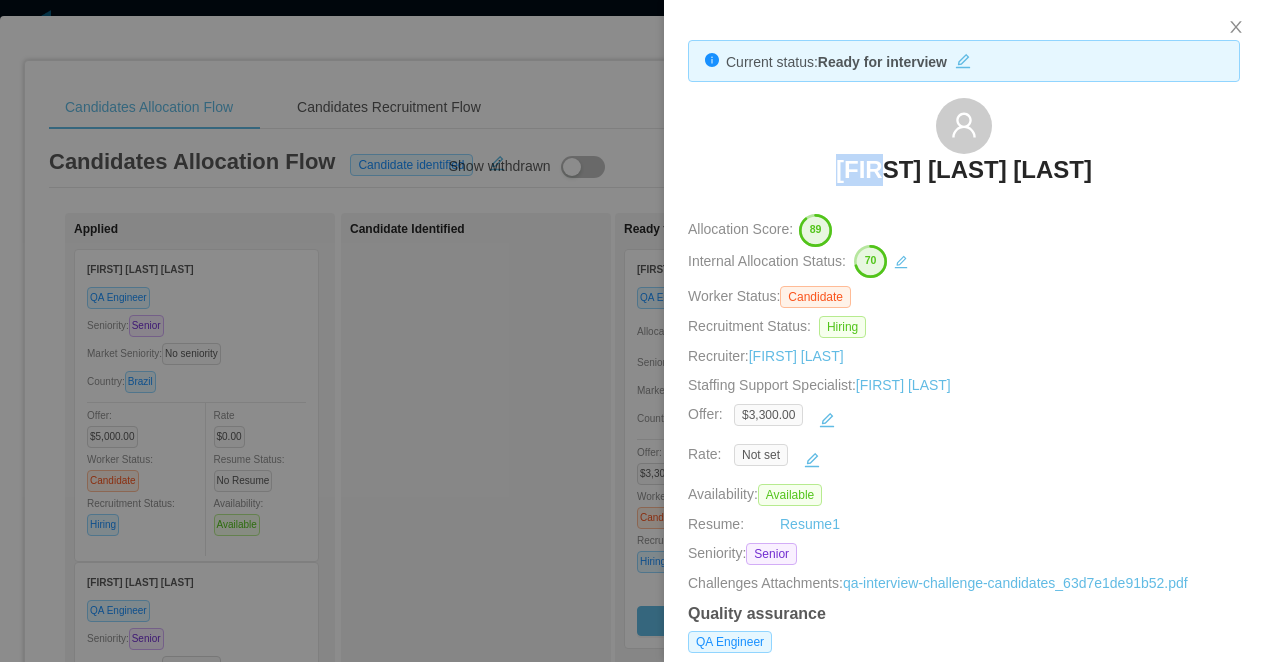 click on "Luis Enrique Rangel Díaz" at bounding box center (964, 148) 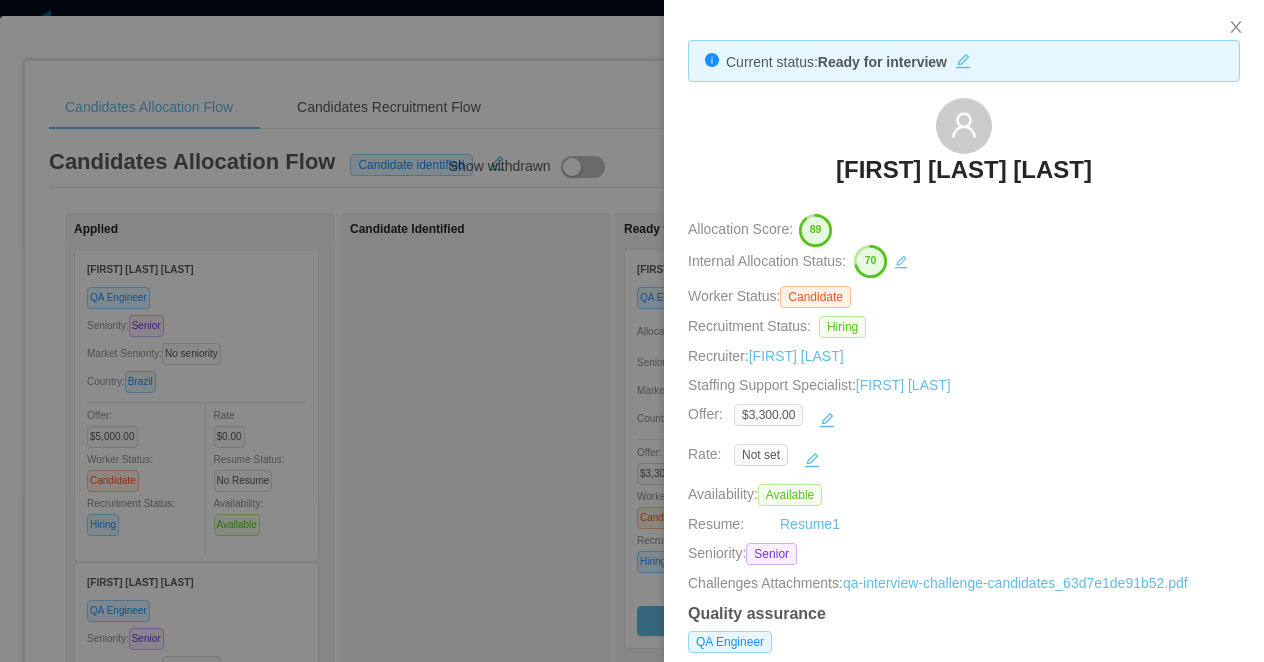 click at bounding box center [632, 331] 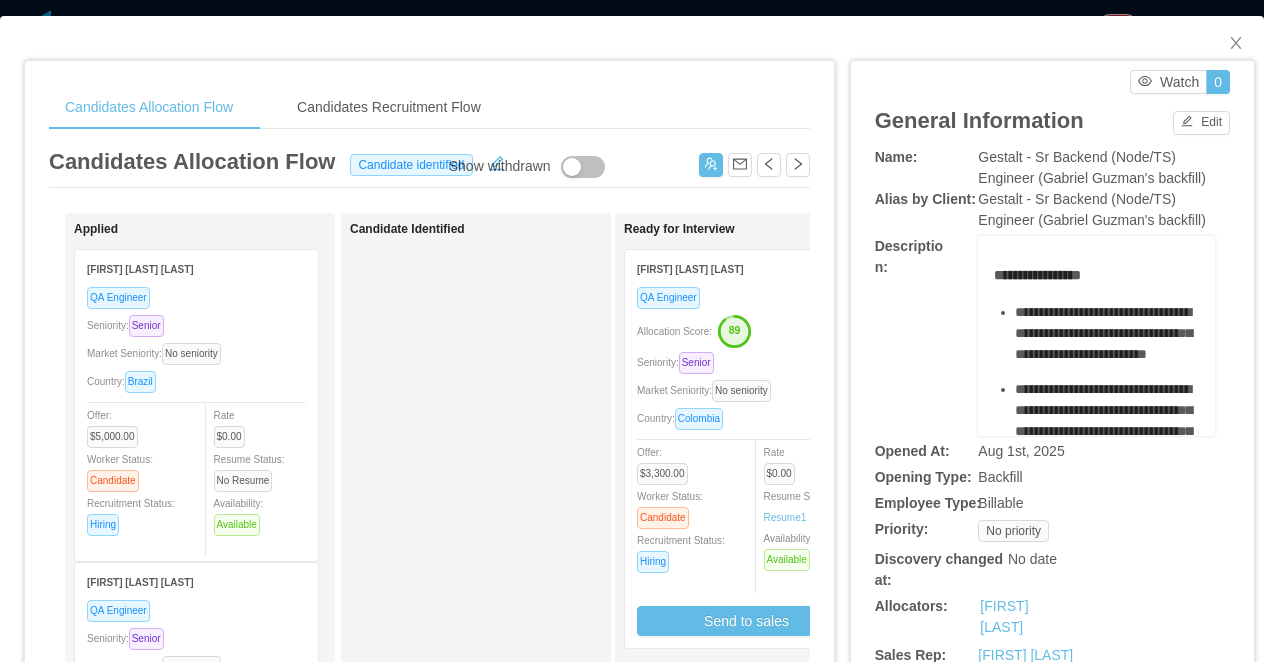 click on "Candidates Allocation Flow Candidates Recruitment Flow  Candidates Allocation Flow   Candidate identified   Show withdrawn Applied Luiz Diego Batista de Souza QA Engineer Seniority:   Senior Market Seniority:   No seniority Country:   Brazil Offer:  $5,000.00 Worker Status:   Candidate Recruitment Status:   Hiring Rate $0.00 Resume Status:   No Resume Availability:     Available Jose Miguel De la Cruz QA Engineer Seniority:   Senior Market Seniority:   No seniority Country:   Dominican Republic Offer:  $4,300.00 Worker Status:   Candidate Recruitment Status:   Pre-hiring Rate $0.00 Resume Status:   Resume  1 Availability:     Not Available Yeuris Valdez QA Engineer Seniority:   Senior Market Seniority:   No seniority Country:   Dominican Republic Offer:  $4,500.00 Worker Status:   Candidate Recruitment Status:   Pre-hiring Rate $0.00 Resume Status:   Resume  1 Availability:     Check Availability Anderson Araujo QA Engineer Seniority:   Mid level Market Seniority:   No seniority Offer:" at bounding box center [632, 331] 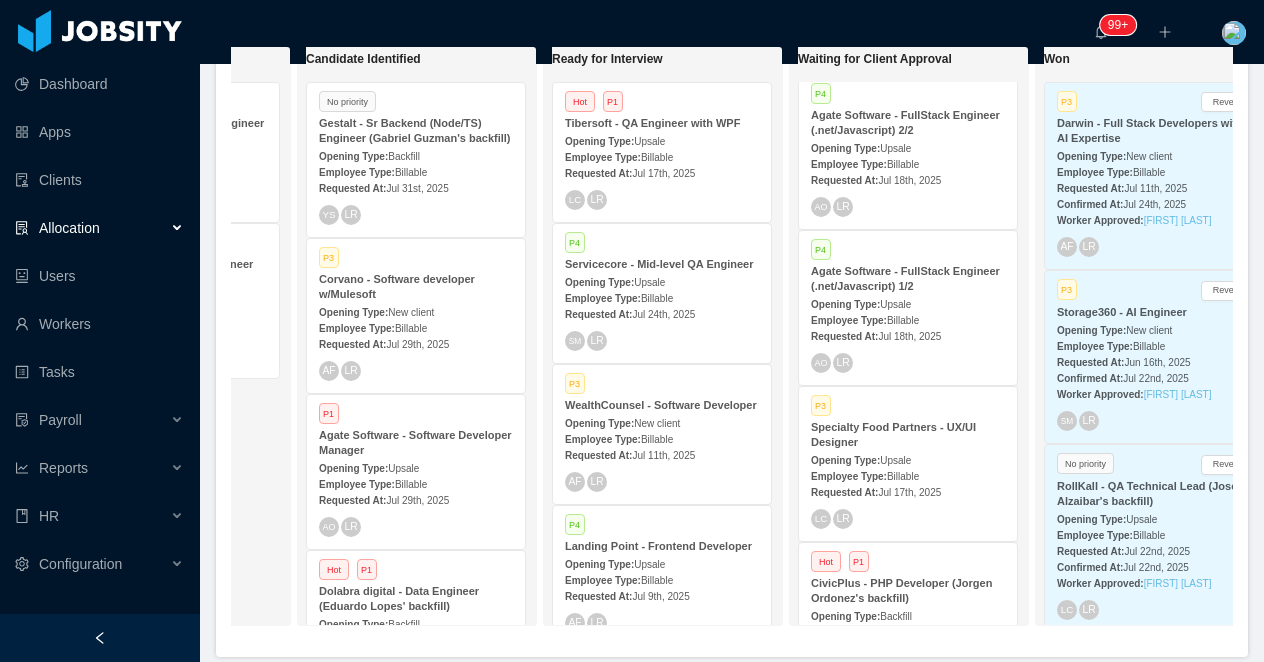 scroll, scrollTop: 0, scrollLeft: 446, axis: horizontal 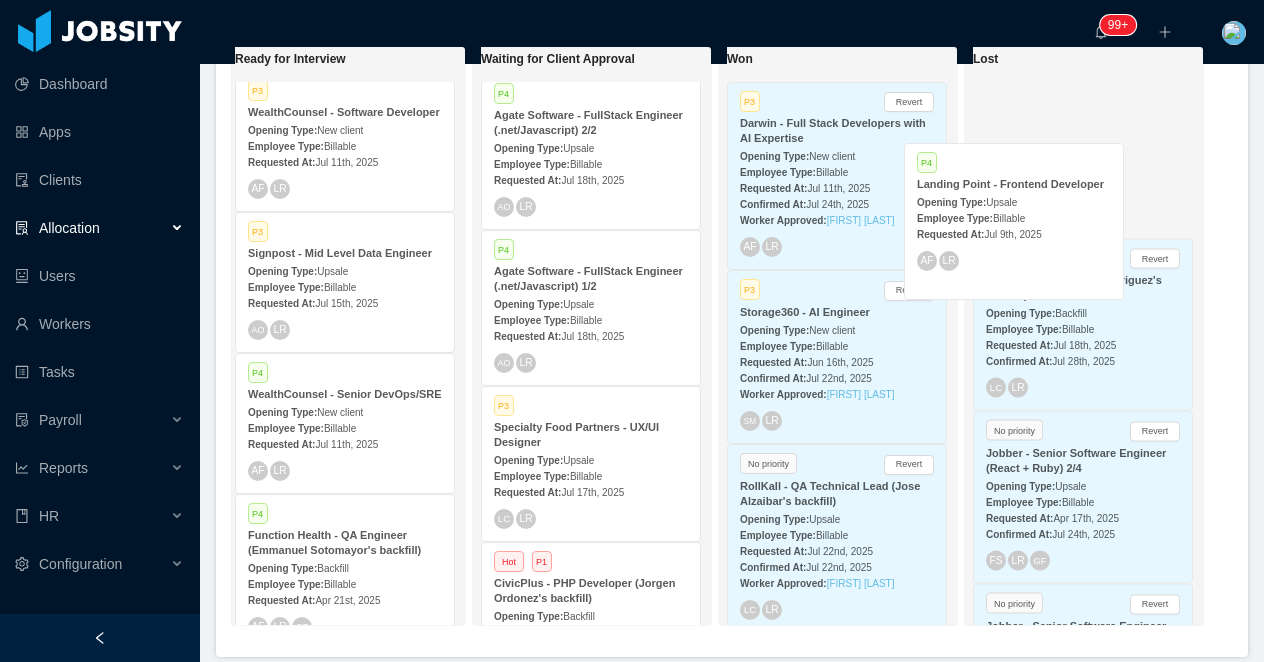 drag, startPoint x: 323, startPoint y: 299, endPoint x: 992, endPoint y: 199, distance: 676.43256 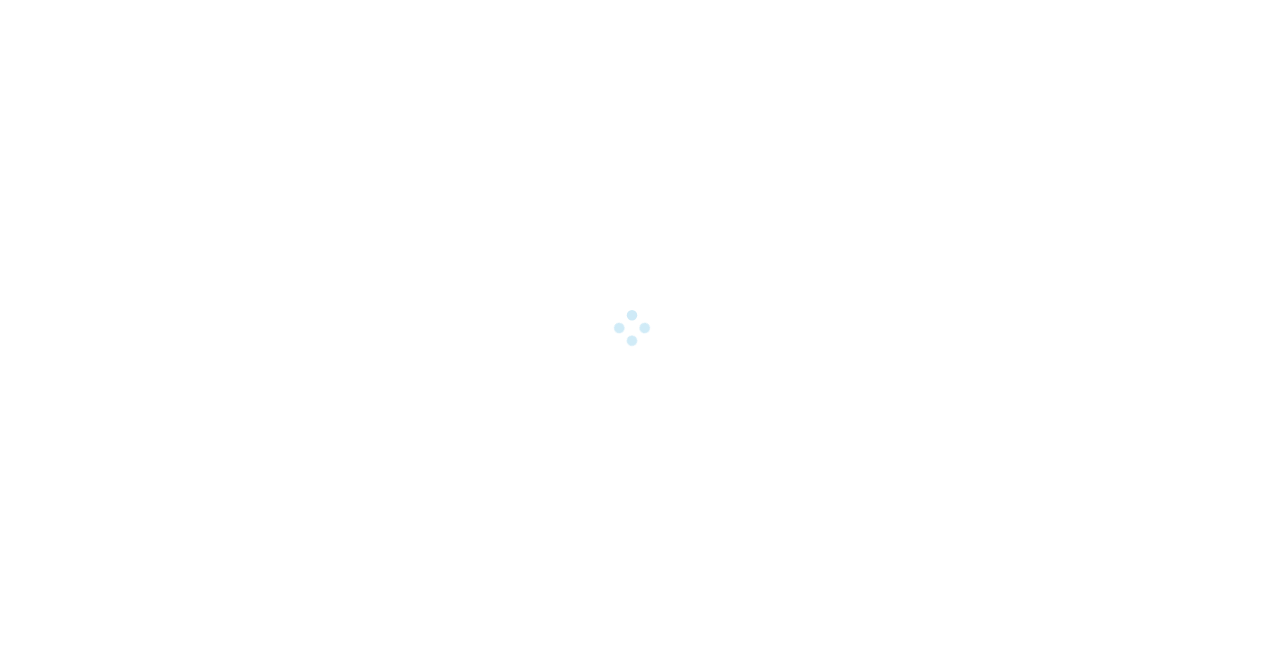 scroll, scrollTop: 0, scrollLeft: 0, axis: both 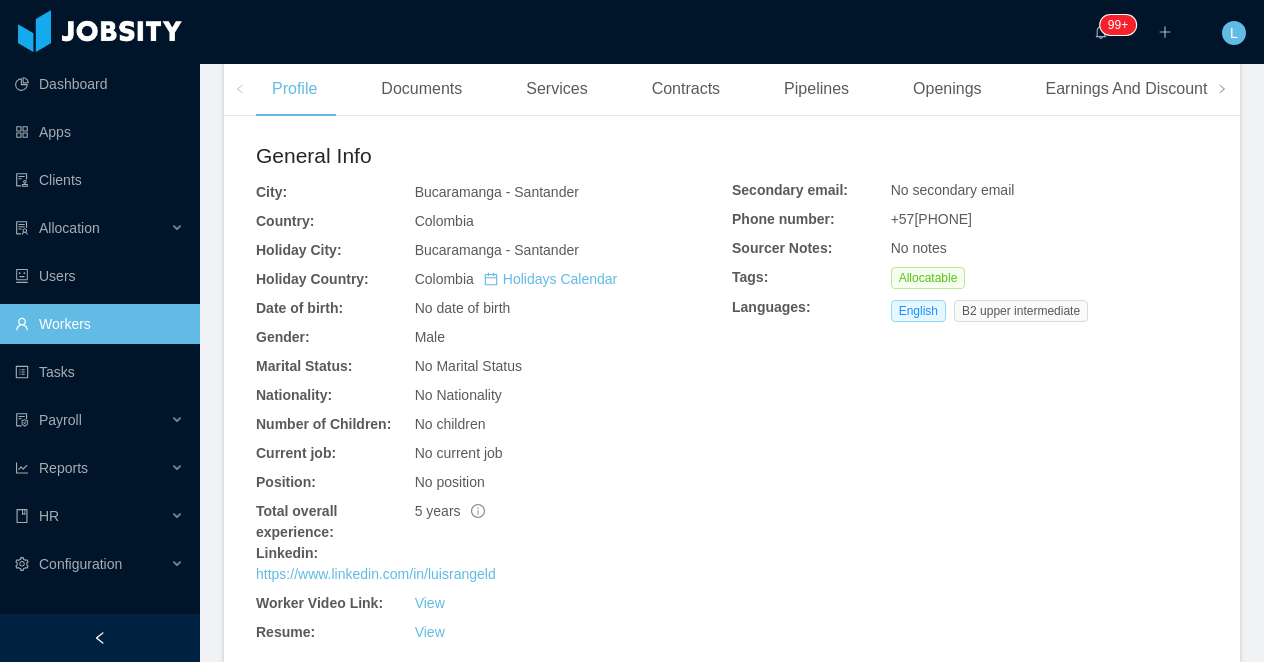 click on "Profile Documents Services Contracts Pipelines Openings Earnings And Discounts Comments Experience General Info City: [CITY] - [STATE] Country: [COUNTRY] Holiday City: [CITY] - [STATE] Holiday Country: [COUNTRY] Holidays Calendar Date of birth: No date of birth Gender: Male Marital Status: No Marital Status Nationality: No Nationality Number of Children: No children Current job: No current job Position: No position Total overall experience: 5 years Linkedin: https://www.linkedin.com/in/luisrangeld Worker Video Link: View Resume: View Secondary email: No secondary email Phone number: +57[PHONE] Sourcer Notes: No notes Tags: Allocatable Languages: English B2 upper intermediate Skills Show All Python and common libraries PyTest (High), 2 year(s) Qa automation Selenium Web Driver (Medium), 2 year(s) Cypress (Medium), 2 year(s) Qa Manual Testing (High), 5 year(s) Test Case Planning (High), 5 year(s) Test Rails (High), 5 year(s) Bug Reporting (High), 5 year(s) Cross Browser Testing (High), 5 year(s)" at bounding box center (732, 753) 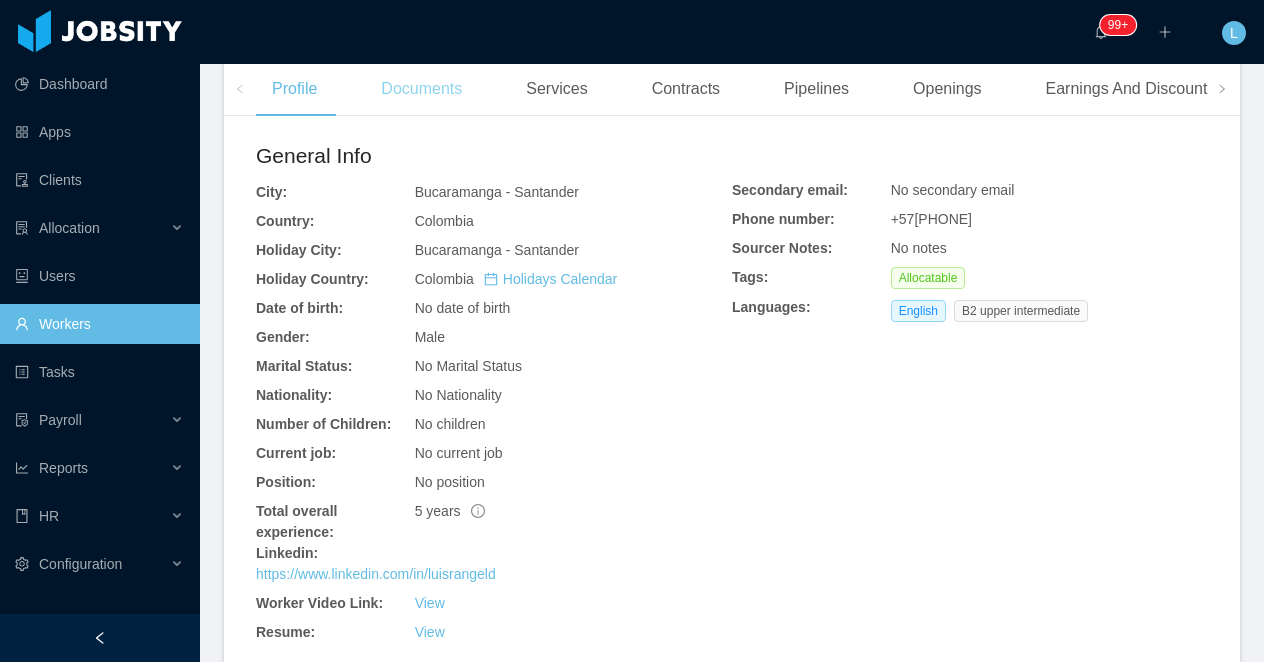 click on "Documents" at bounding box center (421, 89) 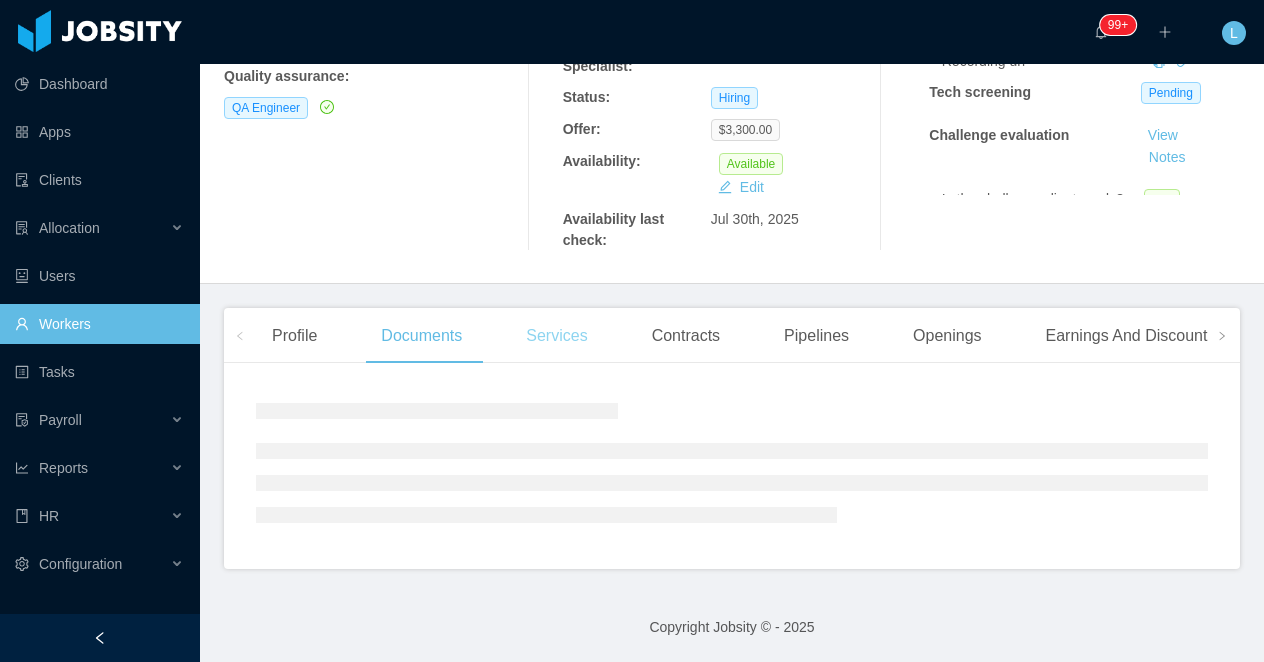 scroll, scrollTop: 514, scrollLeft: 0, axis: vertical 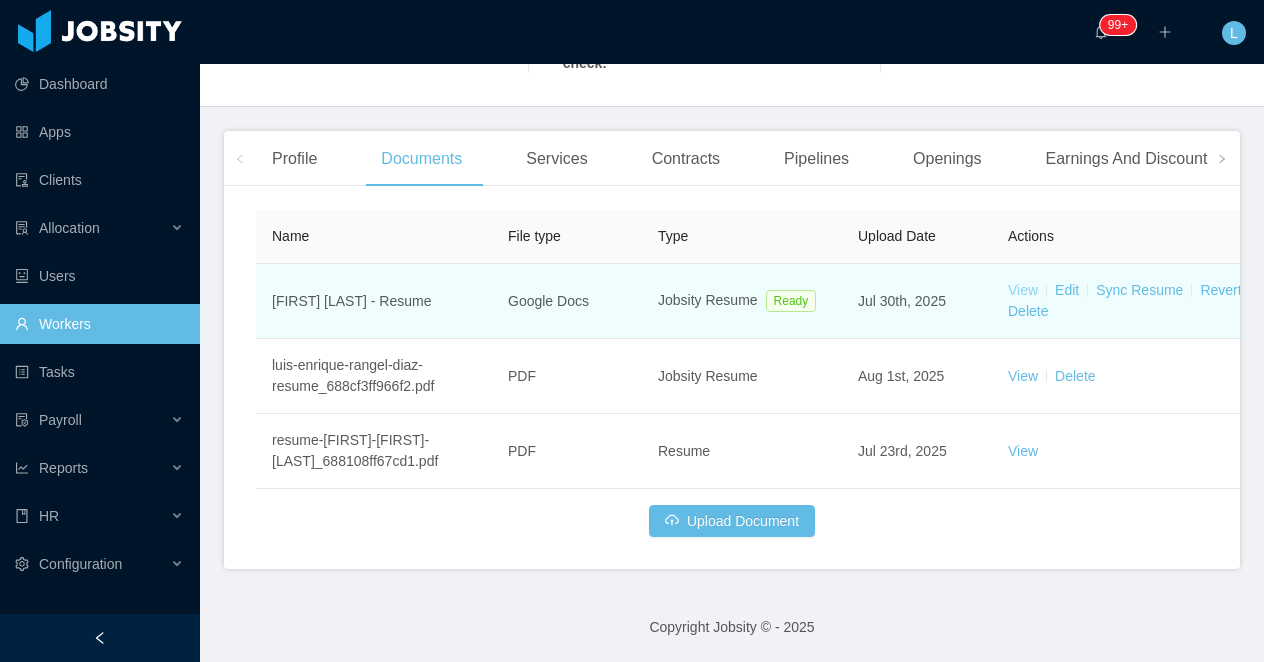 click on "View" at bounding box center [1023, 290] 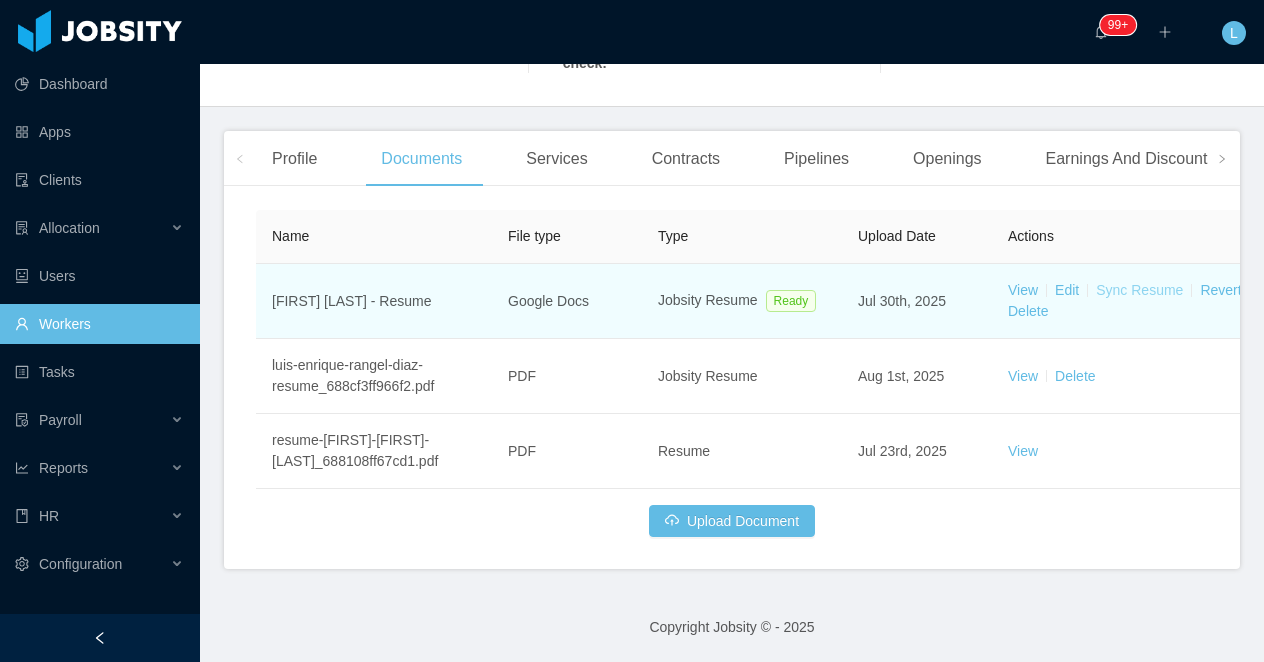 click on "Sync Resume" at bounding box center [1139, 290] 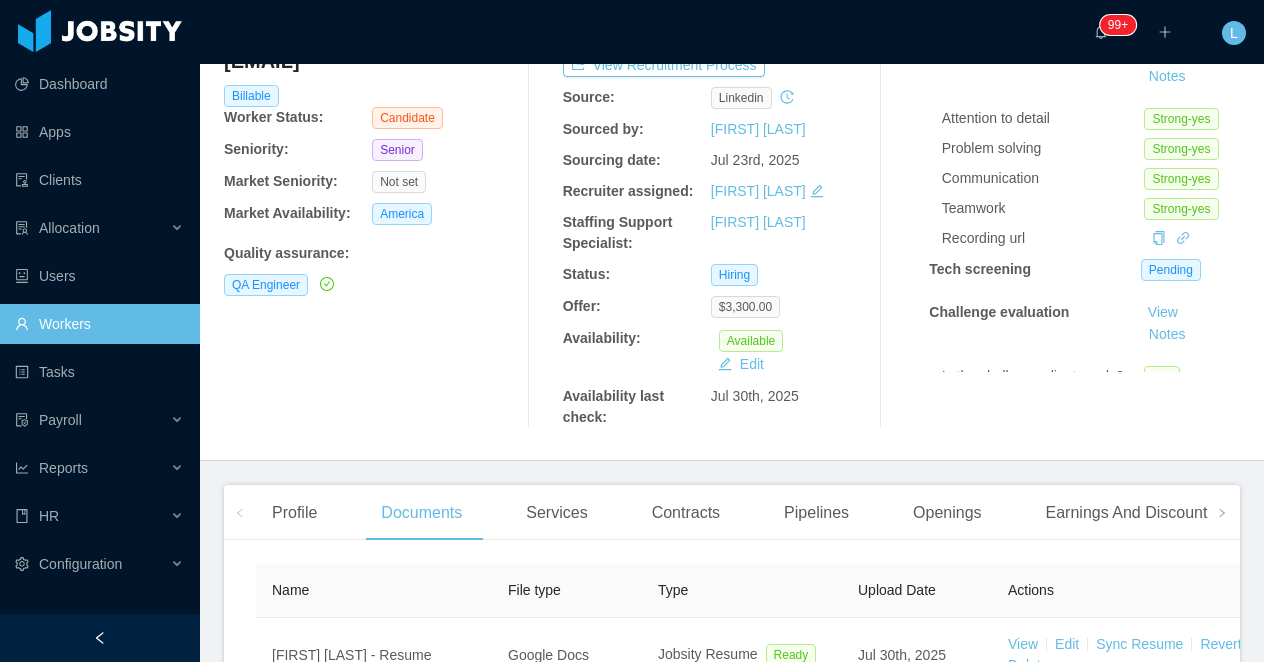scroll, scrollTop: 0, scrollLeft: 0, axis: both 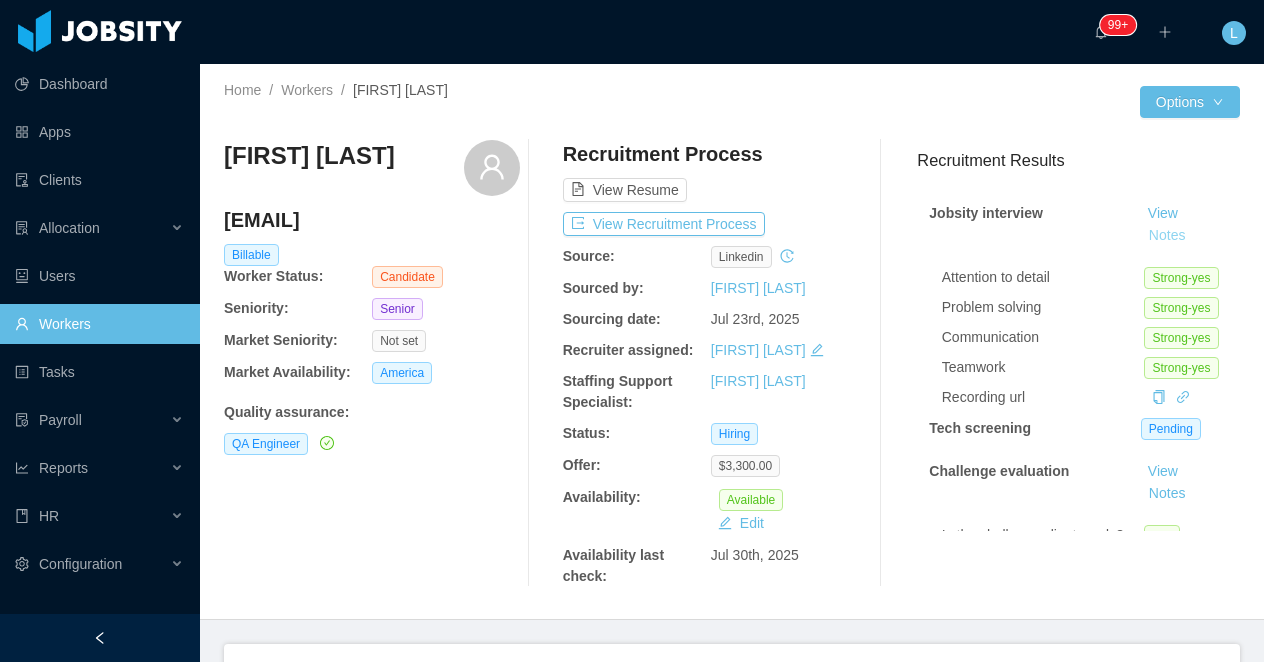 click on "Notes" at bounding box center [1167, 236] 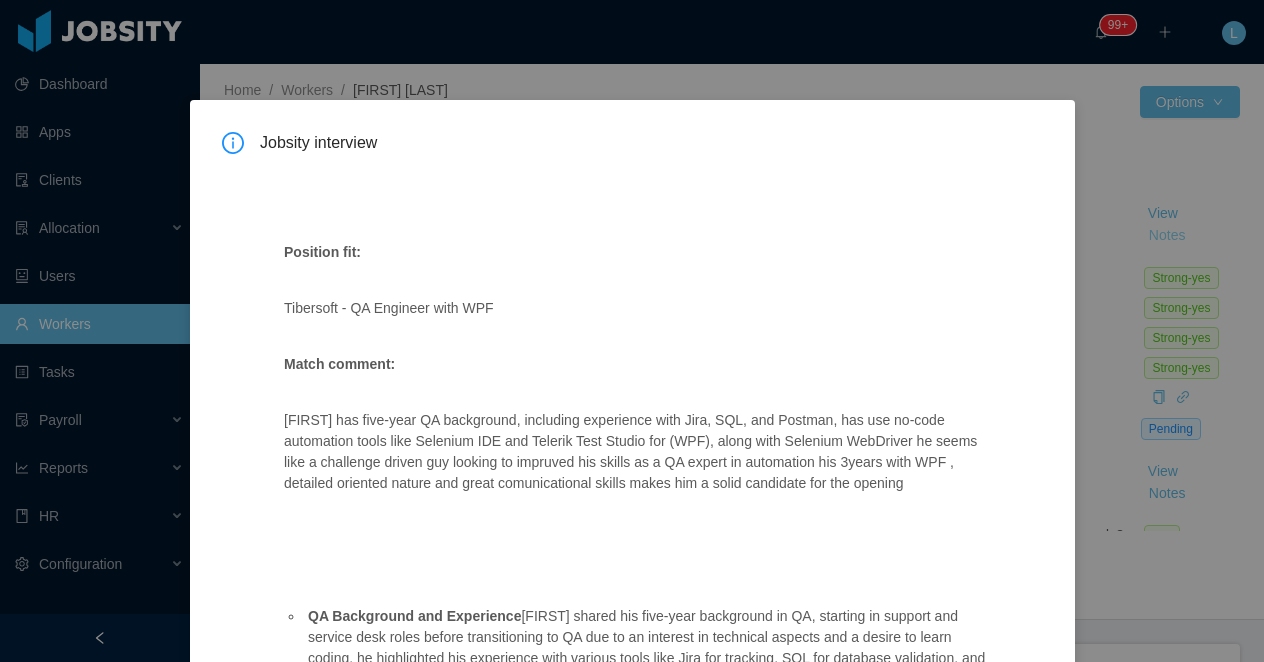 scroll, scrollTop: 826, scrollLeft: 0, axis: vertical 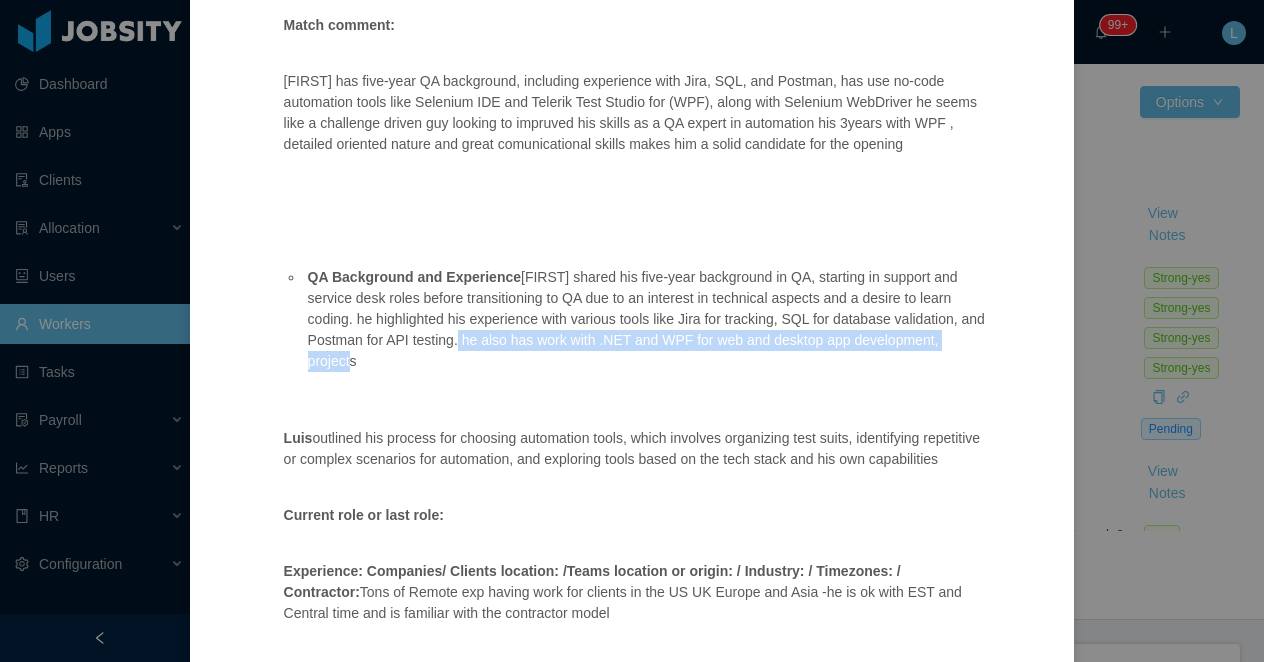 drag, startPoint x: 497, startPoint y: 343, endPoint x: 511, endPoint y: 372, distance: 32.202484 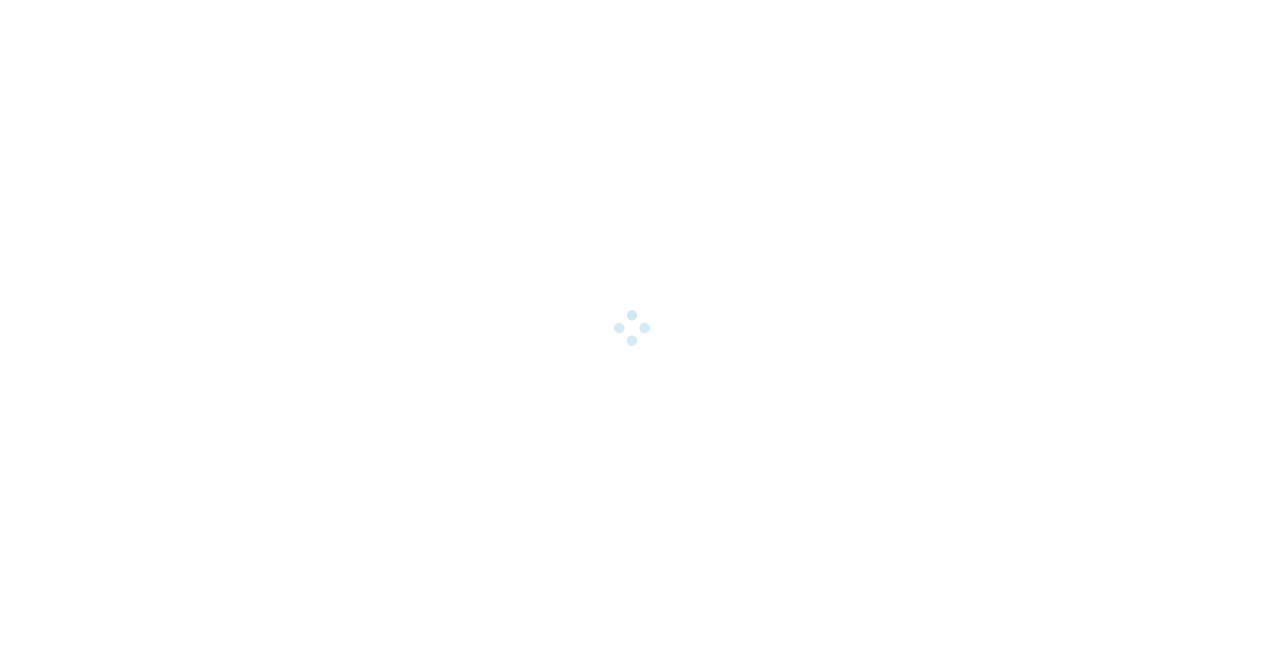 scroll, scrollTop: 0, scrollLeft: 0, axis: both 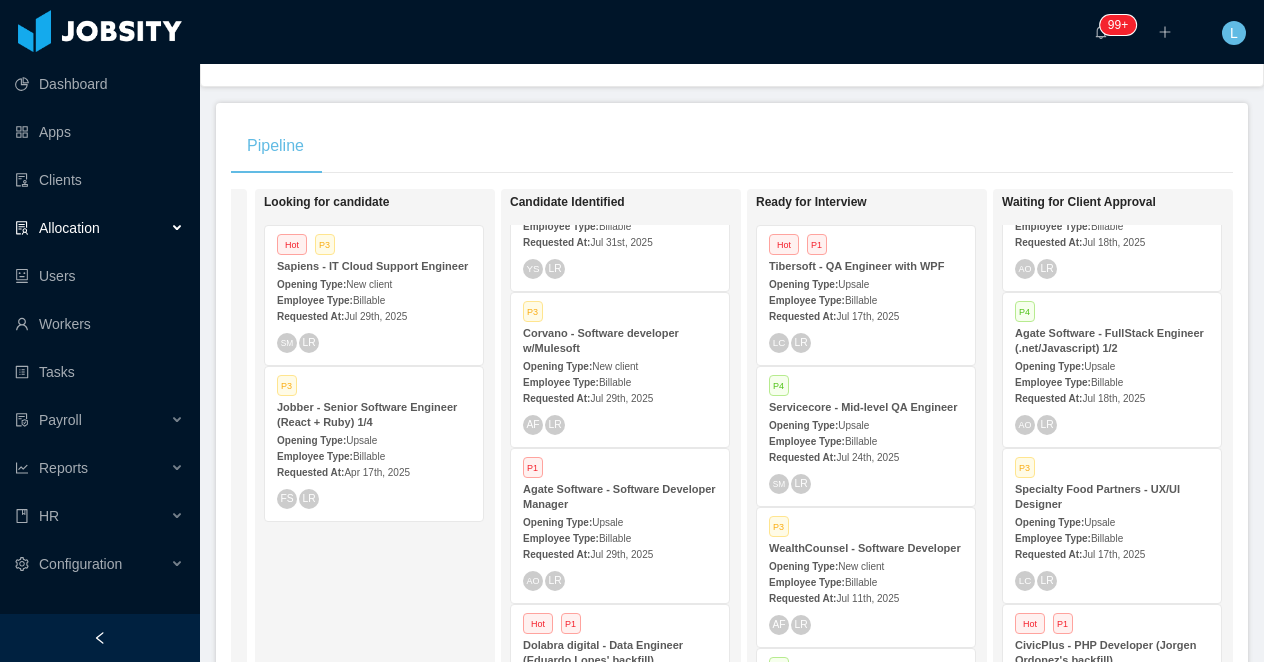 click on "Corvano - Software developer w/Mulesoft" at bounding box center [620, 341] 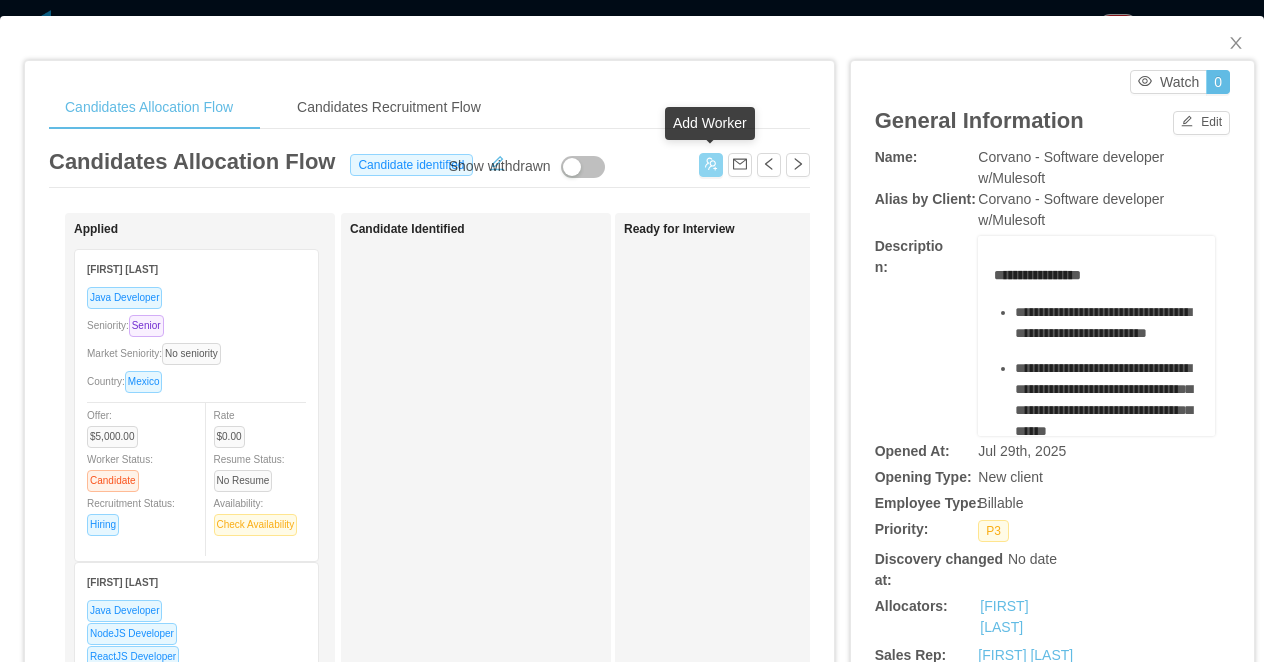 click at bounding box center (711, 165) 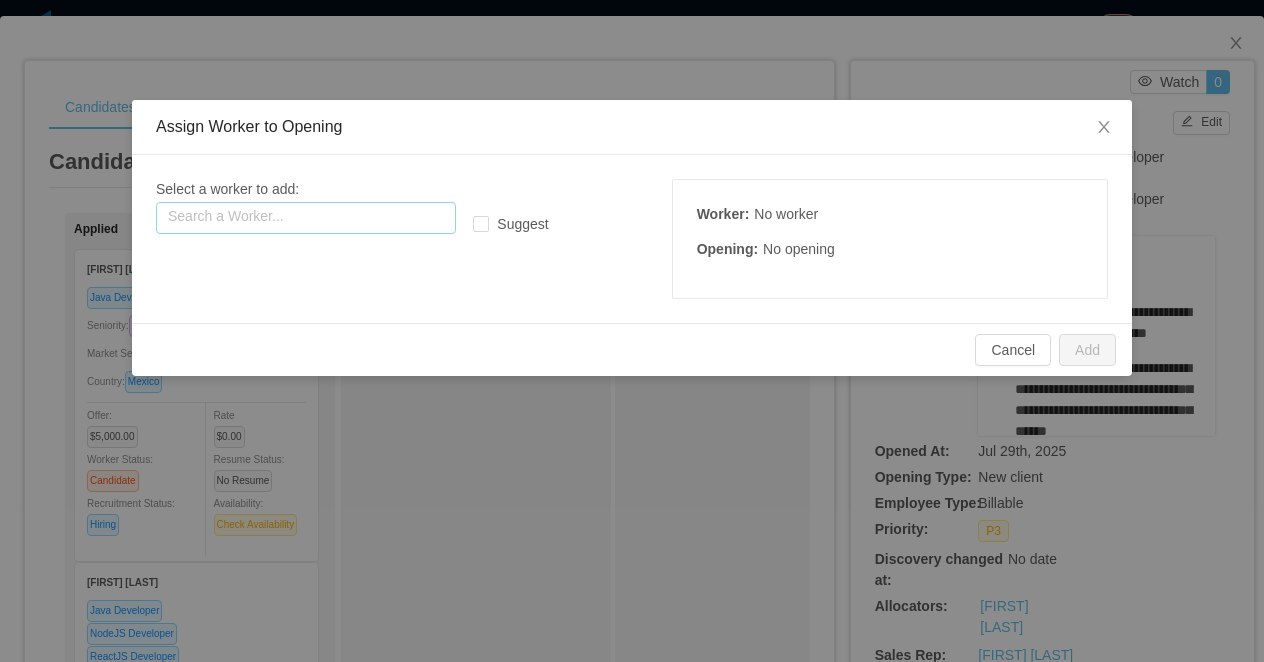click at bounding box center (306, 218) 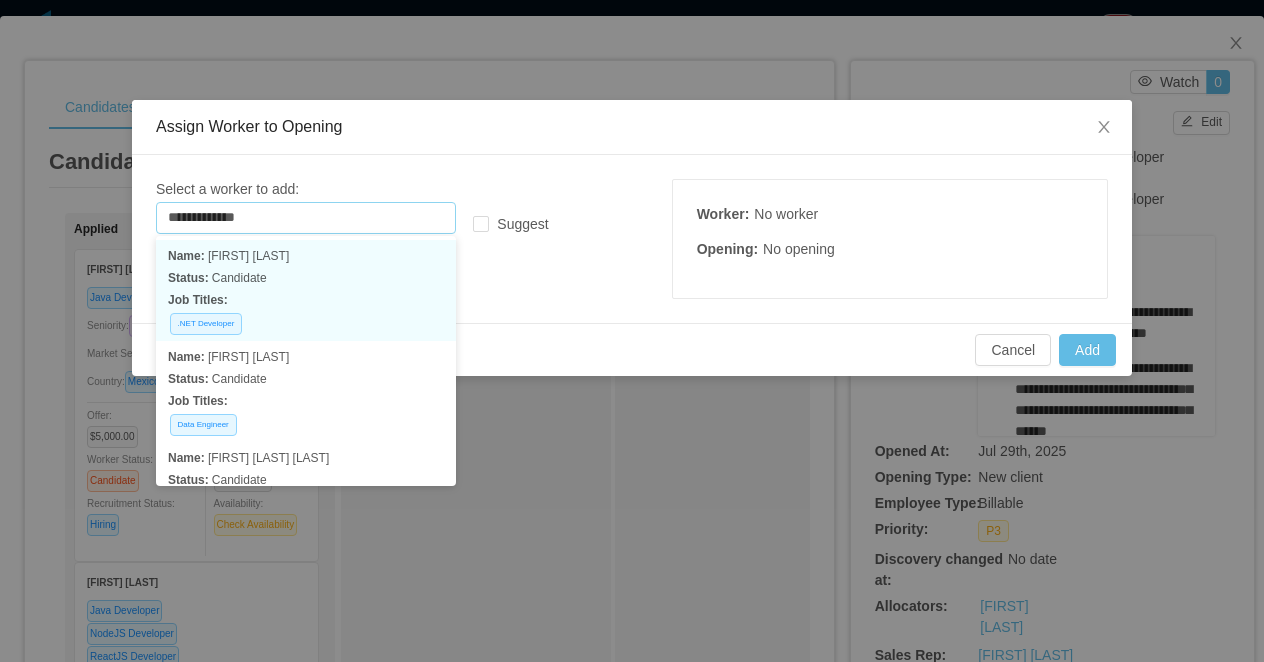 click on "Status: Candidate" at bounding box center [306, 278] 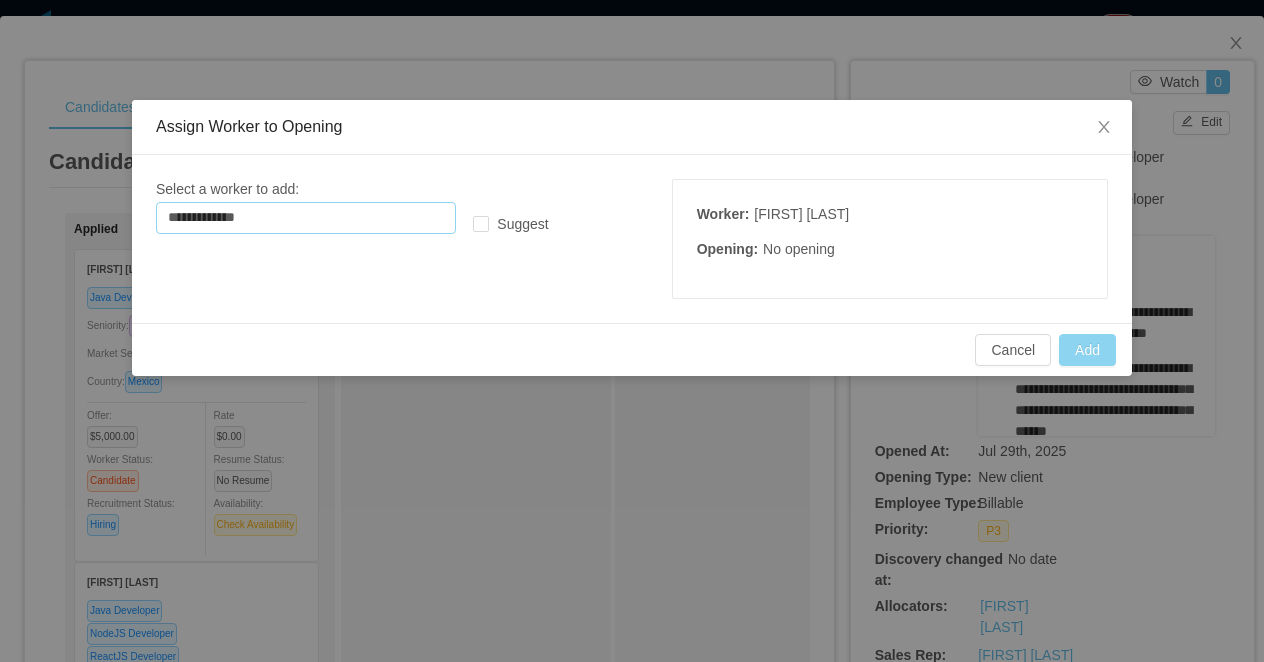 type on "**********" 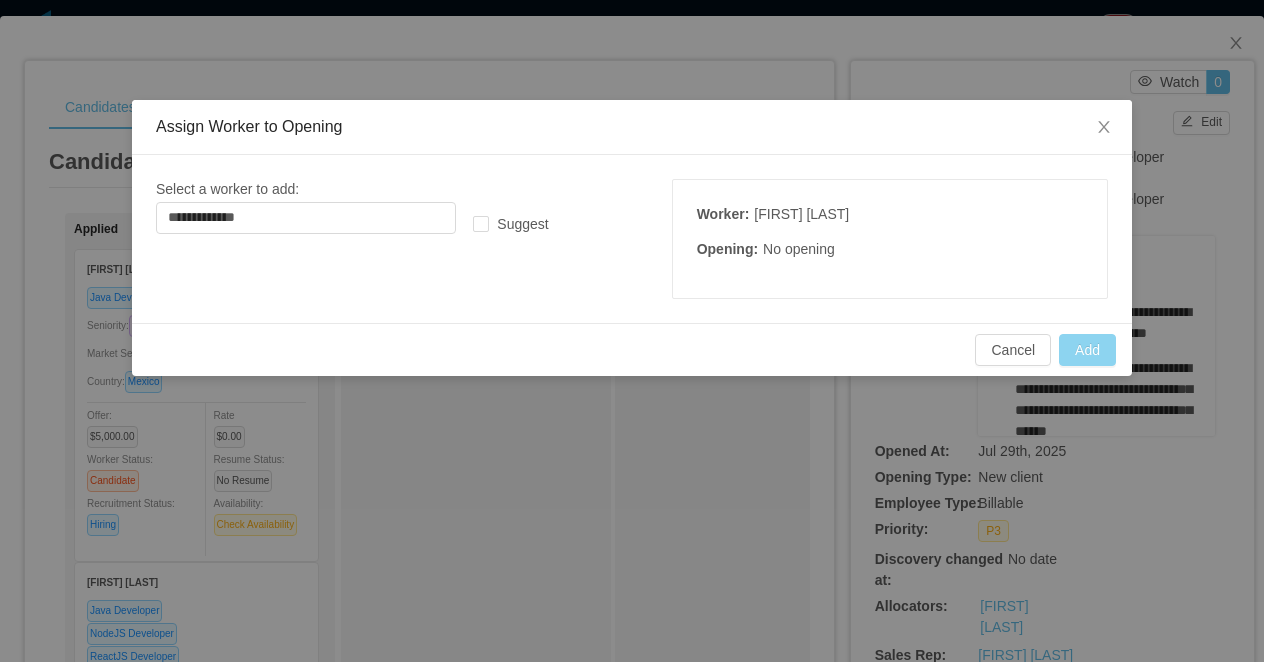 click on "Add" at bounding box center [1087, 350] 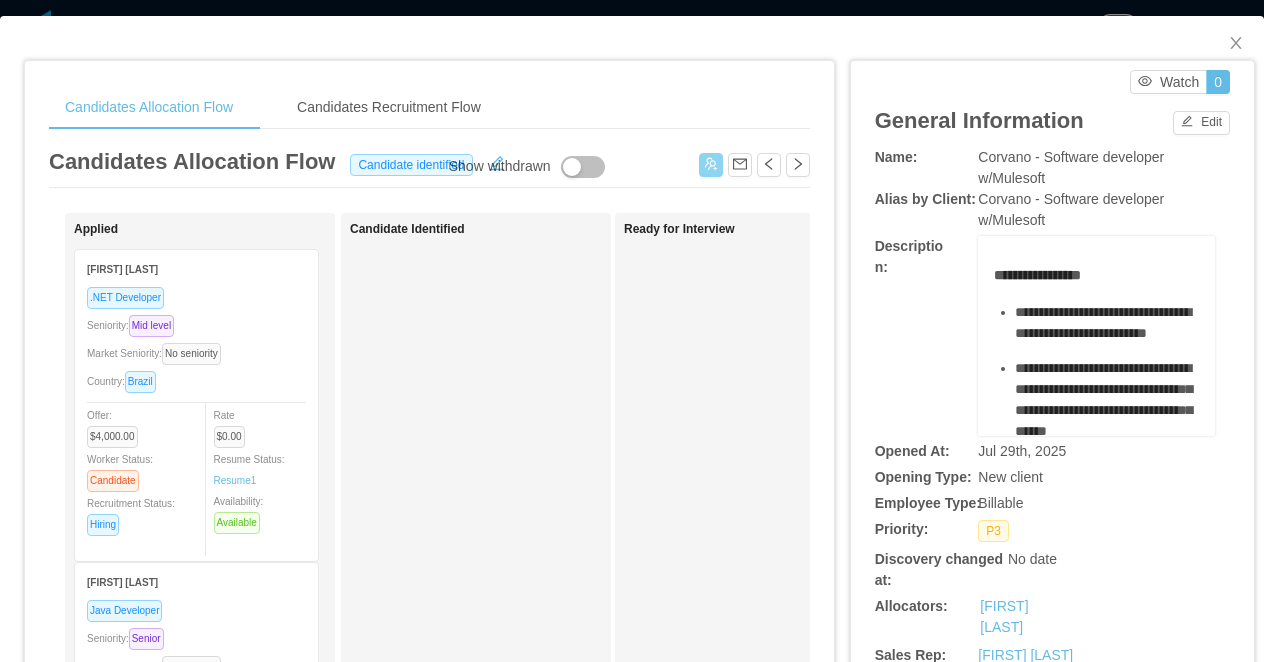 drag, startPoint x: 253, startPoint y: 319, endPoint x: 509, endPoint y: 329, distance: 256.19525 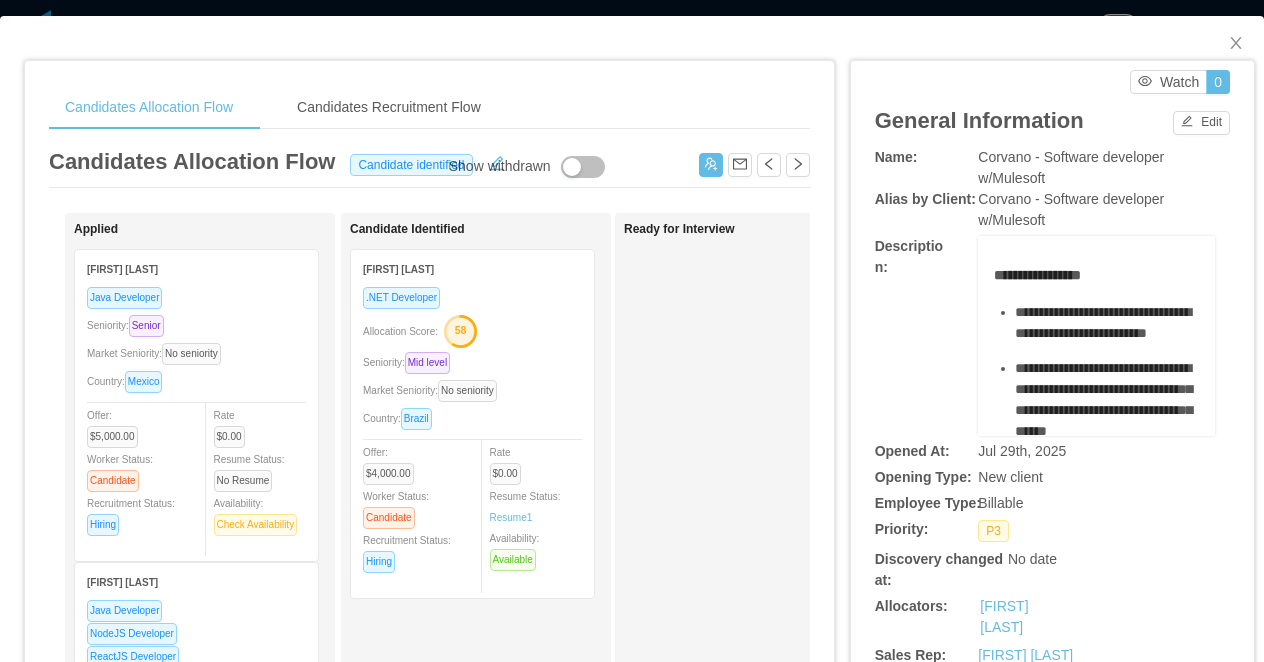 click on "58" 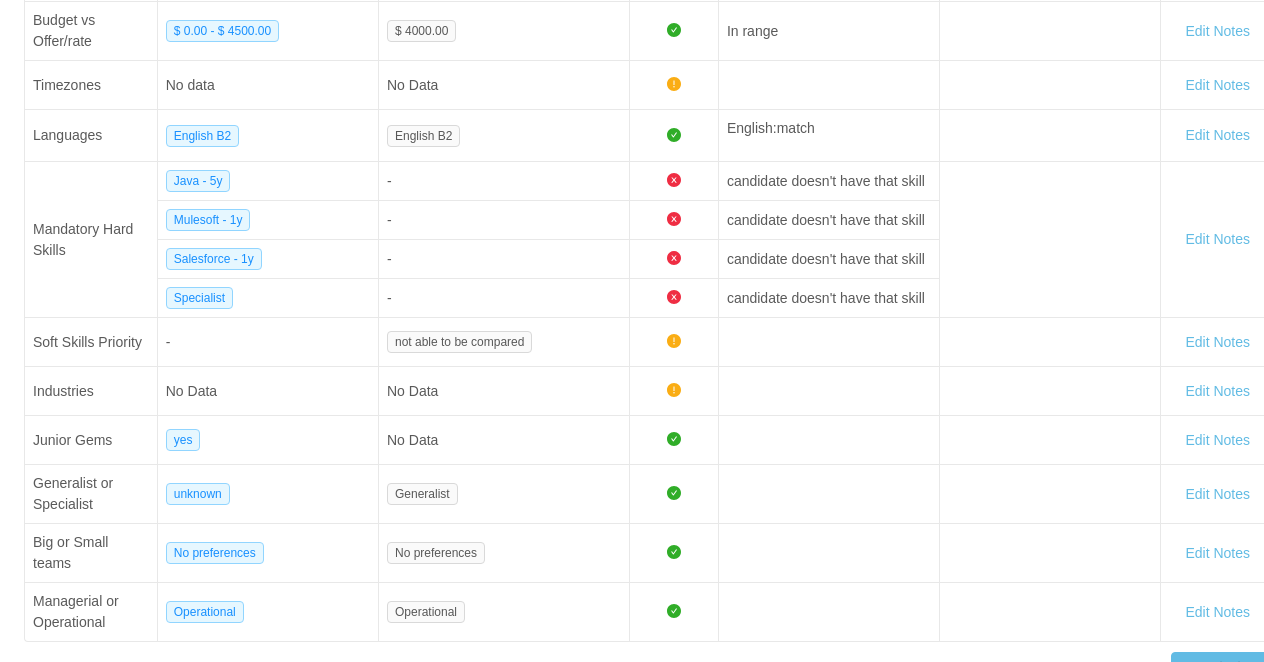 scroll, scrollTop: 476, scrollLeft: 0, axis: vertical 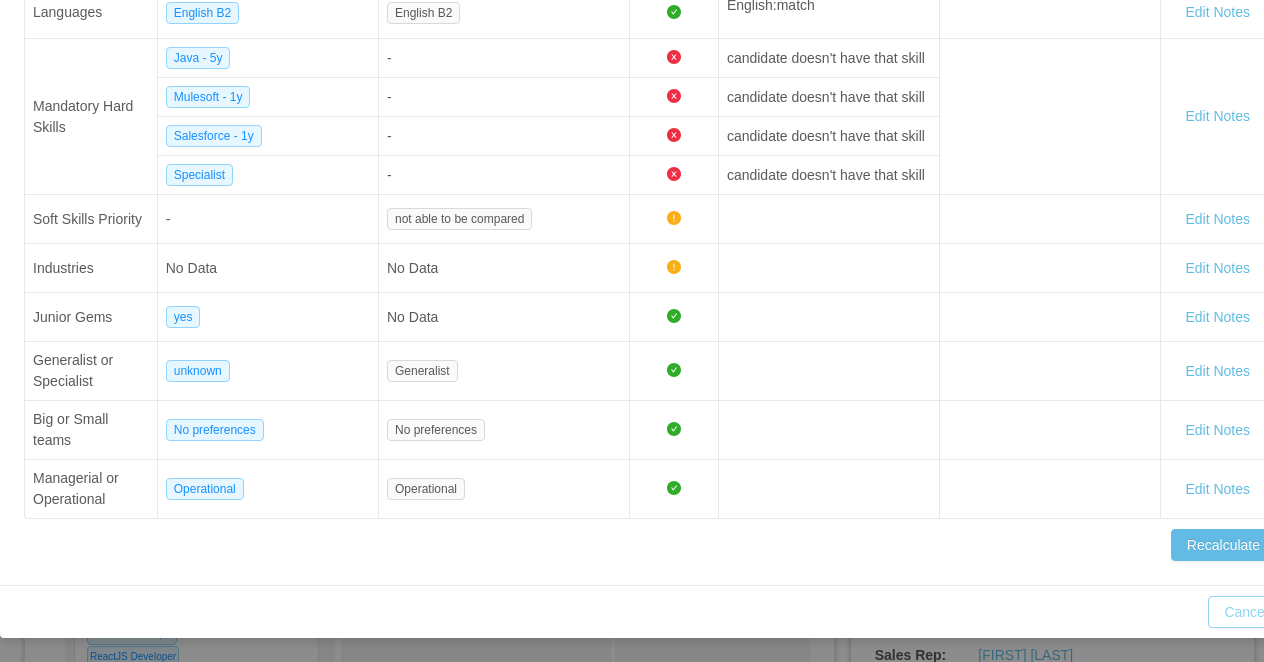 click on "Cancel" at bounding box center (1246, 612) 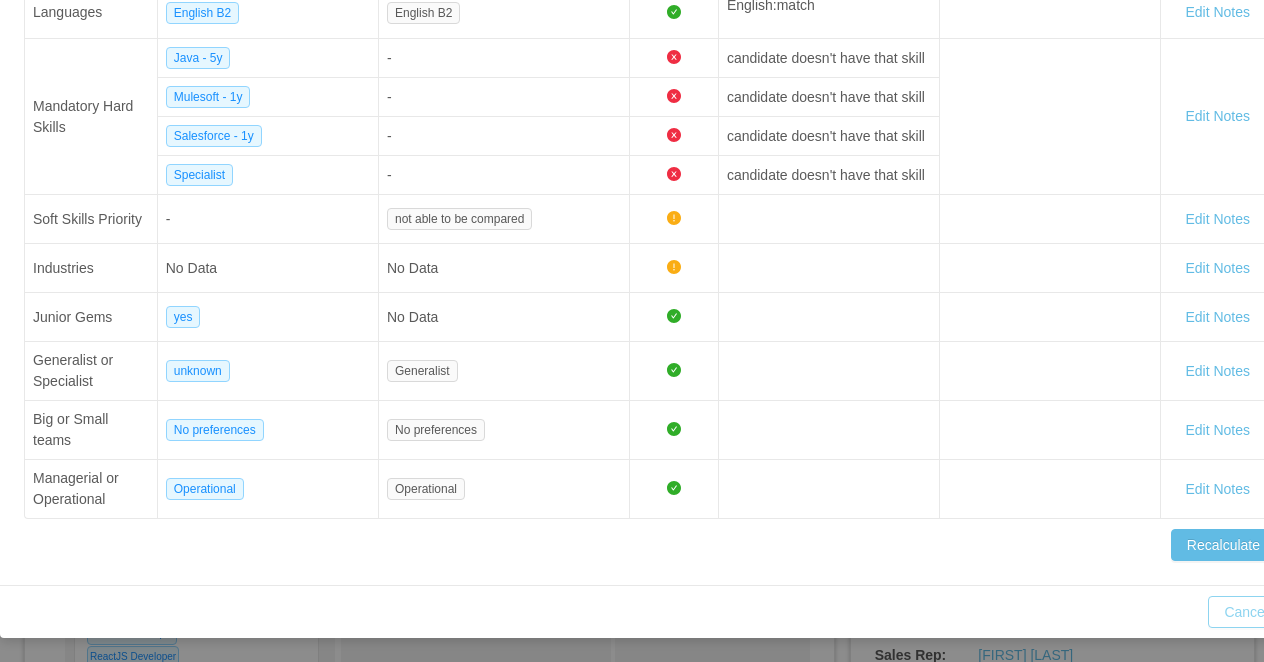 scroll, scrollTop: 588, scrollLeft: 0, axis: vertical 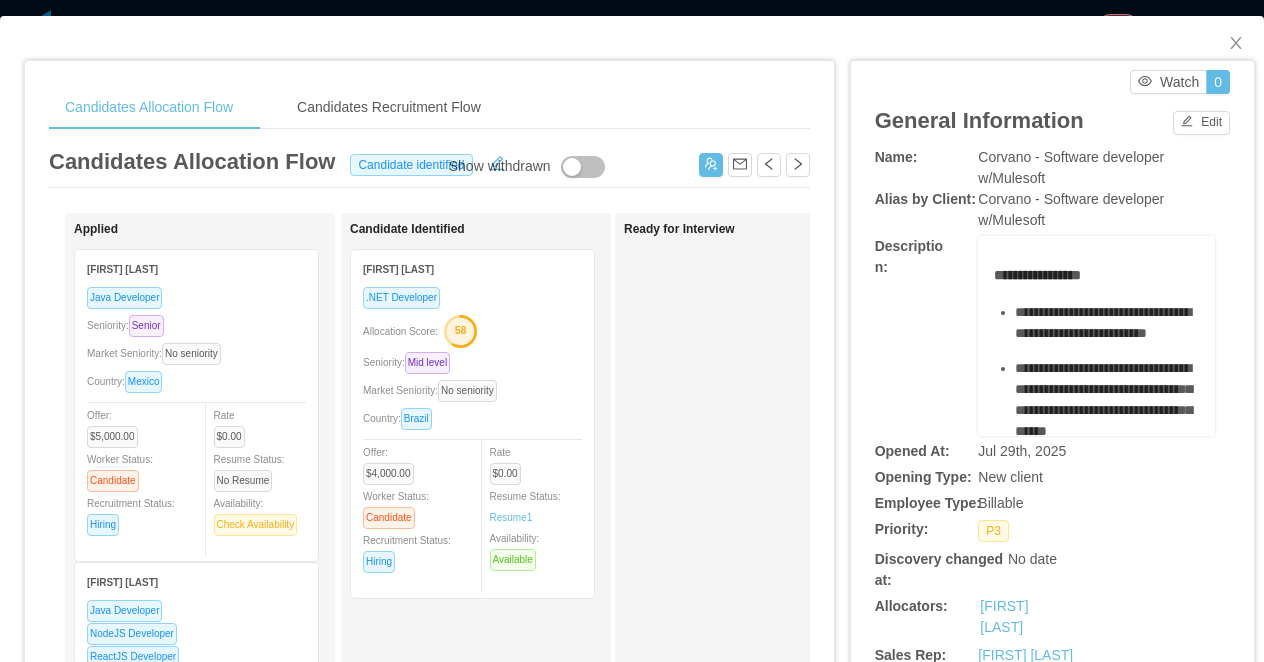 click on ".NET Developer Allocation Score:   58 Seniority:   Mid level Market Seniority:   No seniority Country:   Brazil Offer:  $4,000.00 Worker Status:   Candidate Recruitment Status:   Hiring Rate $0.00 Resume Status:   Resume  1 Availability:     Available" at bounding box center [472, 436] 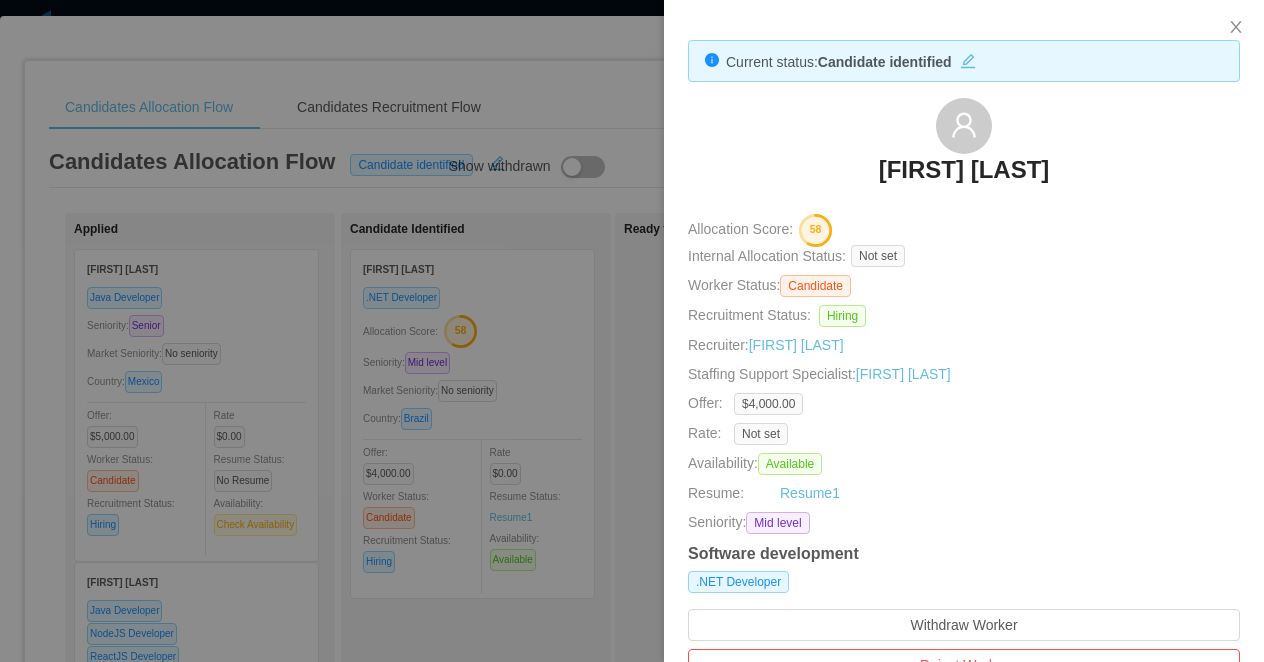 click at bounding box center (632, 331) 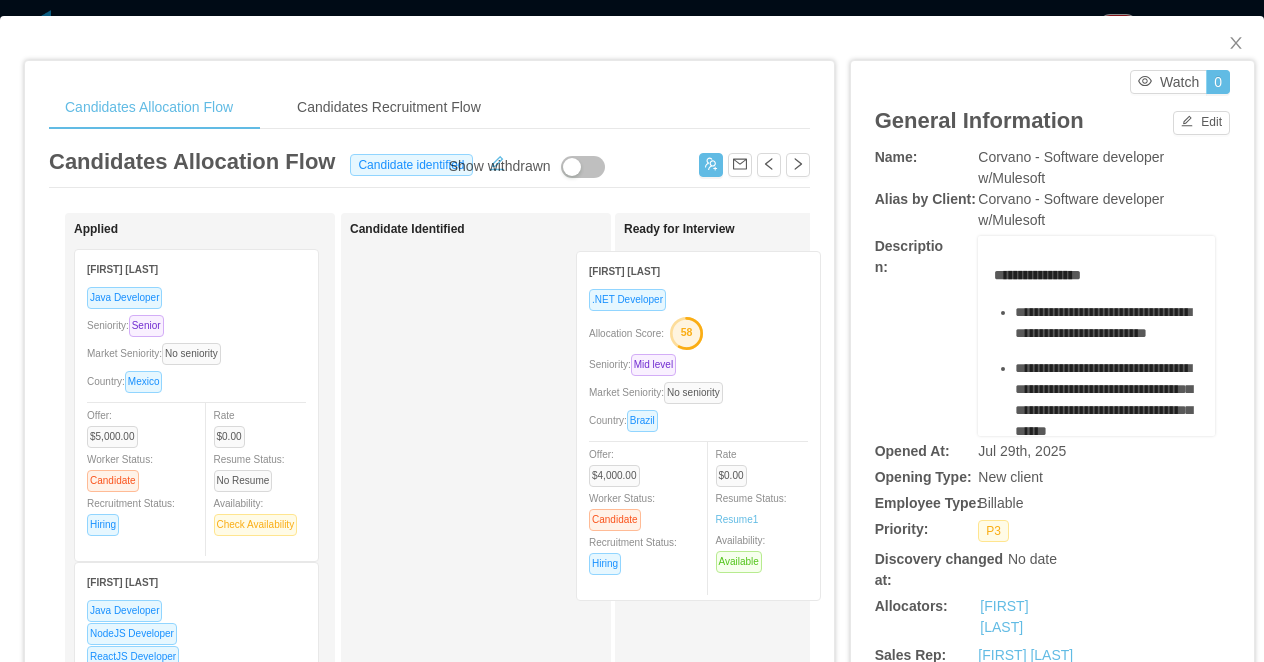 drag, startPoint x: 522, startPoint y: 313, endPoint x: 748, endPoint y: 315, distance: 226.00885 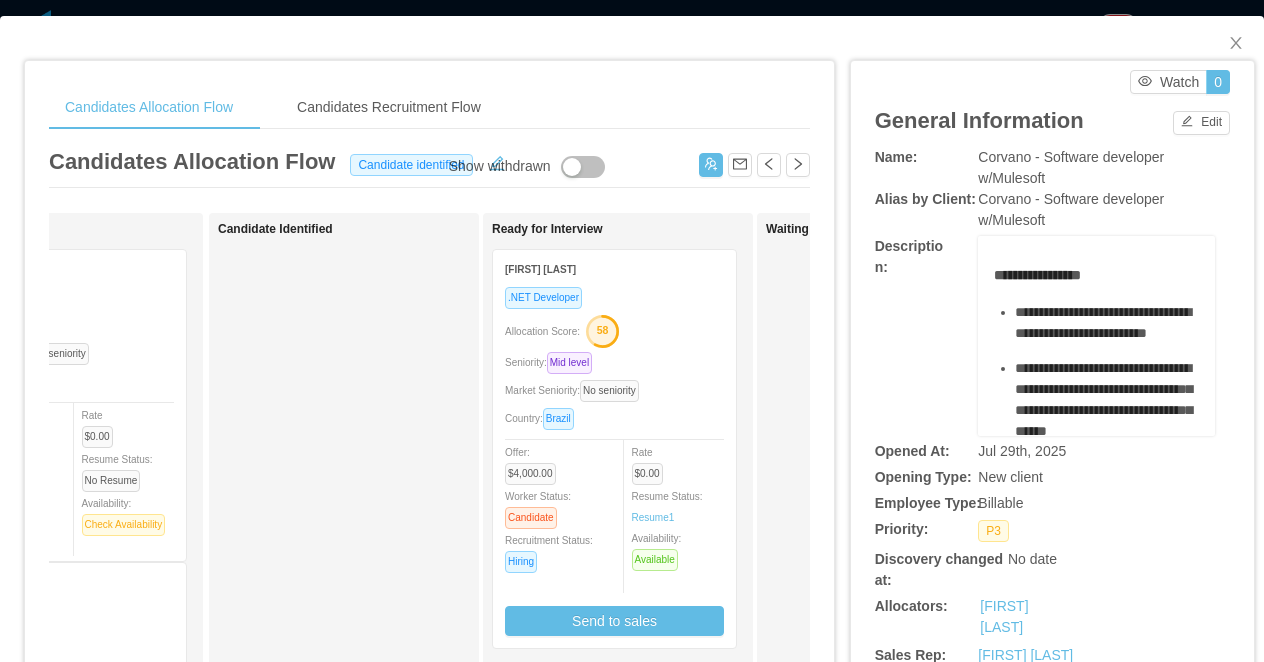scroll, scrollTop: 0, scrollLeft: 188, axis: horizontal 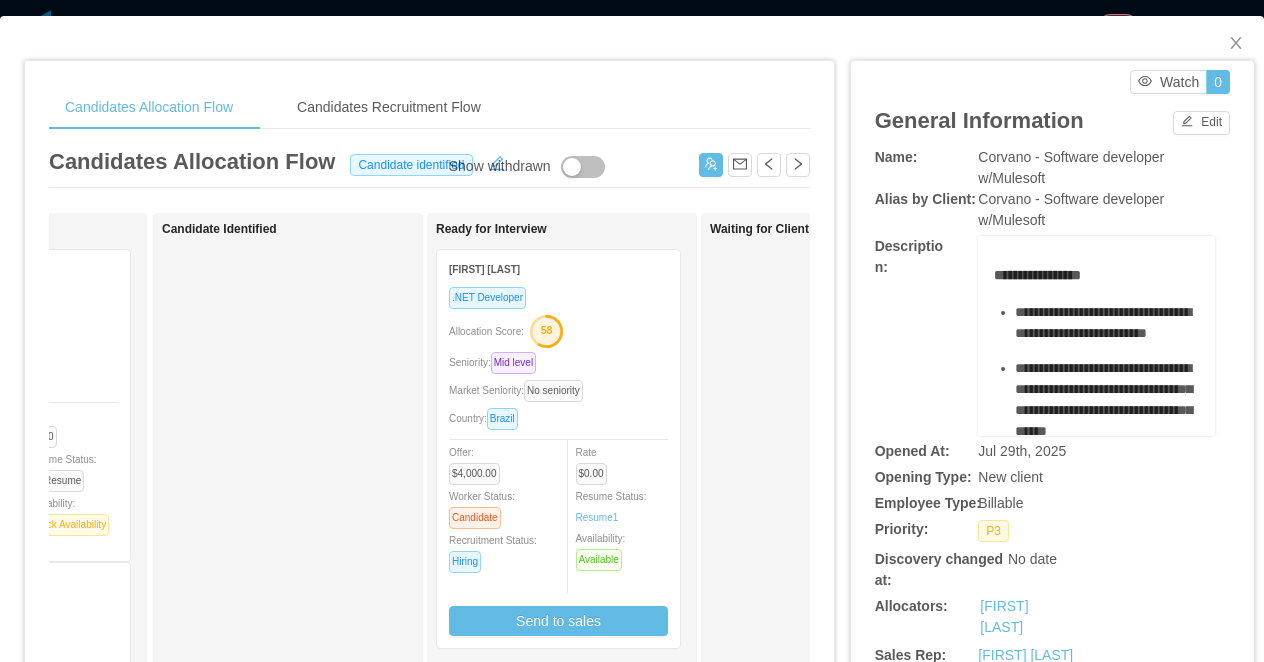 click on "Candidates Allocation Flow Candidates Recruitment Flow  Candidates Allocation Flow   Candidate identified   Show withdrawn Applied Saul Ramirez Ochoa Java Developer Seniority:   Senior Market Seniority:   No seniority Country:   Mexico Offer:  $5,000.00 Worker Status:   Candidate Recruitment Status:   Hiring Rate $0.00 Resume Status:   No Resume Availability:     Check Availability Dane Jackson Java Developer NodeJS Developer ReactJS Developer Seniority:   Junior Market Seniority:   Mid level Country:   Jamaica Former salary:  $3,500.00 Worker Status:   Former employee Recruitment Status:   Hired Rate $0.00 Resume Status:   Resume  1 Availability:     Not Available Candidate Identified Ready for Interview Rafael Araujo .NET Developer Allocation Score:   58 Seniority:   Mid level Market Seniority:   No seniority Country:   Brazil Offer:  $4,000.00 Worker Status:   Candidate Recruitment Status:   Hiring Rate $0.00 Resume Status:   Resume  1 Availability:     Available Send to sales Watch 0" at bounding box center [632, 331] 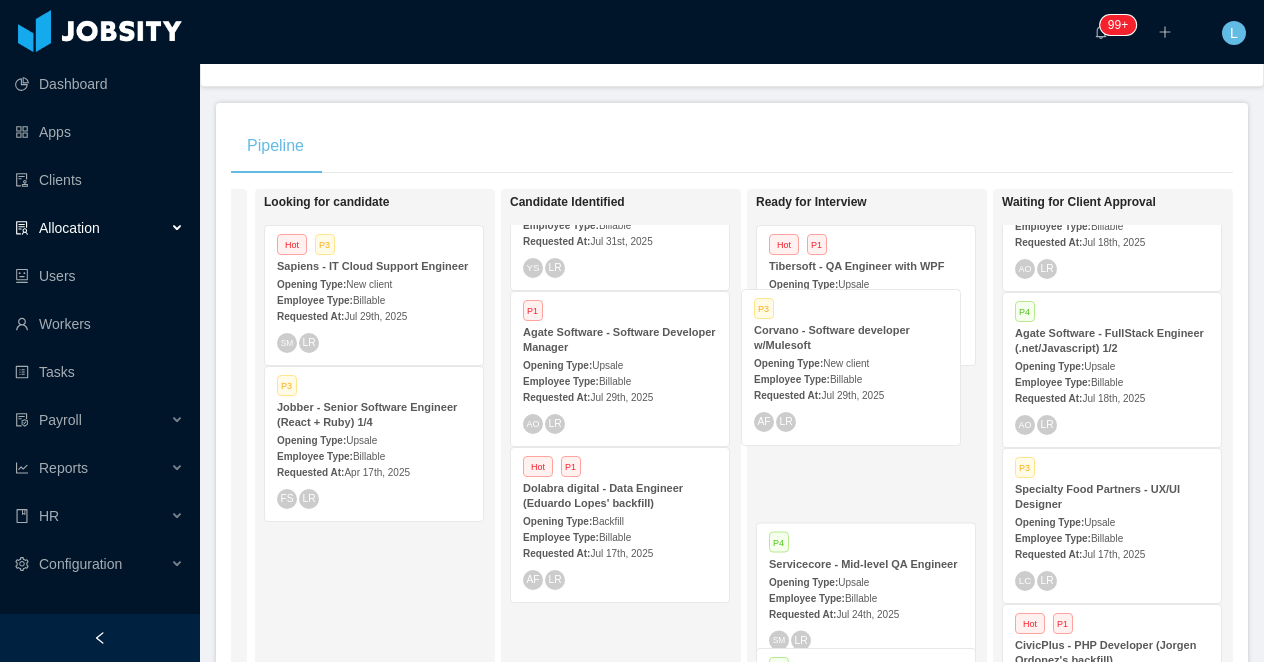 drag, startPoint x: 630, startPoint y: 353, endPoint x: 890, endPoint y: 350, distance: 260.0173 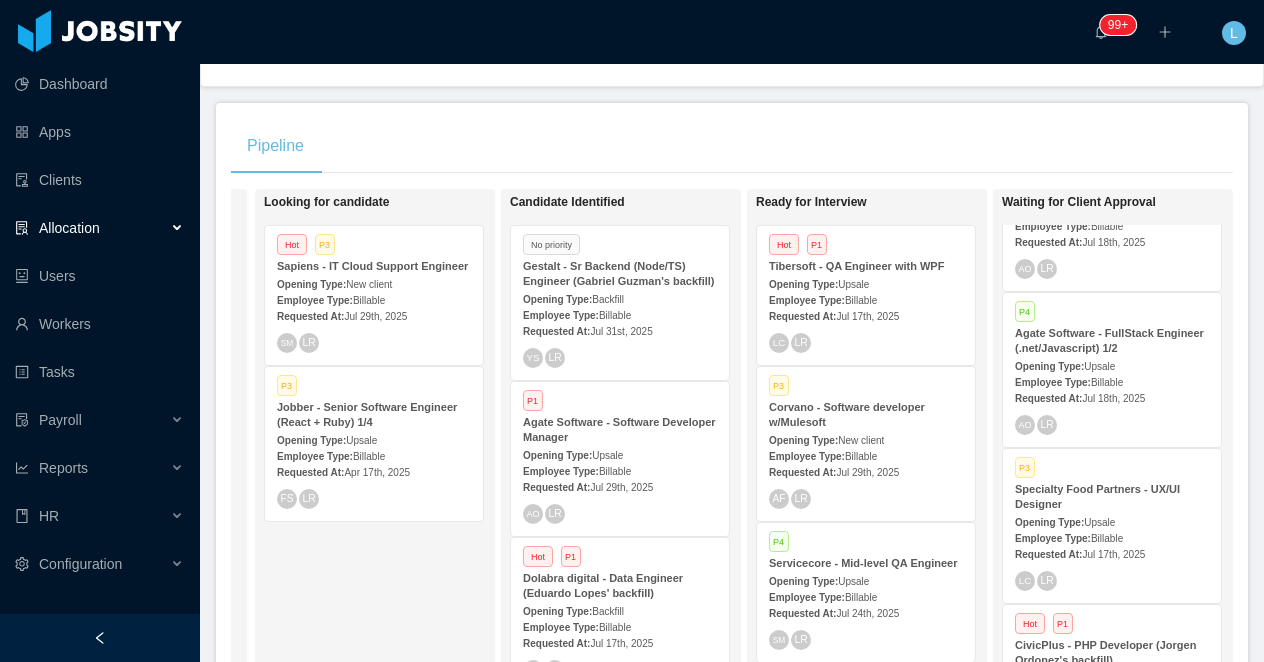 scroll, scrollTop: 0, scrollLeft: 0, axis: both 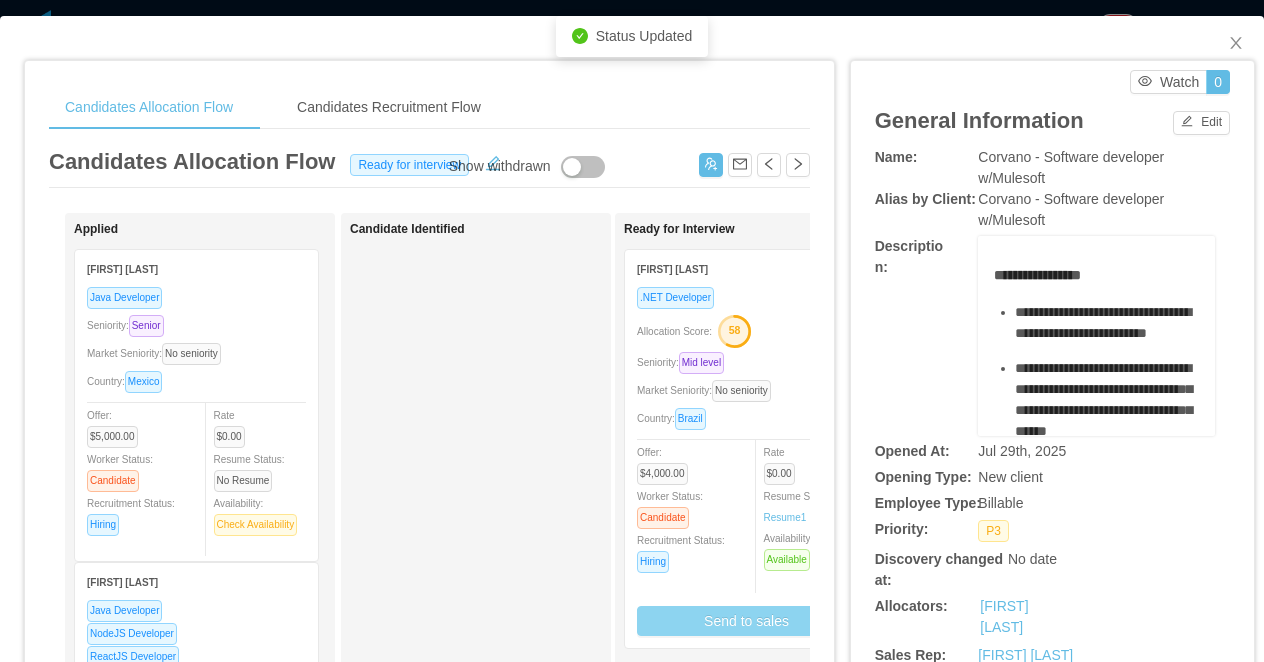 click on "Send to sales" at bounding box center [746, 621] 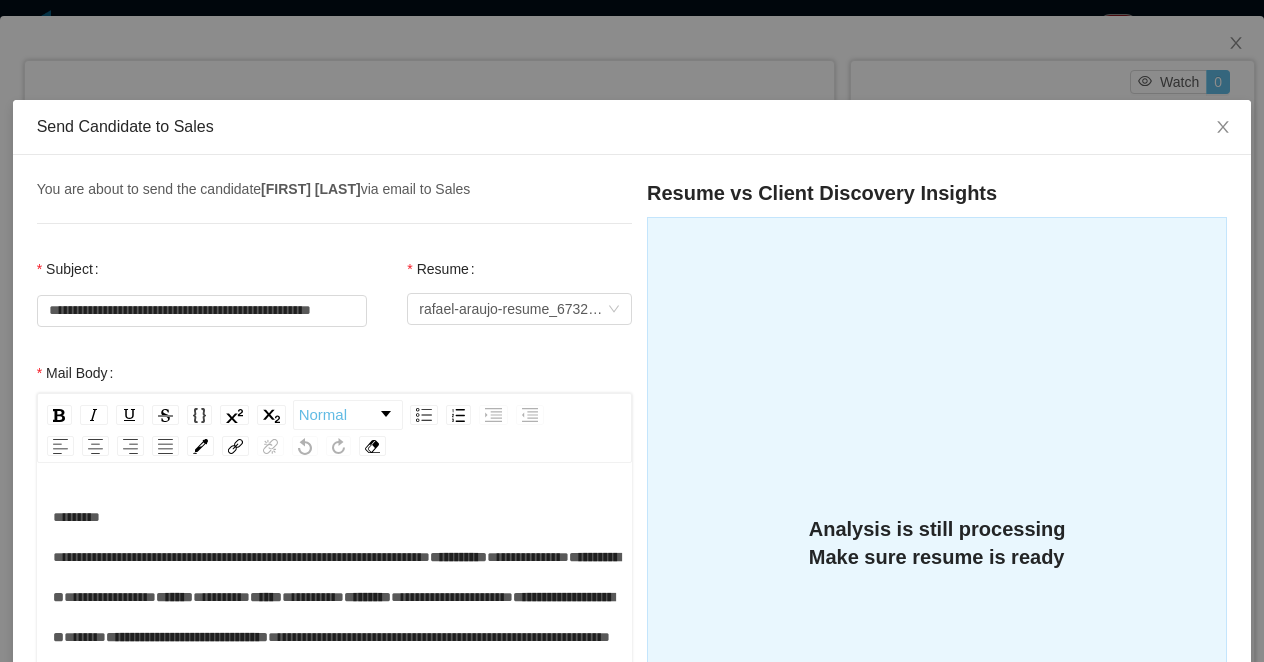 scroll, scrollTop: 239, scrollLeft: 0, axis: vertical 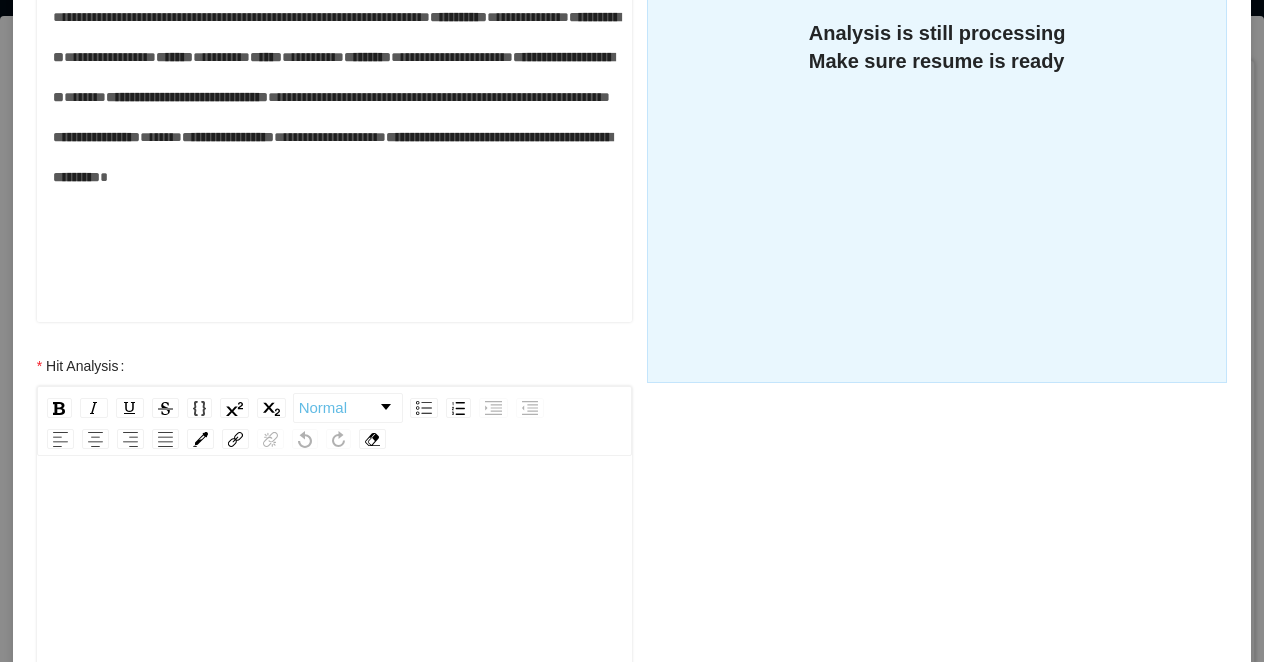 click at bounding box center [334, 636] 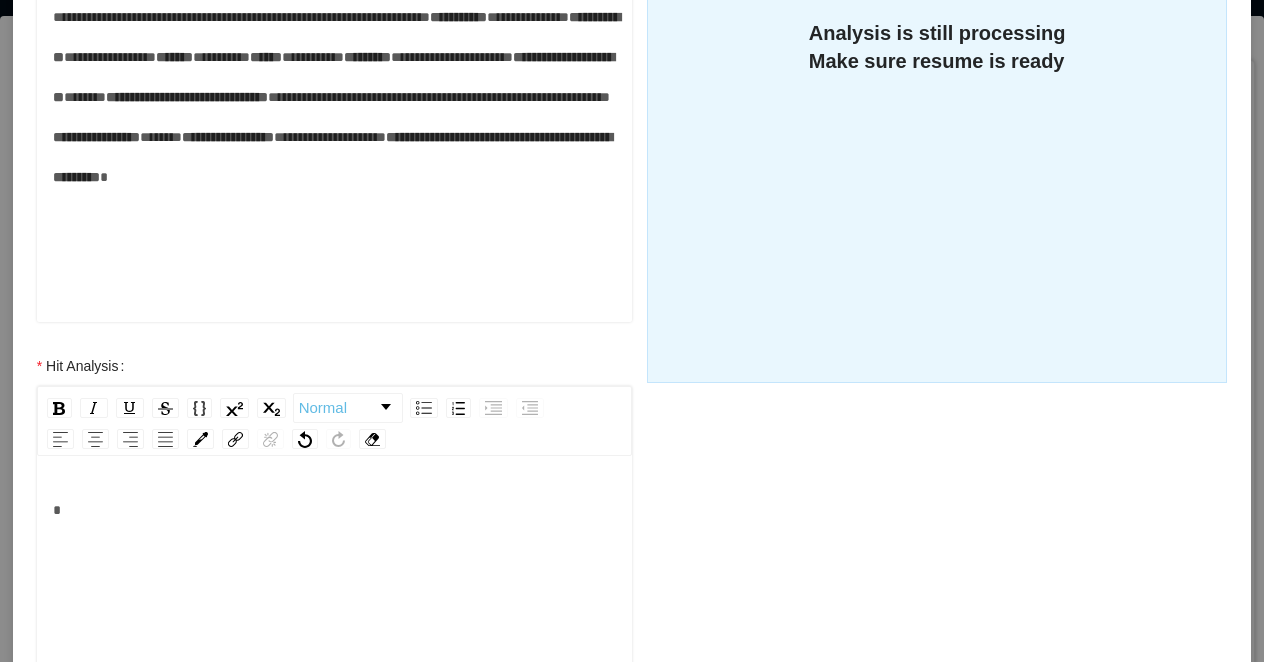 type 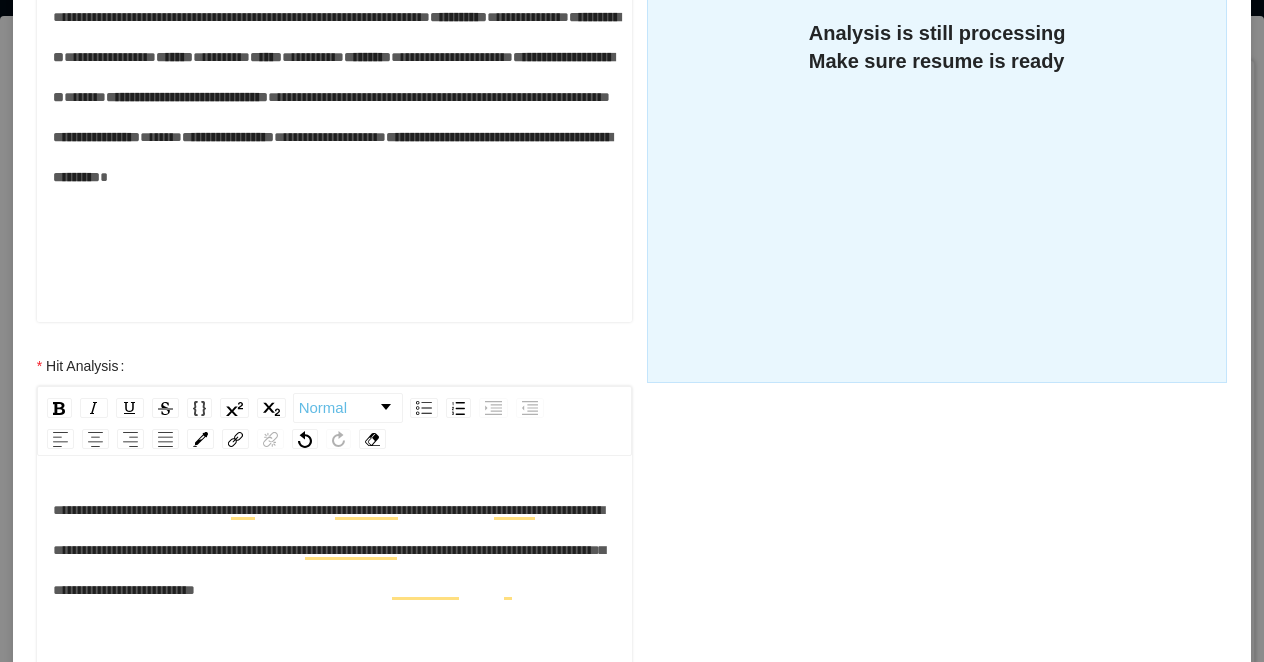 click on "**********" at bounding box center (335, 550) 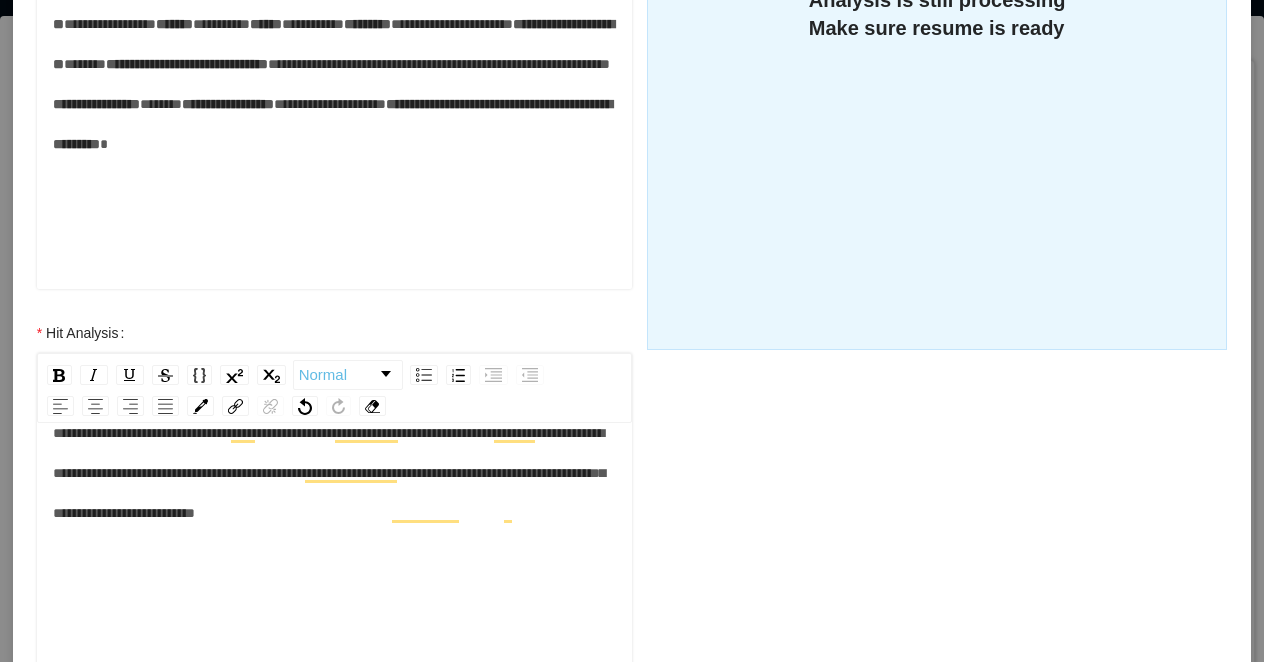 scroll, scrollTop: 583, scrollLeft: 0, axis: vertical 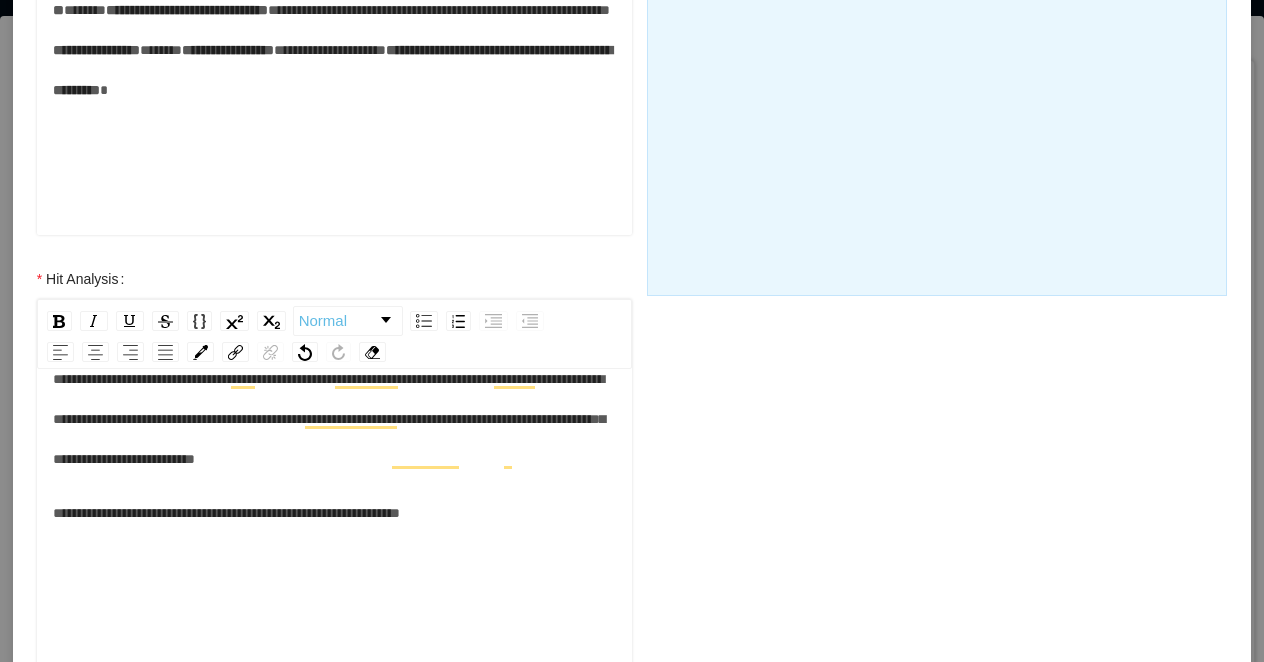 click on "**********" at bounding box center [226, 513] 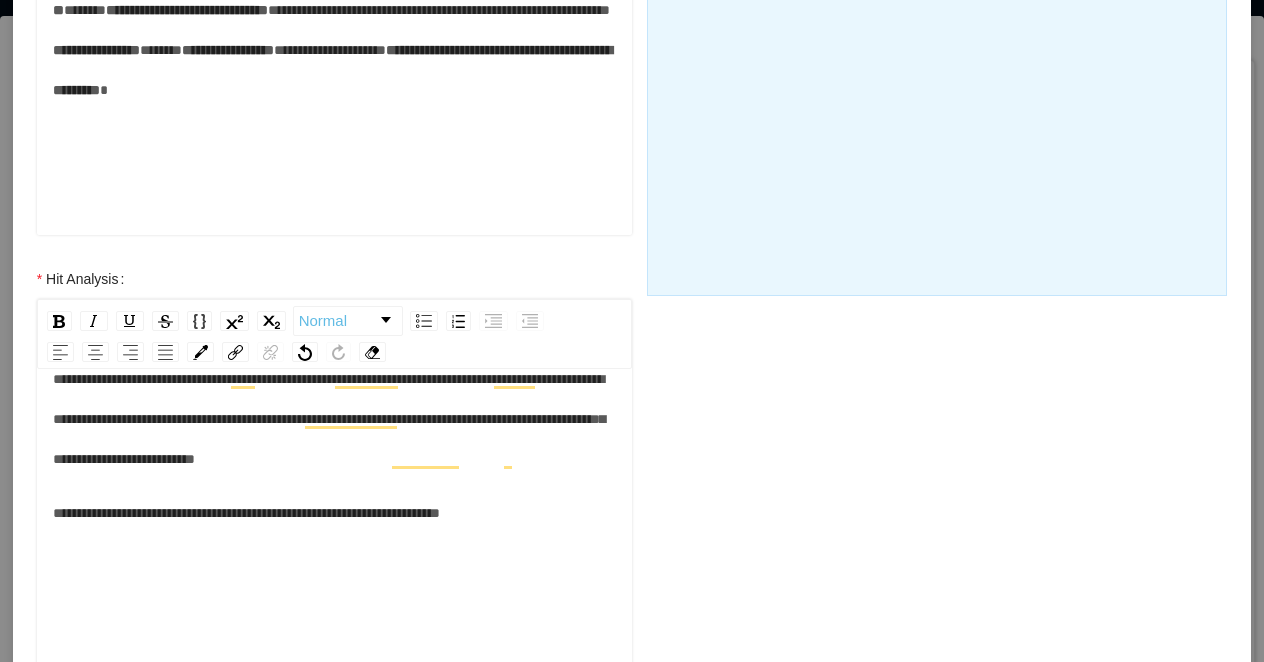 click on "**********" at bounding box center [335, 513] 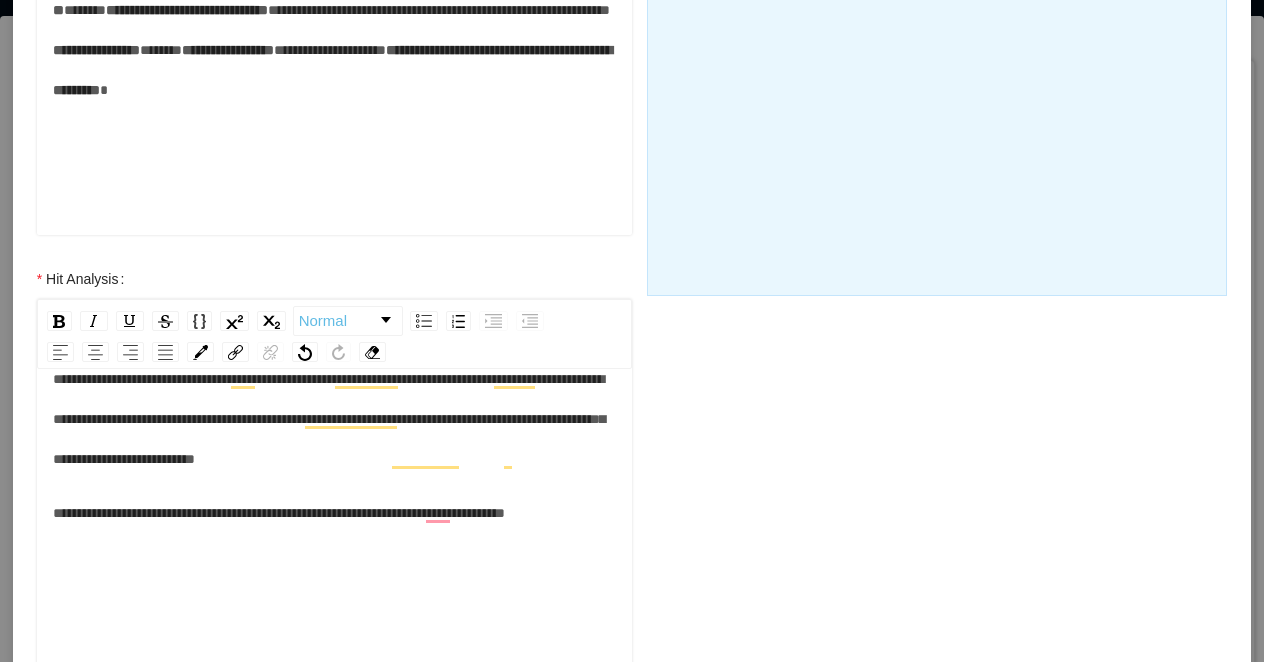 scroll, scrollTop: 850, scrollLeft: 0, axis: vertical 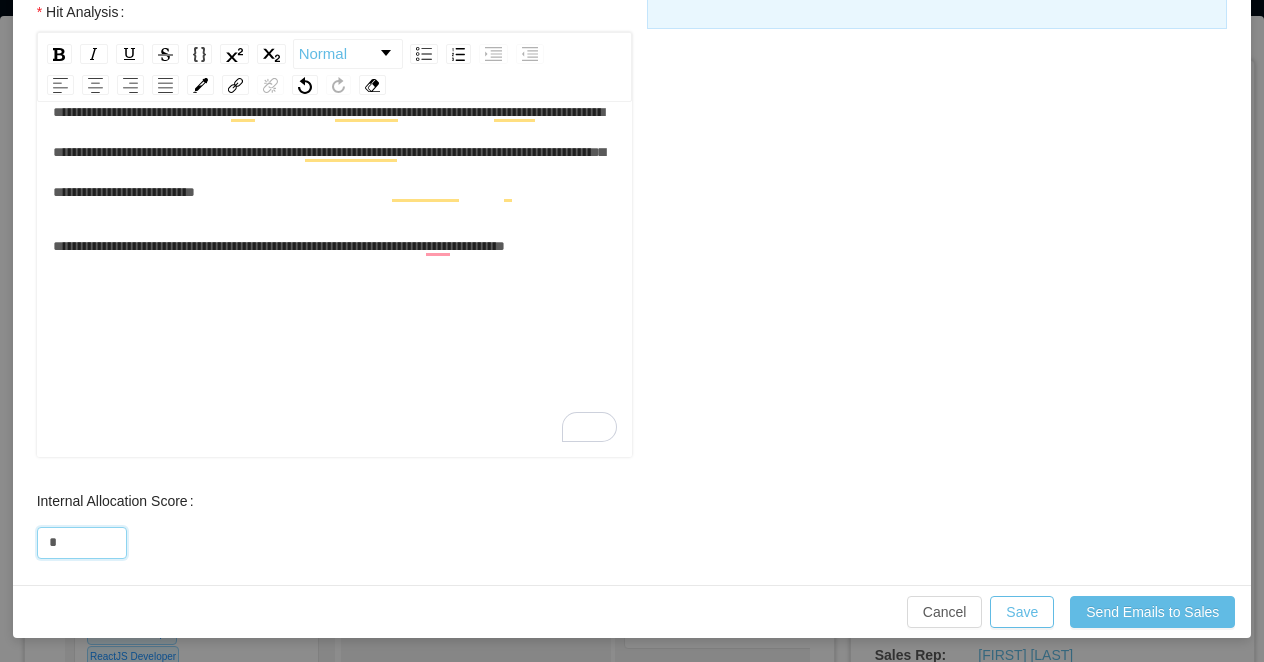 drag, startPoint x: 73, startPoint y: 541, endPoint x: 4, endPoint y: 541, distance: 69 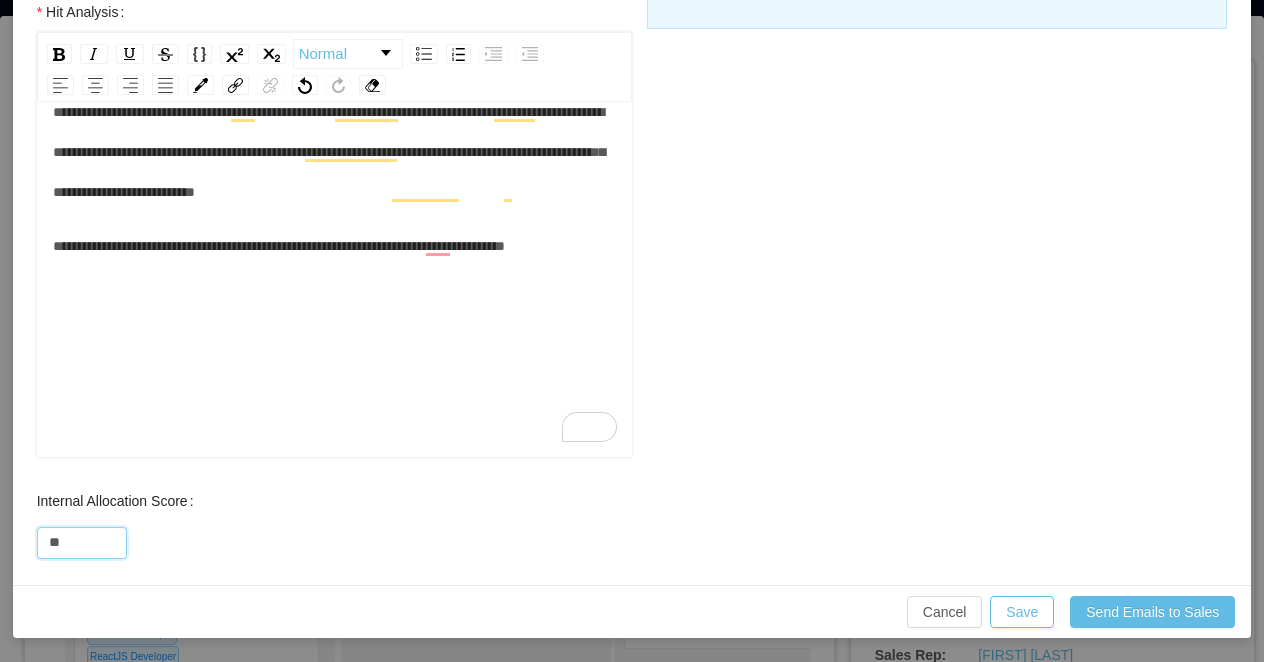 scroll, scrollTop: 0, scrollLeft: 0, axis: both 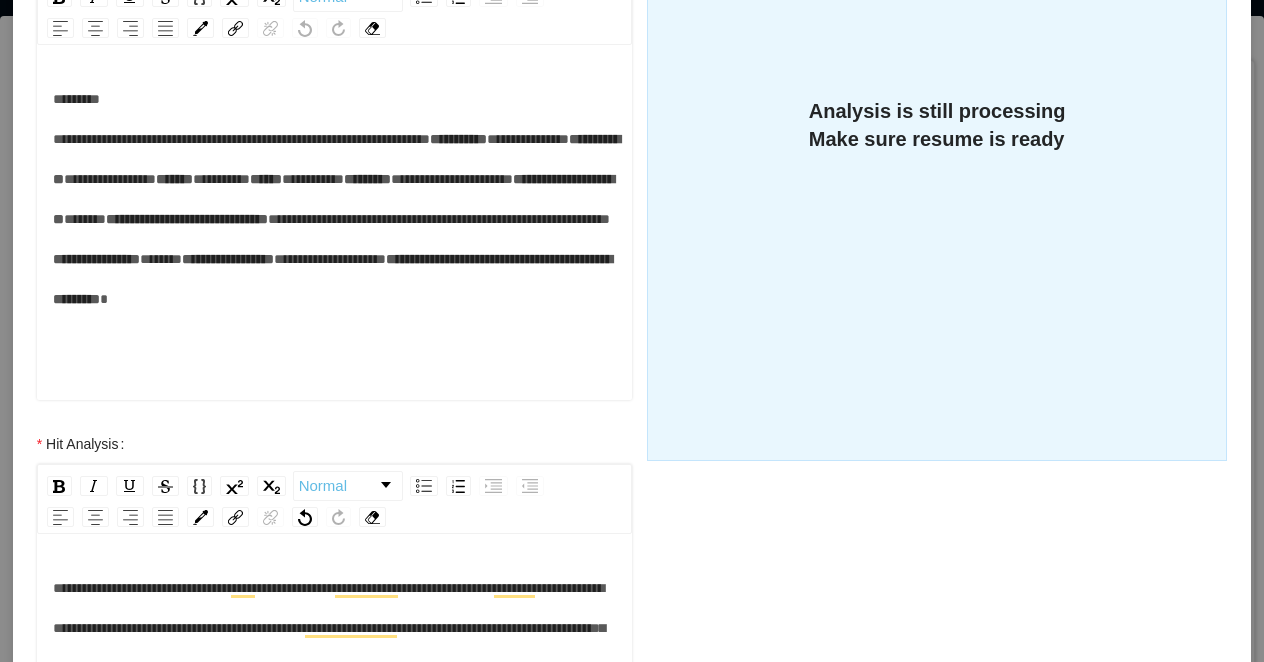 type on "**" 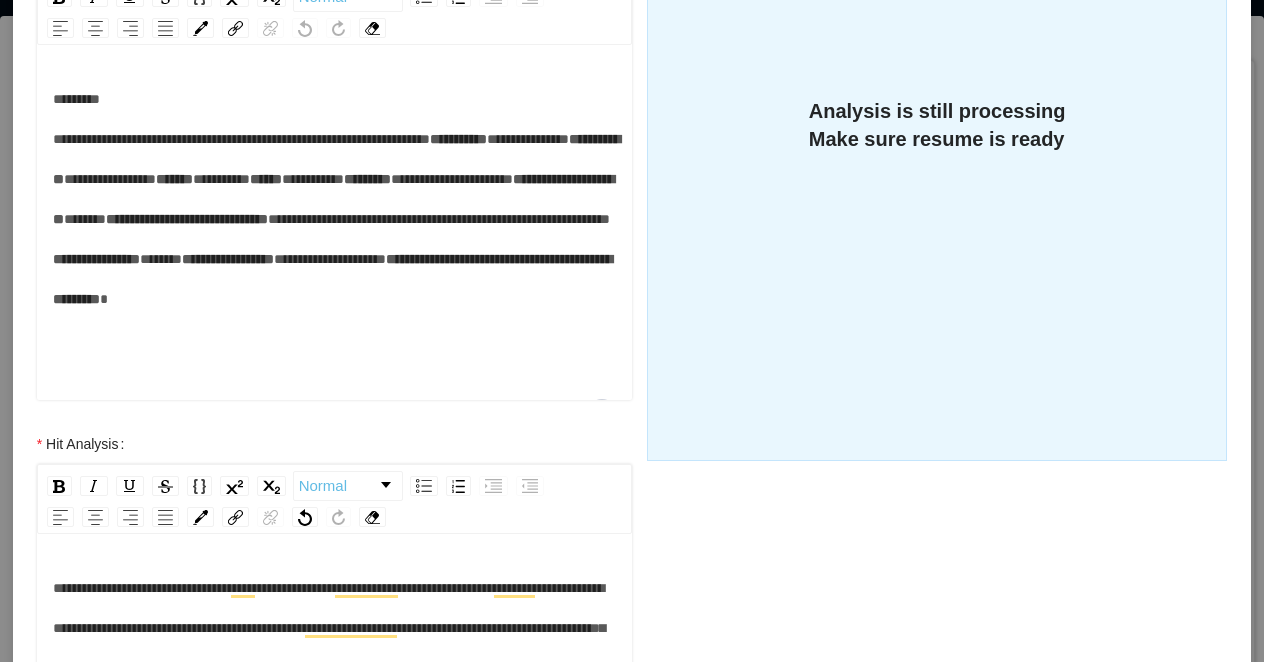scroll, scrollTop: 239, scrollLeft: 0, axis: vertical 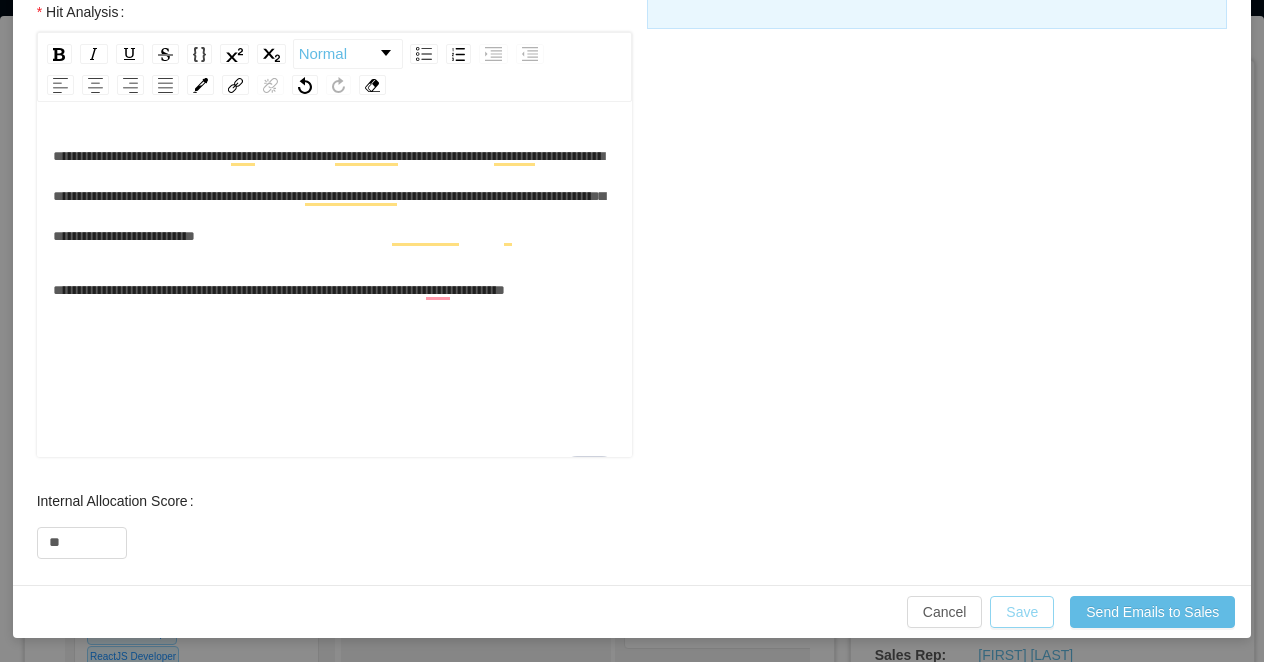 click on "Save" at bounding box center (1022, 612) 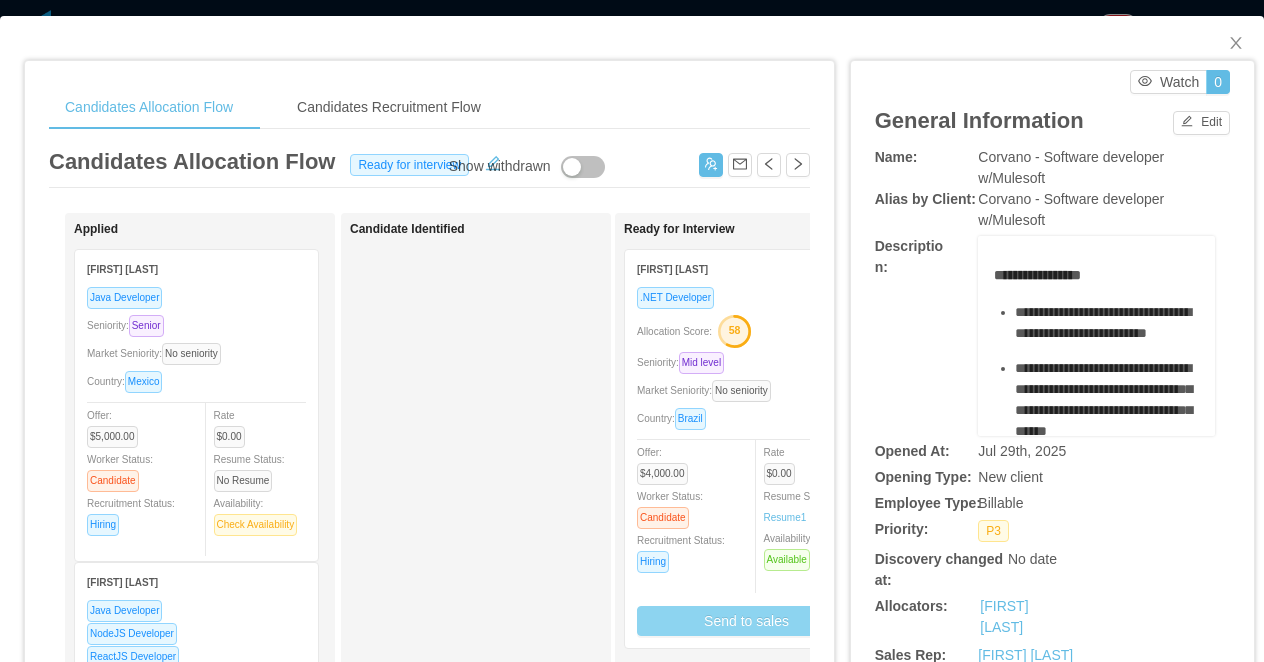 scroll, scrollTop: 750, scrollLeft: 0, axis: vertical 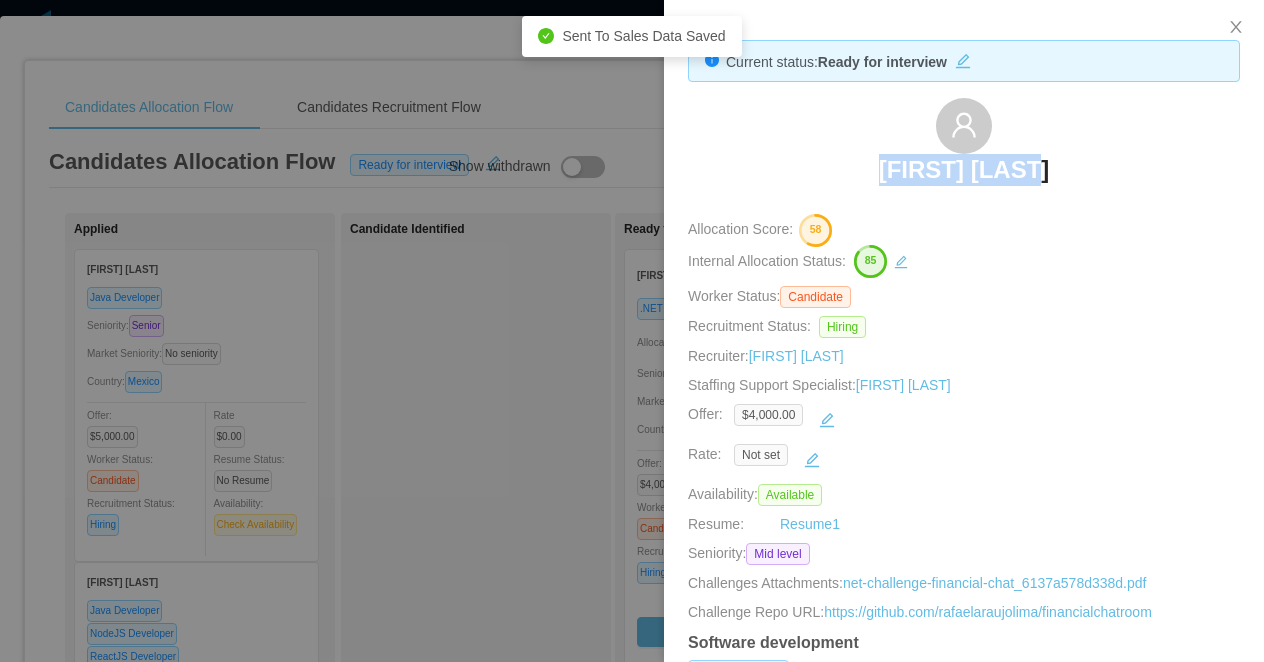 drag, startPoint x: 1075, startPoint y: 167, endPoint x: 841, endPoint y: 167, distance: 234 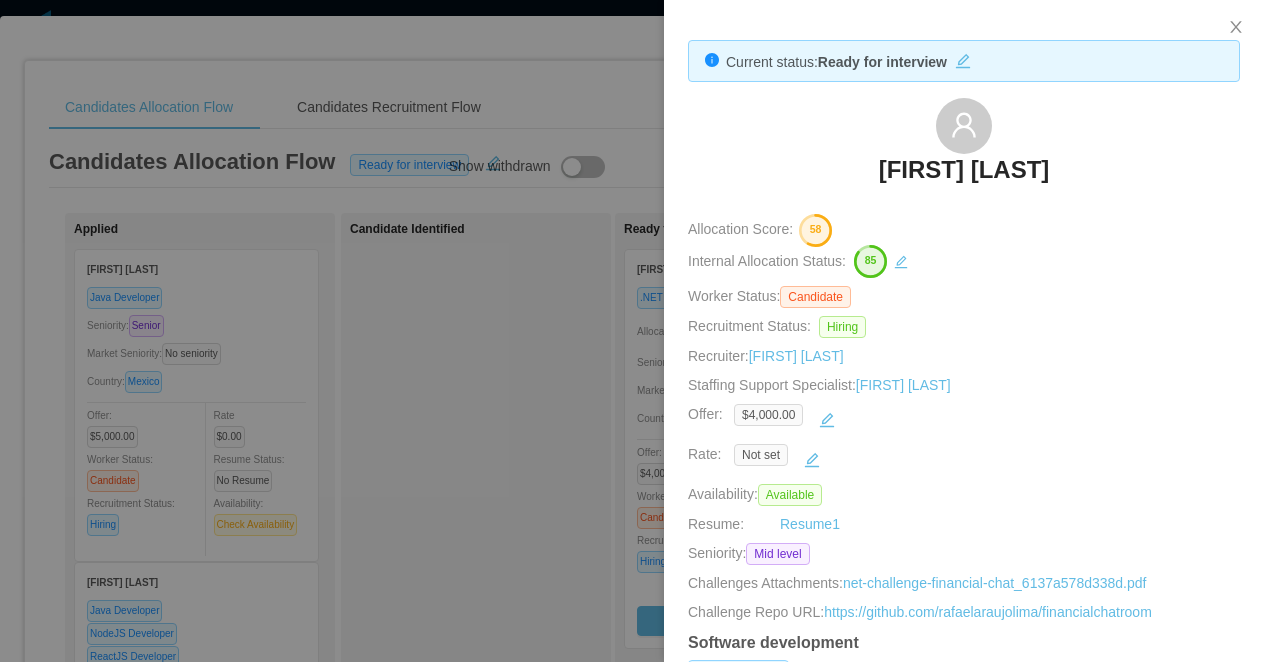 click at bounding box center [632, 331] 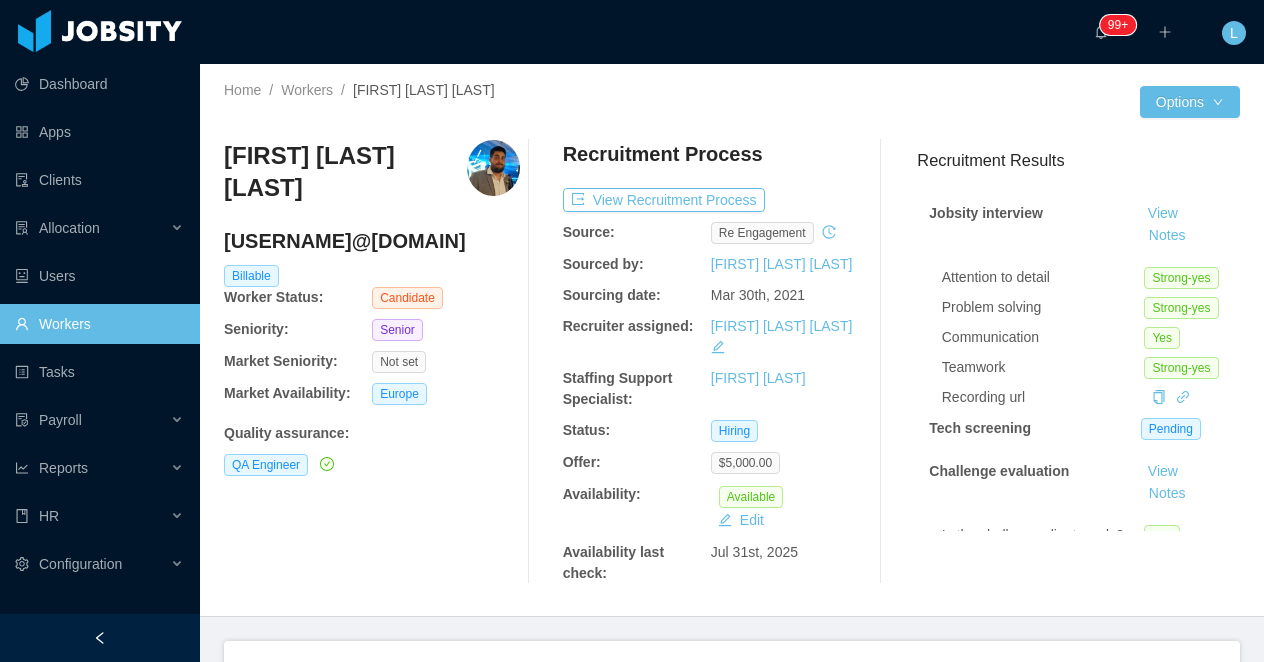 scroll, scrollTop: 0, scrollLeft: 0, axis: both 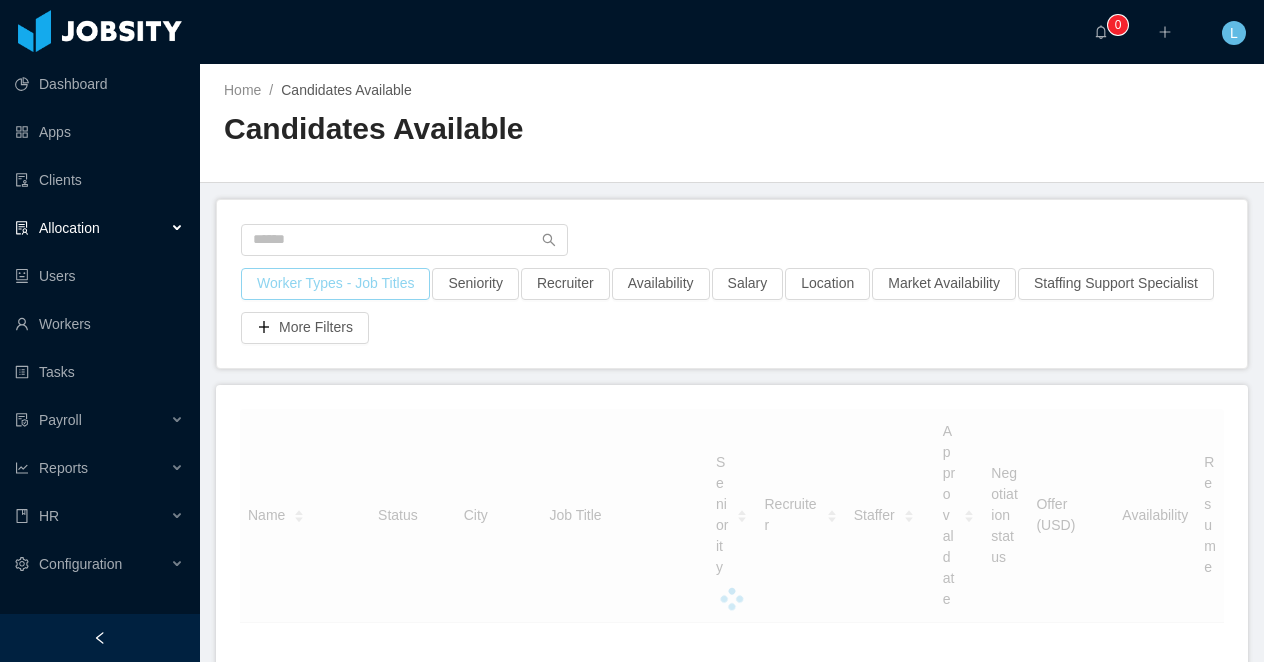 click on "Worker Types - Job Titles" at bounding box center (335, 284) 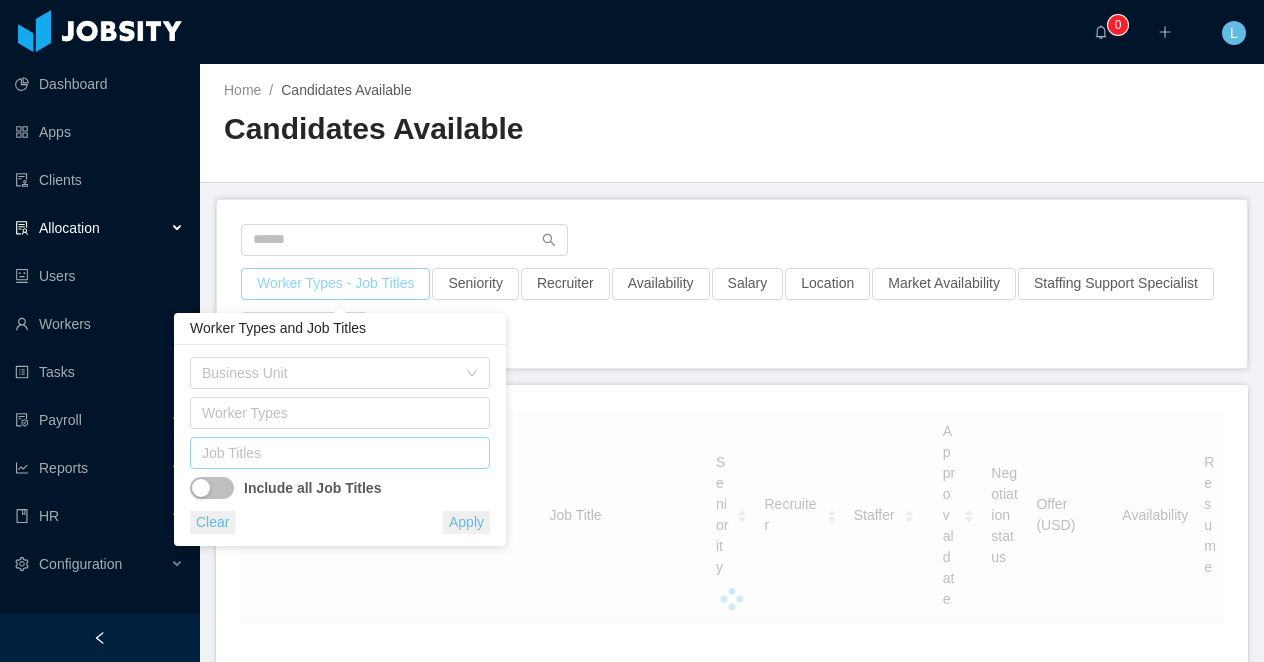 click on "Job Titles" at bounding box center (335, 453) 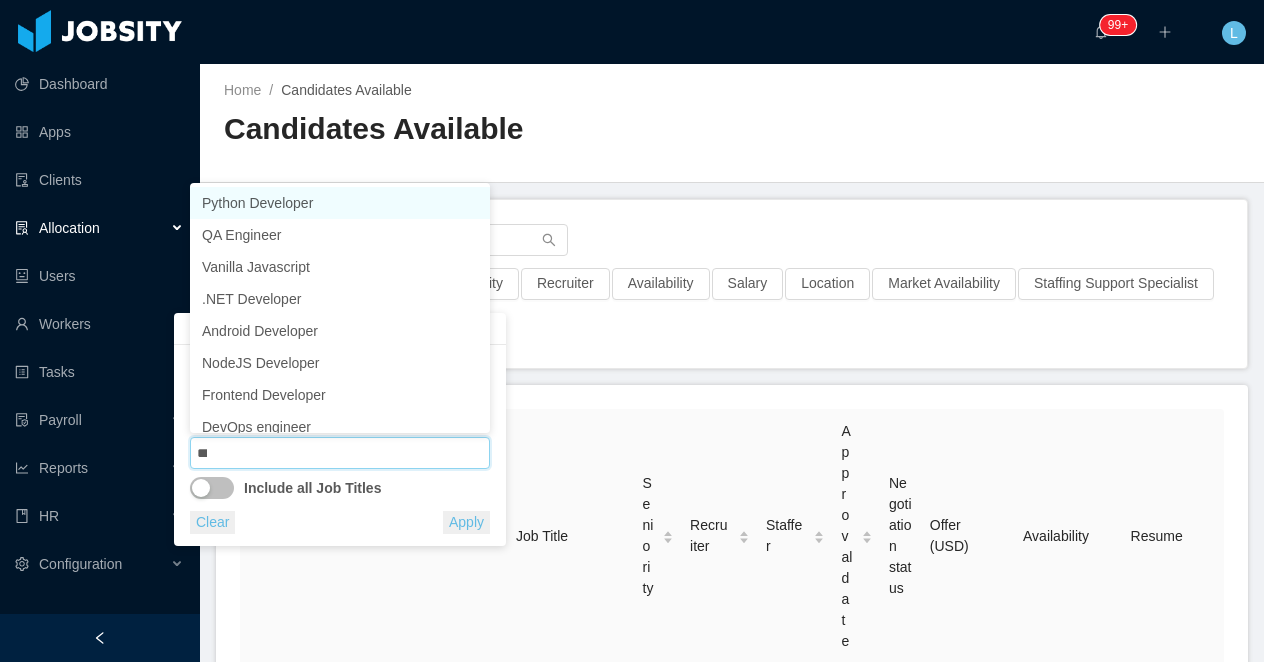type on "****" 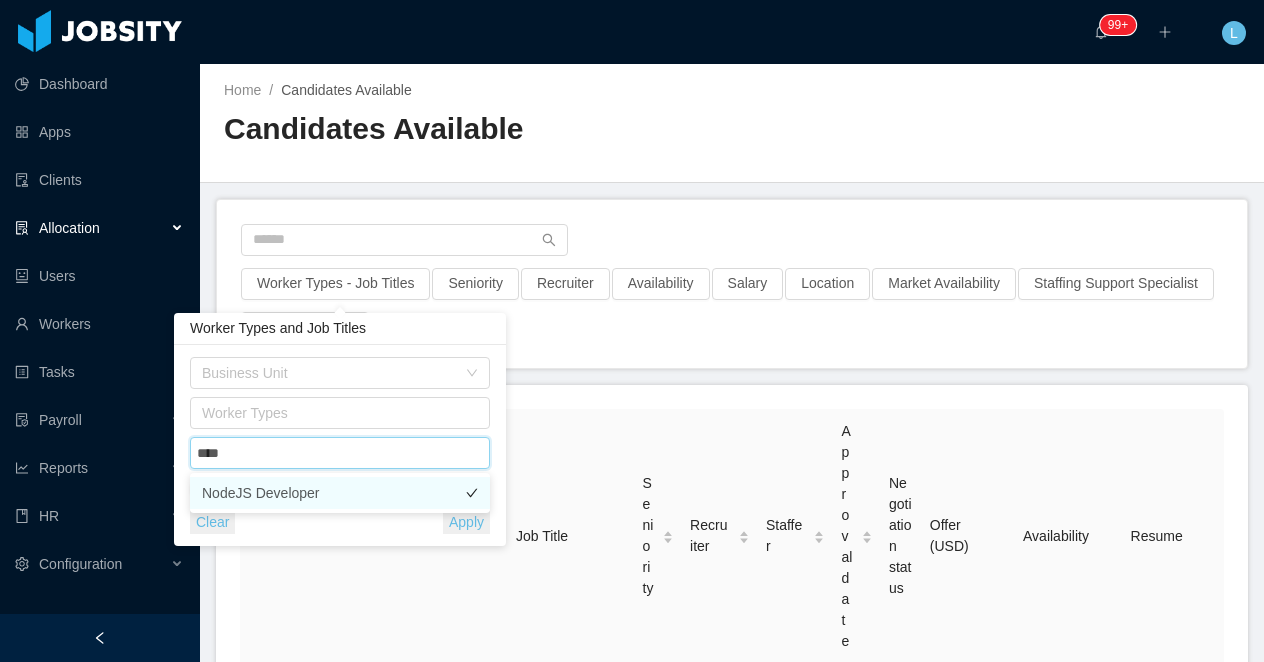click on "NodeJS Developer" at bounding box center [340, 493] 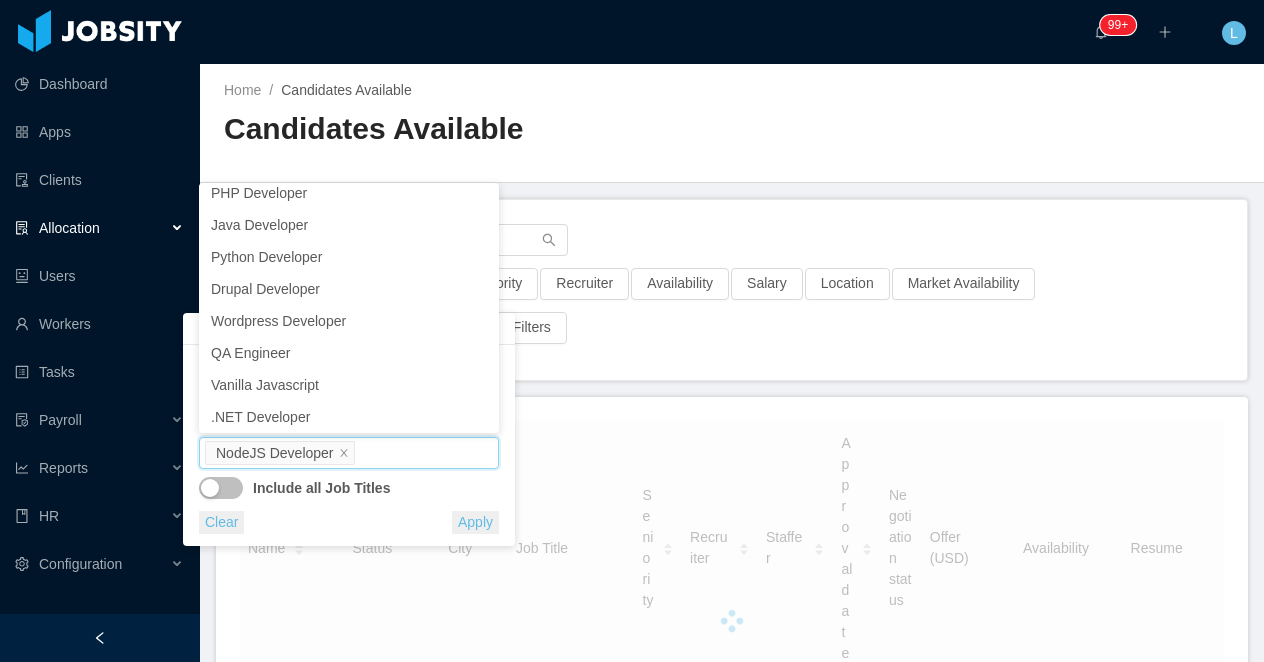 click at bounding box center (732, 246) 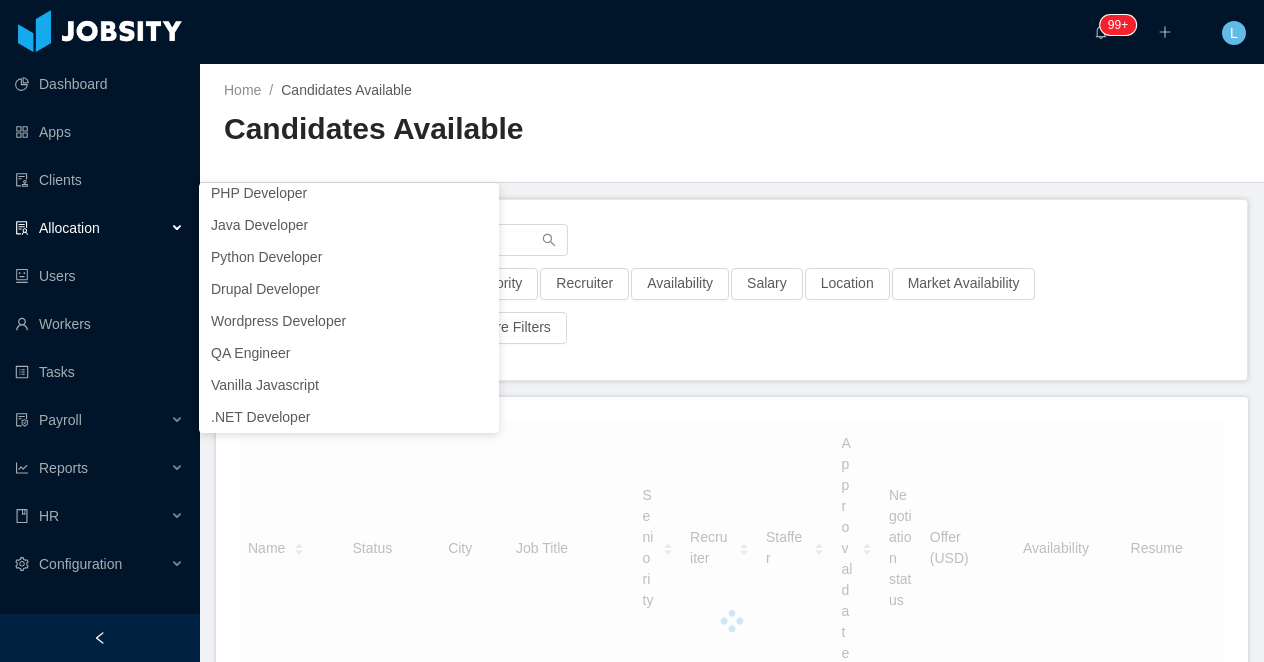 scroll, scrollTop: 4, scrollLeft: 0, axis: vertical 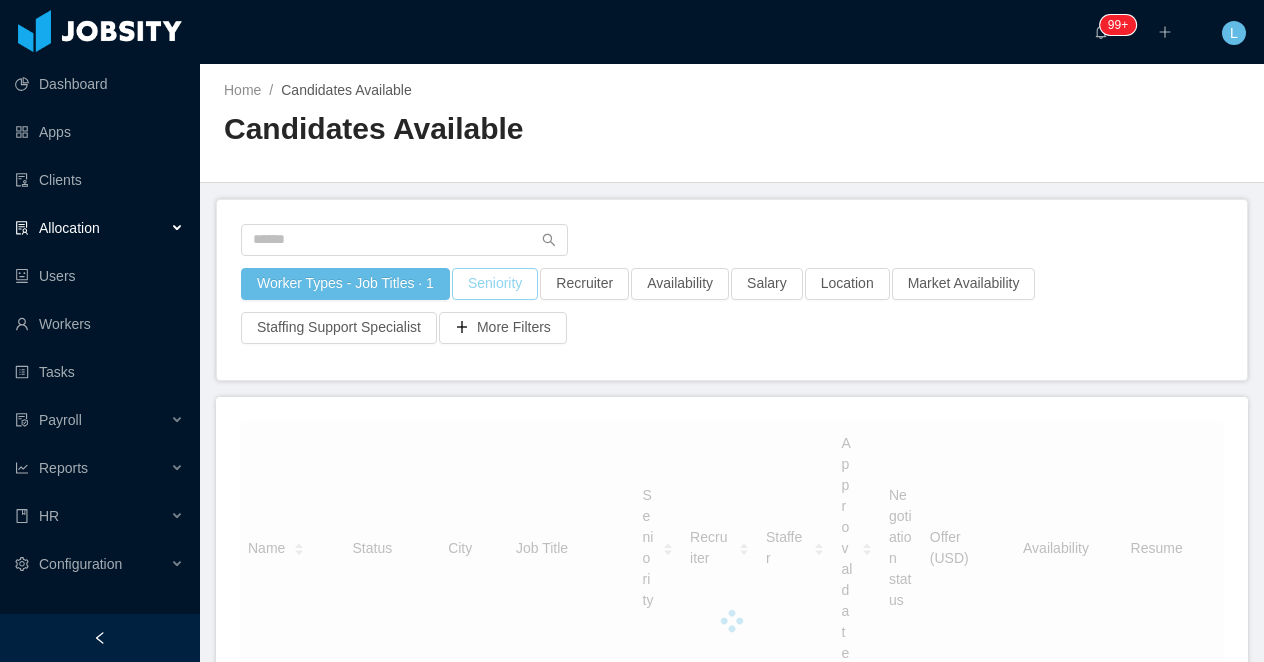 click on "Seniority" at bounding box center [495, 284] 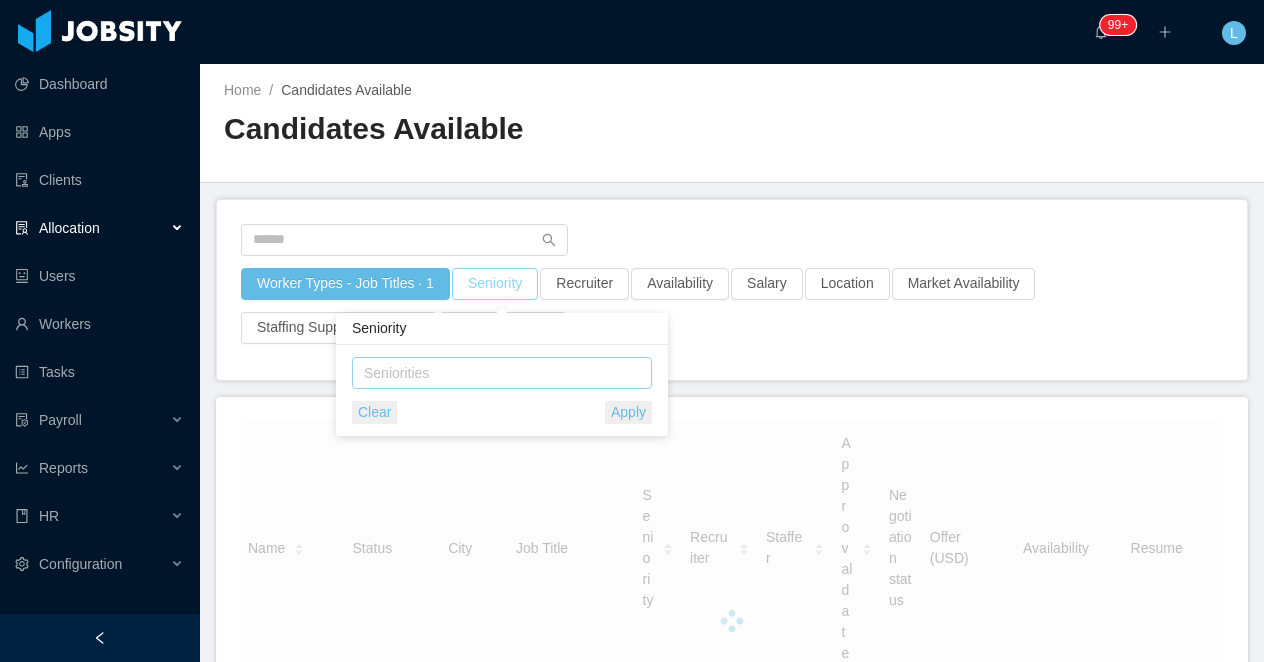 click on "Seniorities" at bounding box center [497, 373] 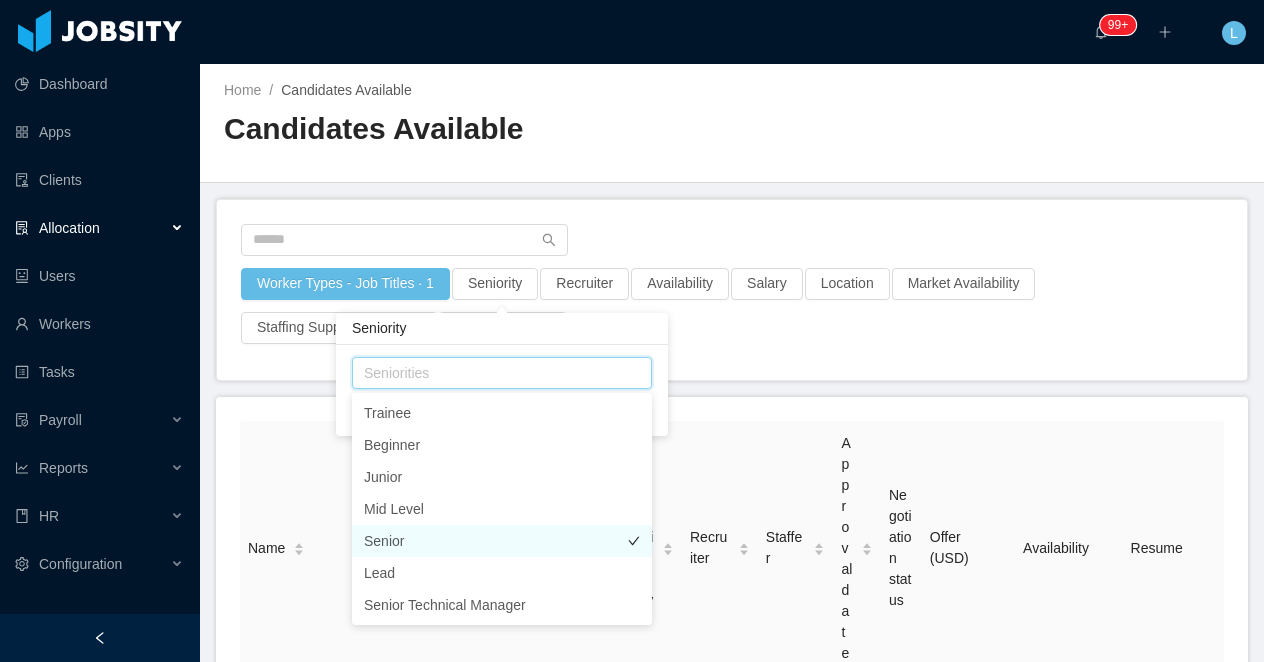 click on "Senior" at bounding box center (502, 541) 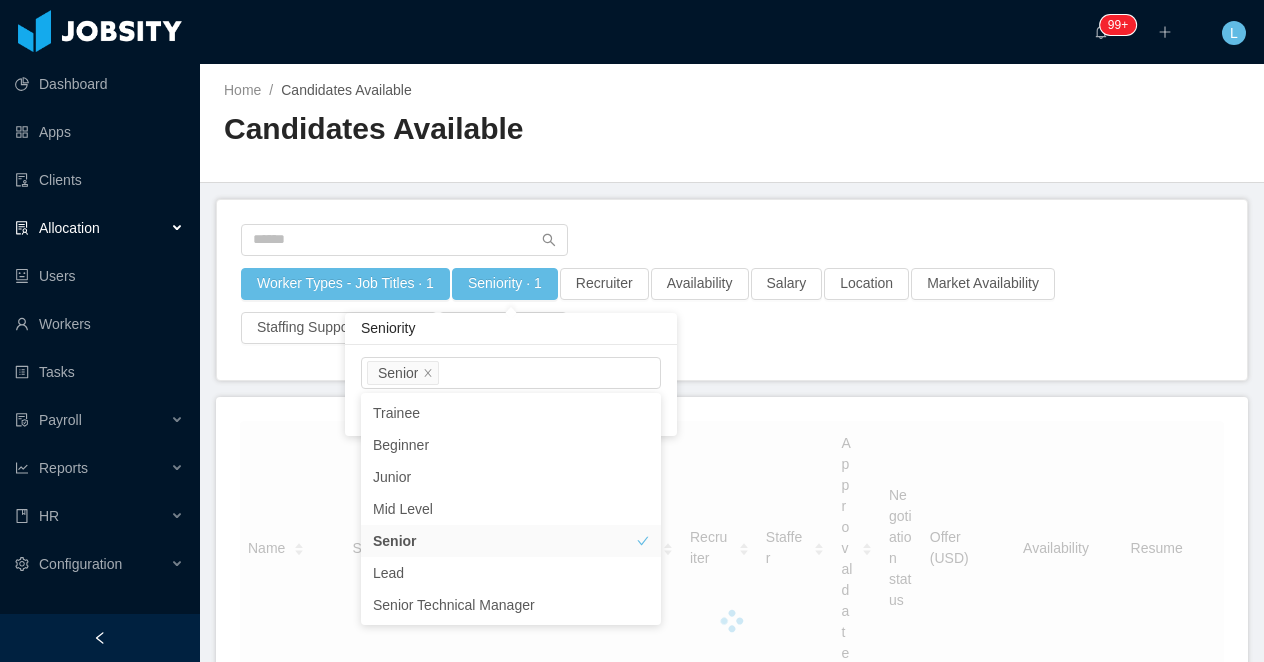 click on "Home / Candidates Available / Candidates Available" at bounding box center (732, 123) 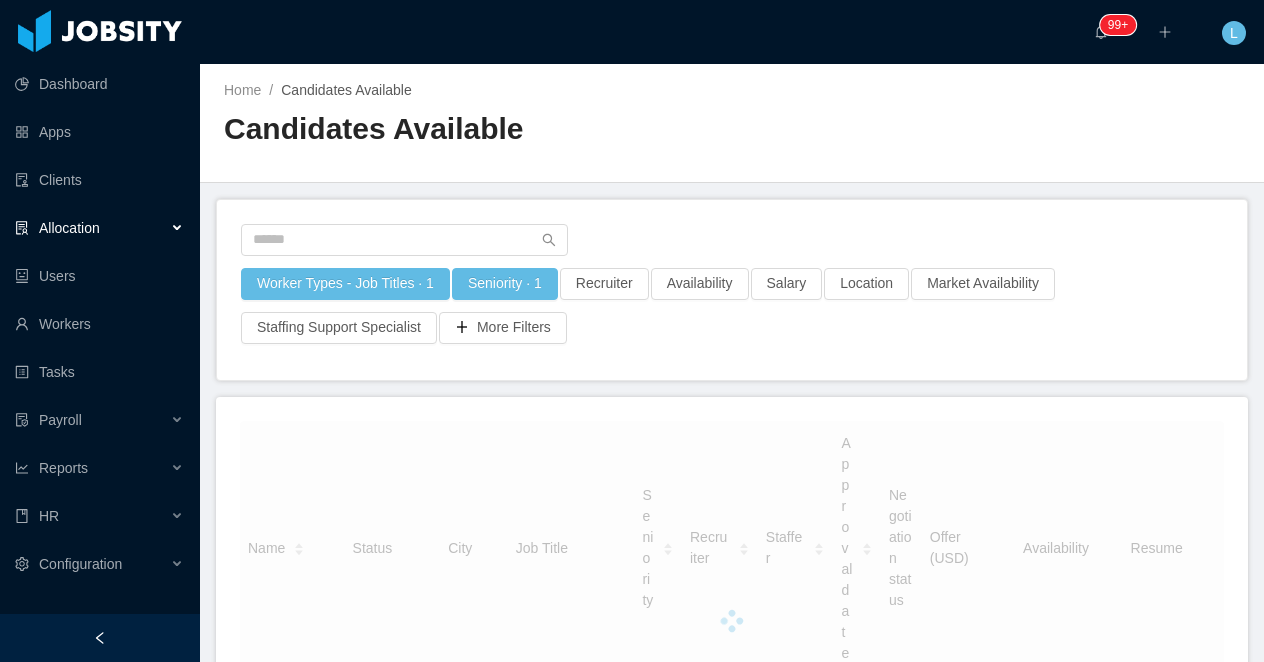 click at bounding box center [100, 638] 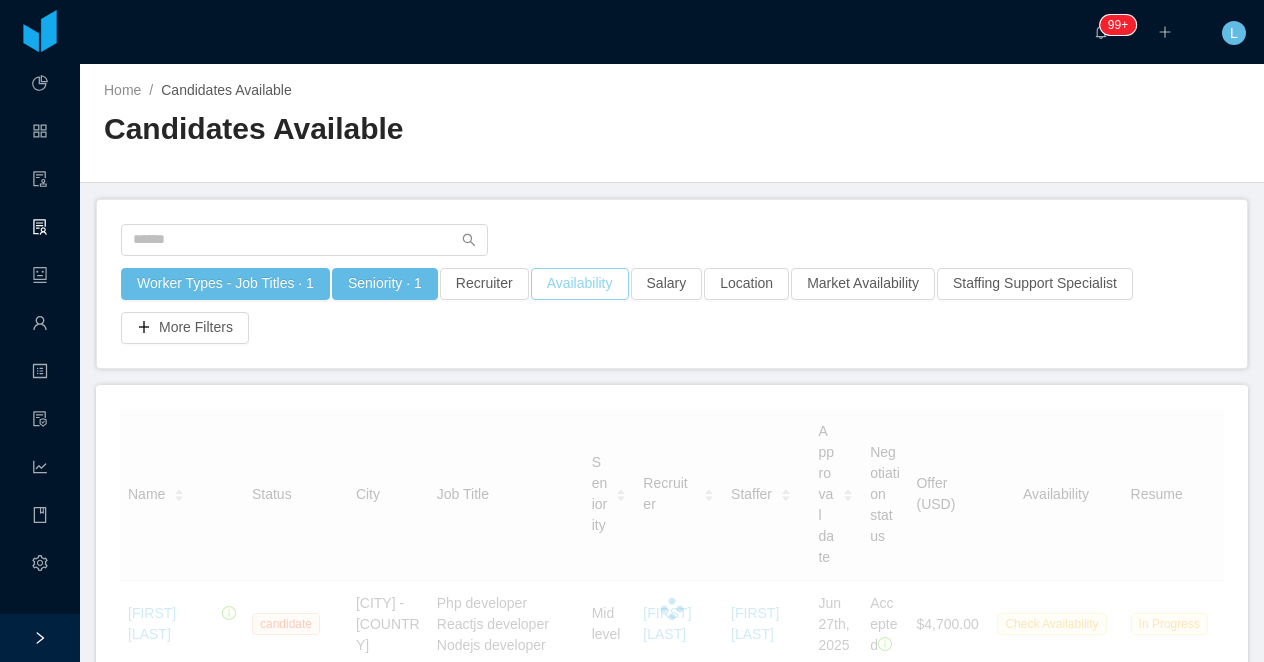 click on "Availability" at bounding box center [580, 284] 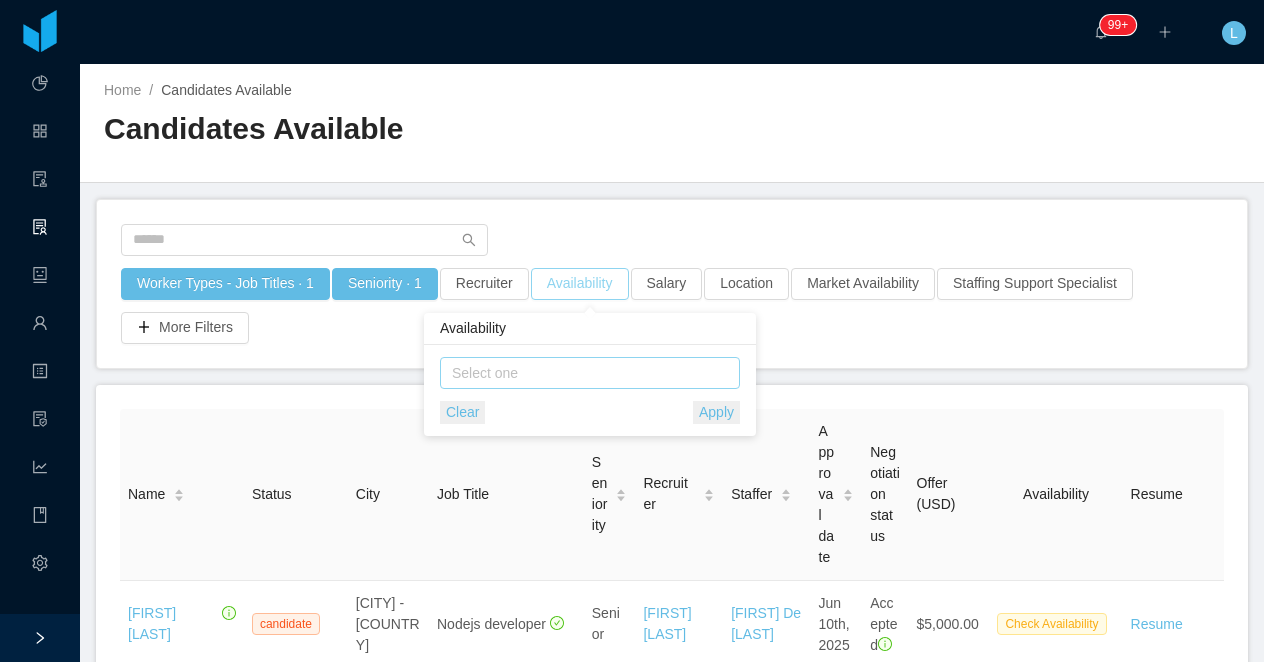 click on "Select one" at bounding box center [585, 373] 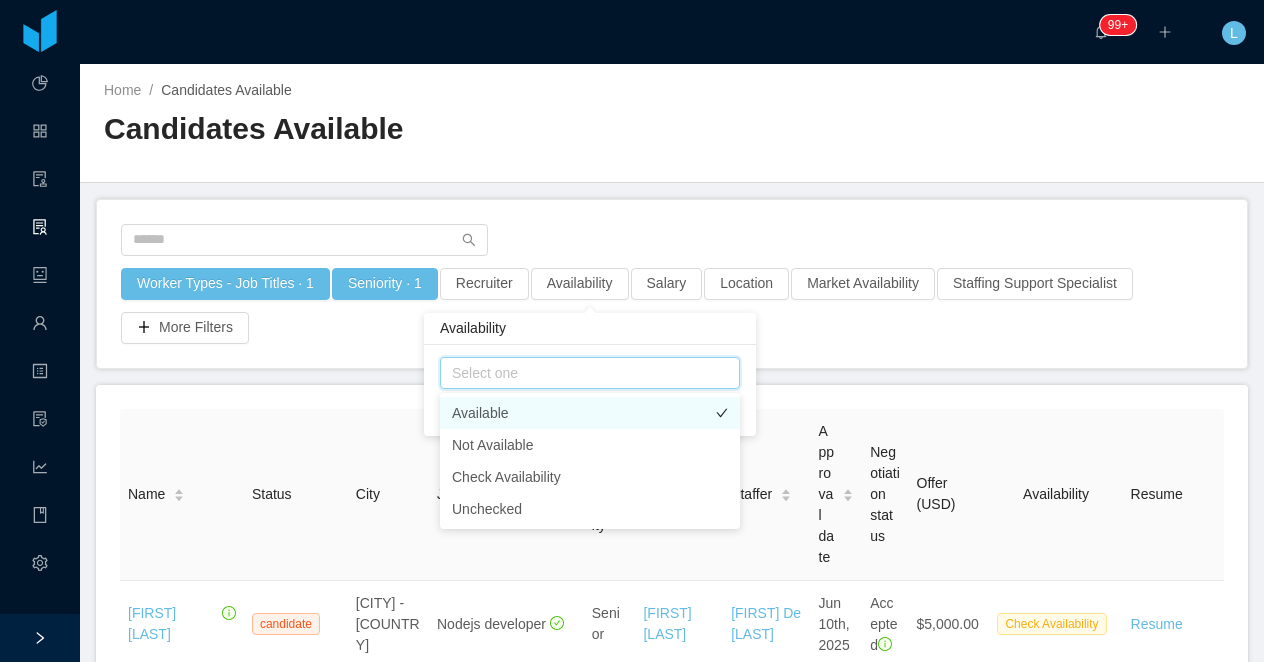 click on "Available" at bounding box center (590, 413) 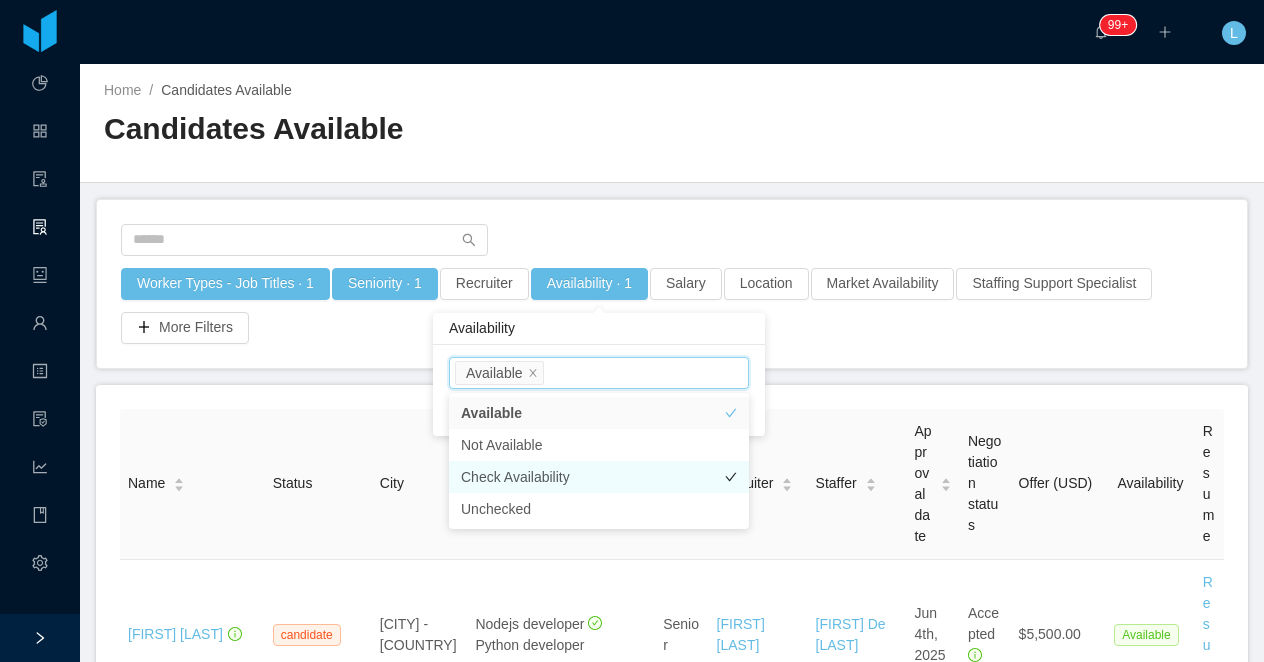 click on "Check Availability" at bounding box center (599, 477) 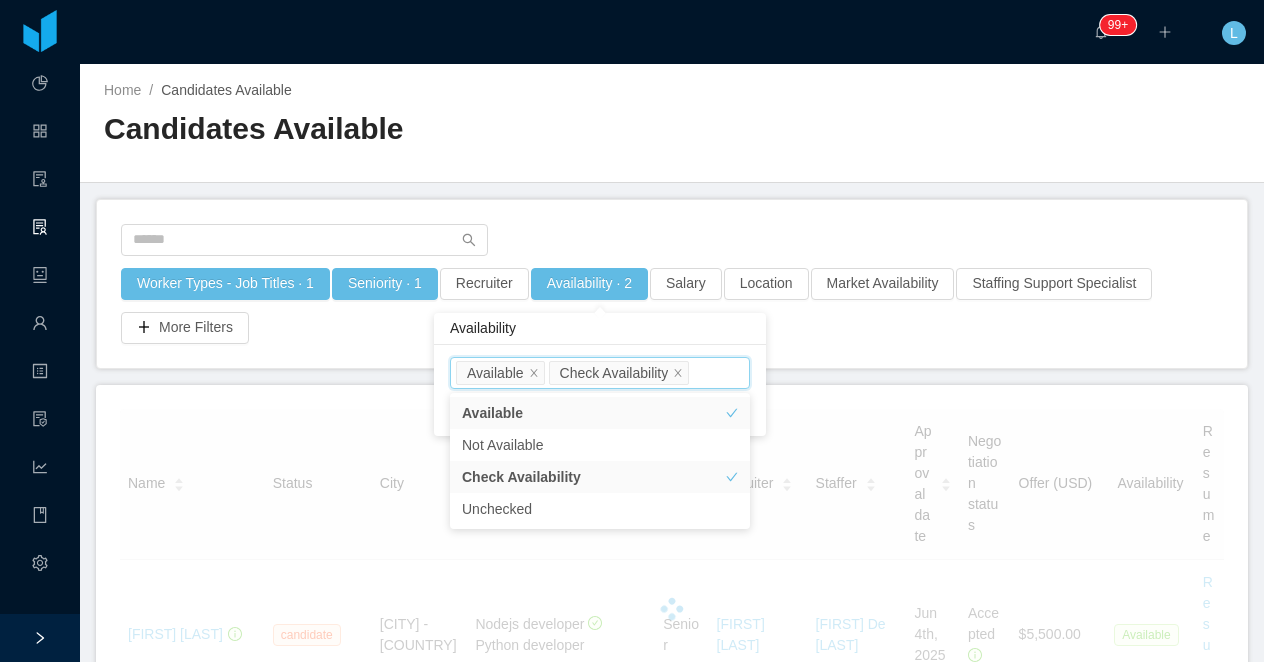 click on "Home / Candidates Available / Candidates Available Worker Types - Job Titles · 1 Seniority · 1 Recruiter Availability · 2 Salary Location Market Availability Staffing Support Specialist More Filters Name Status City Job Title Seniority Recruiter Staffer Approval date Negotiation status Offer (USD) Availability Resume [FIRST] [LAST] candidate [CITY] - [COUNTRY] Nodejs developer Python developer Senior [FIRST] [LAST] [FIRST] [LAST] [MONTH] [DAY]th, [YEAR] Accepted   $5,500.00 Available Resume  [FIRST] [LAST] candidate [CITY] - [COUNTRY] Reactjs developer Nodejs developer Senior [FIRST] [LAST] [FIRST] [LAST] [MONTH] [DAY]th, [YEAR] Accepted   $5,000.00 Available Resume  [FIRST] [LAST] candidate [CITY] - [COUNTRY] Nodejs developer Senior [FIRST] [LAST] [FIRST] [LAST] [MONTH] [DAY]th, [YEAR] Accepted   $4,700.00 Available Resume  [FIRST] [LAST] candidate [CITY] - [COUNTRY] Reactjs developer Nodejs developer Frontend developer Senior [FIRST] [LAST] [FIRST] [LAST] [MONTH] [DAY]th, [YEAR] Accepted   $4,500.00 Available Resume  Senior 1" at bounding box center [672, 363] 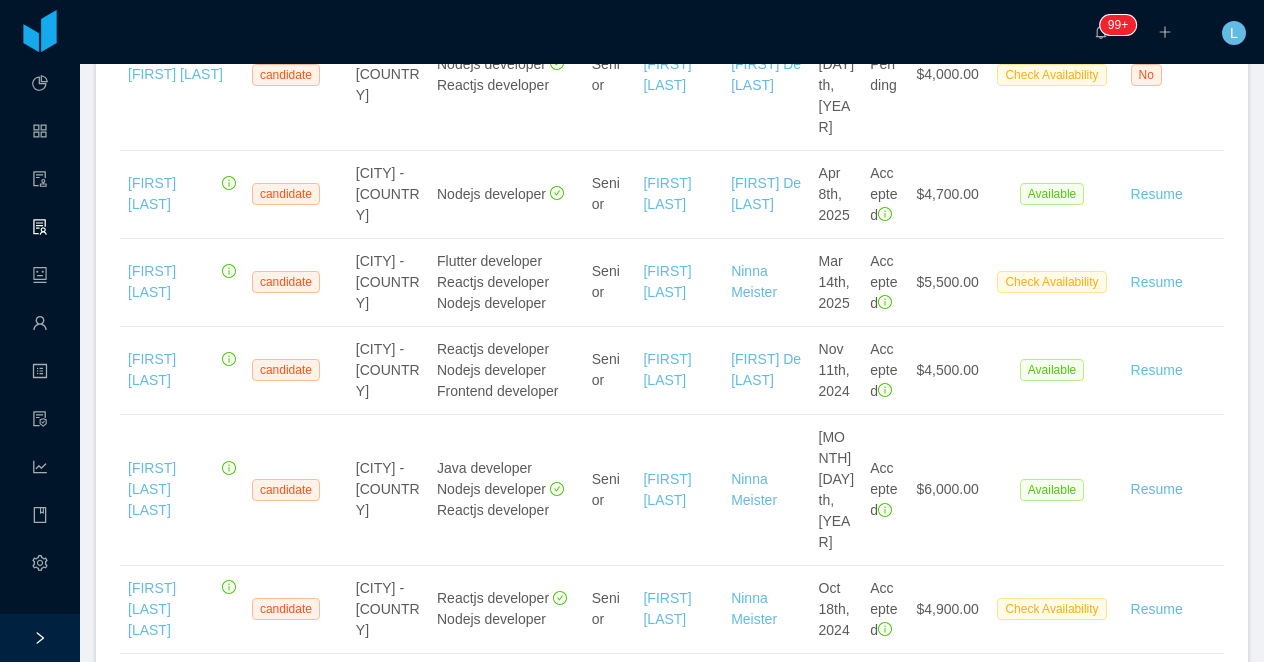 scroll, scrollTop: 1114, scrollLeft: 0, axis: vertical 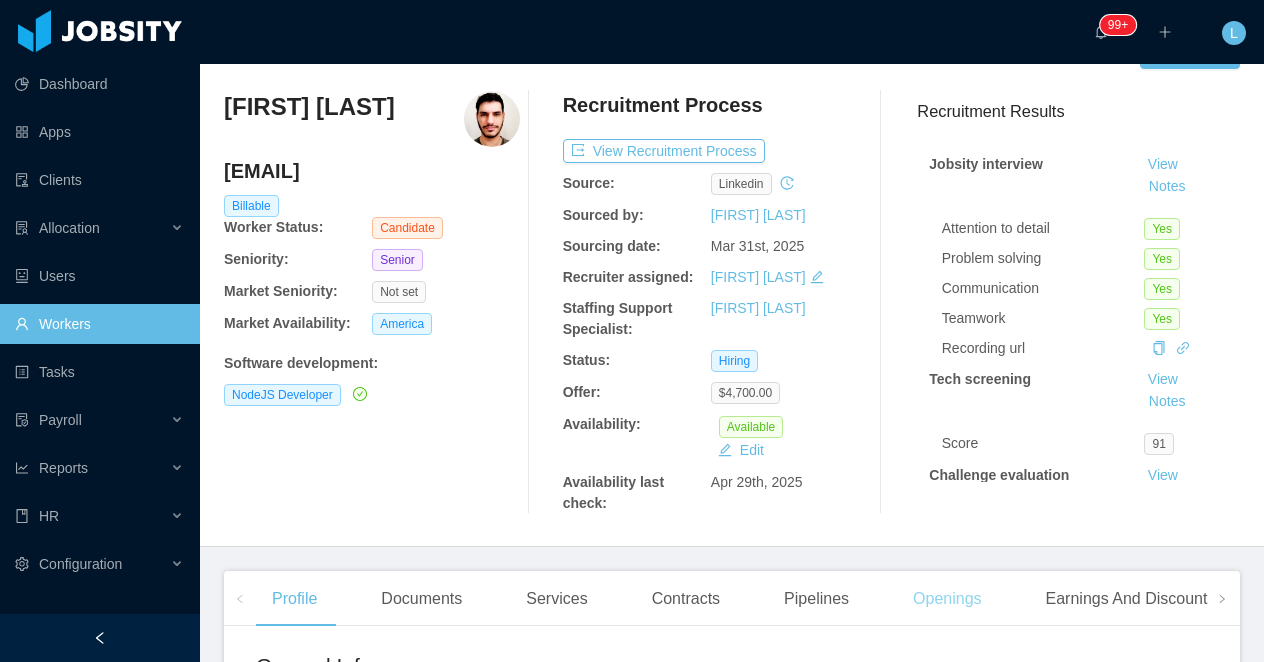 click on "Openings" at bounding box center (947, 599) 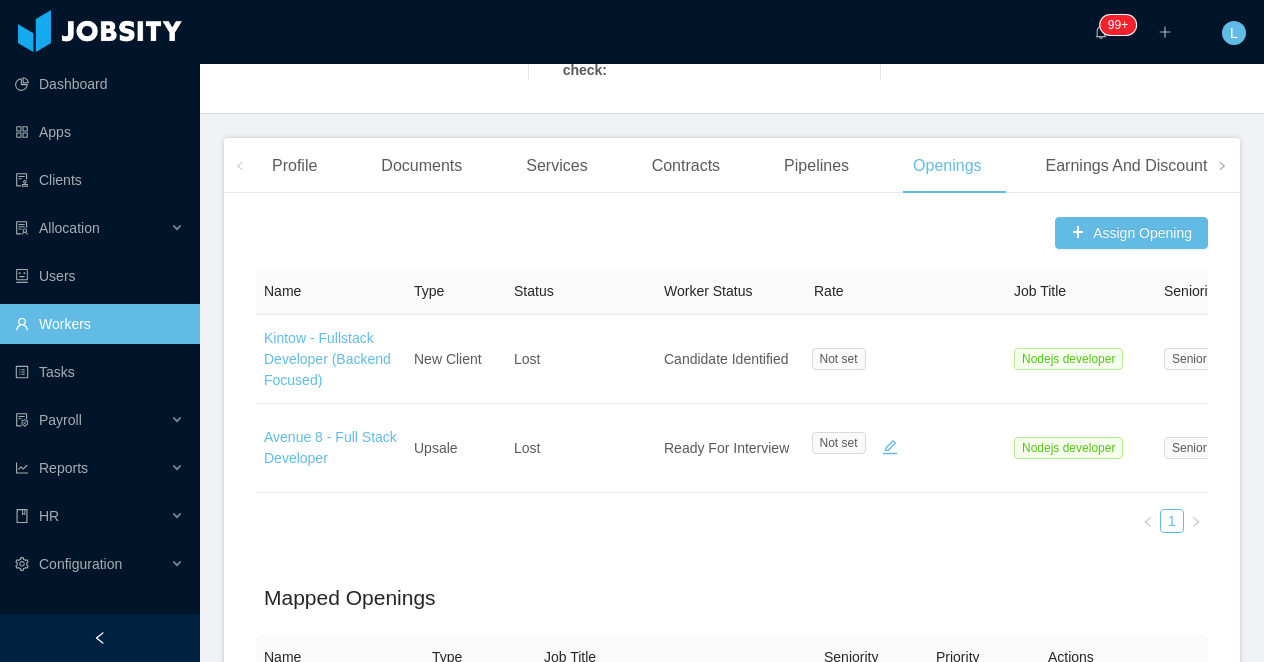 scroll, scrollTop: 479, scrollLeft: 0, axis: vertical 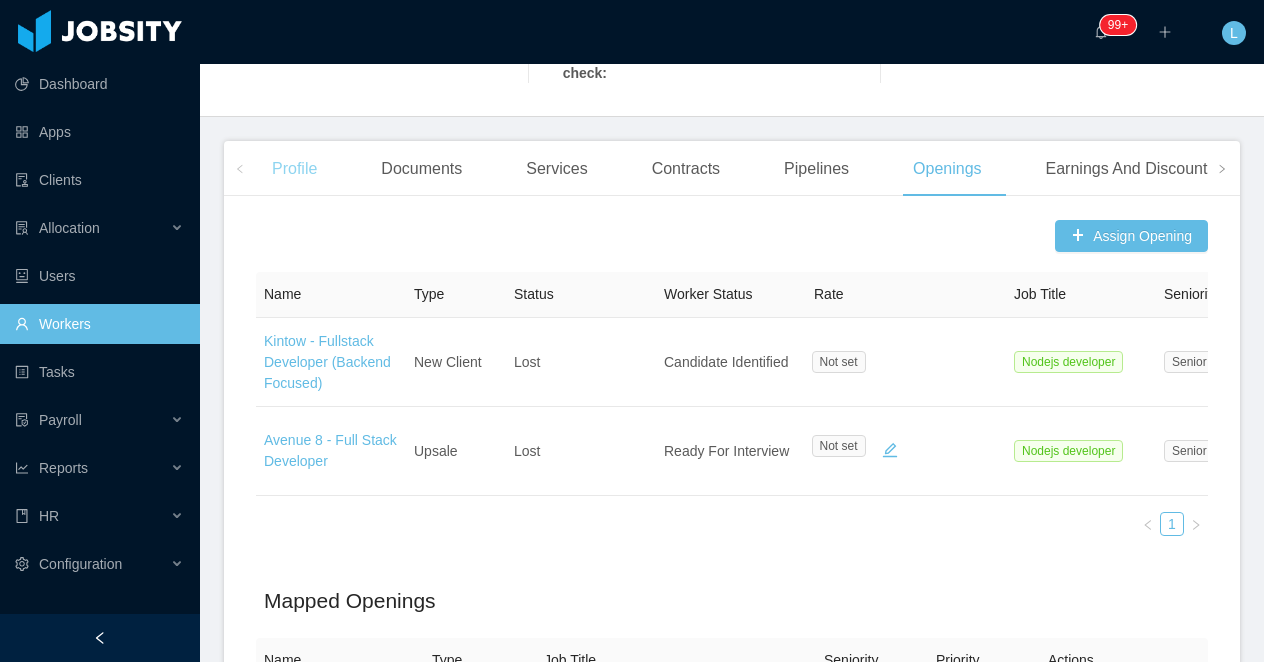 click on "Profile" at bounding box center (294, 169) 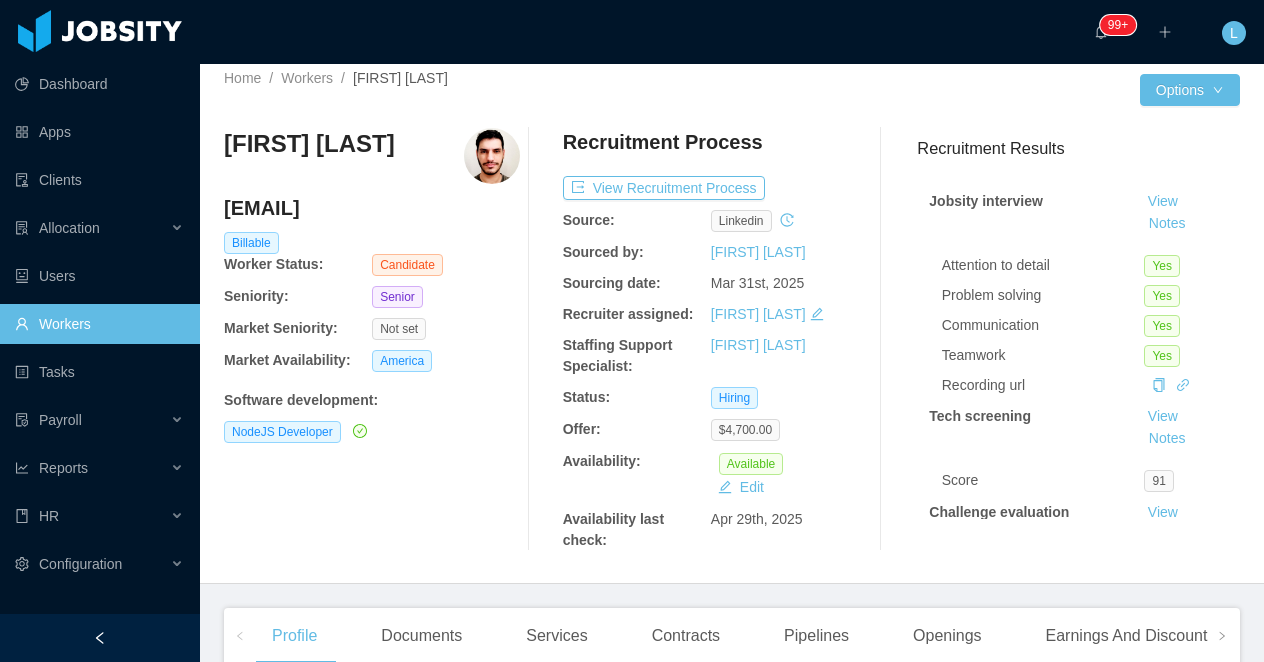 scroll, scrollTop: 10, scrollLeft: 0, axis: vertical 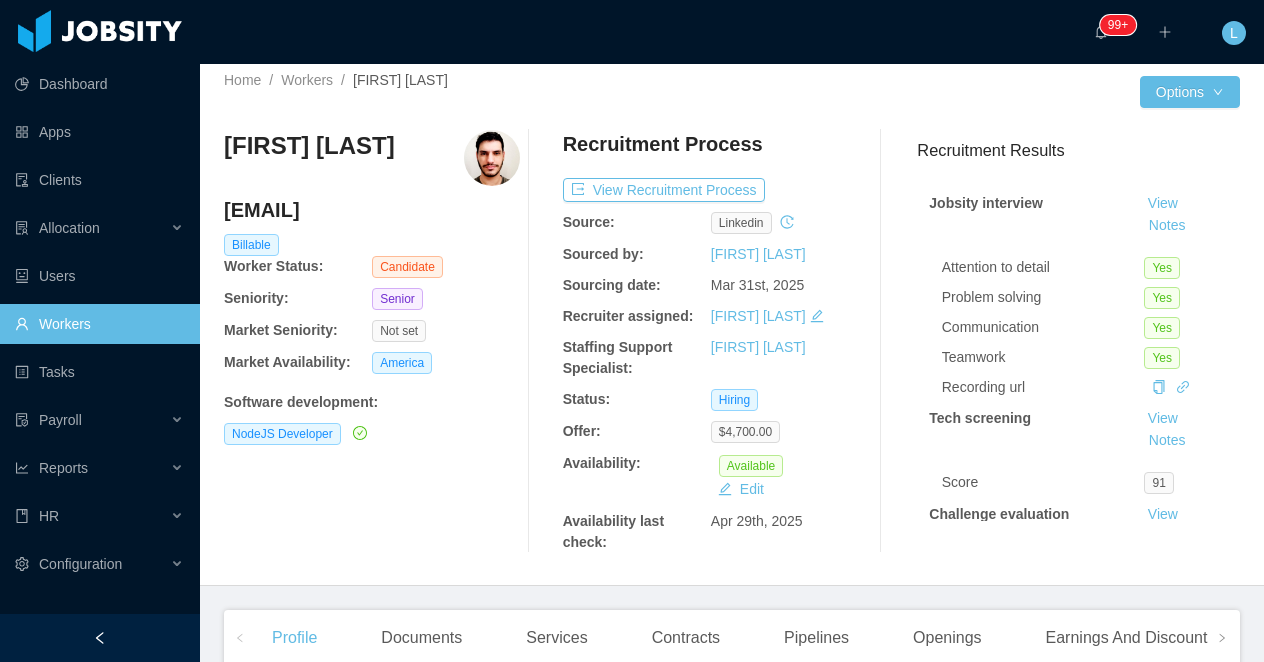 click on "[FIRST] [LAST]" at bounding box center [309, 146] 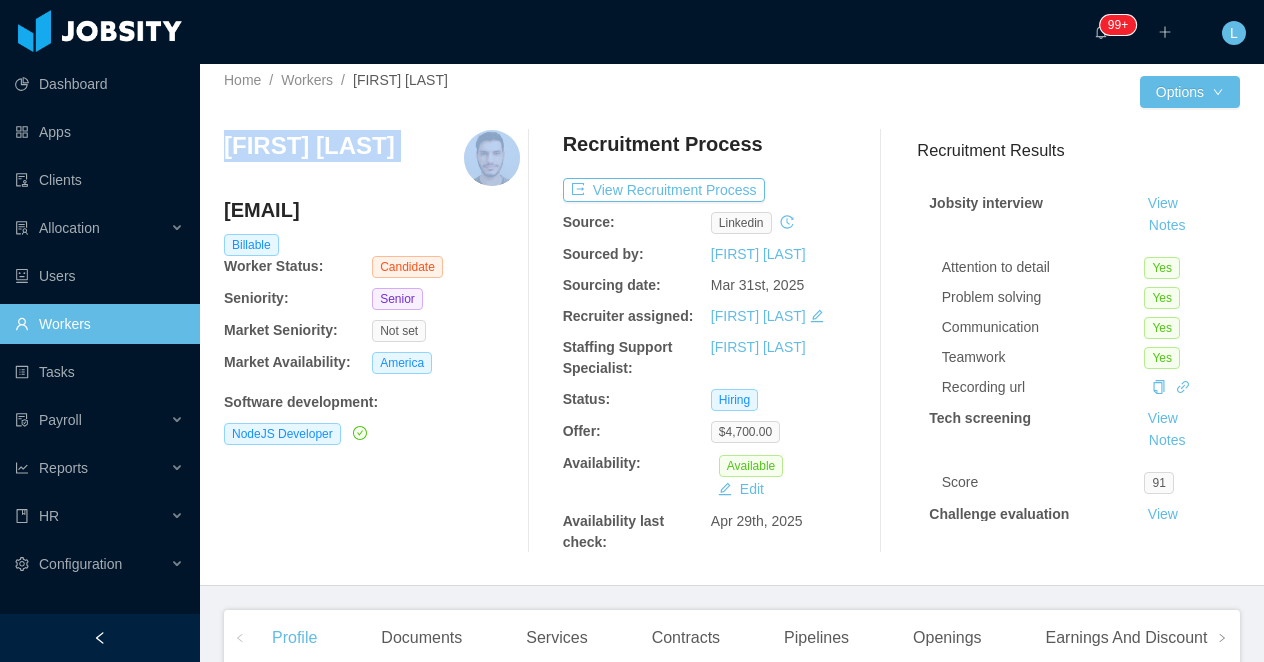 click on "[FIRST] [LAST]" at bounding box center [309, 146] 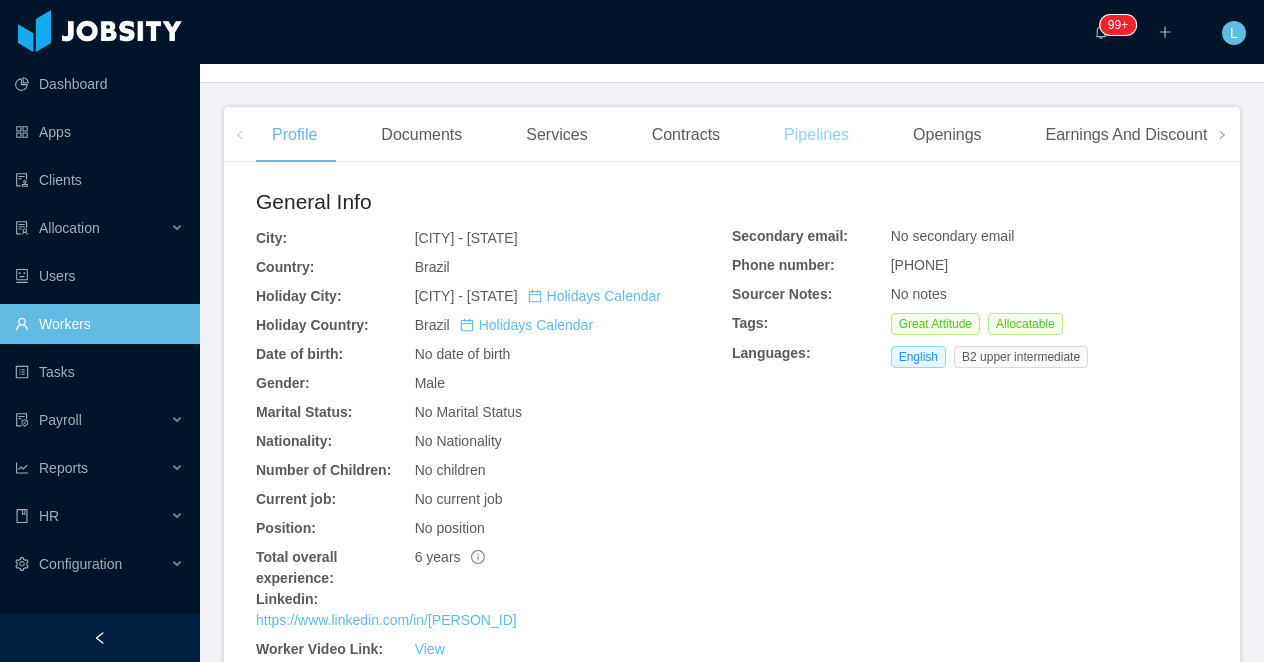 scroll, scrollTop: 0, scrollLeft: 0, axis: both 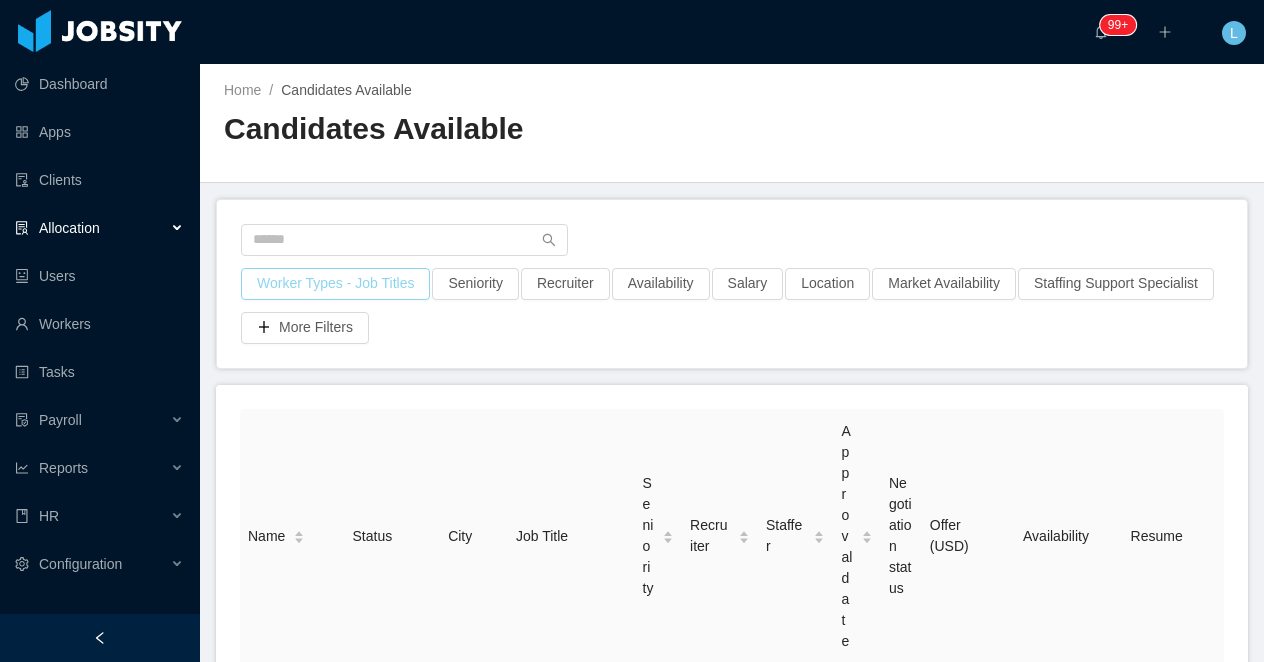 click on "Worker Types - Job Titles" at bounding box center (335, 284) 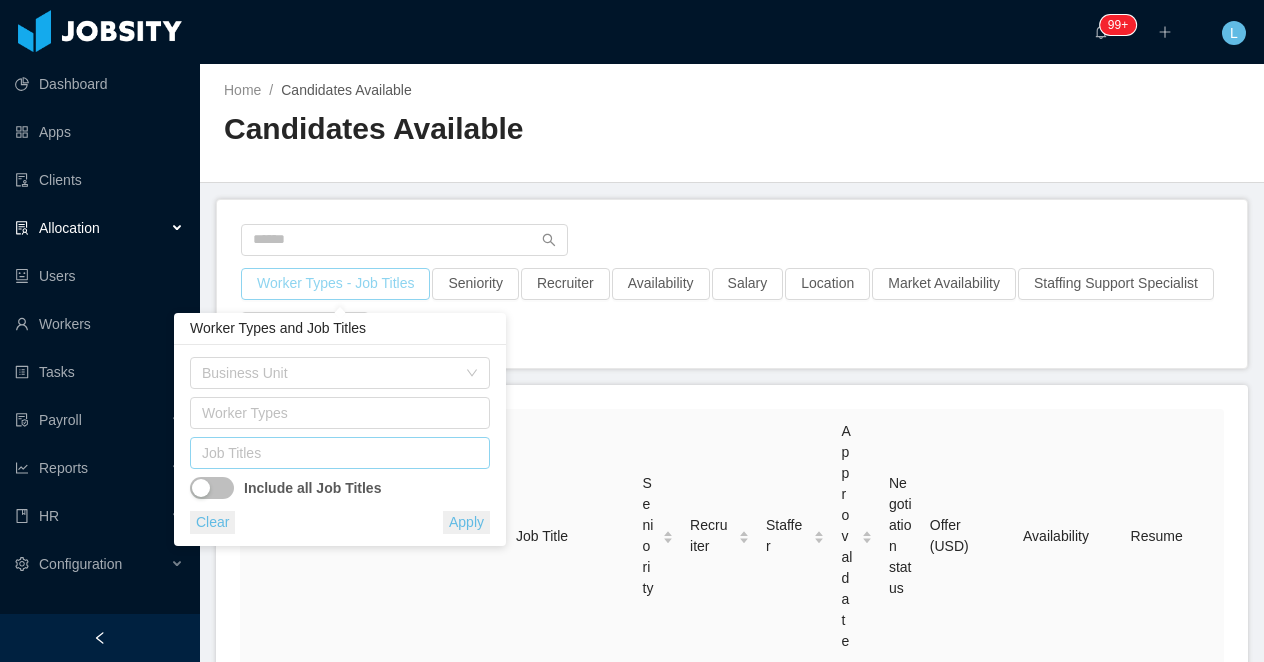 click on "Job Titles" at bounding box center [335, 453] 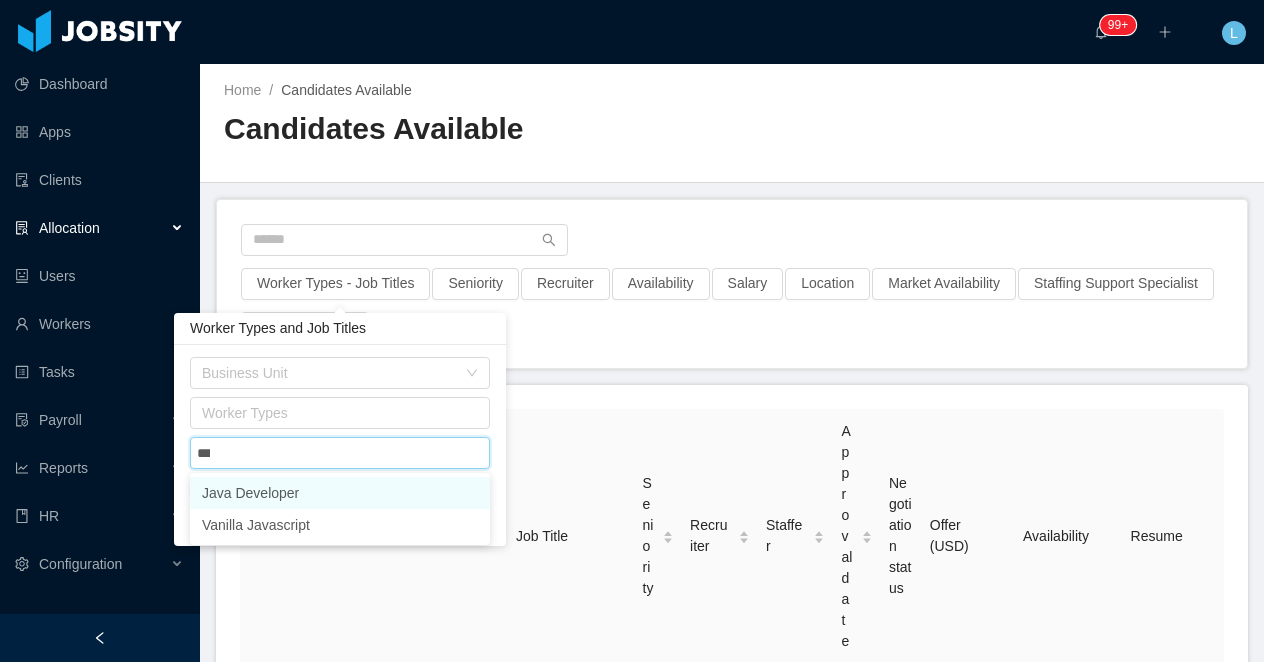 type on "****" 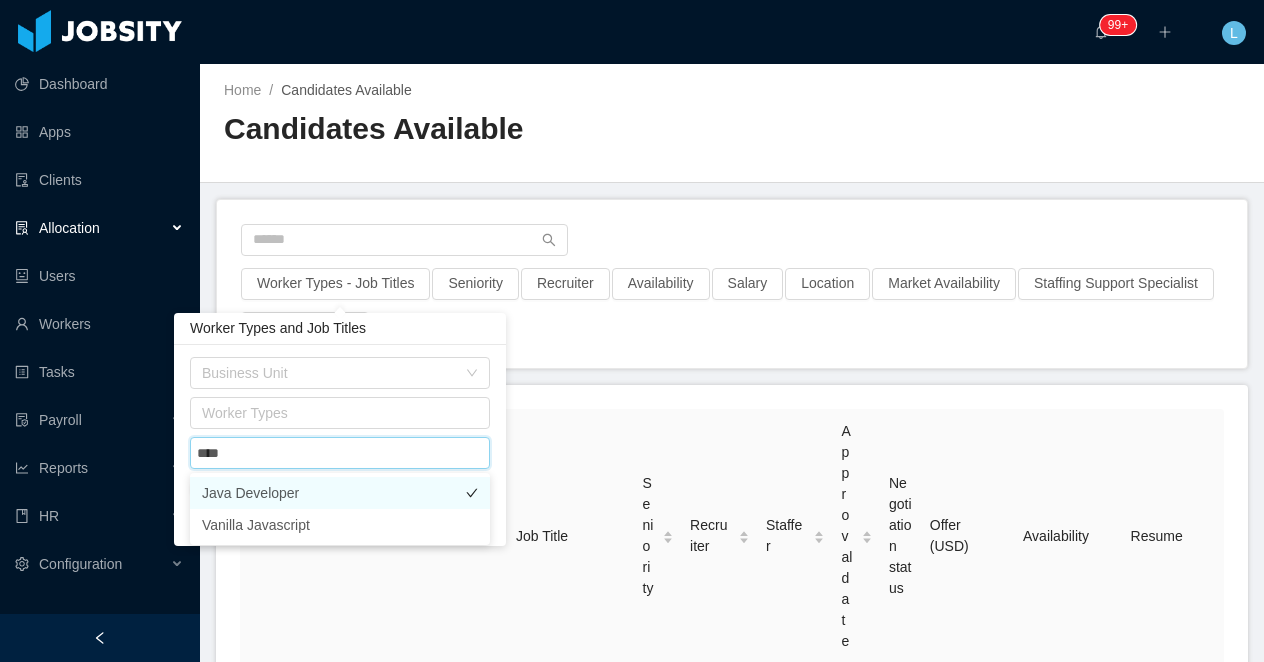 click on "Java Developer" at bounding box center (340, 493) 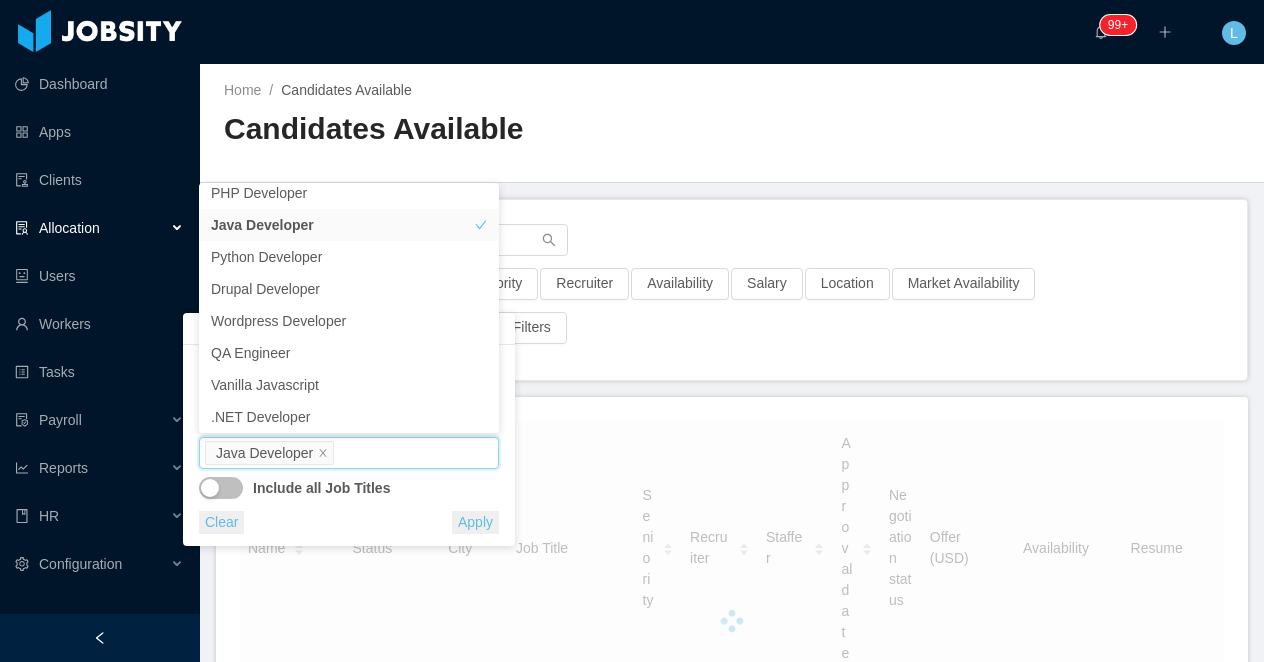 click on "Home / Candidates Available / Candidates Available Worker Types - Job Titles · 1 Seniority Recruiter Availability Salary Location Market Availability Staffing Support Specialist More Filters Name Status City Job Title Seniority Recruiter Staffer Approval date Negotiation status Offer (USD) Availability Resume [FIRST] [LAST] candidate [CITY] - [COUNTRY] Data engineer Senior [FIRST] [LAST] [FIRST] [LAST] [MONTH] [DAY]st, [YEAR] Pending $6,500.00 Available No [FIRST] [LAST] candidate [CITY] - [COUNTRY] Data engineer Mid level [FIRST] [LAST] [FIRST] [LAST] [MONTH] [DAY]st, [YEAR] Pending $3,500.00 Available No [FIRST] [LAST] candidate [CITY] - [COUNTRY] Data engineer Mid level [FIRST] [LAST] [FIRST] [LAST] [MONTH] [DAY]st, [YEAR] Pending $5,500.00 Available No [FIRST] [LAST] candidate [CITY] - [COUNTRY] Data engineer Mid level [FIRST] [LAST] [FIRST] [LAST] [MONTH] [DAY]st, [YEAR] Pending $4,000.00 Available No [FIRST] [LAST] candidate [CITY] - [COUNTRY] Php developer Senior [FIRST] [LAST] [FIRST] [LAST] [MONTH] [DAY]st, [YEAR] Pending $3,800.00 Available No" at bounding box center [732, 363] 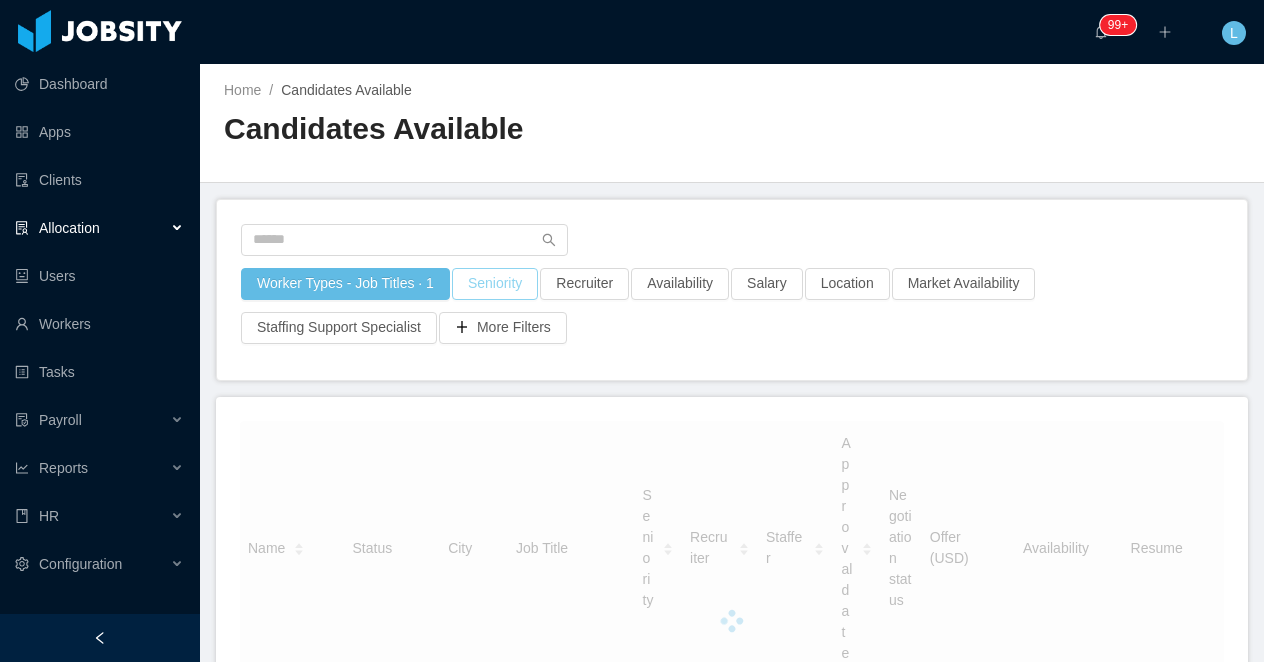 click on "Seniority" at bounding box center [495, 284] 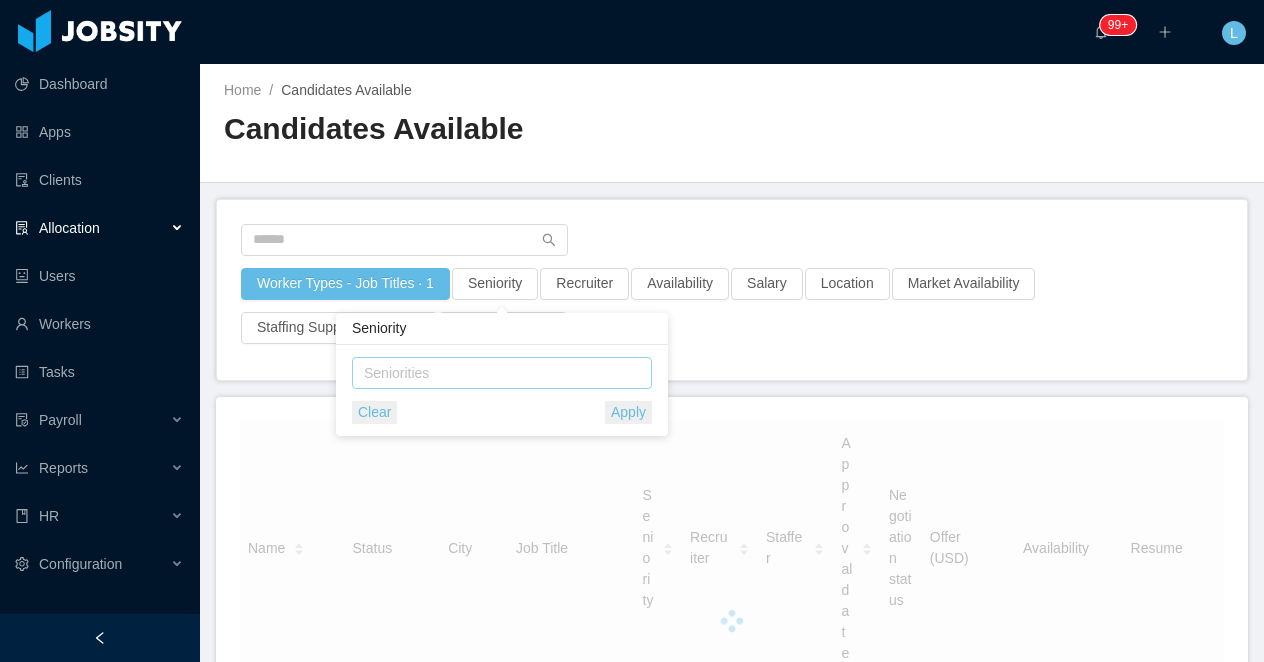click on "Seniorities" at bounding box center [499, 373] 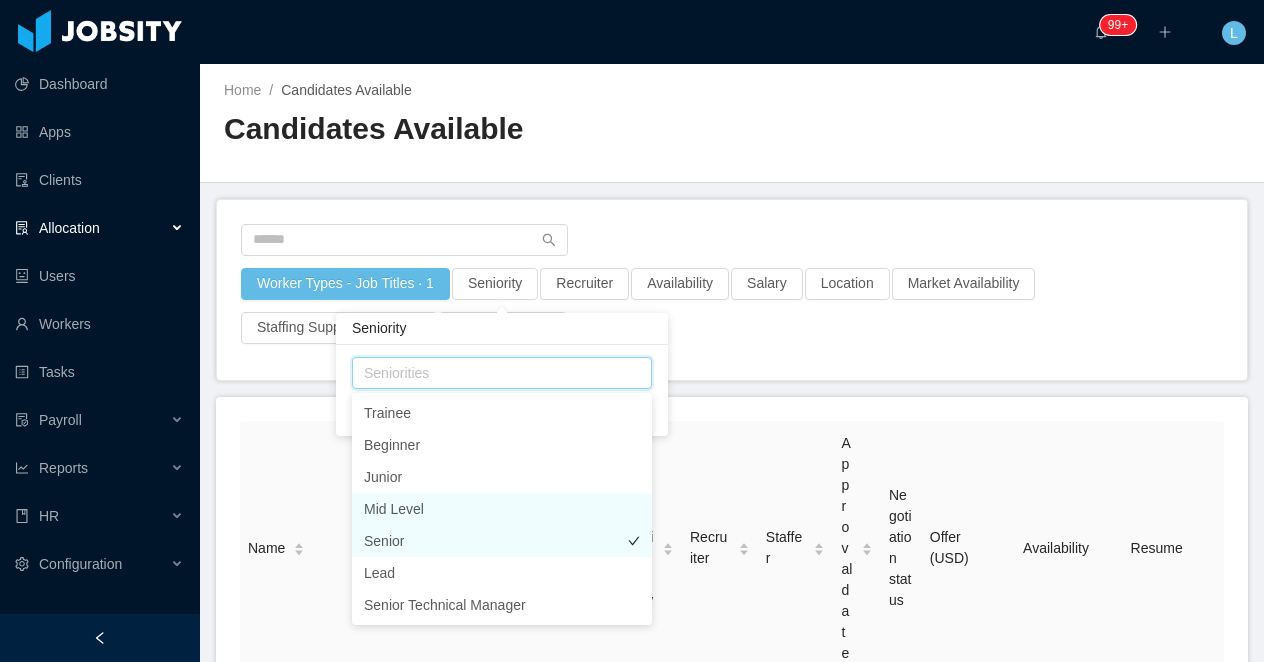 click on "Mid Level" at bounding box center (502, 509) 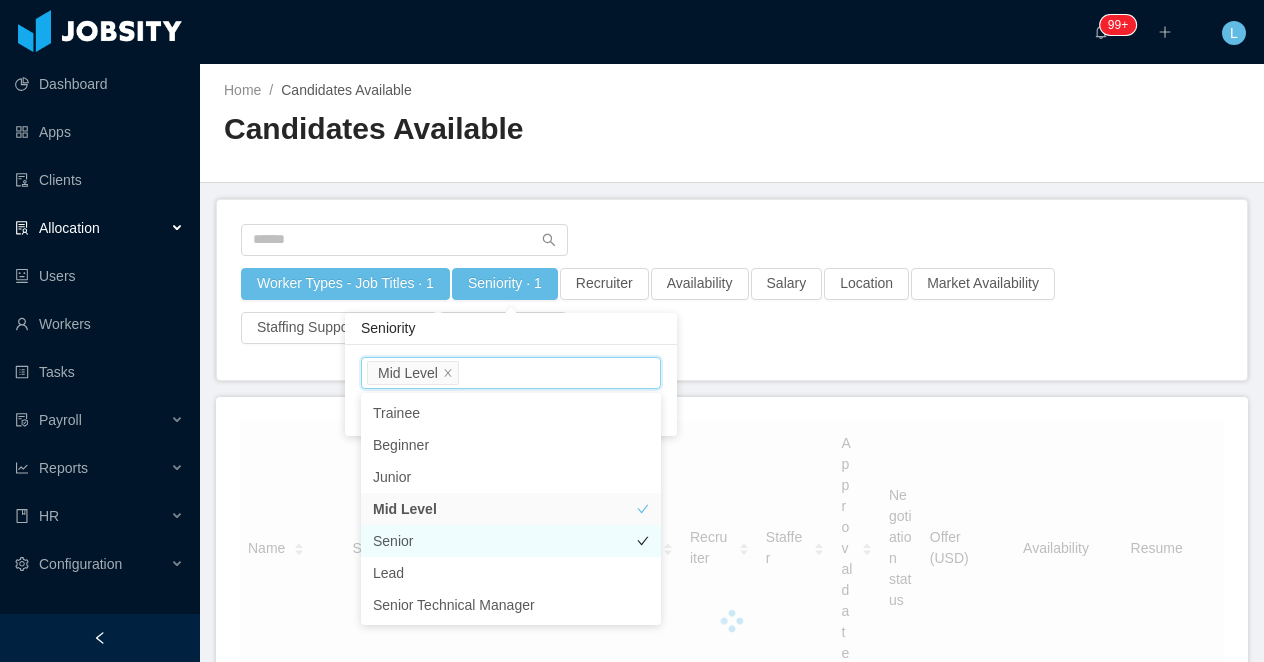 click on "Senior" at bounding box center (511, 541) 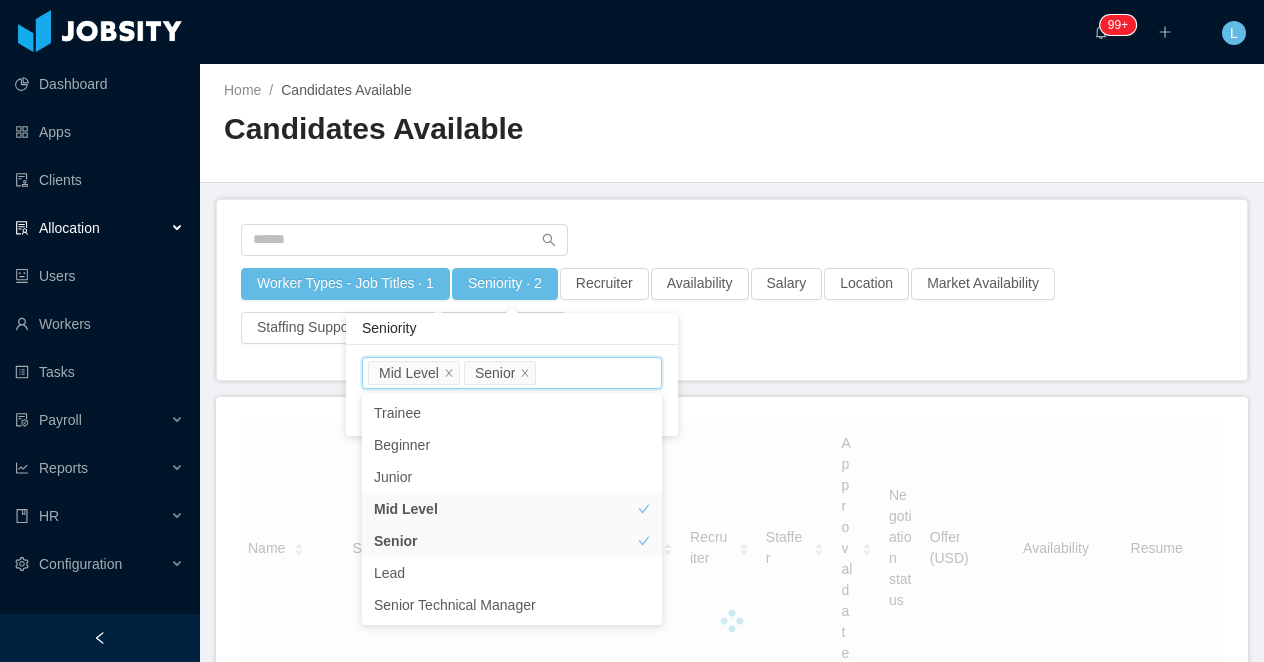 click on "Candidates Available" at bounding box center (478, 137) 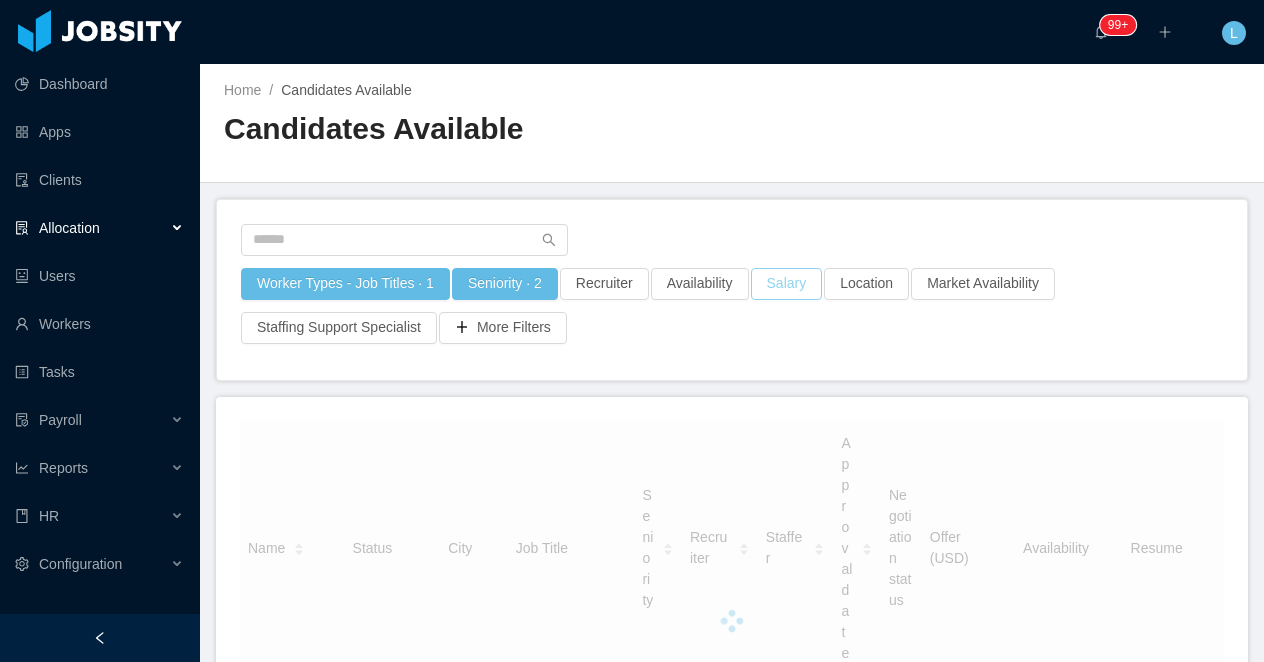 click on "Salary" at bounding box center (787, 284) 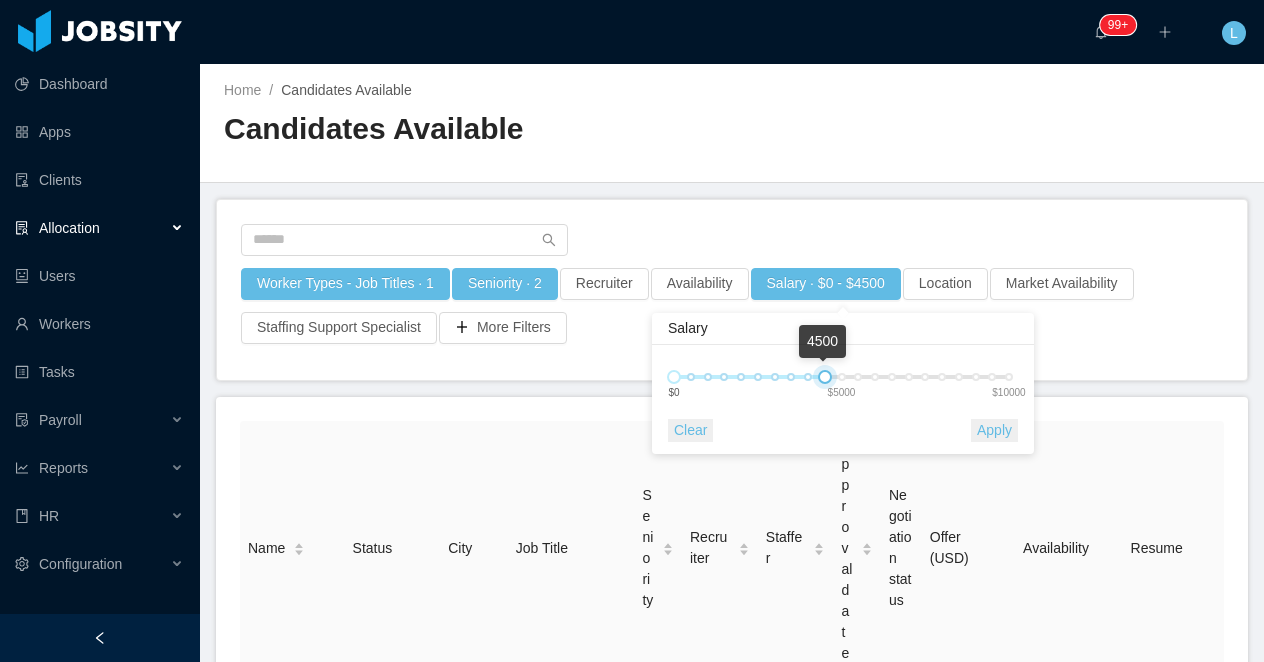 drag, startPoint x: 969, startPoint y: 382, endPoint x: 832, endPoint y: 380, distance: 137.0146 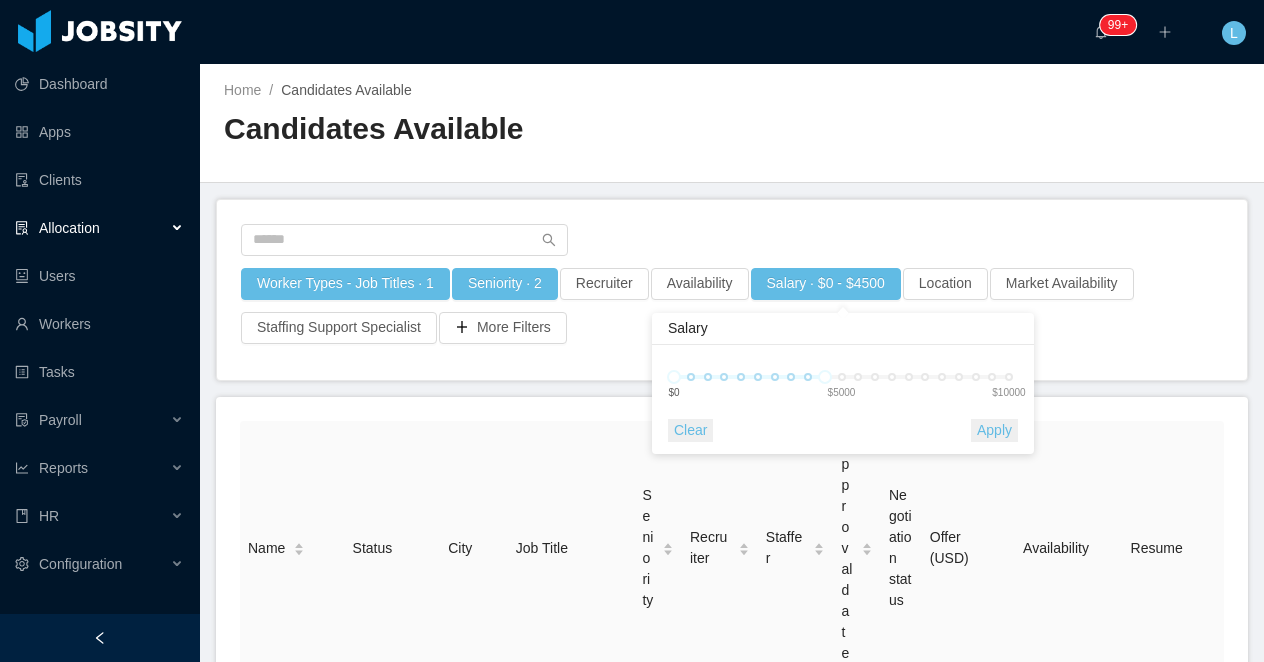 click on "Apply" at bounding box center (994, 430) 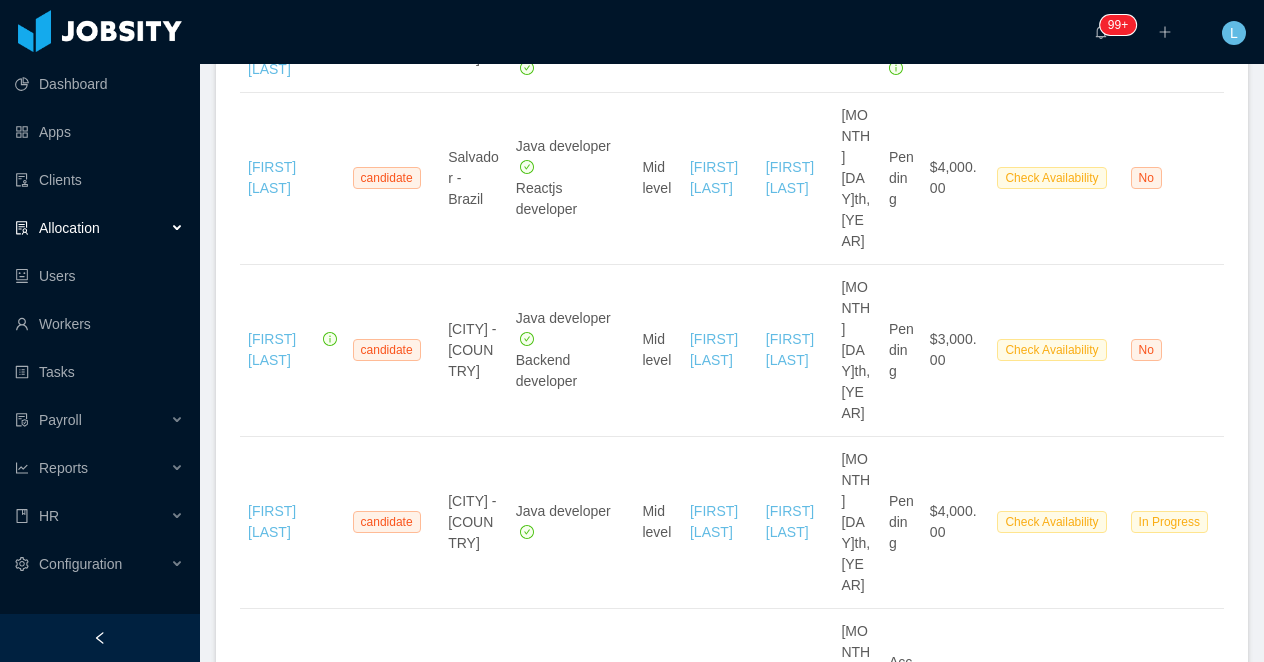 scroll, scrollTop: 1687, scrollLeft: 0, axis: vertical 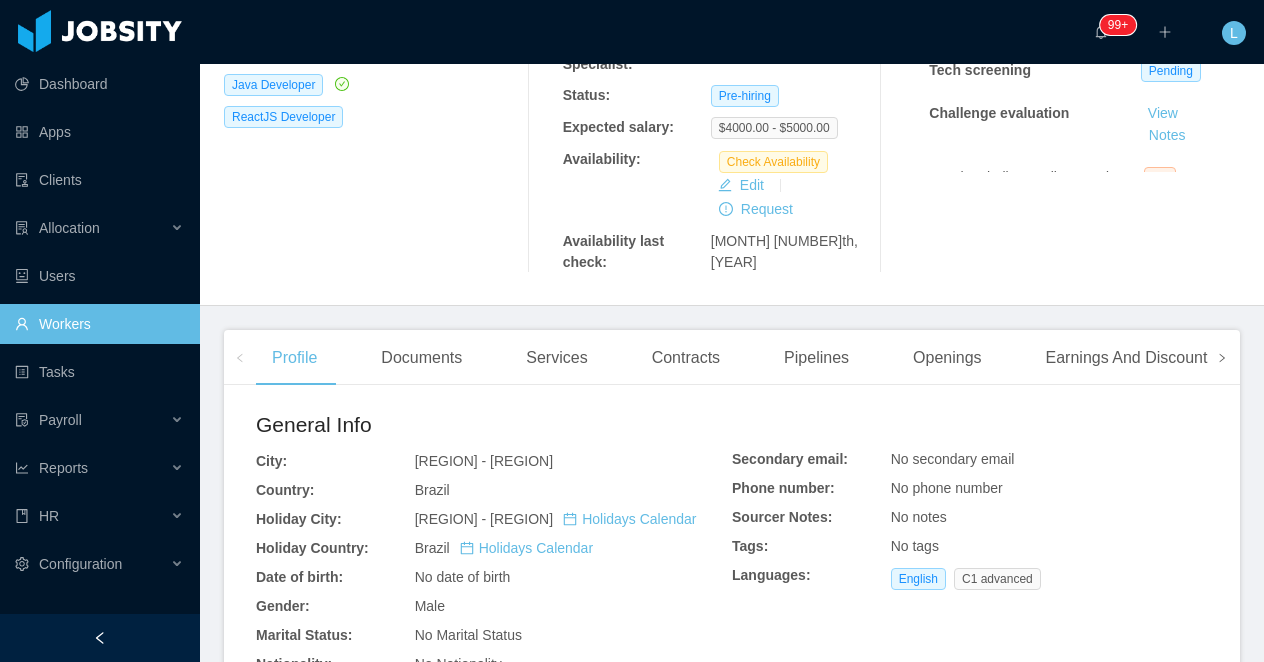 click at bounding box center (1222, 358) 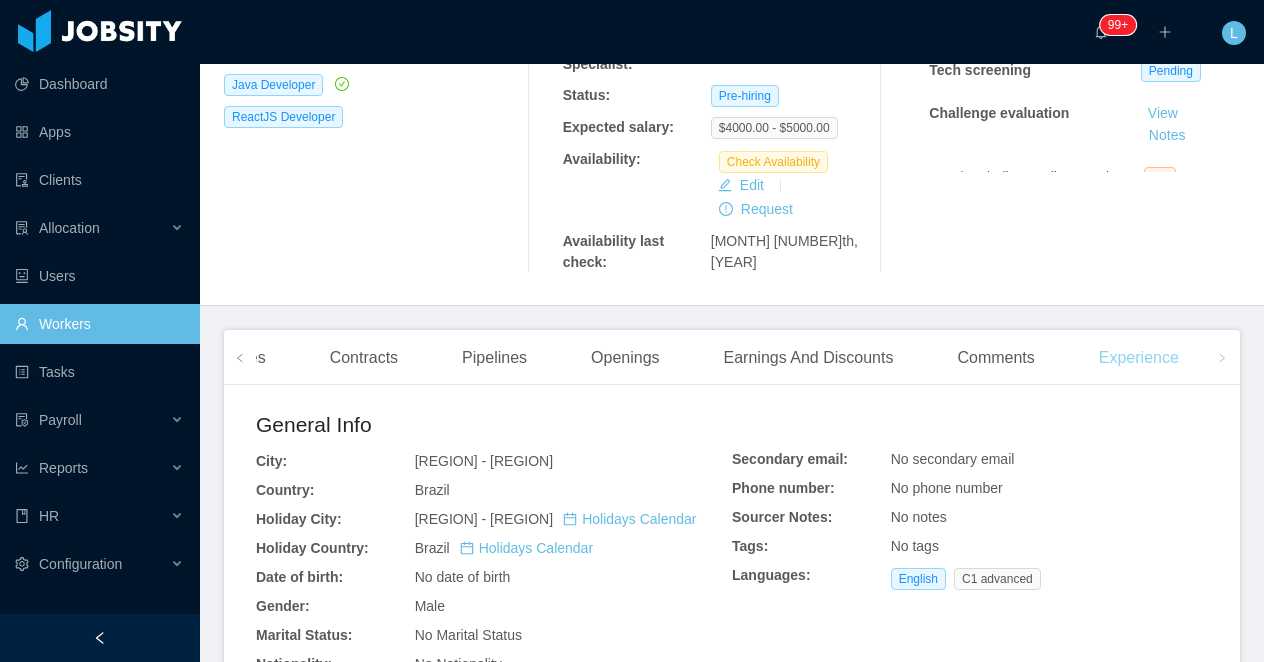 click on "Experience" at bounding box center [1139, 358] 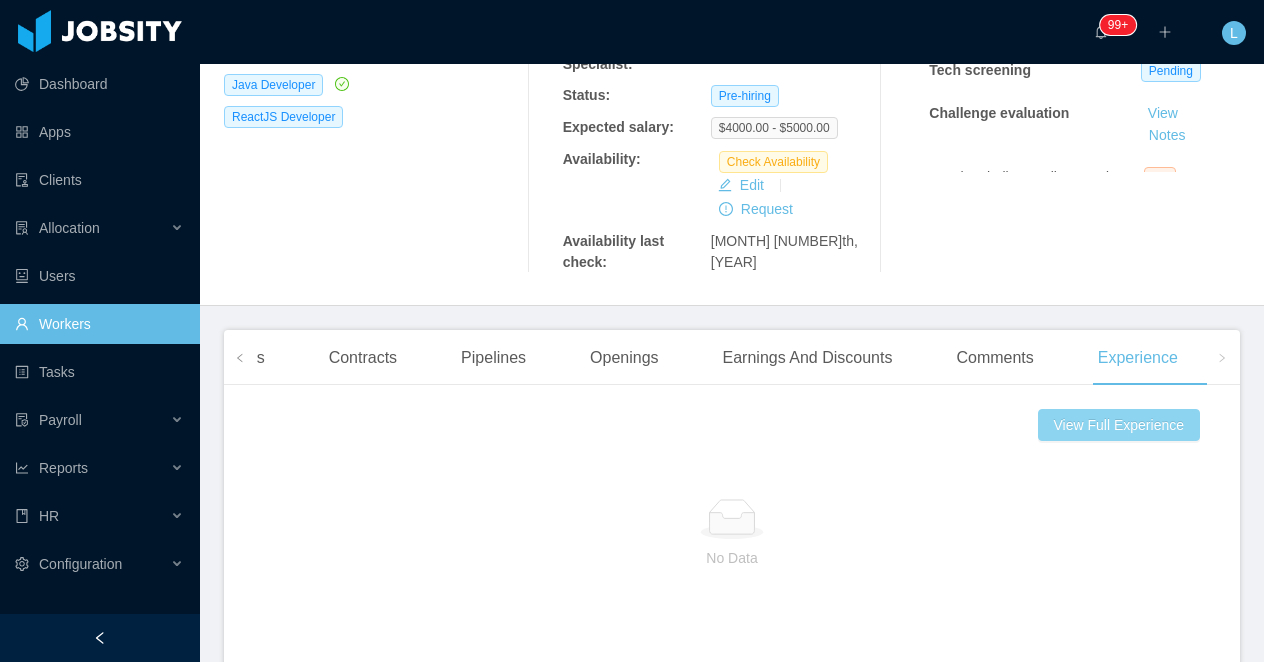 click on "View Full Experience" at bounding box center (1119, 425) 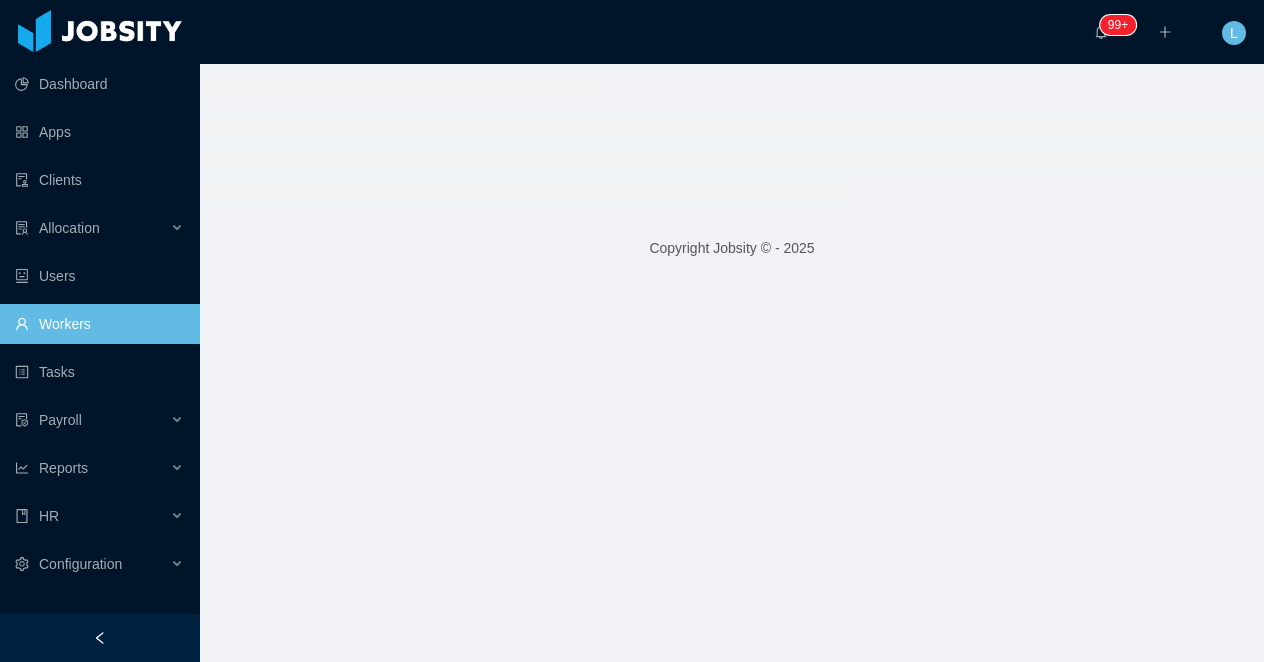 scroll, scrollTop: 0, scrollLeft: 0, axis: both 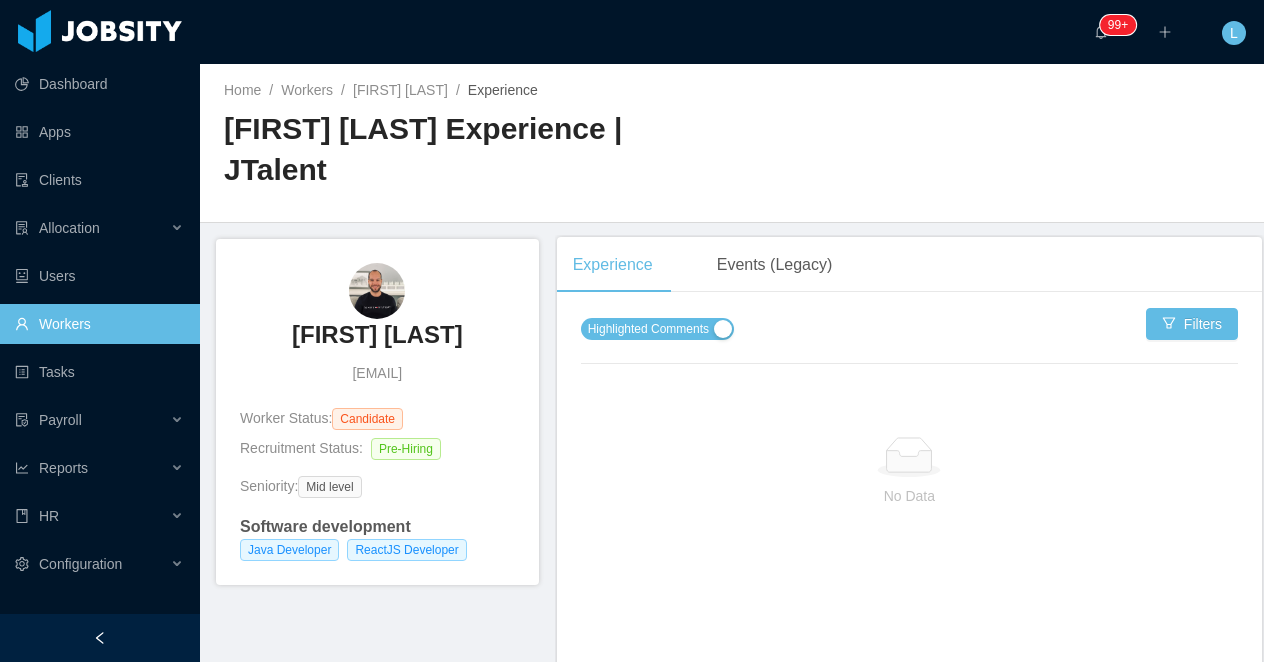 click on "Highlighted Comments Filters" at bounding box center [909, 348] 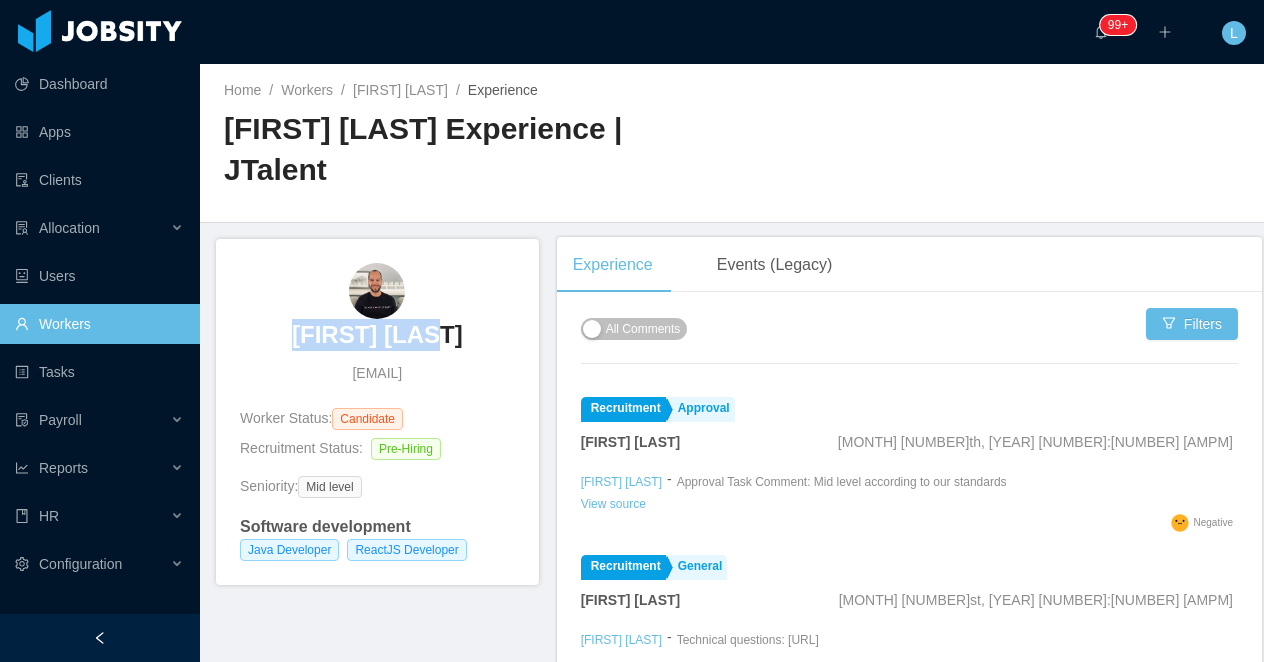 drag, startPoint x: 498, startPoint y: 289, endPoint x: 279, endPoint y: 297, distance: 219.14607 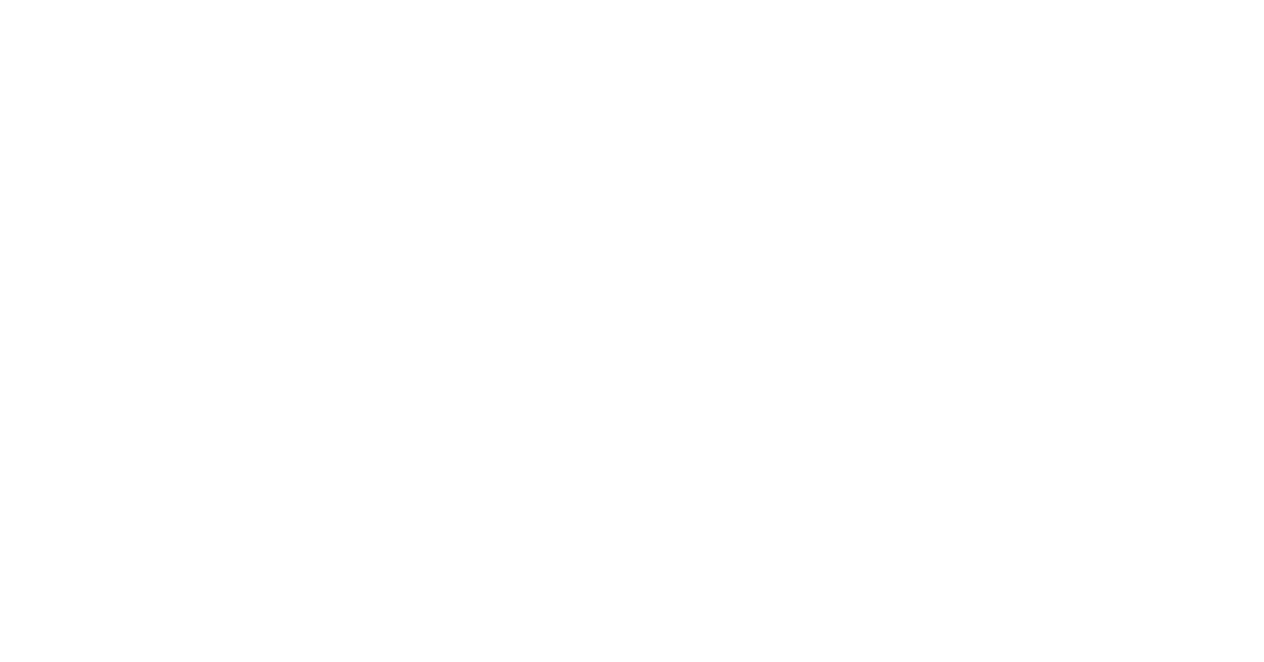 scroll, scrollTop: 0, scrollLeft: 0, axis: both 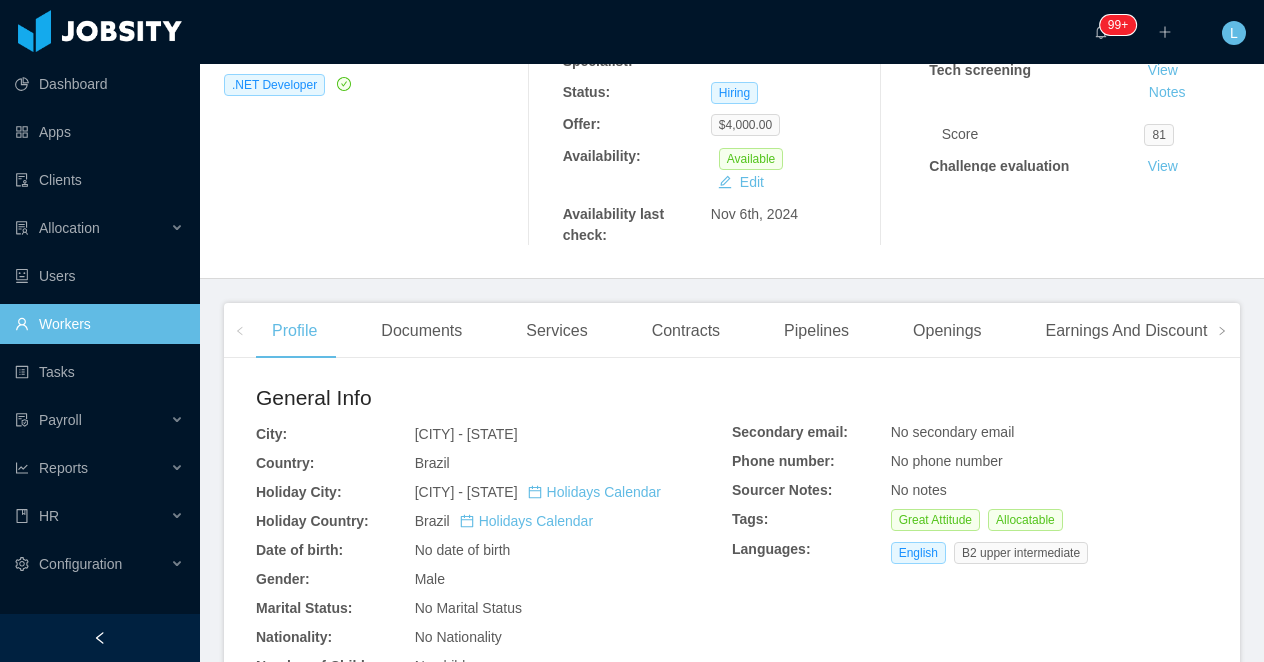 click on "Documents" at bounding box center (421, 331) 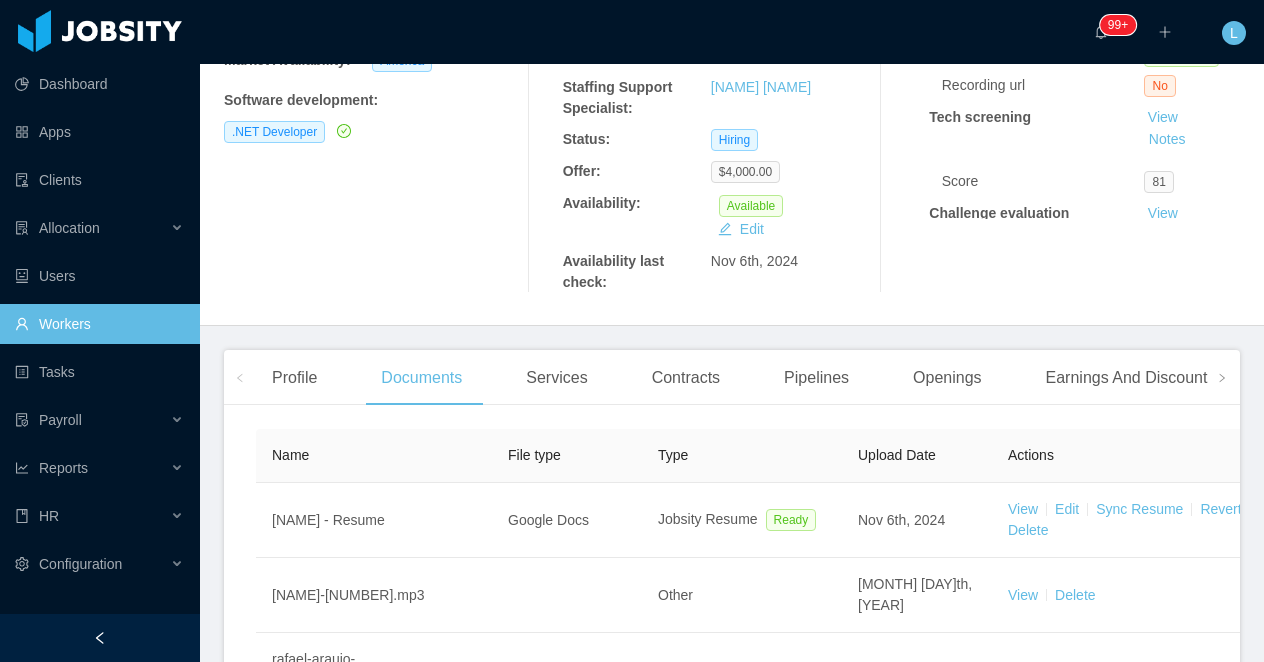 scroll, scrollTop: 359, scrollLeft: 0, axis: vertical 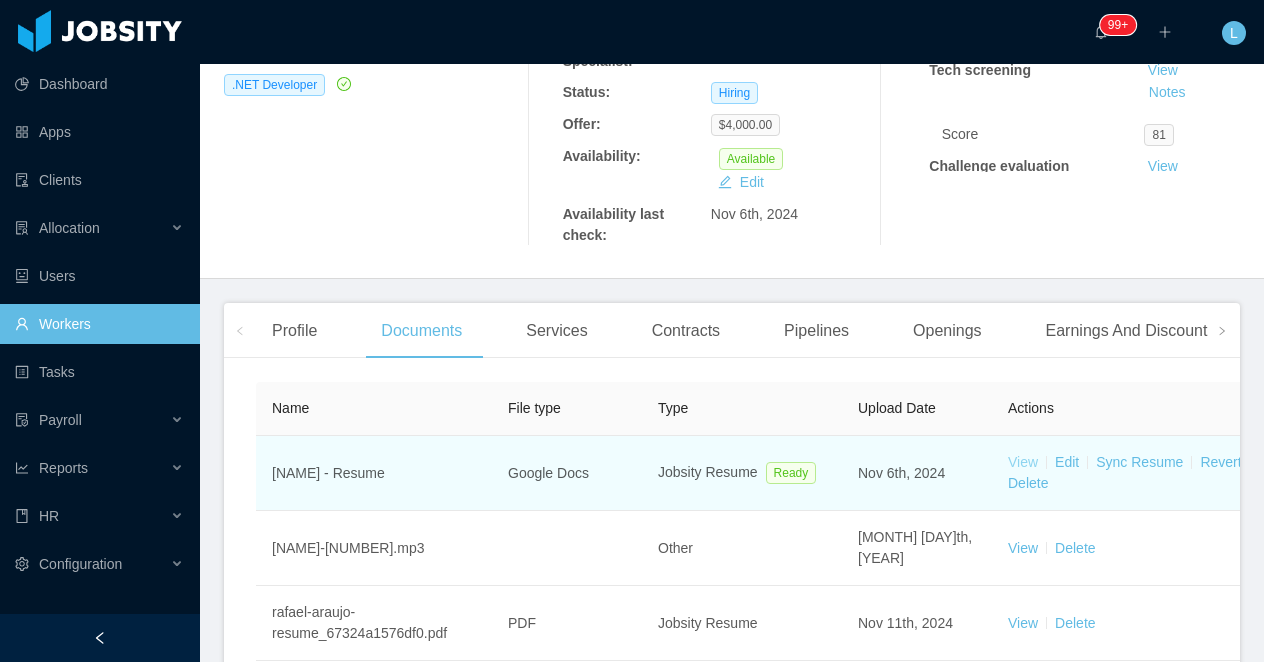 click on "View" at bounding box center (1023, 462) 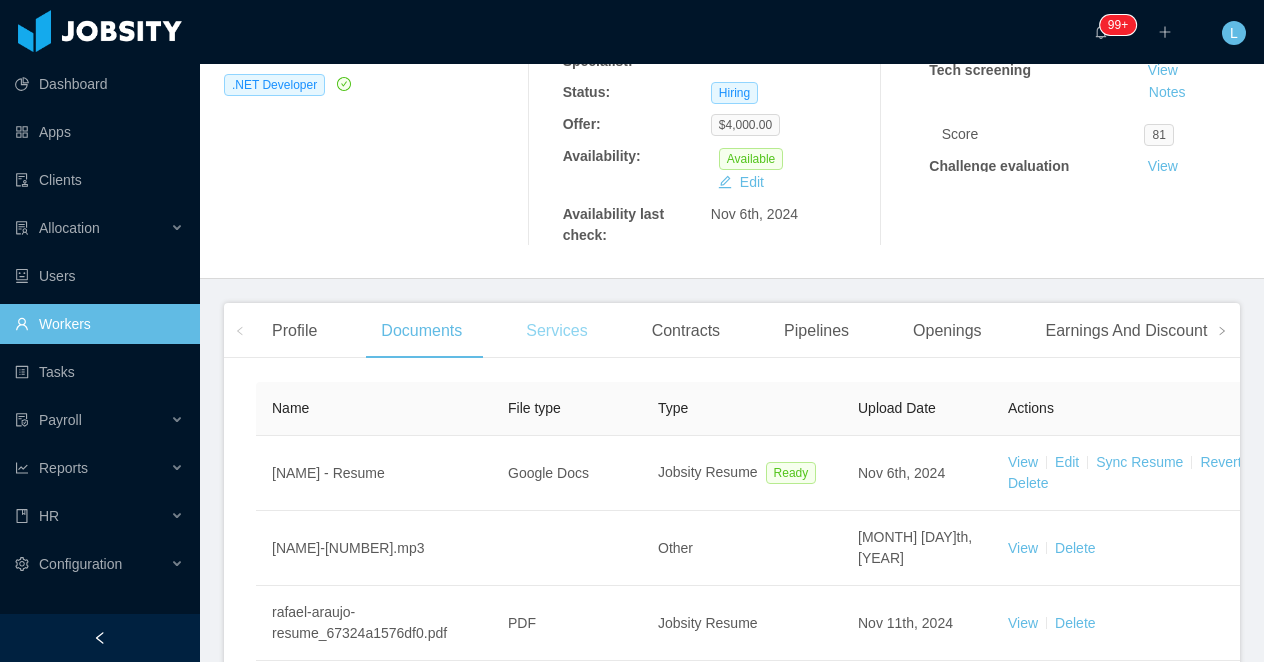 scroll, scrollTop: 0, scrollLeft: 0, axis: both 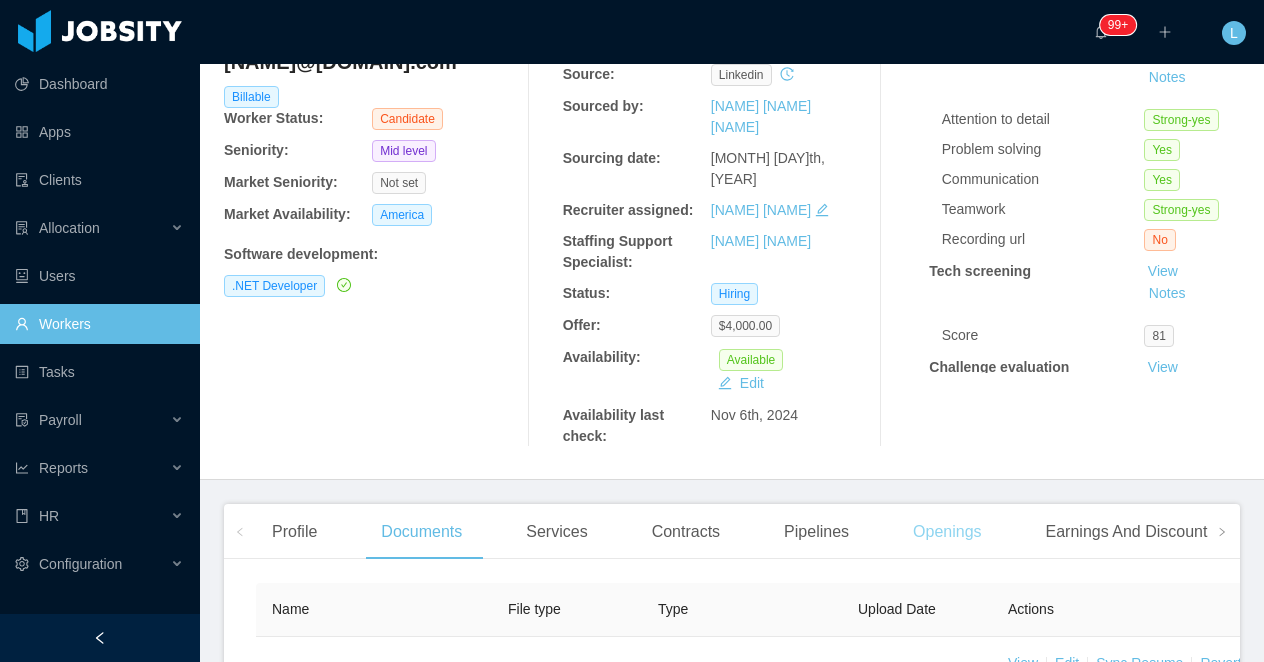 click on "Openings" at bounding box center [947, 532] 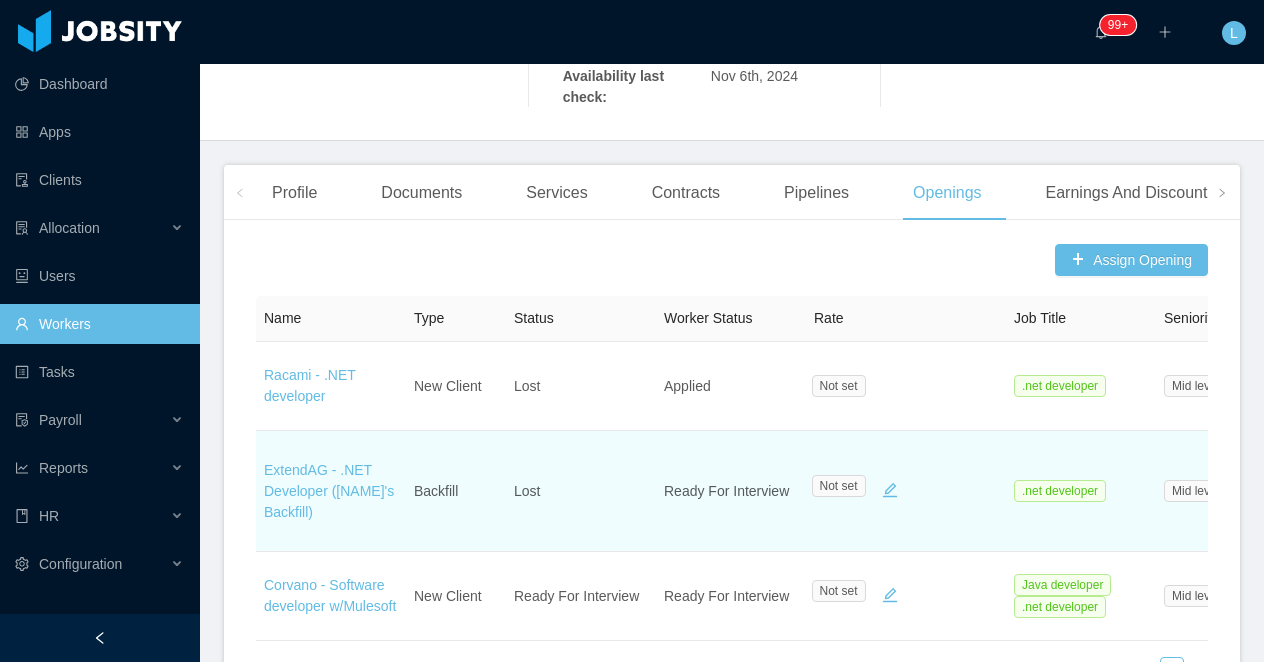 scroll, scrollTop: 461, scrollLeft: 0, axis: vertical 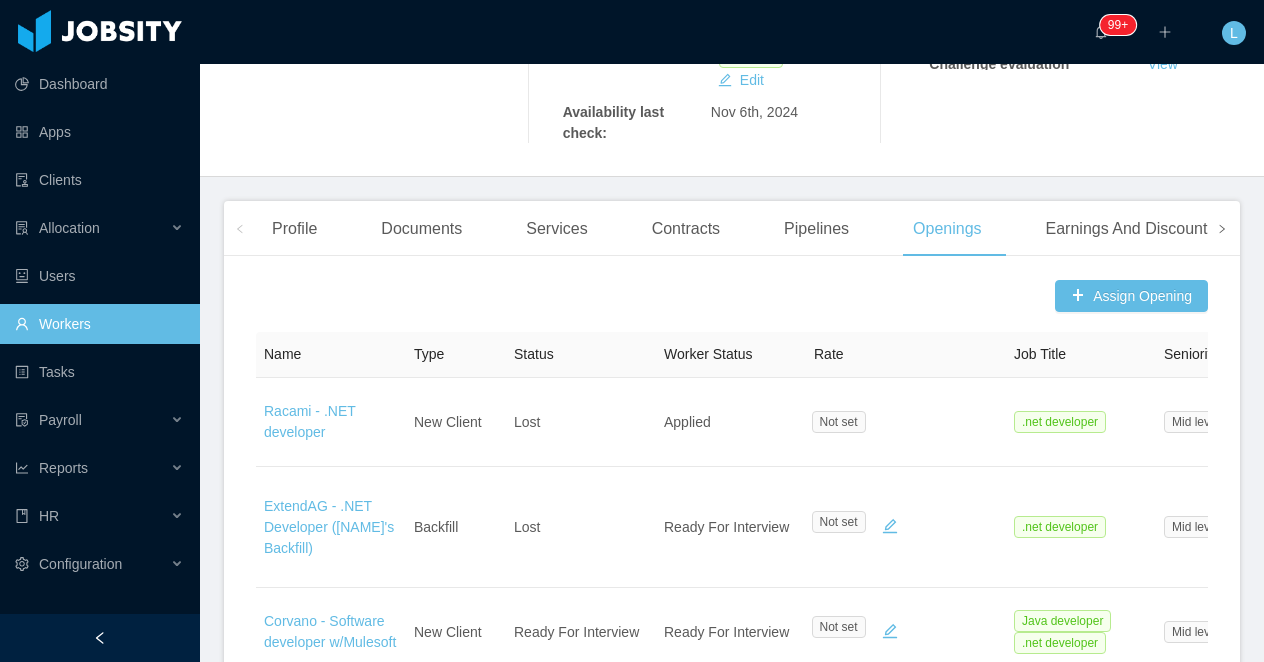 click at bounding box center (1222, 229) 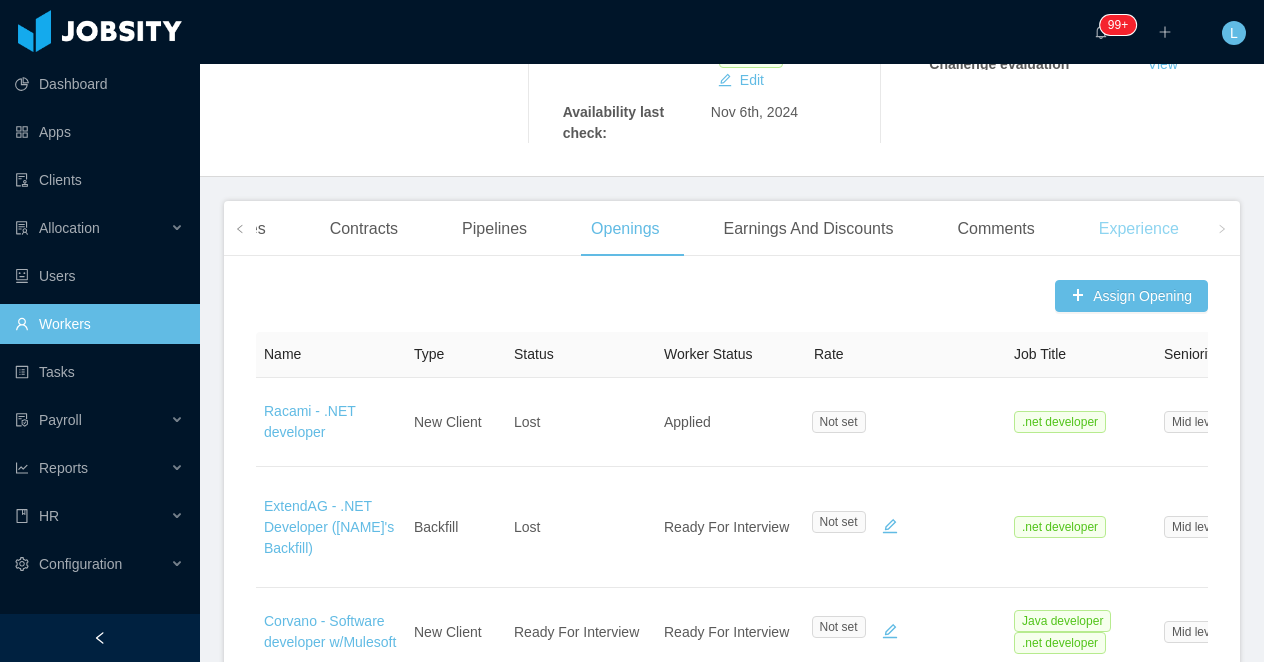 click on "Experience" at bounding box center (1139, 229) 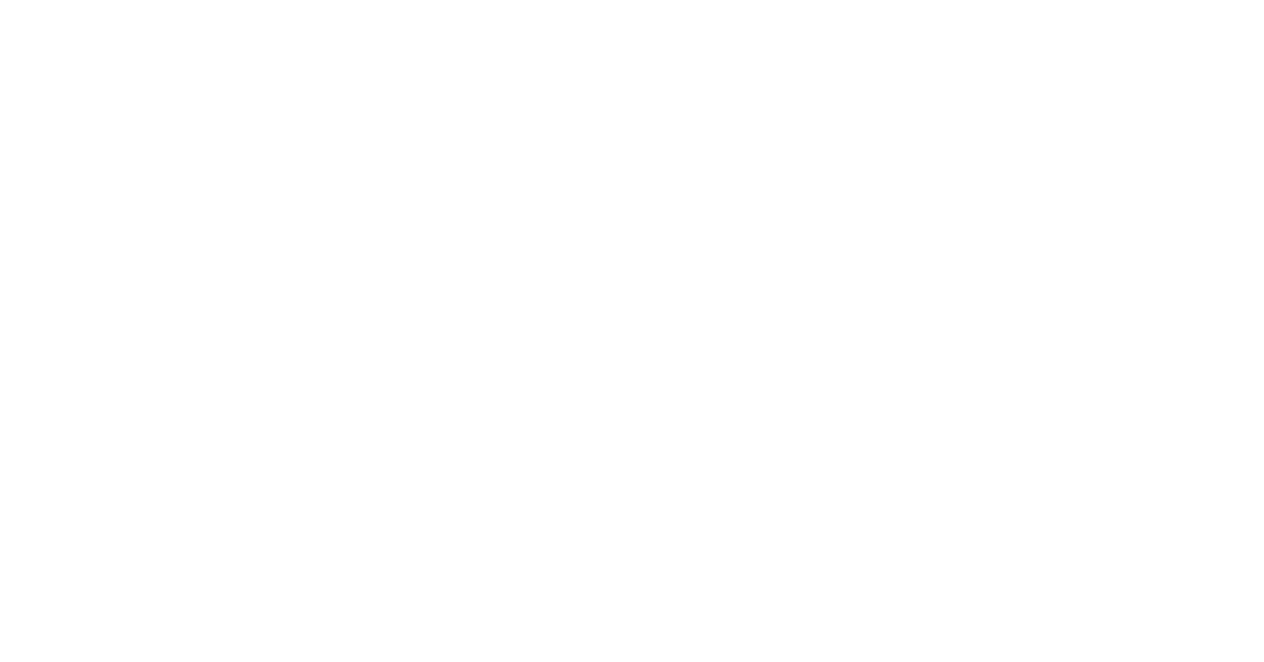 scroll, scrollTop: 0, scrollLeft: 0, axis: both 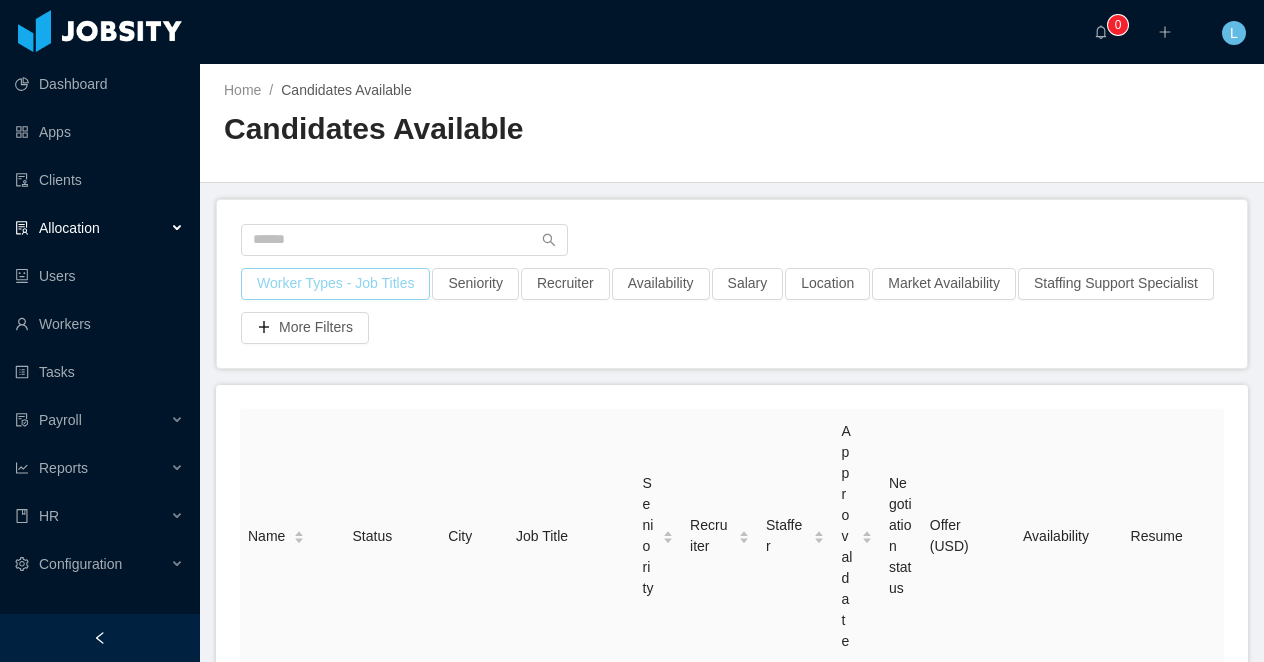 click on "Worker Types - Job Titles" at bounding box center [335, 284] 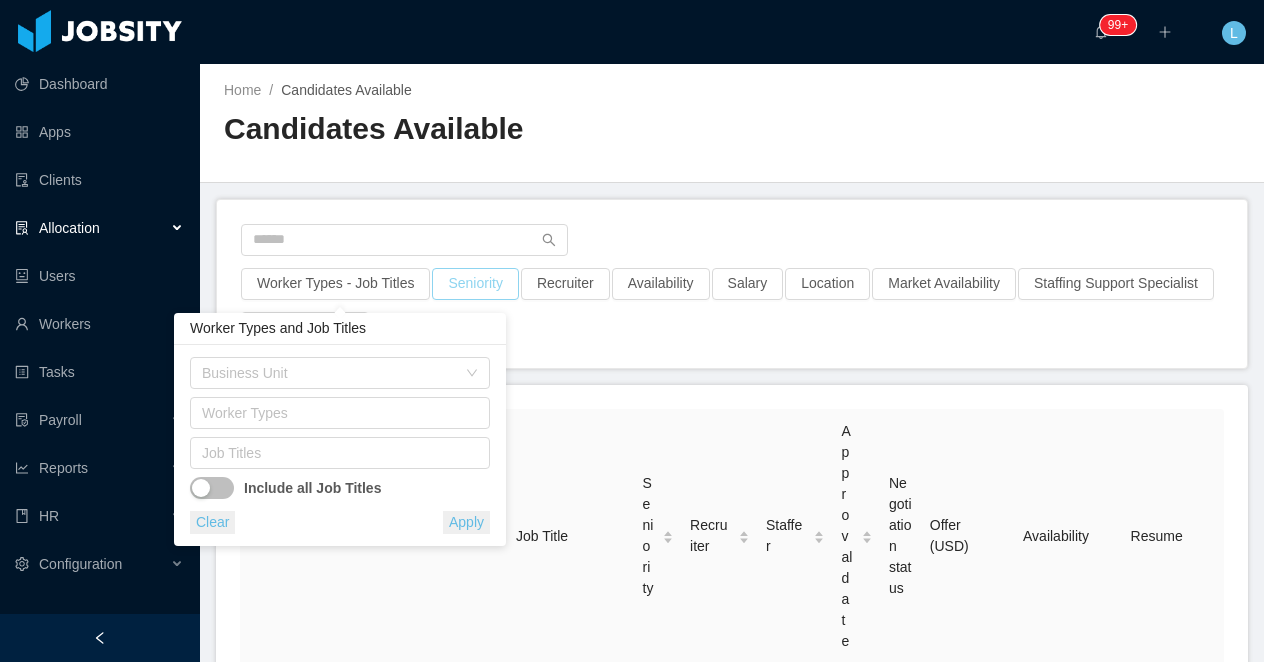 click on "Seniority" at bounding box center (475, 284) 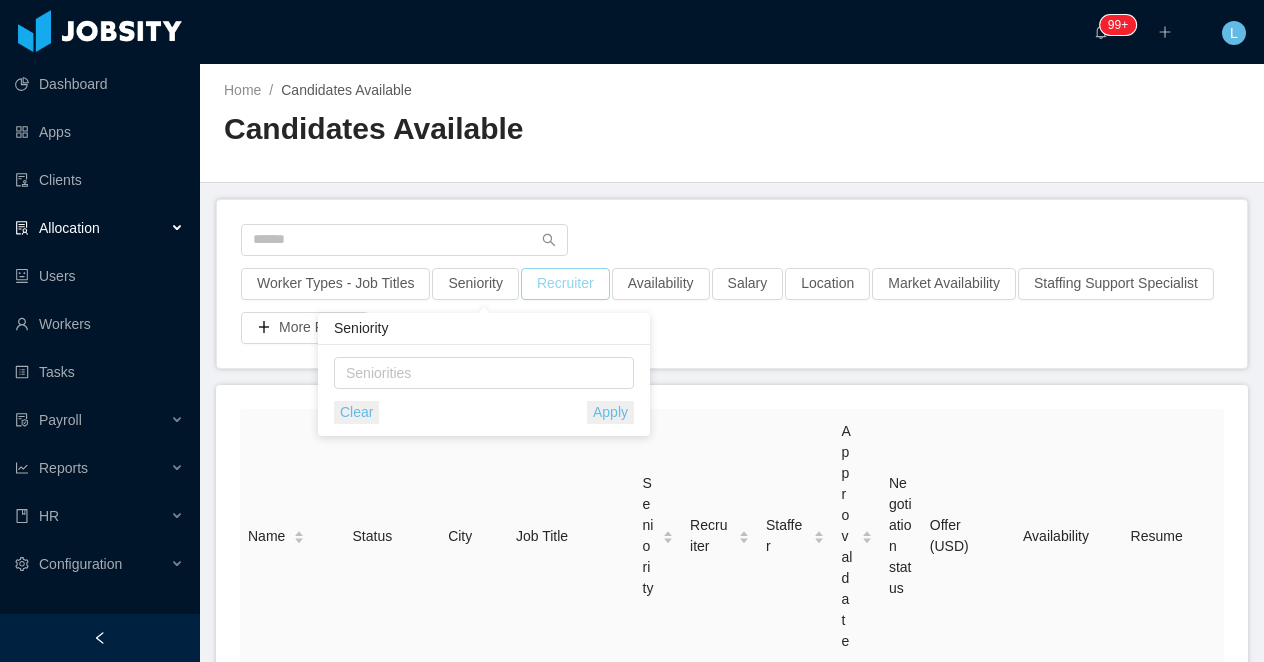 click on "Recruiter" at bounding box center (565, 284) 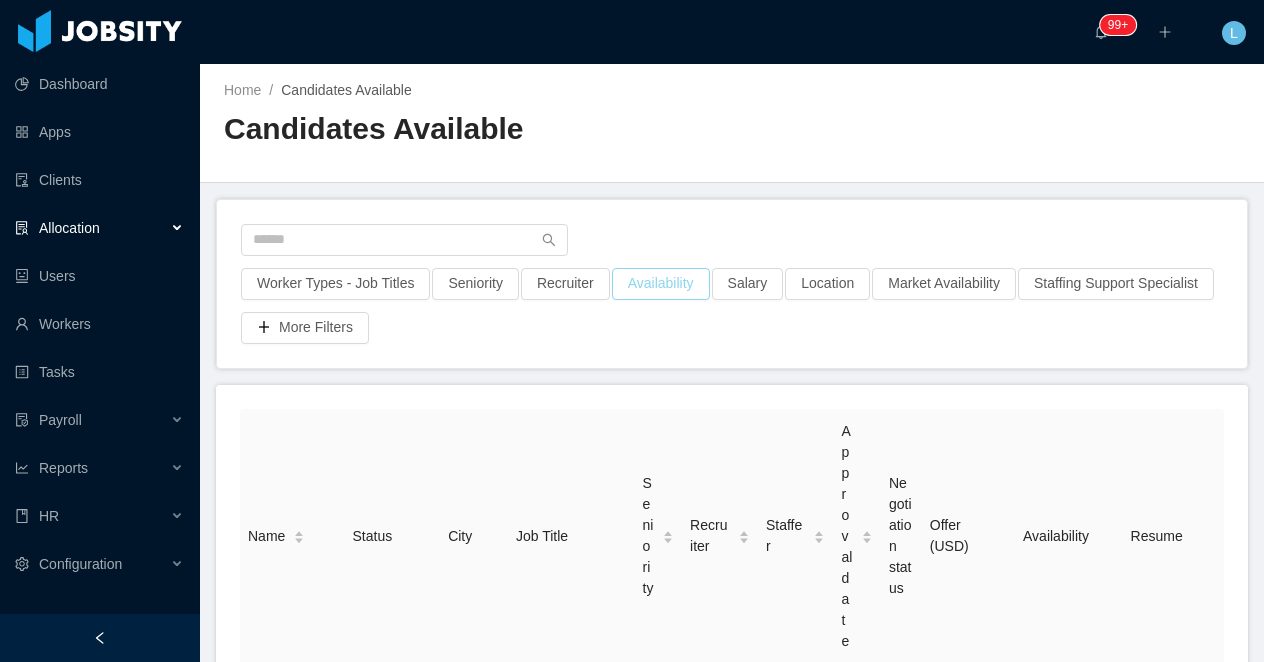 click on "Availability" at bounding box center (661, 284) 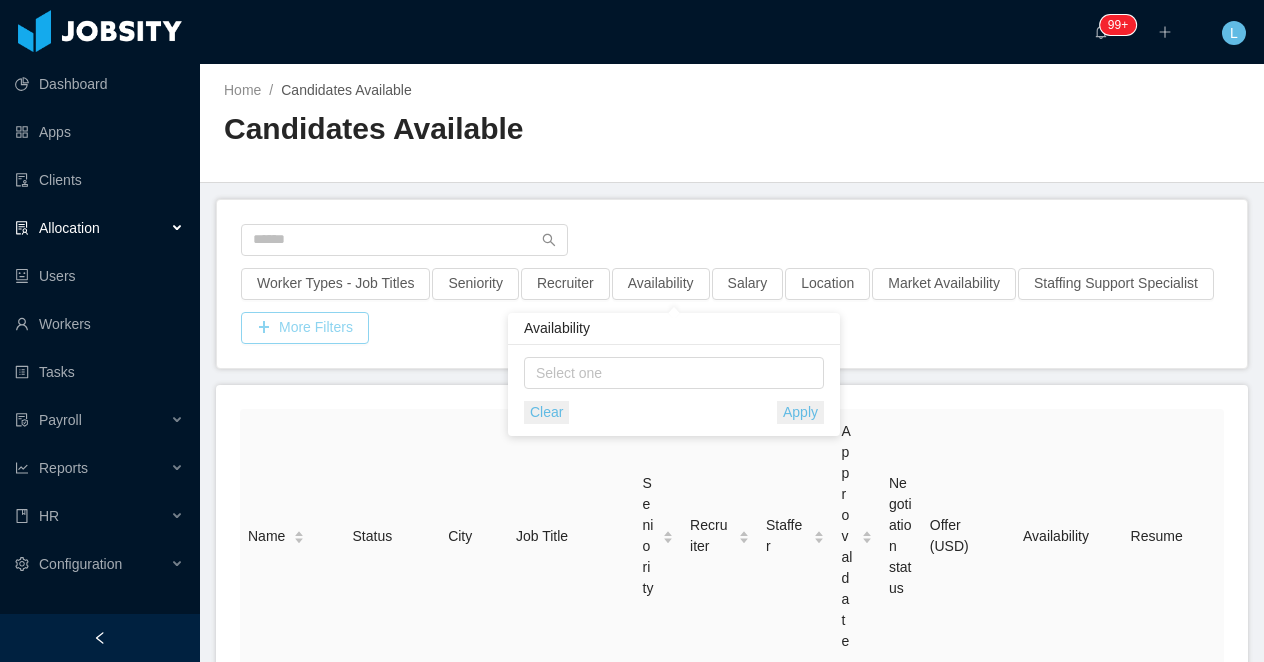 click on "More Filters" at bounding box center [305, 328] 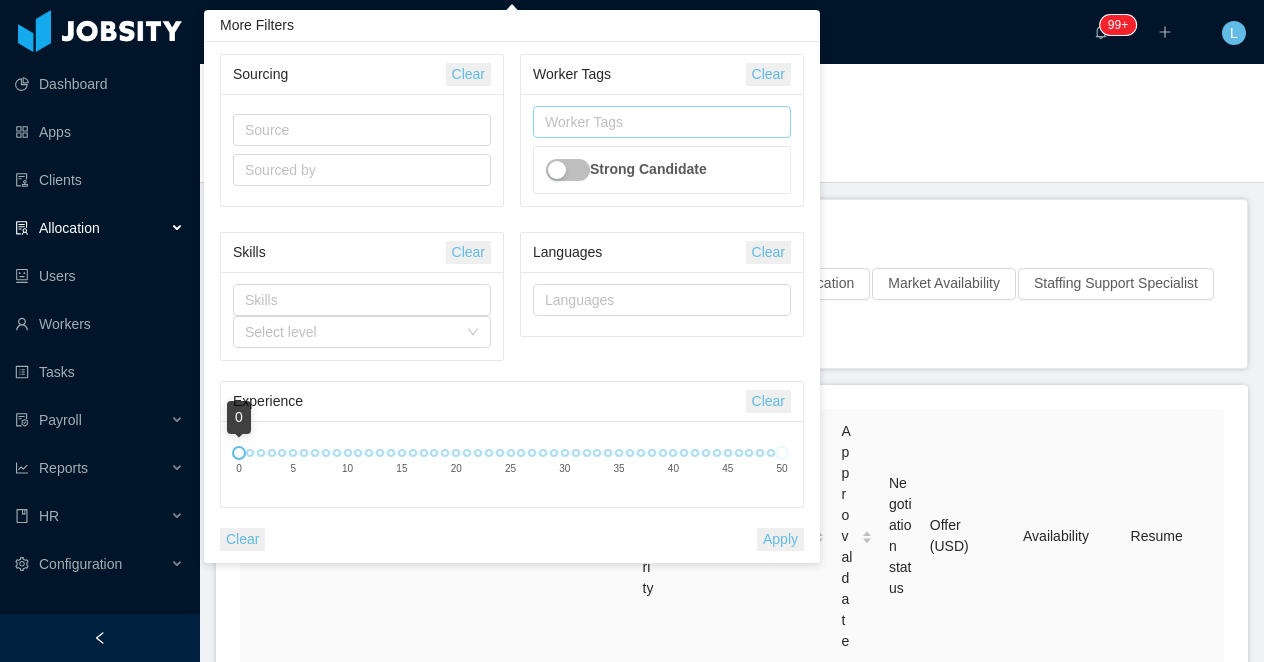 click on "Worker Tags" at bounding box center (657, 122) 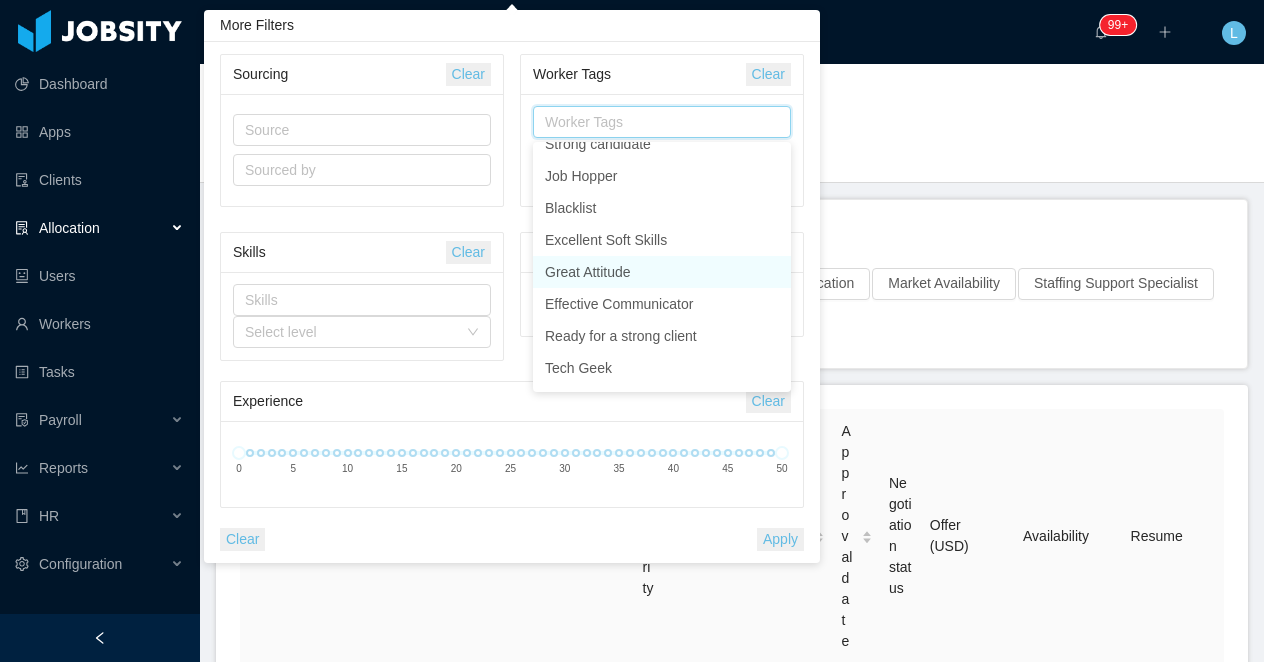 scroll, scrollTop: 308, scrollLeft: 0, axis: vertical 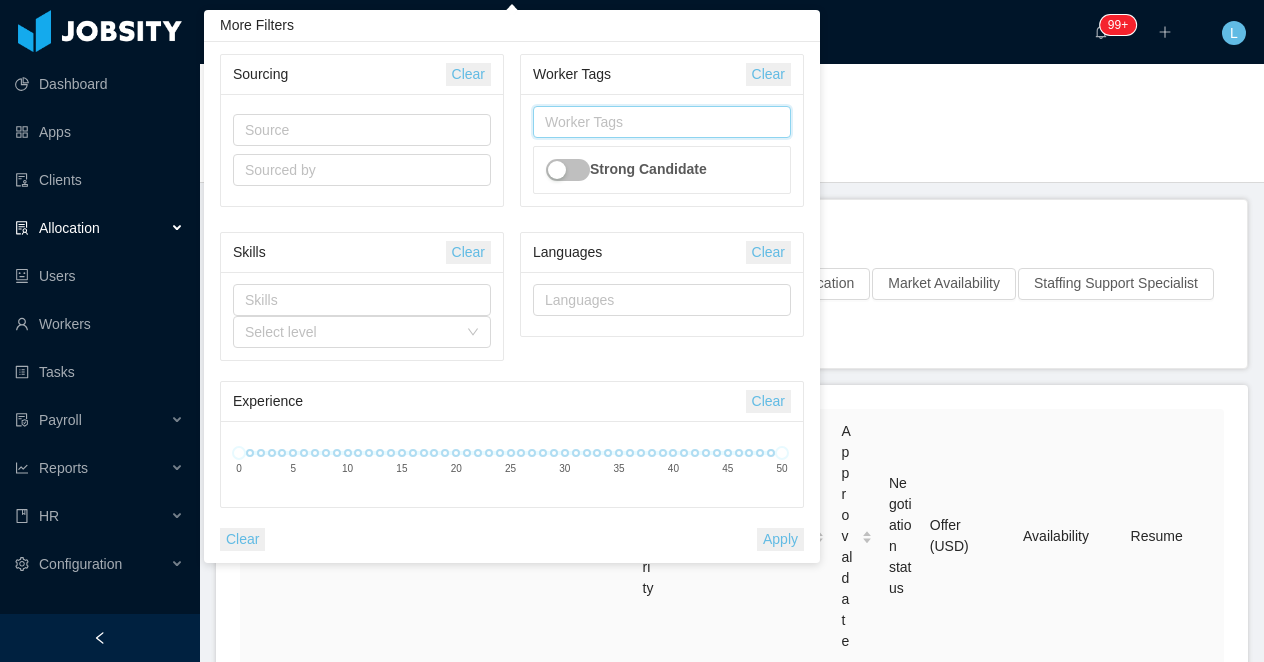 click on "Home / Candidates Available / Candidates Available" at bounding box center (732, 123) 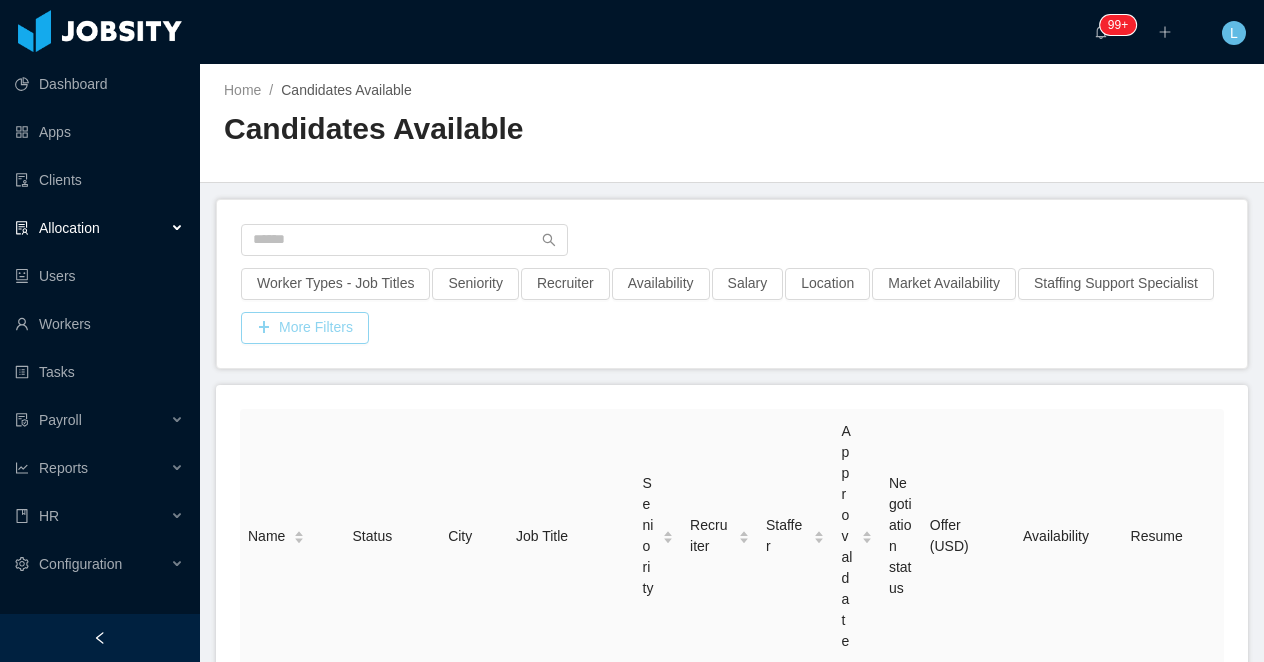 click on "More Filters" at bounding box center (305, 328) 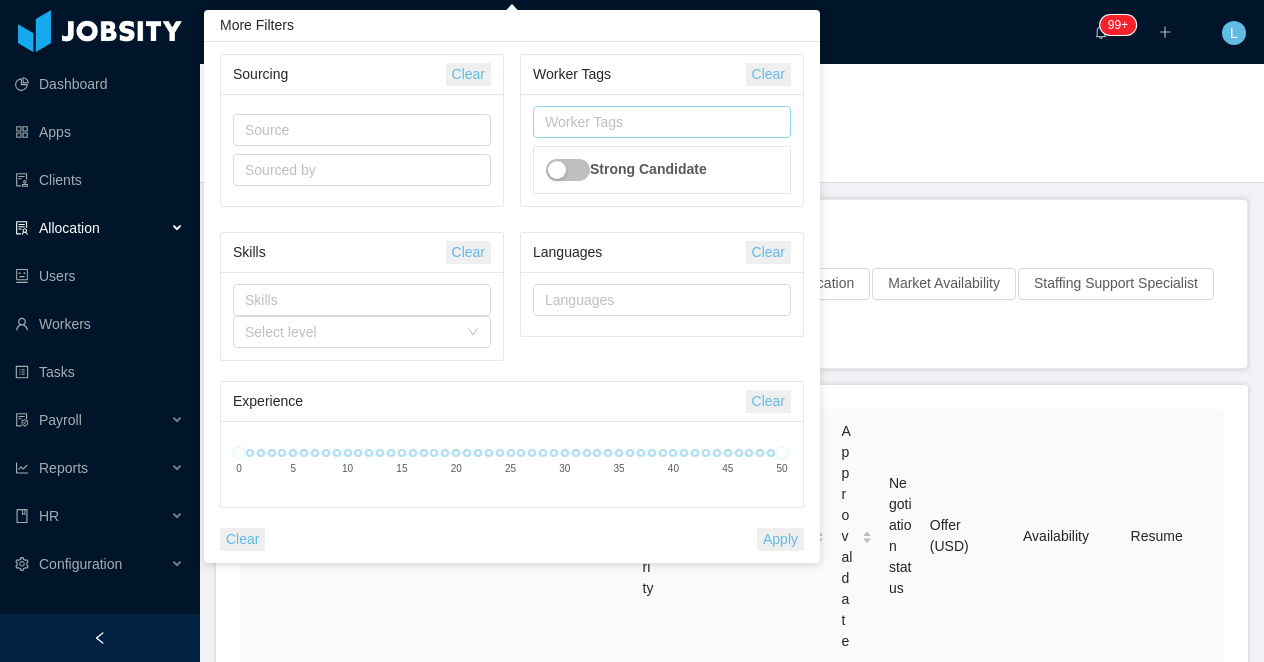 click on "Worker Tags" at bounding box center [657, 122] 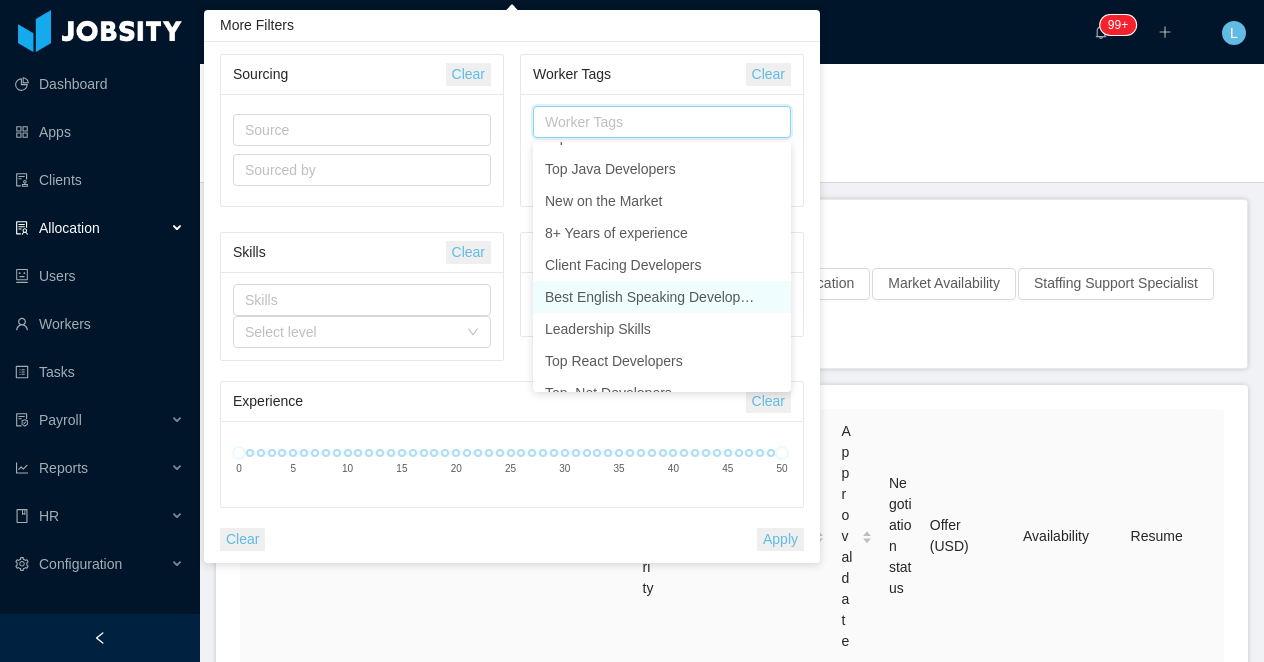 scroll, scrollTop: 0, scrollLeft: 0, axis: both 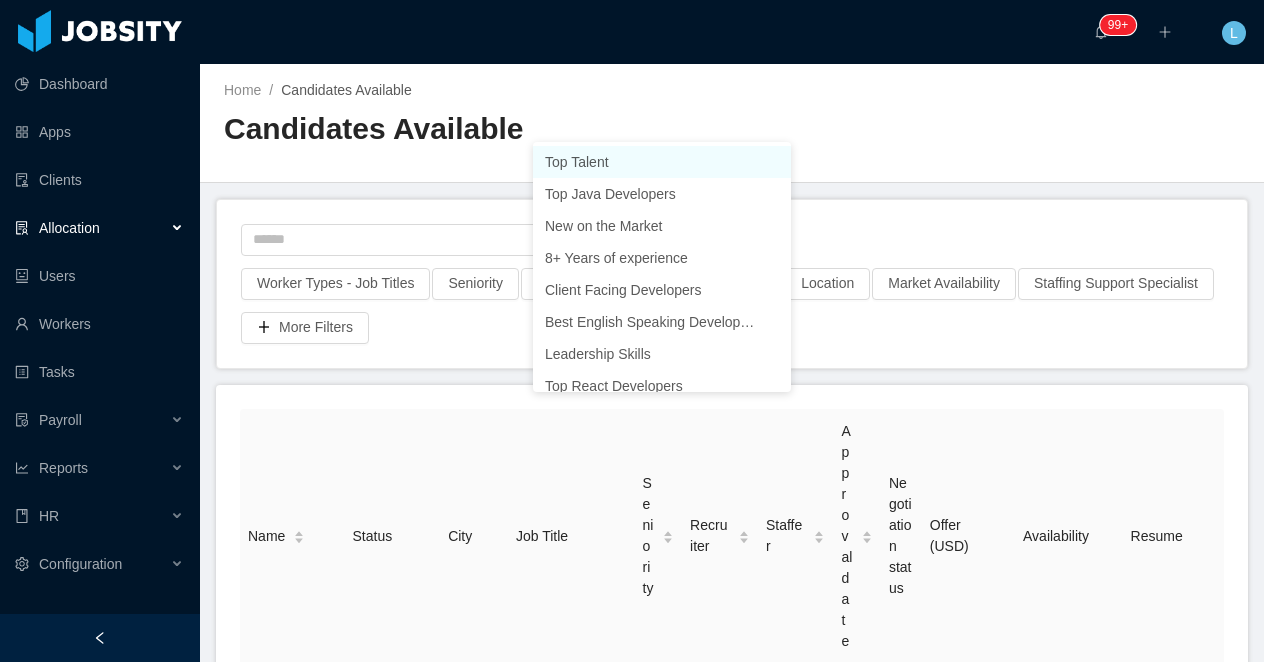 click on "Worker Types - Job Titles Seniority Recruiter Availability Salary Location Market Availability Staffing Support Specialist More Filters" at bounding box center [732, 284] 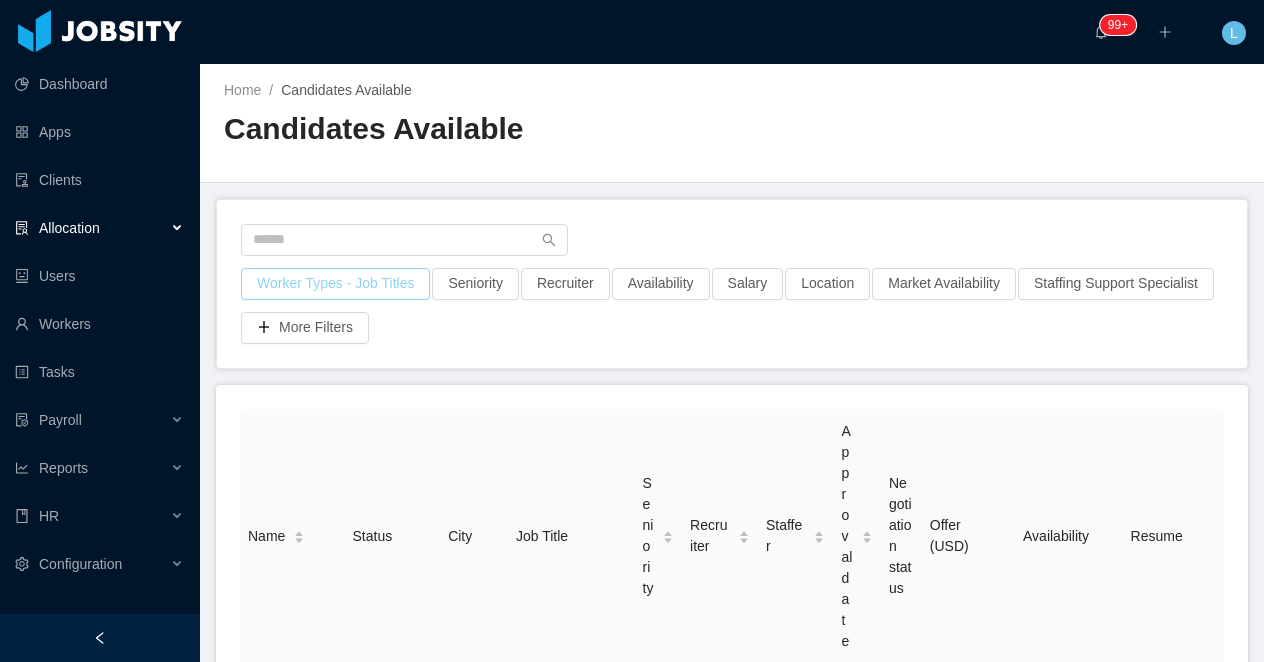 click on "Worker Types - Job Titles" 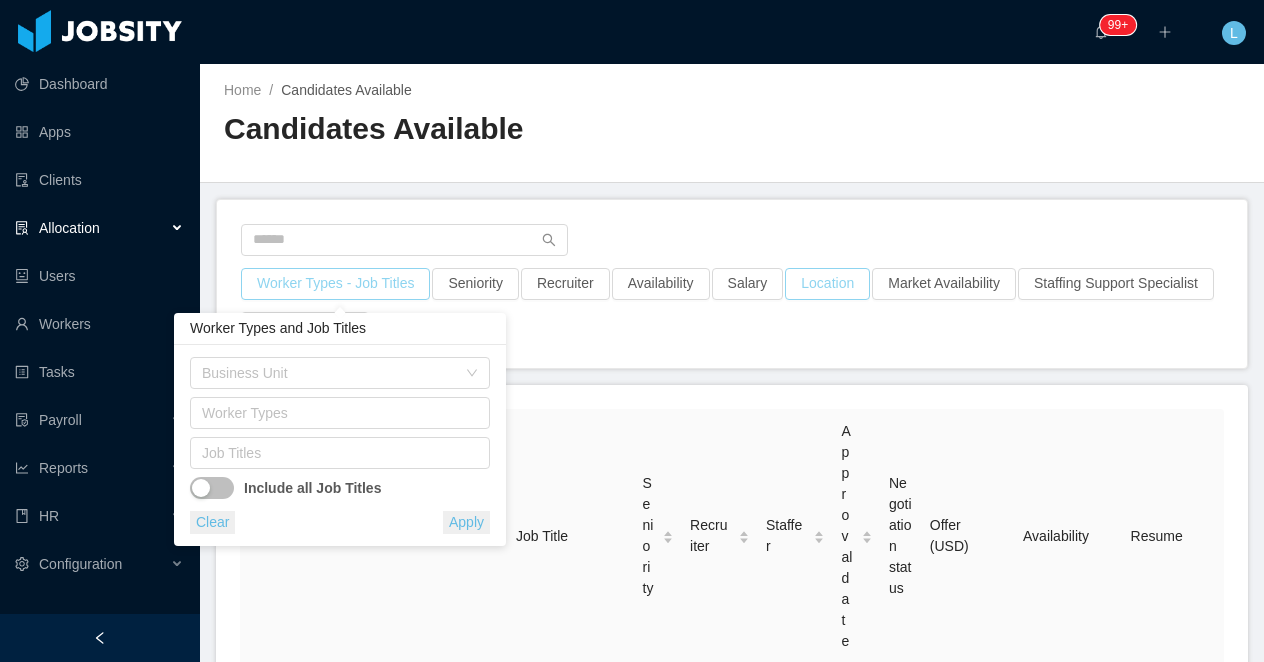type 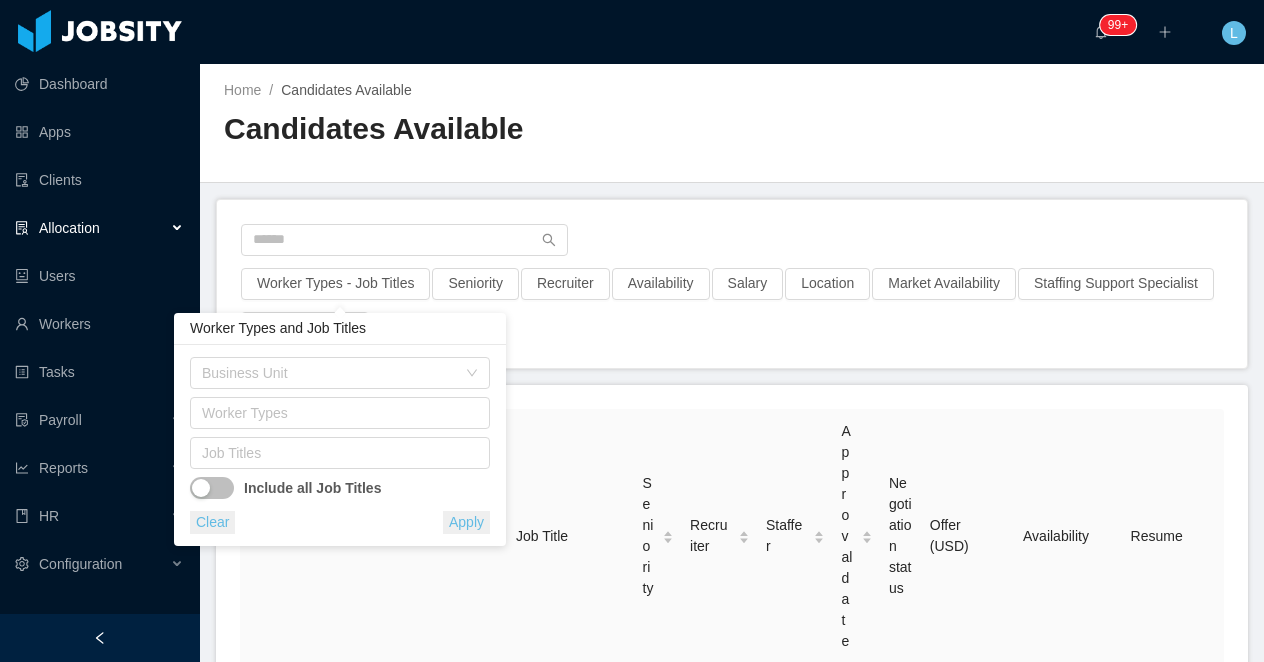 click on "Worker Types - Job Titles Seniority Recruiter Availability Salary Location Market Availability Staffing Support Specialist More Filters" 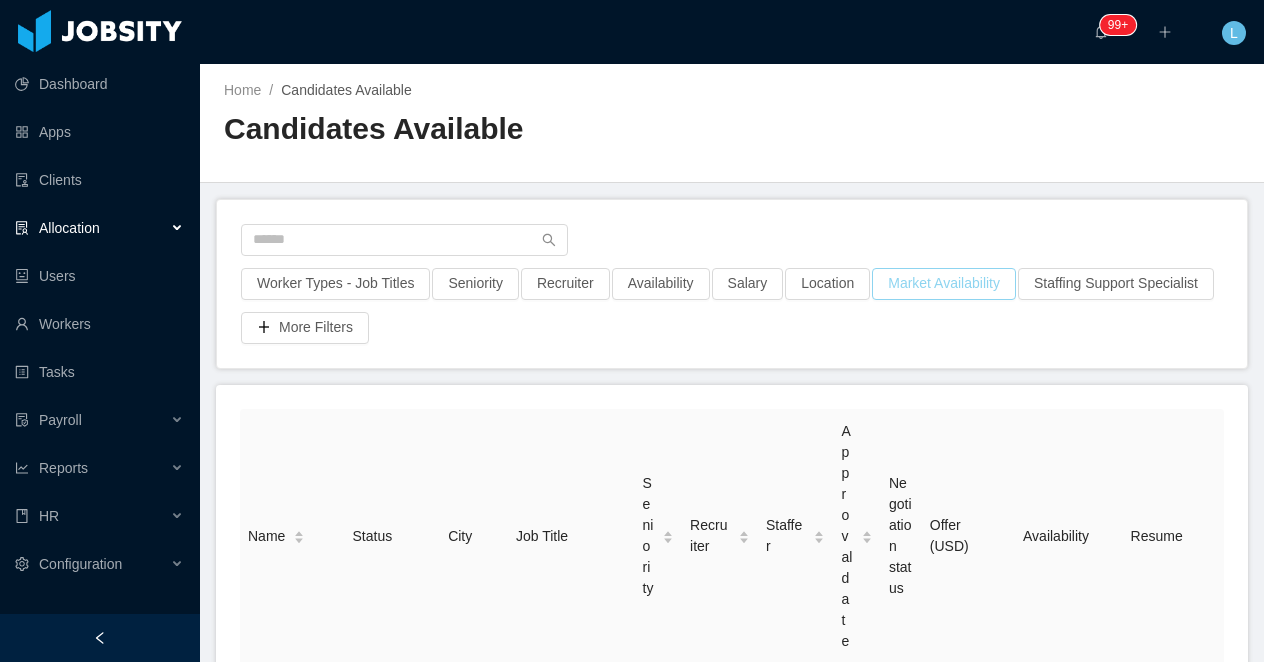 click on "Market Availability" 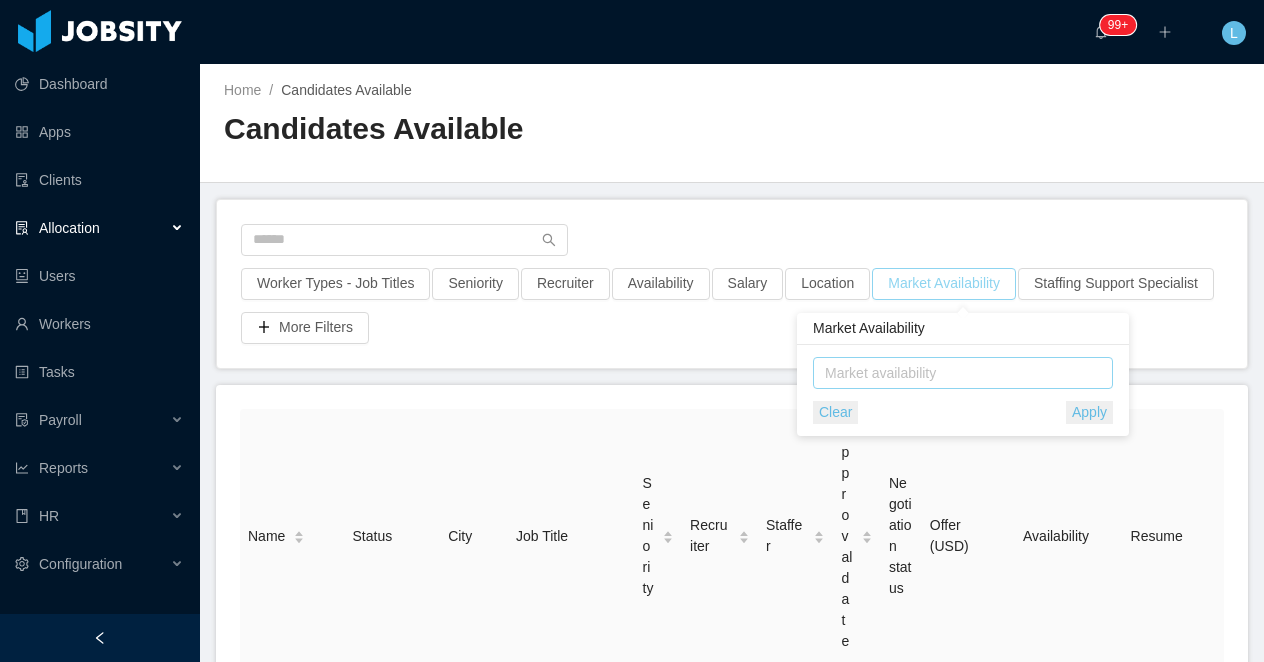 click on "Market availability" 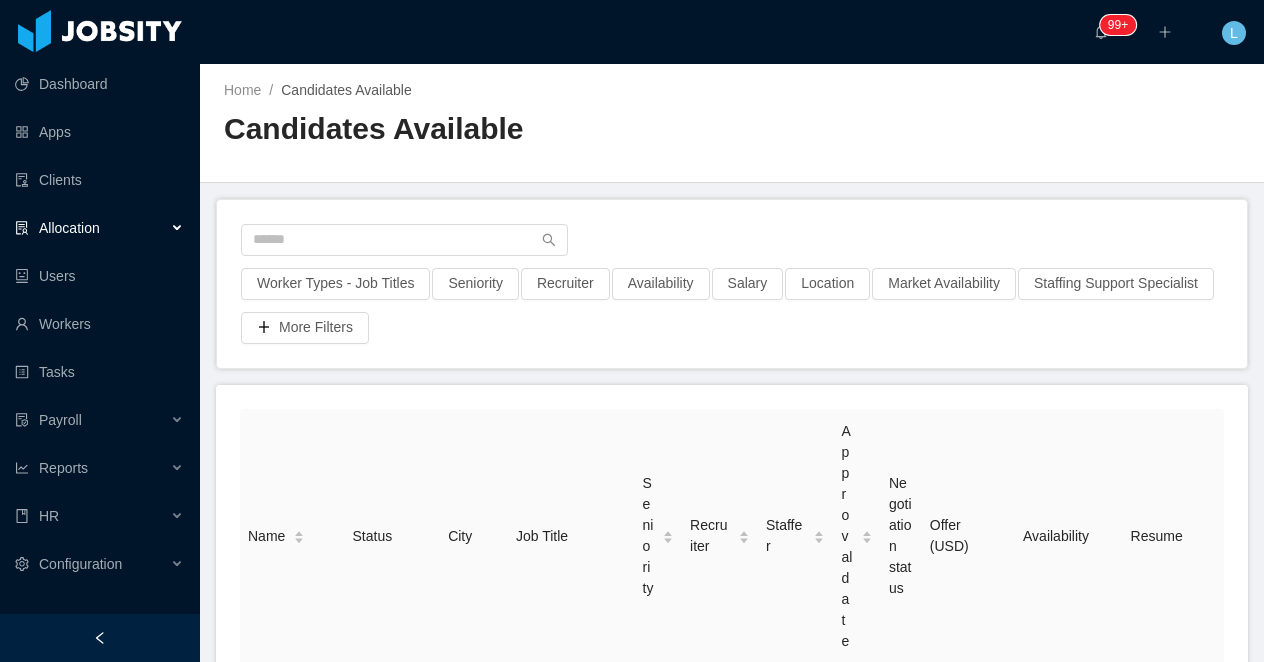 click on "Worker Types - Job Titles Seniority Recruiter Availability Salary Location Market Availability Staffing Support Specialist More Filters" 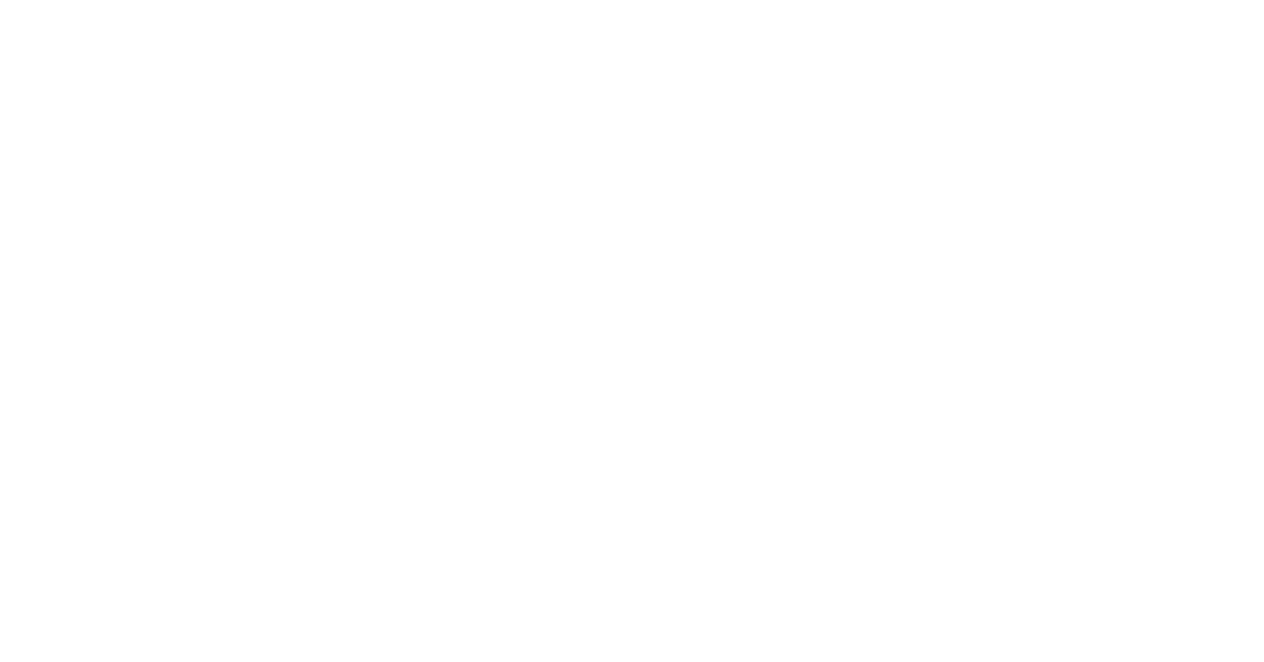 scroll, scrollTop: 0, scrollLeft: 0, axis: both 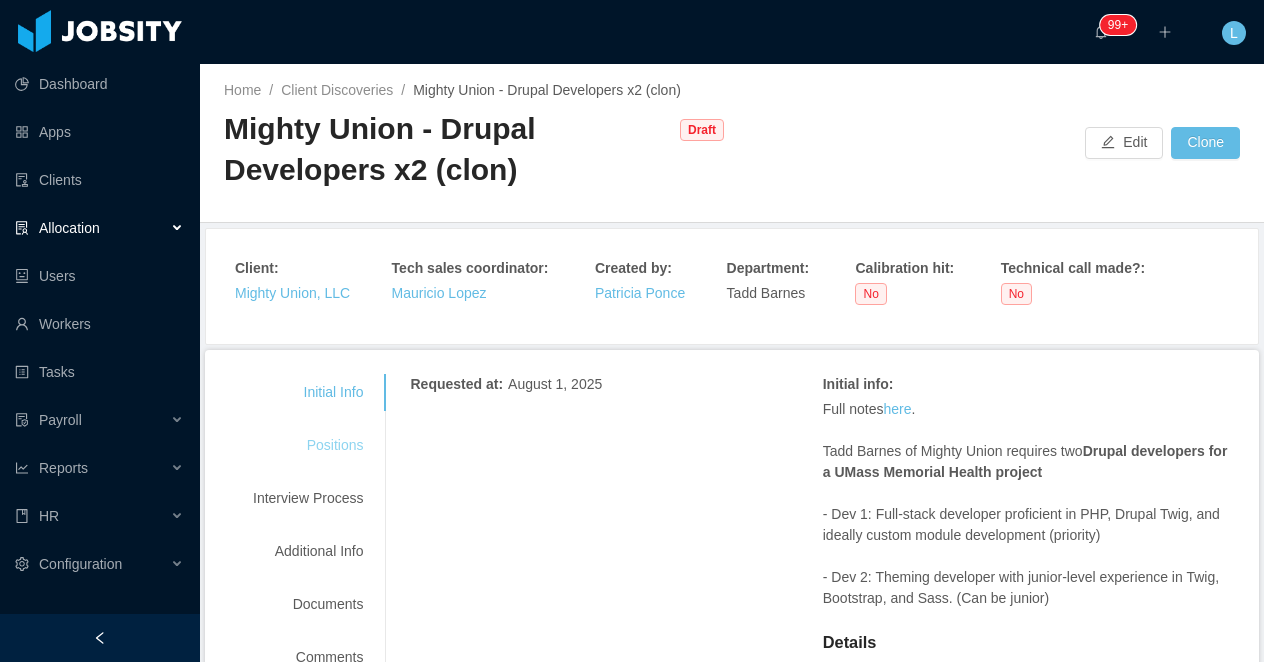 click on "Positions" at bounding box center (308, 445) 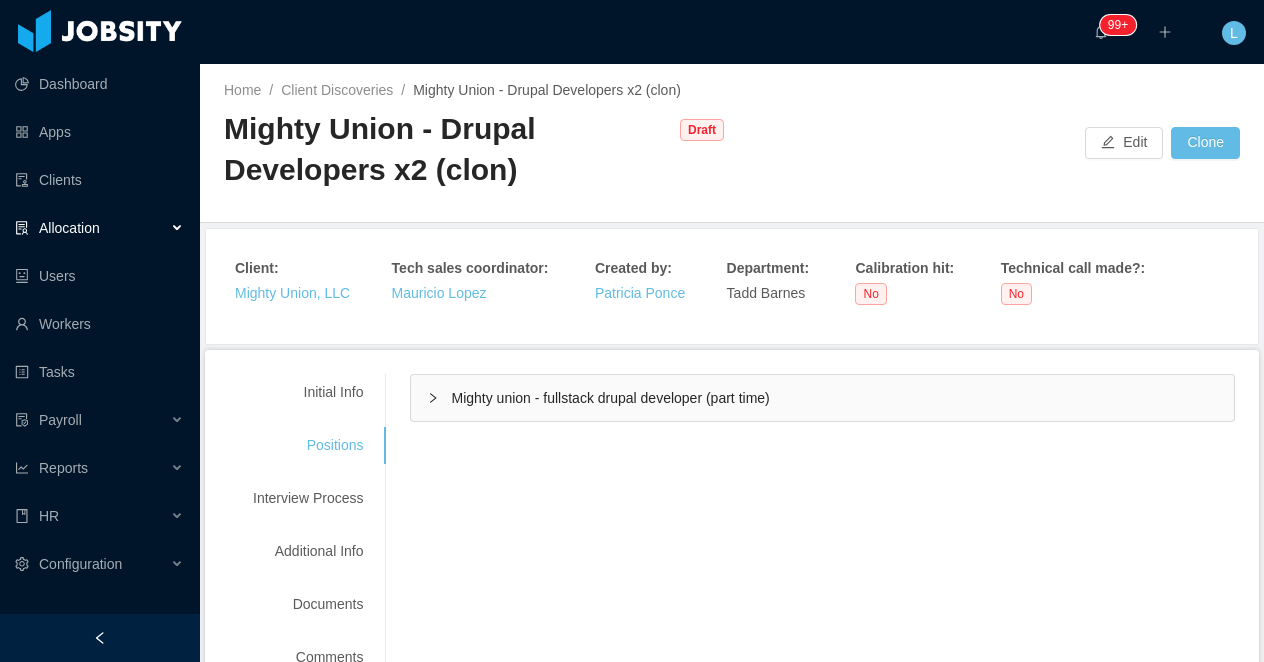 click on "Mighty union - fullstack drupal developer (part time)" at bounding box center [822, 398] 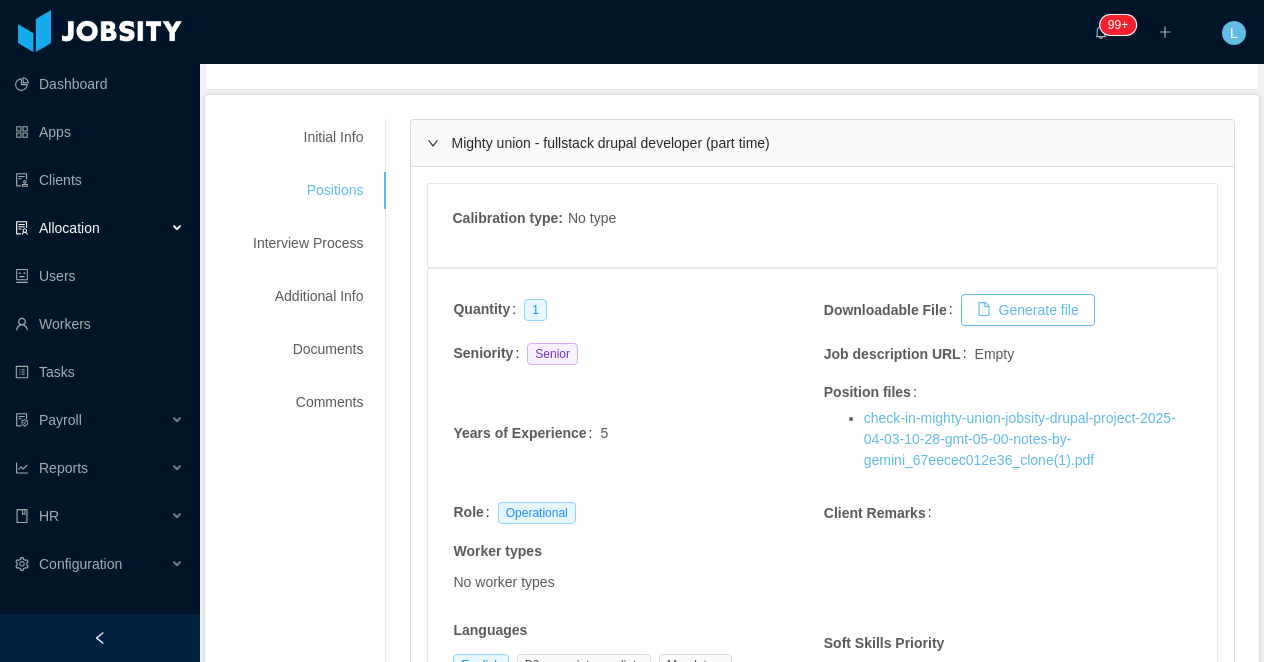scroll, scrollTop: 0, scrollLeft: 0, axis: both 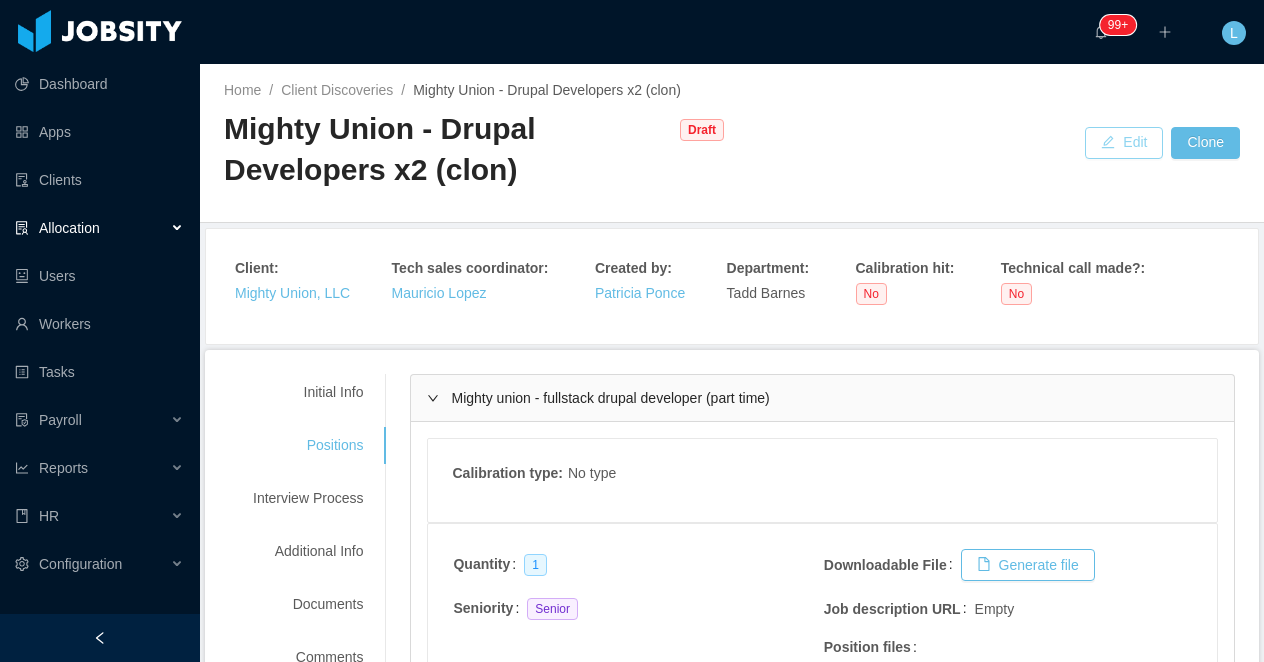 click on "Edit" at bounding box center [1124, 143] 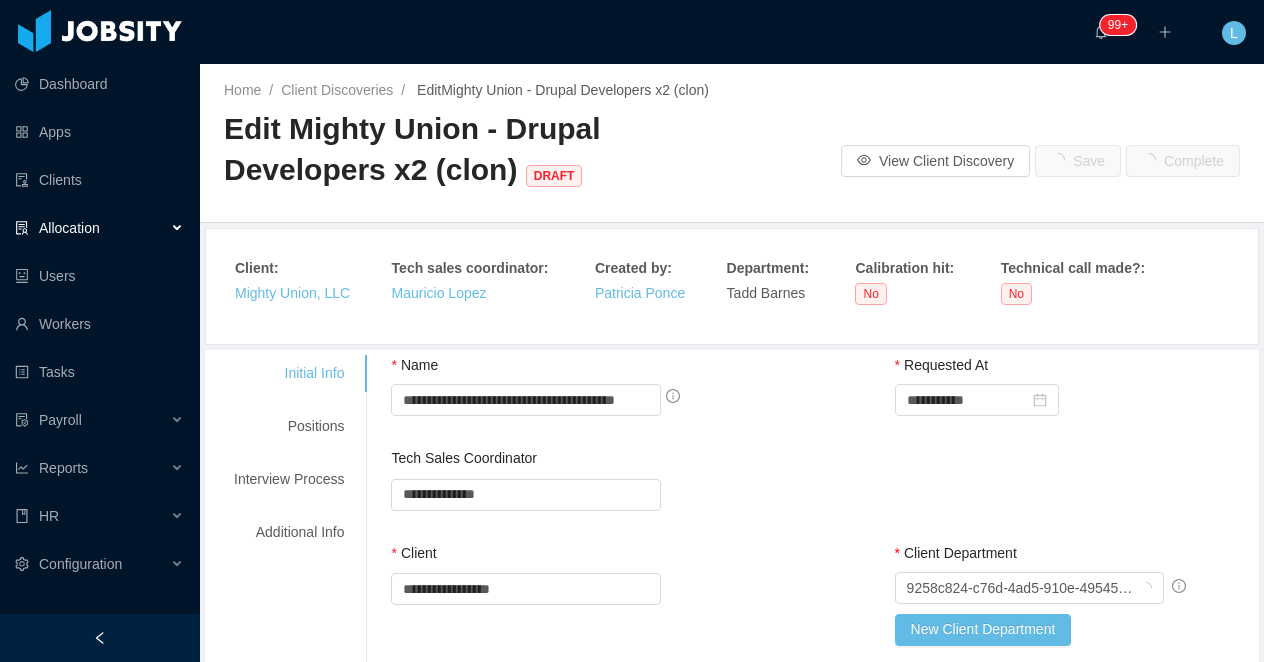 type 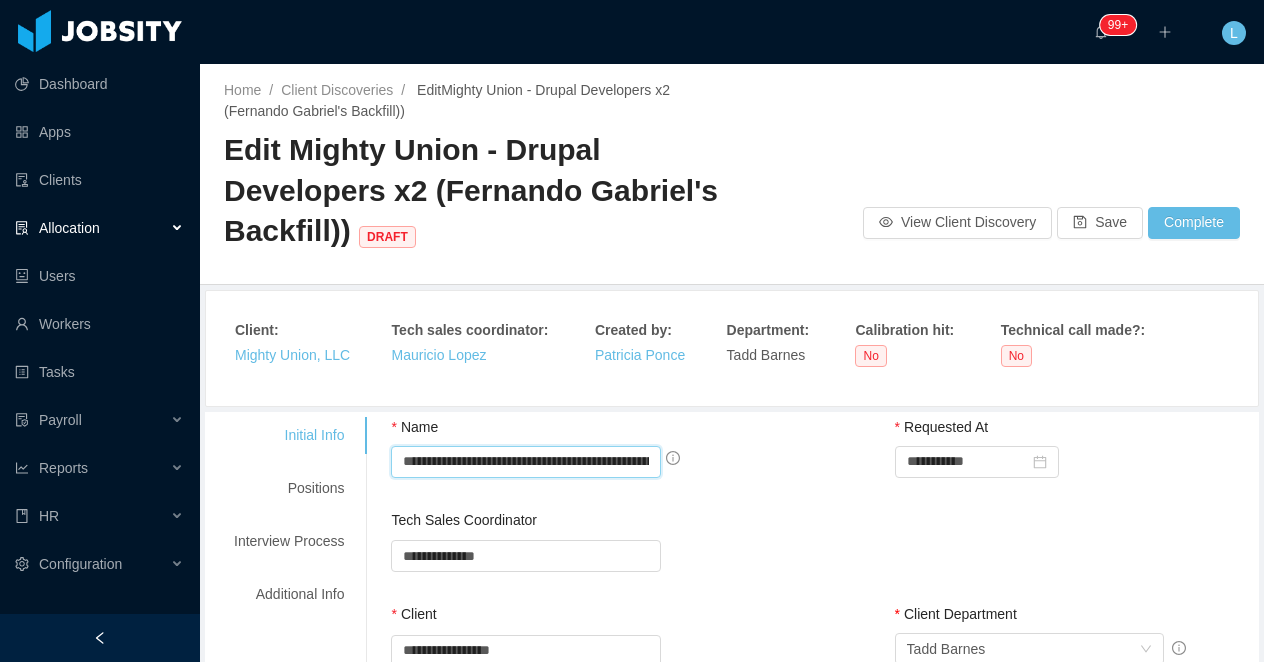 click on "**********" at bounding box center [526, 462] 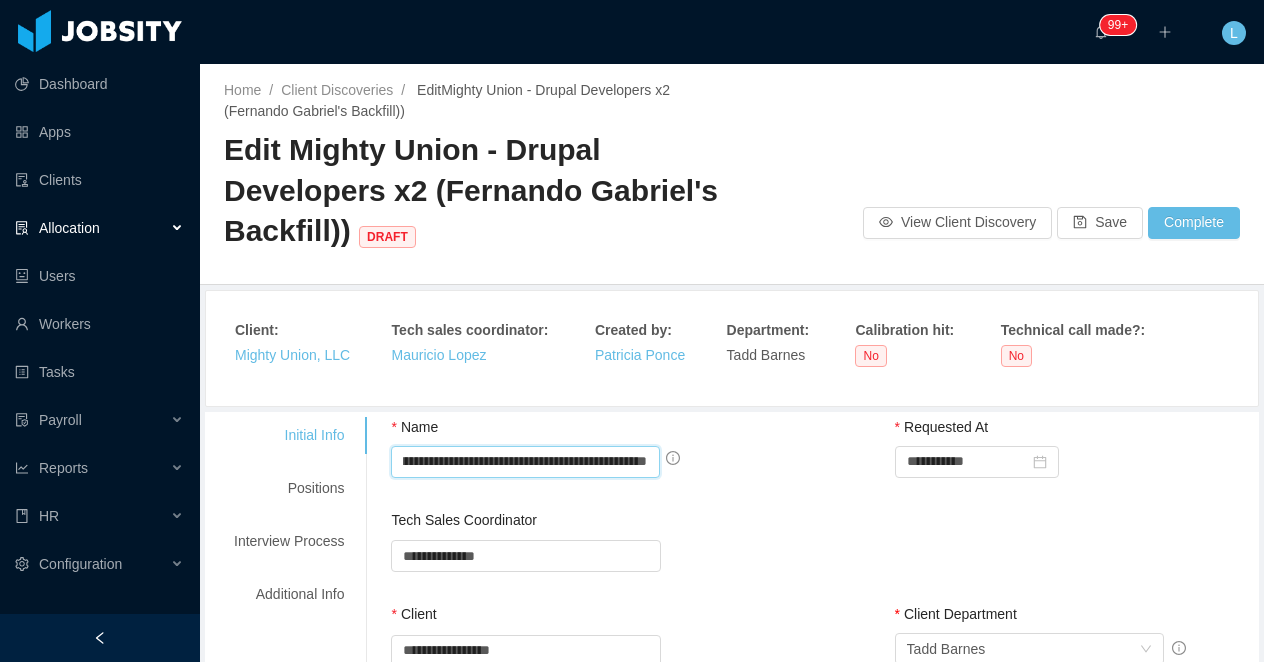 drag, startPoint x: 600, startPoint y: 460, endPoint x: 730, endPoint y: 460, distance: 130 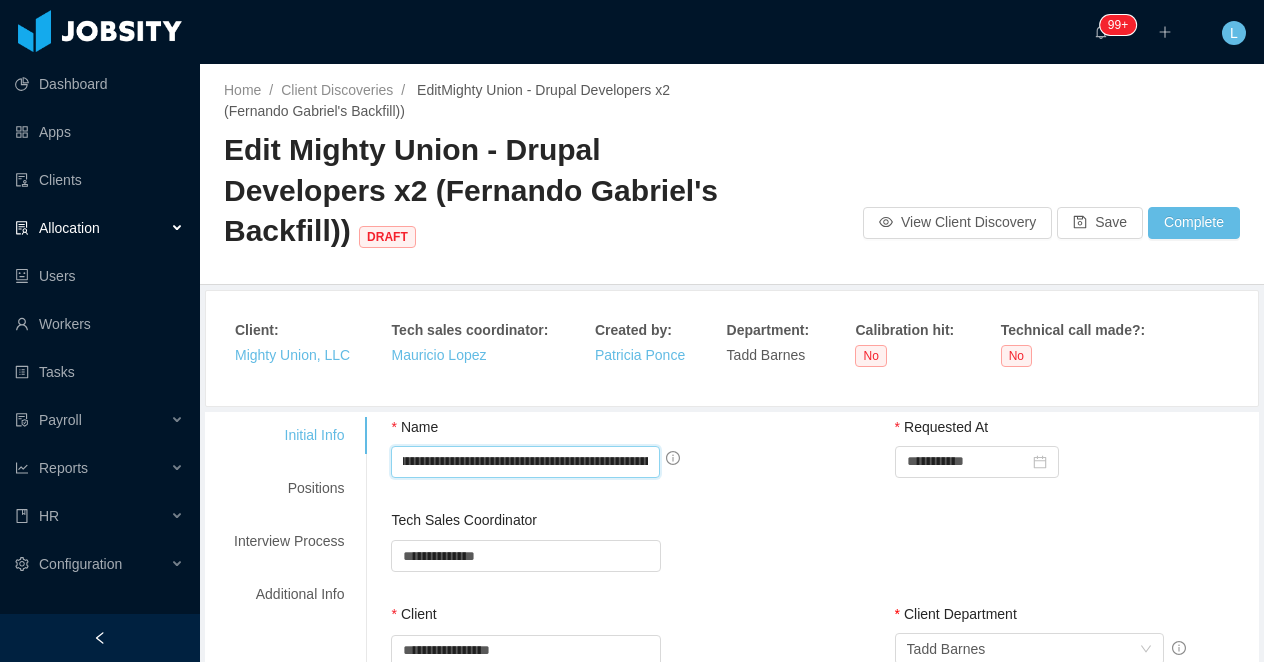 scroll, scrollTop: 0, scrollLeft: 9, axis: horizontal 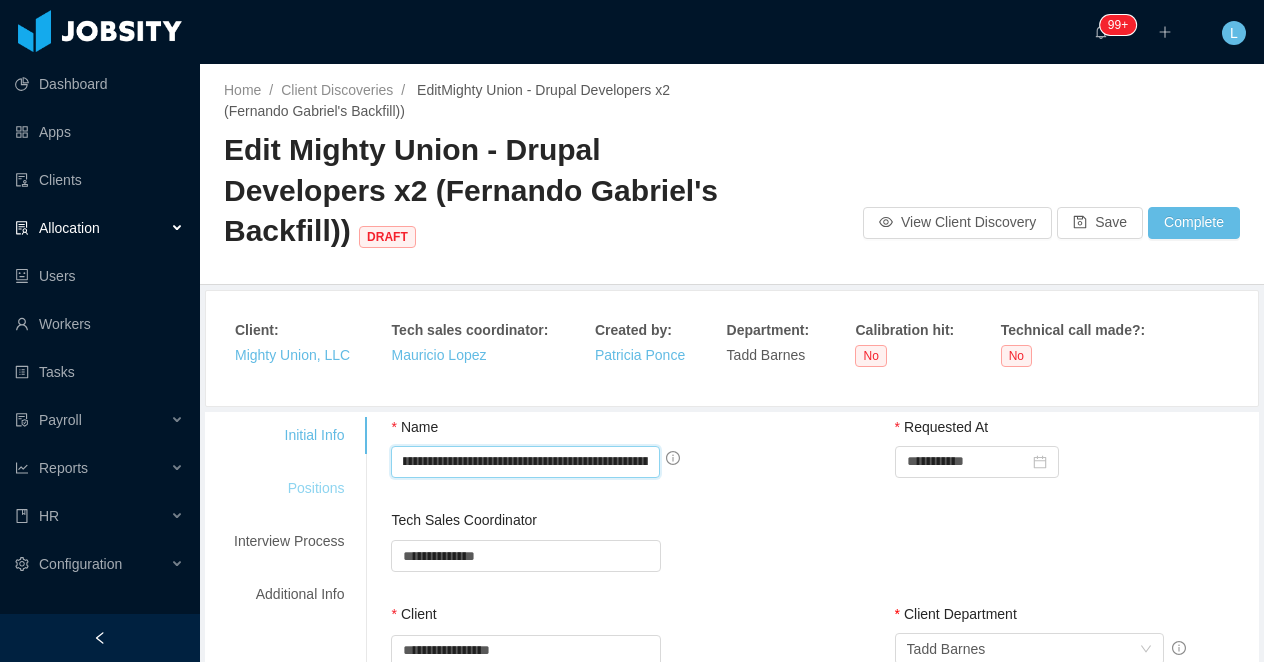 type on "**********" 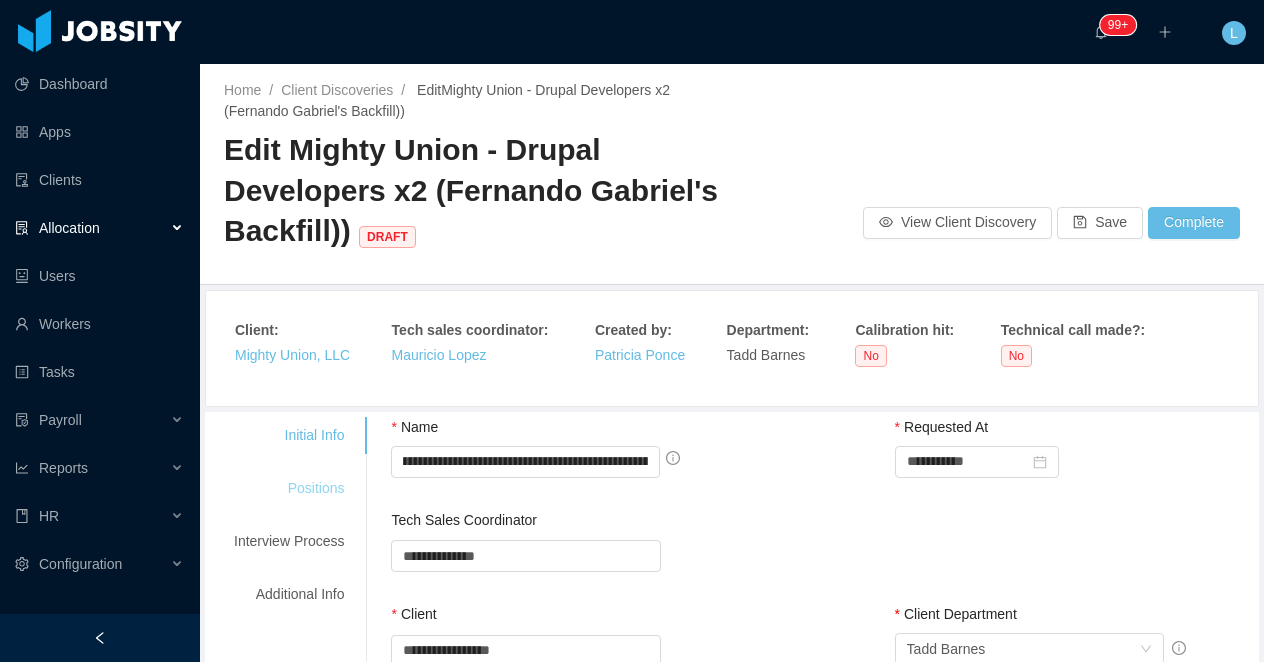 click on "Positions" at bounding box center (289, 488) 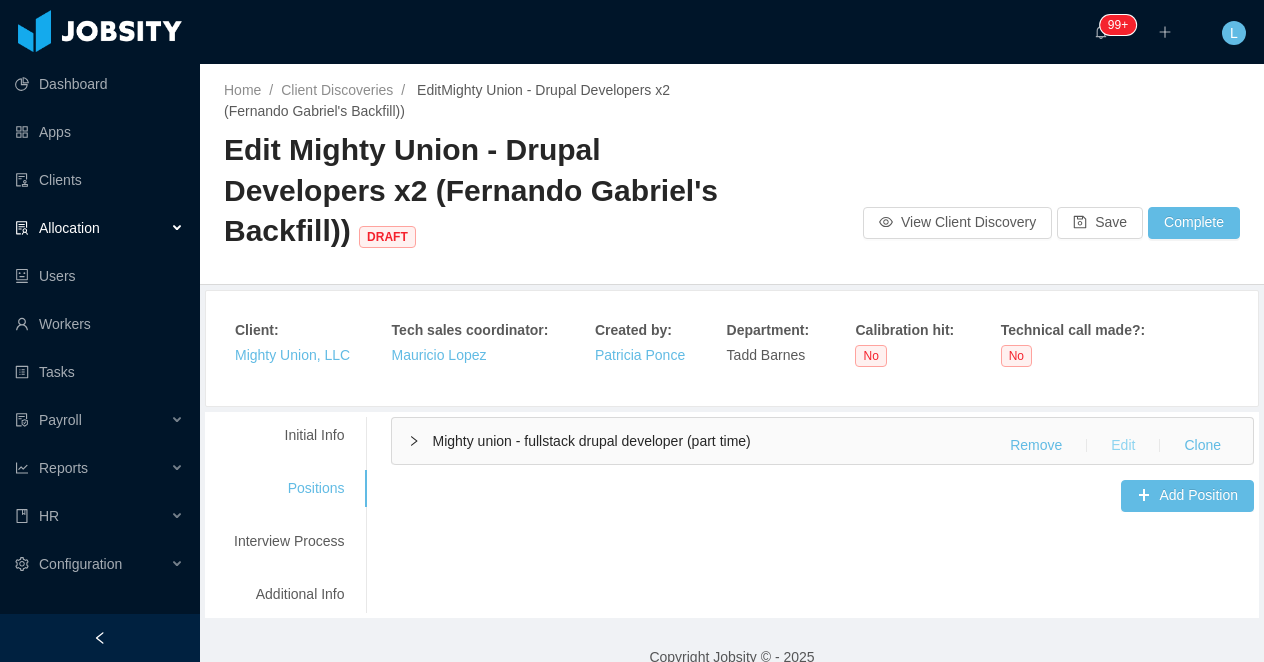 click on "Edit" at bounding box center [1123, 446] 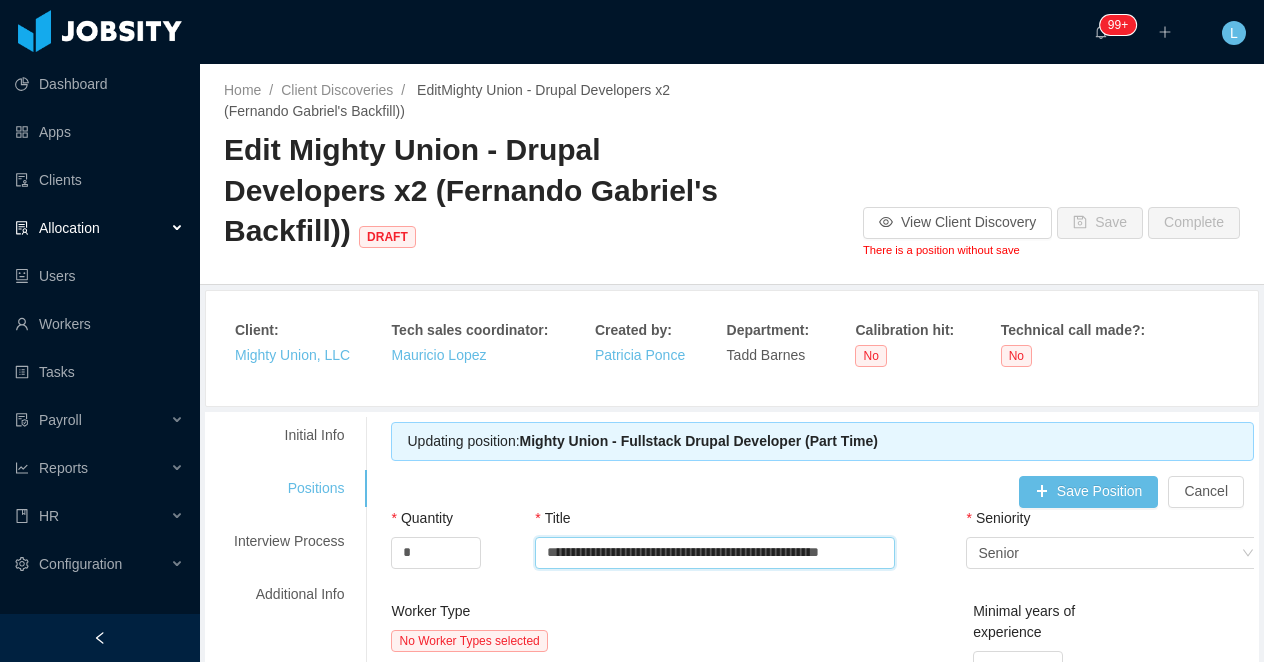 drag, startPoint x: 648, startPoint y: 554, endPoint x: 534, endPoint y: 554, distance: 114 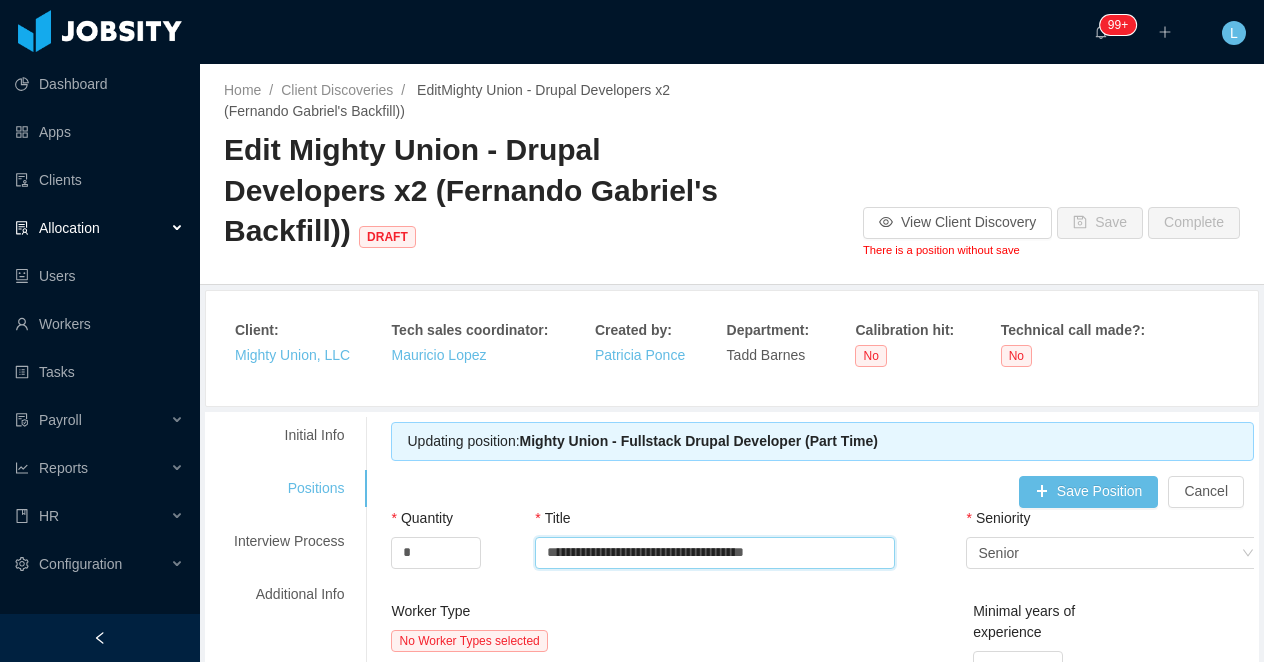 drag, startPoint x: 826, startPoint y: 557, endPoint x: 724, endPoint y: 558, distance: 102.0049 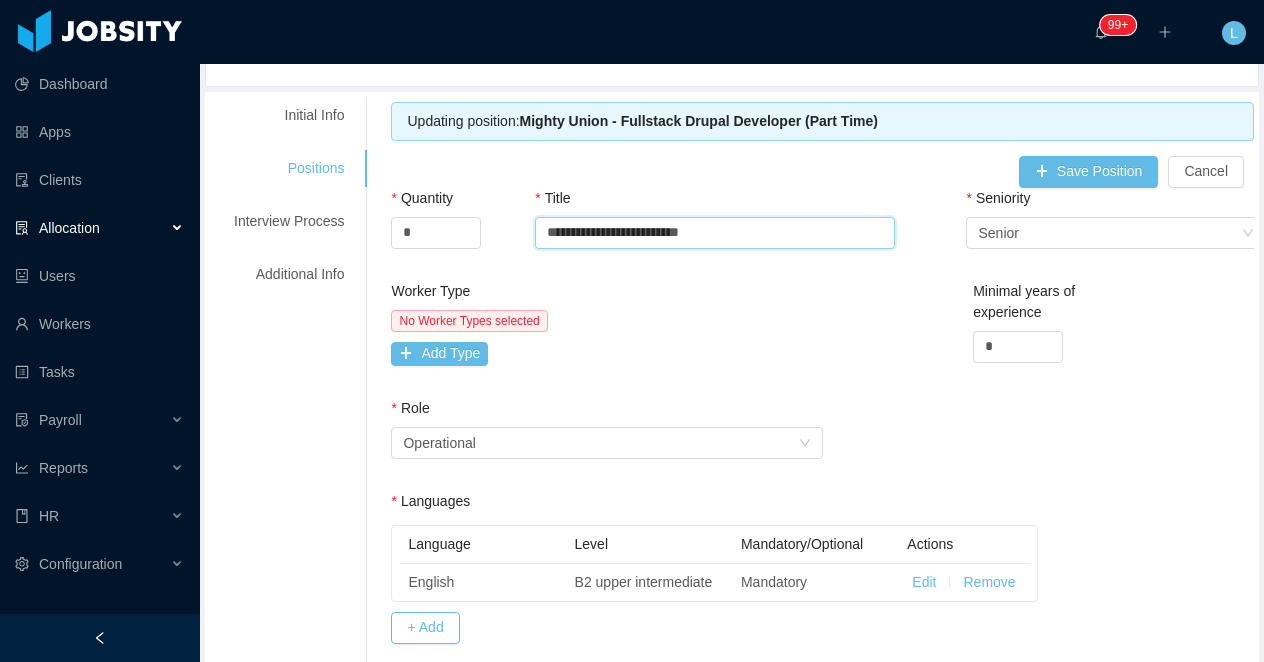 scroll, scrollTop: 330, scrollLeft: 0, axis: vertical 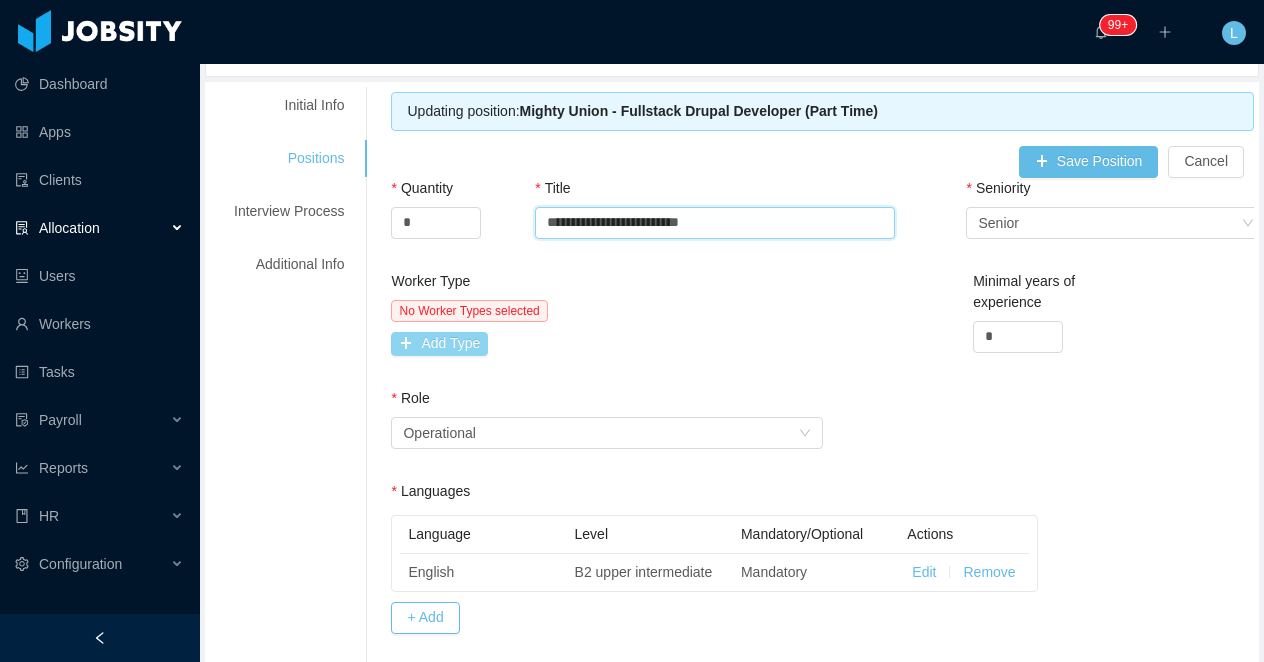 type on "**********" 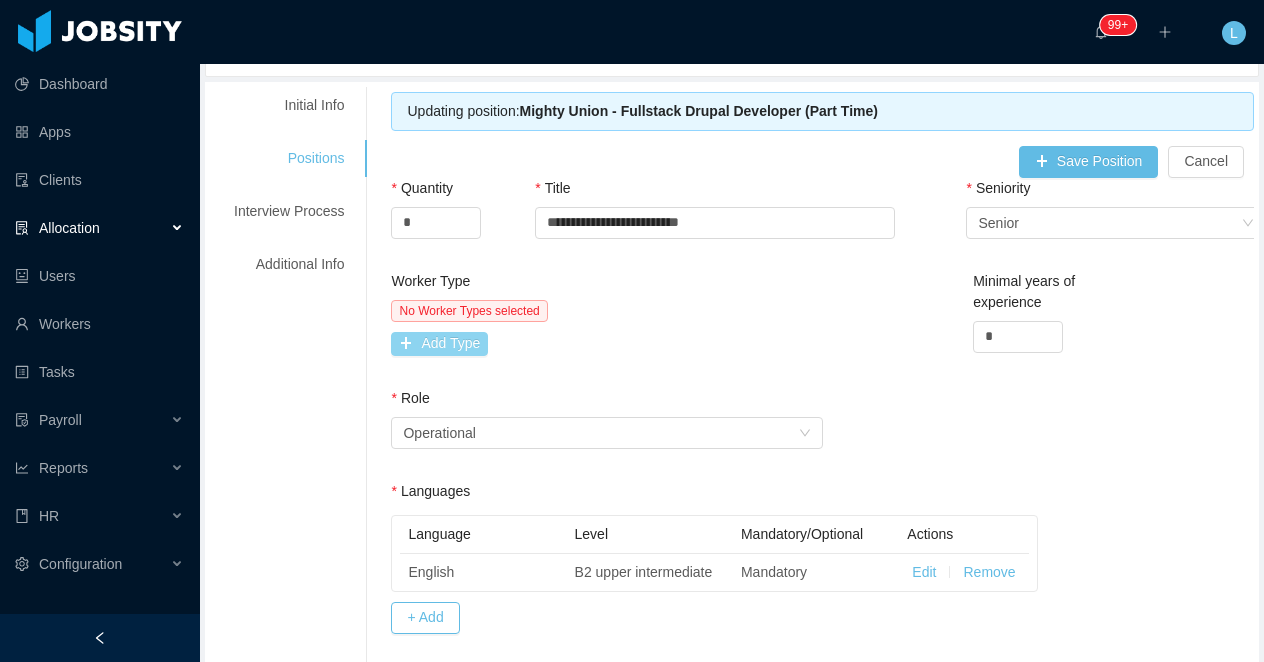 click on "Add Type" at bounding box center [439, 344] 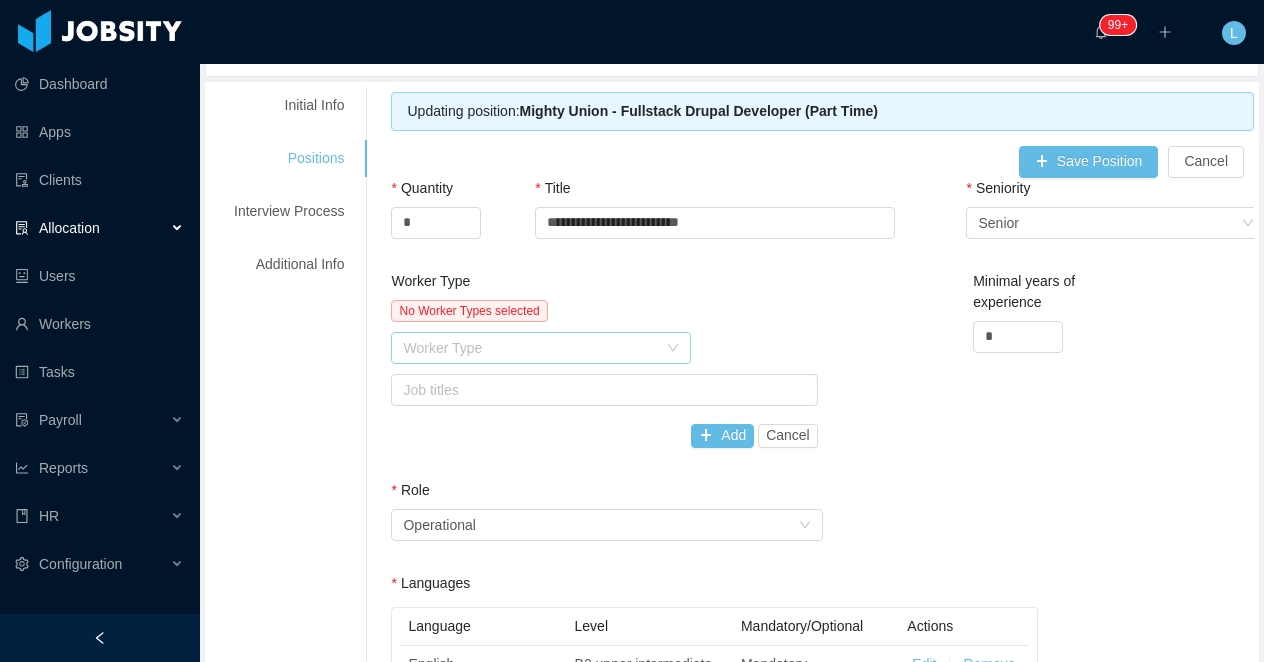 click on "Worker Type" at bounding box center (530, 348) 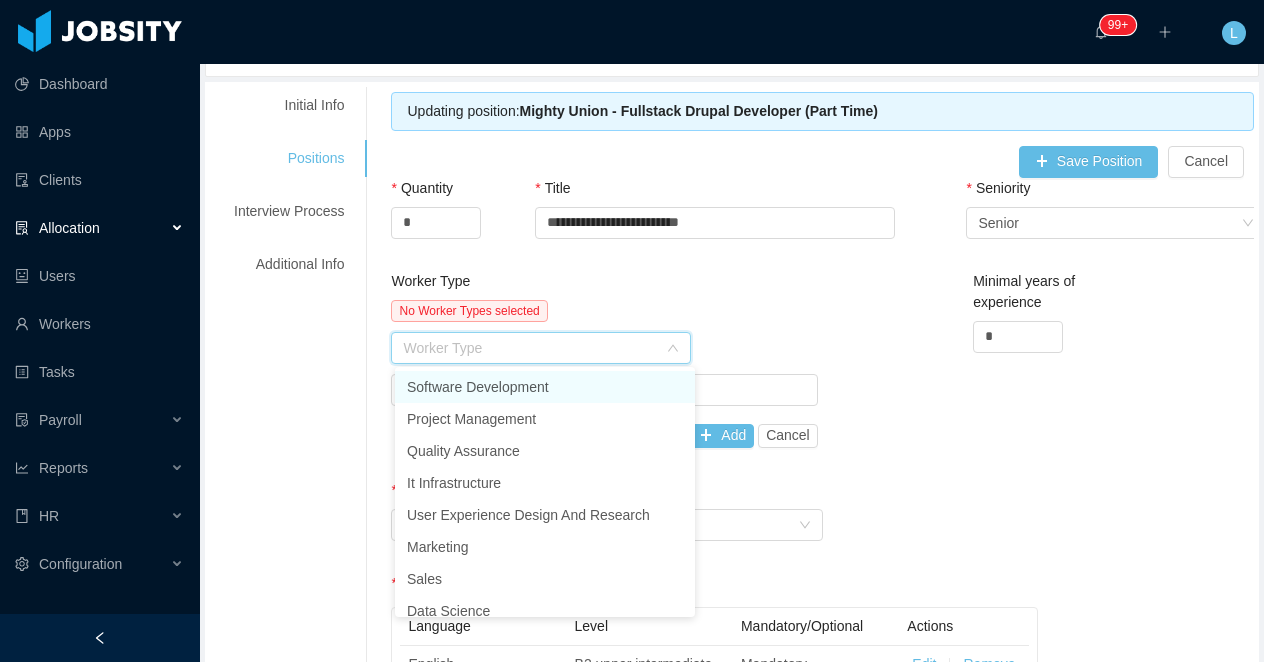 click on "Software Development Project Management Quality Assurance It Infrastructure User Experience Design And Research Marketing Sales Data Science Consultant Accounting Security Professionals Game Development Software Architect Bpo Talent Acquisition It C Level Operations Finance Client Success Management Hr Talent Experience Design Customer Experience Database Reliability Engineer Hr Assistant" at bounding box center [545, 492] 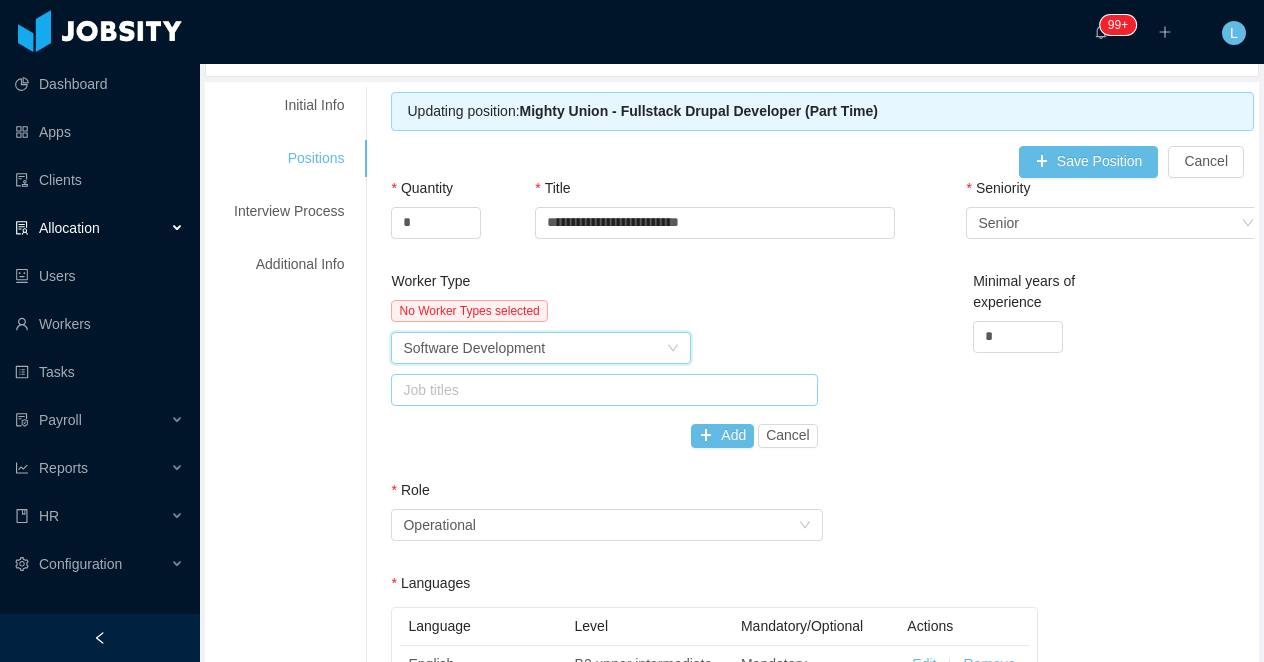 click on "Job titles" at bounding box center [599, 390] 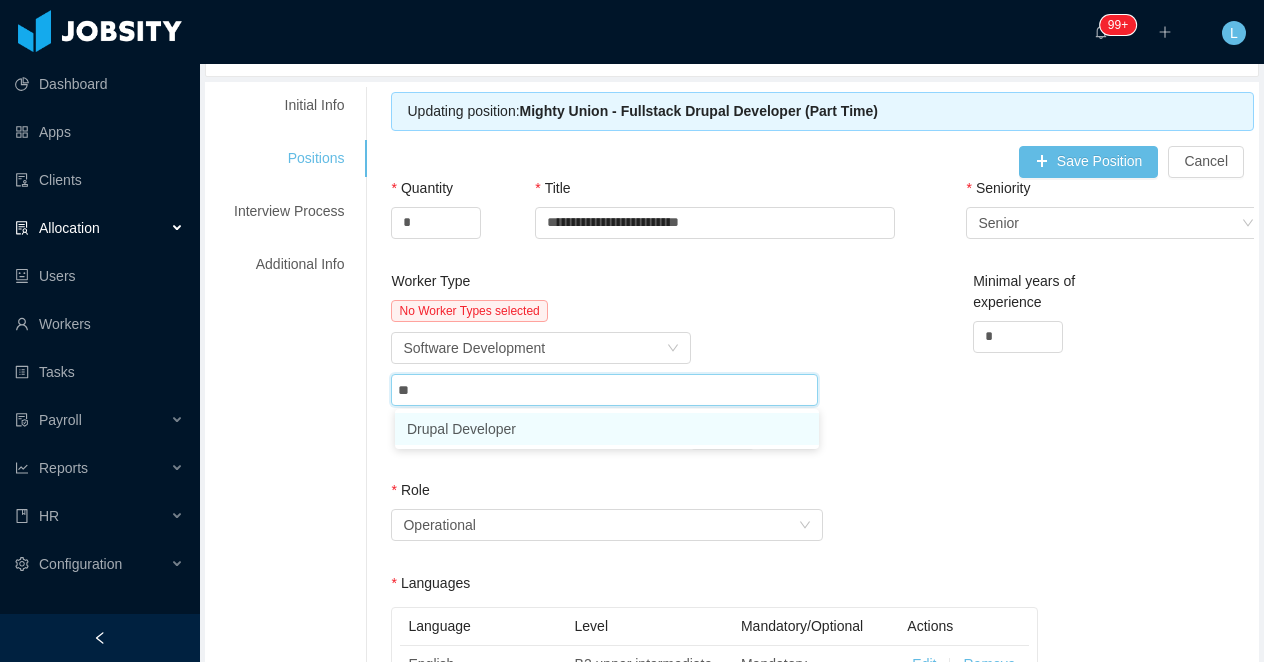 type on "***" 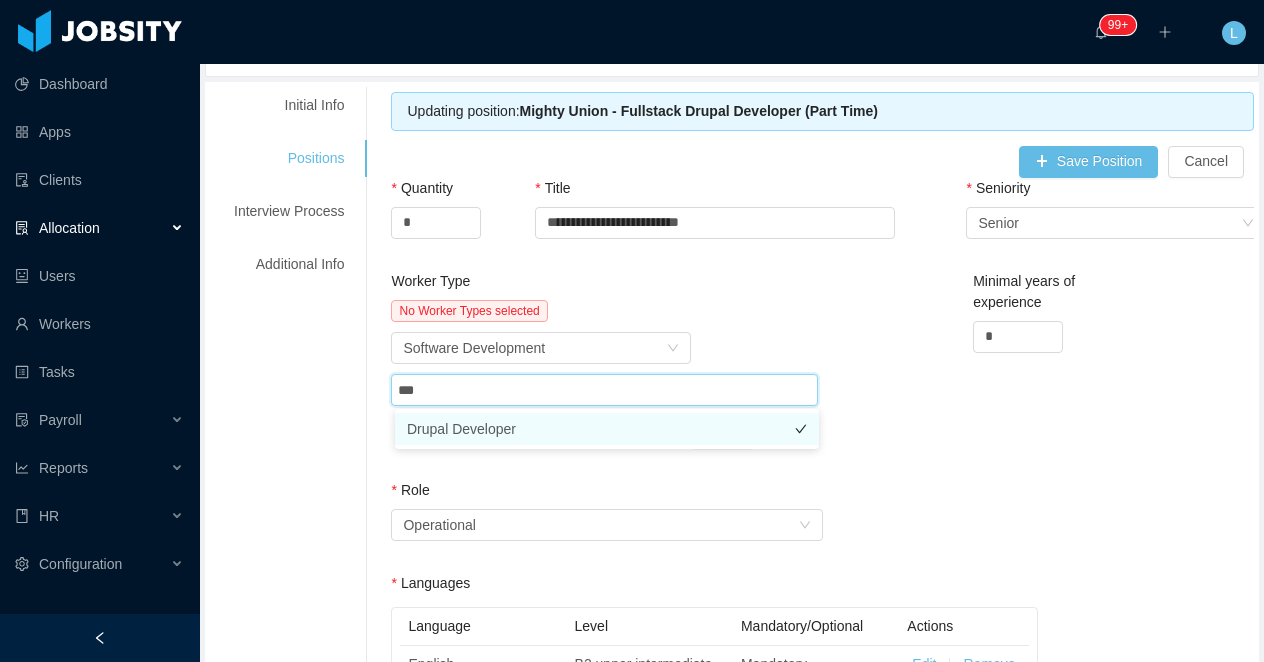 click on "Drupal Developer" at bounding box center [607, 429] 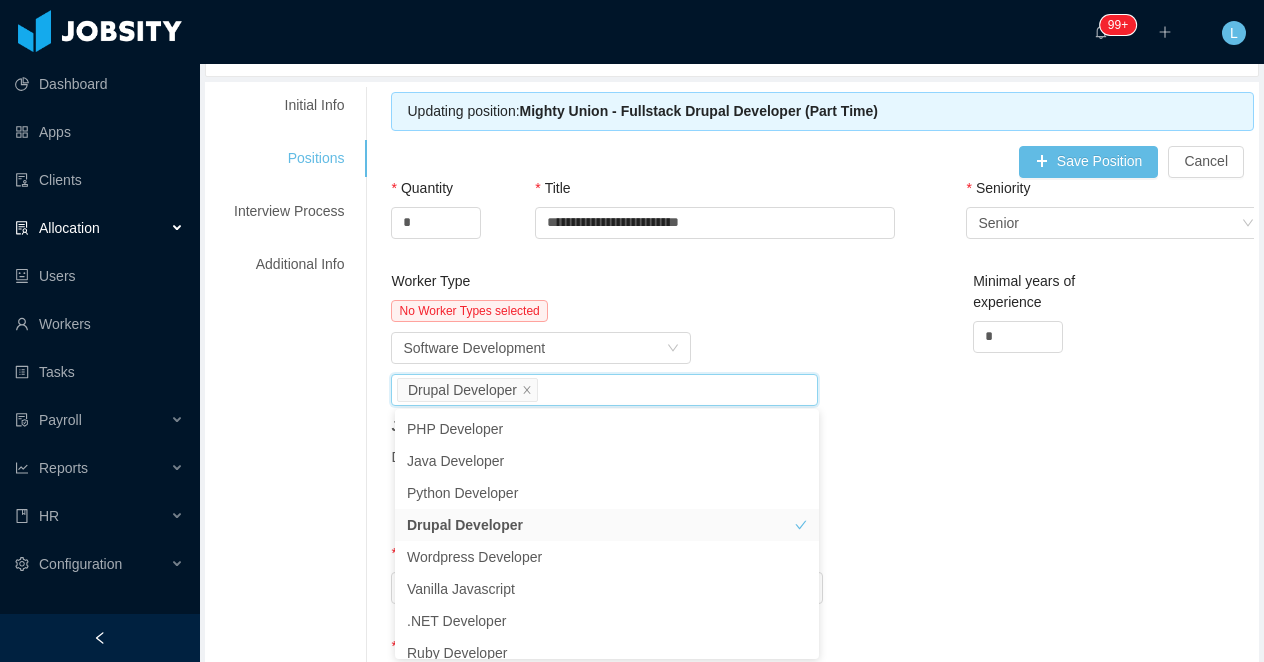 click on "Worker Type No Worker Types selected Worker Type Software Development   Job titles Drupal Developer    Job titles Percentage:  Drupal developer *** Add   Cancel Minimal years of experience *" at bounding box center (822, 407) 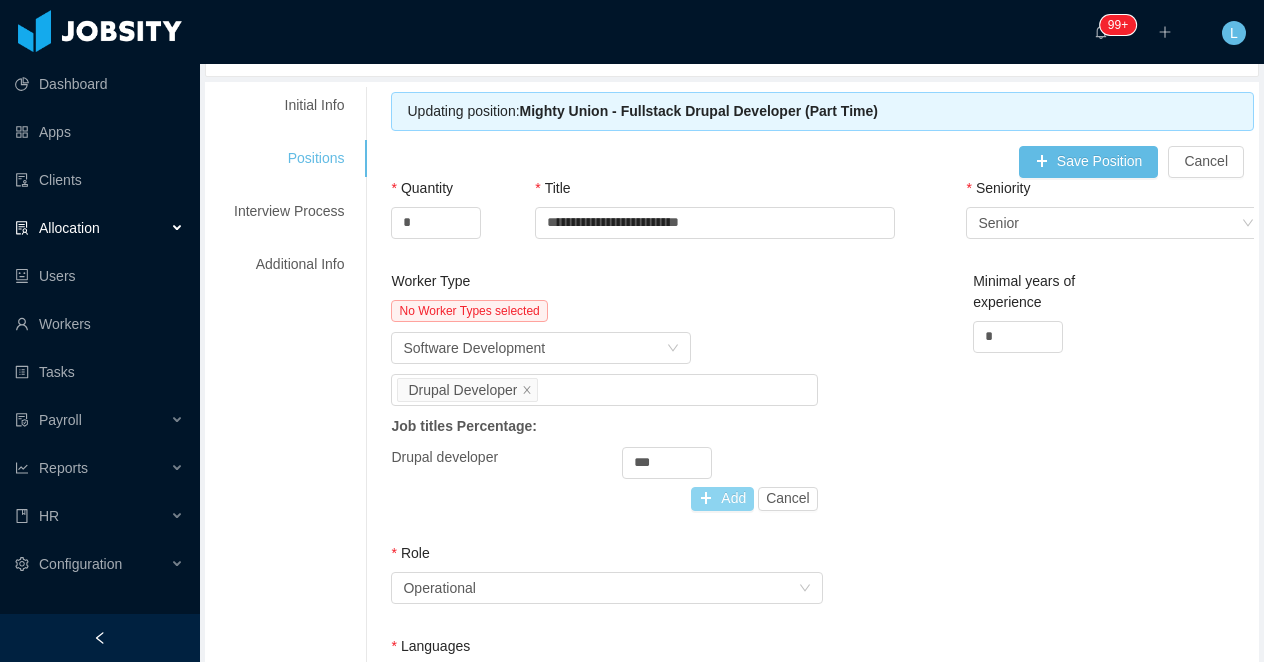 click on "Add" at bounding box center [722, 499] 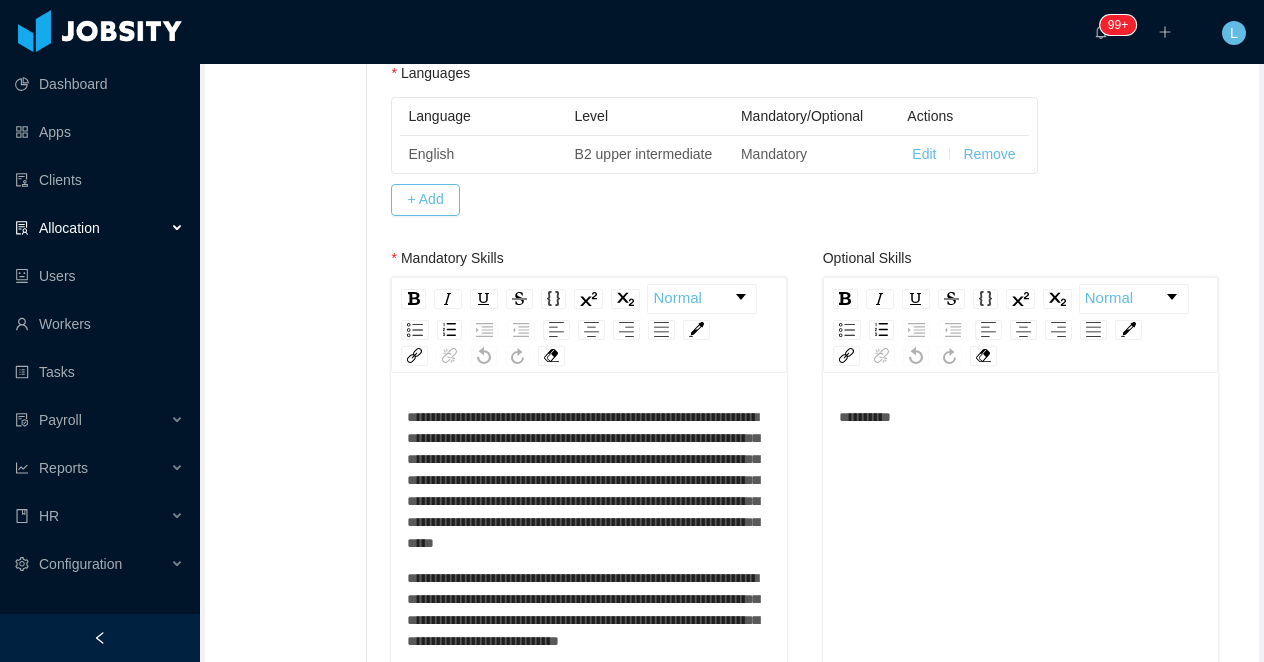 scroll, scrollTop: 910, scrollLeft: 0, axis: vertical 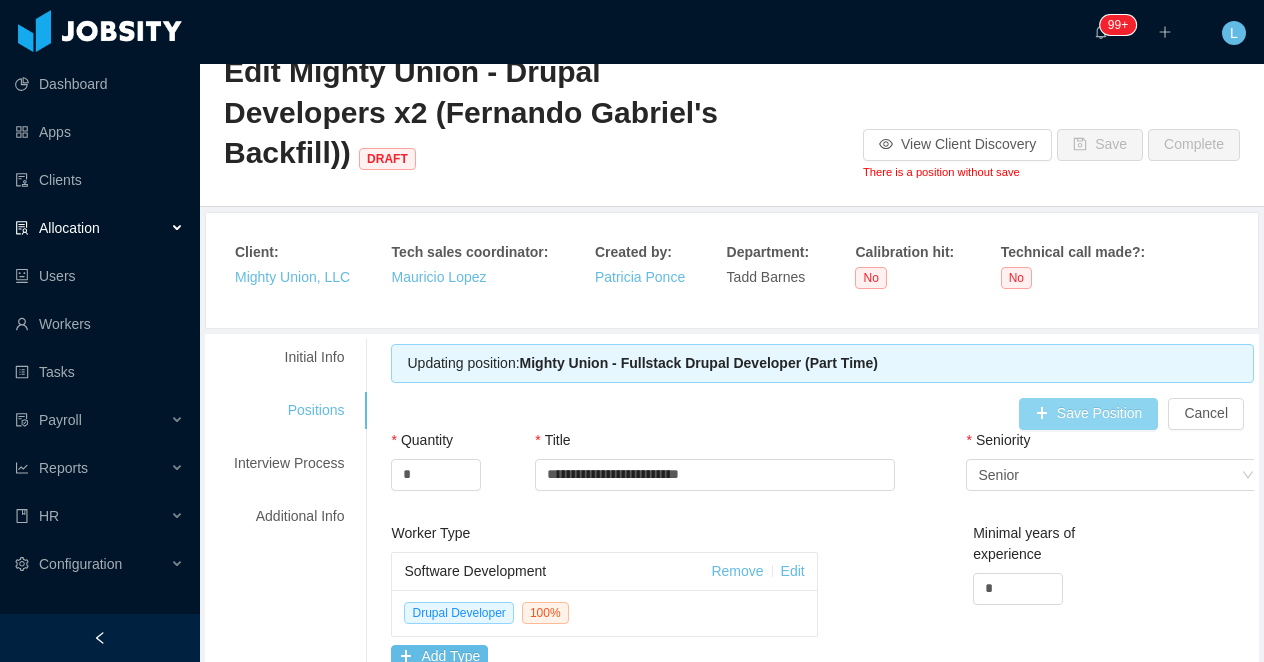 click on "Save Position" at bounding box center [1089, 414] 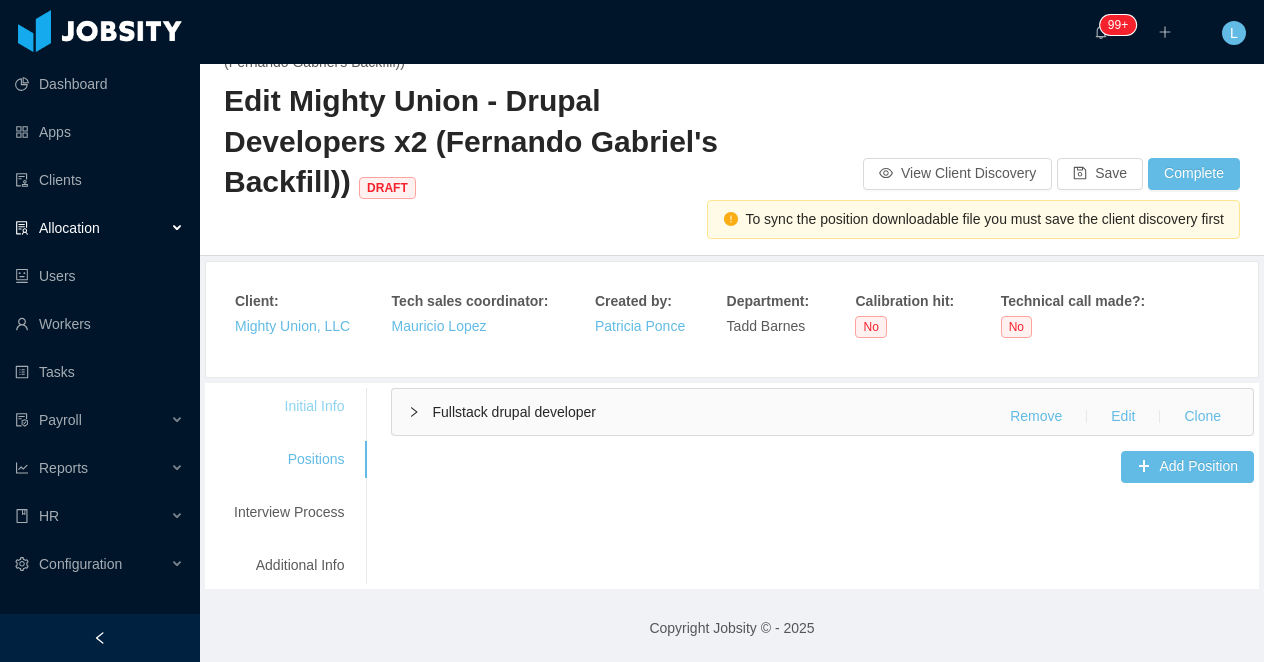 click on "Initial Info" at bounding box center (289, 406) 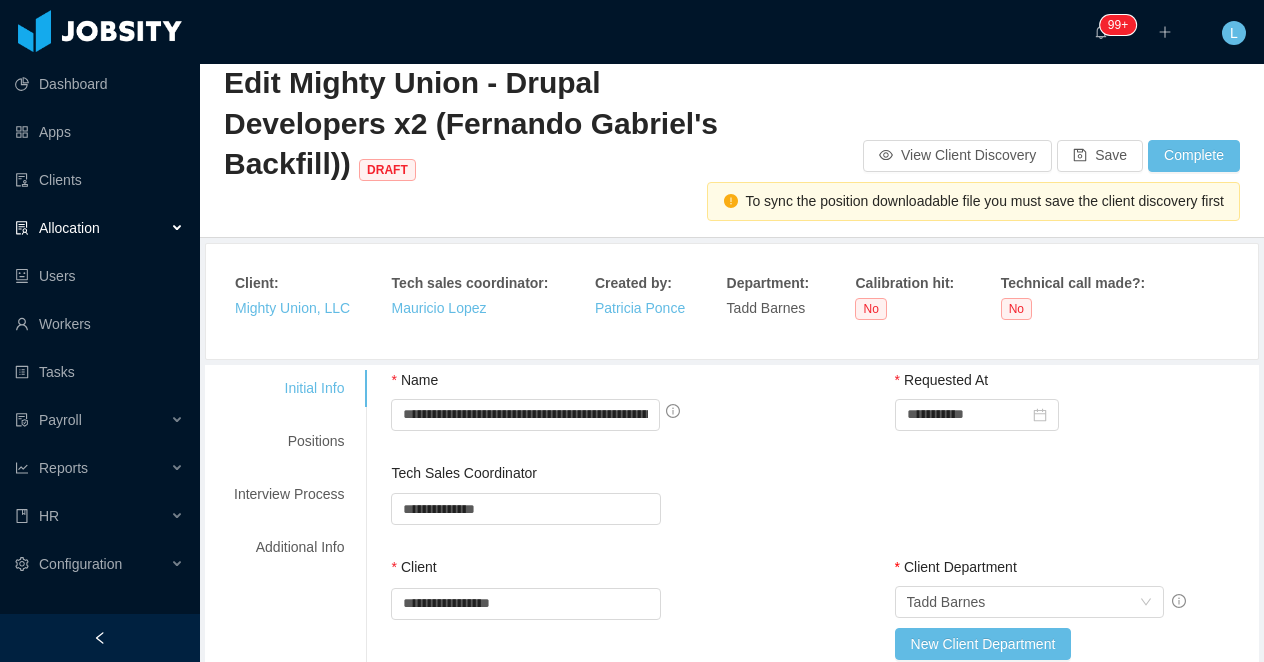 scroll, scrollTop: 0, scrollLeft: 0, axis: both 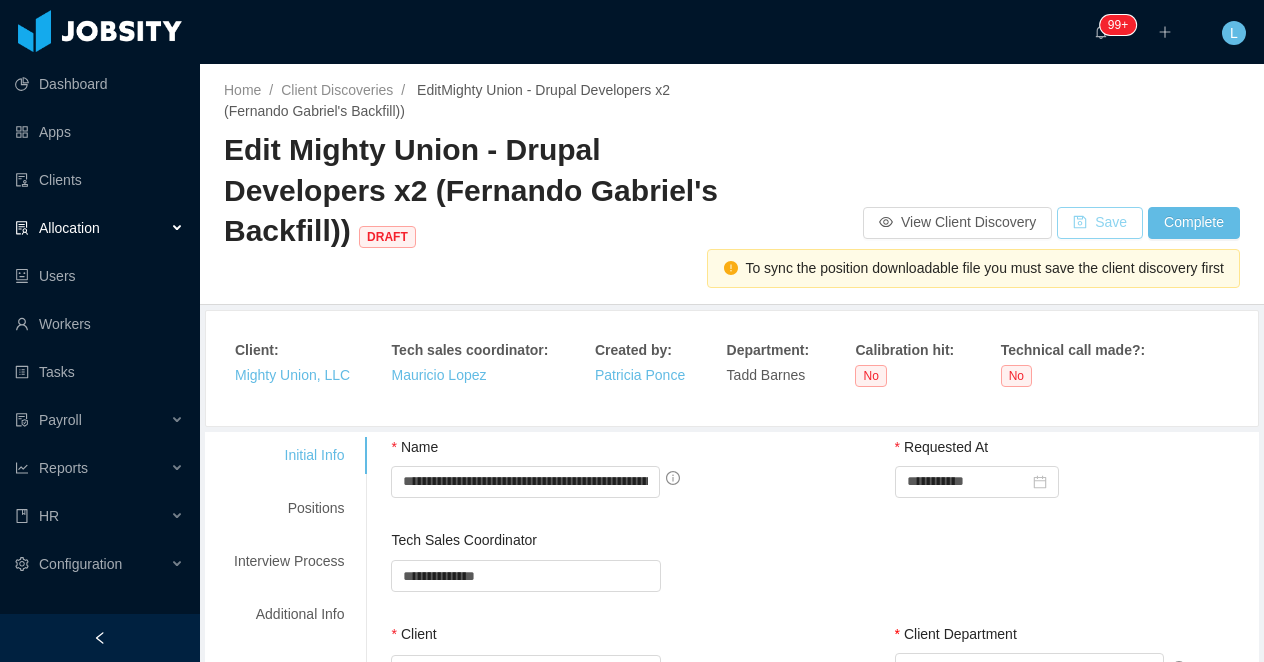 click on "Save" at bounding box center [1100, 223] 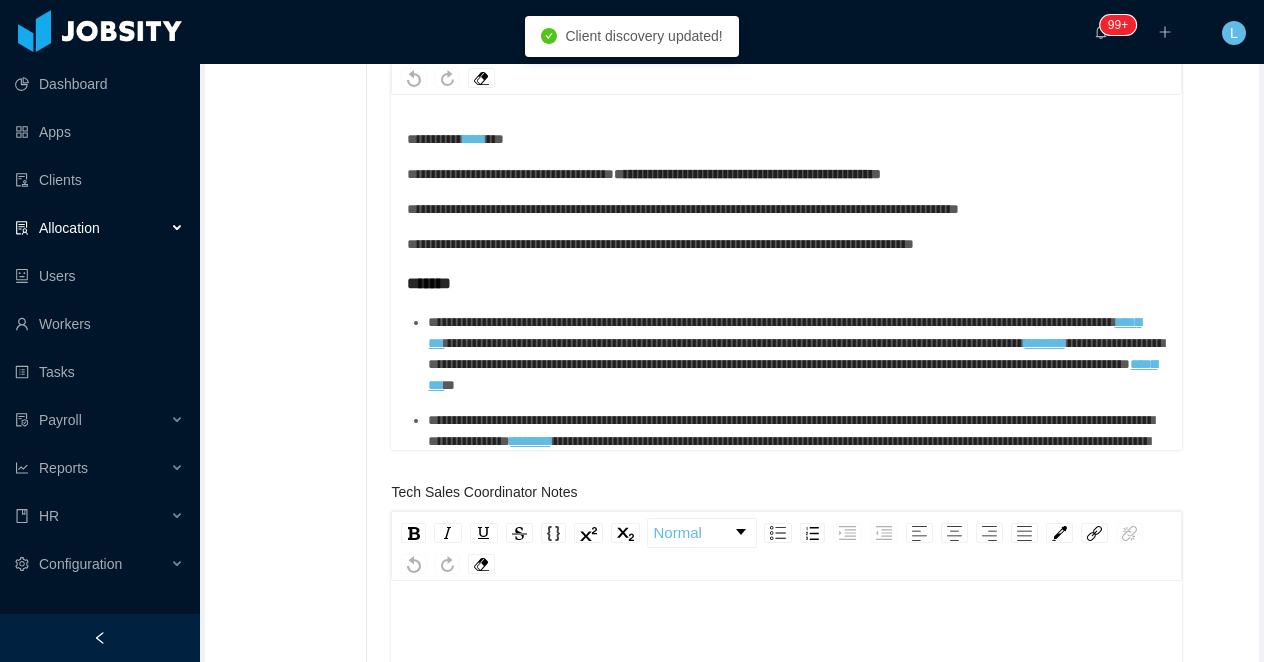 scroll, scrollTop: 867, scrollLeft: 0, axis: vertical 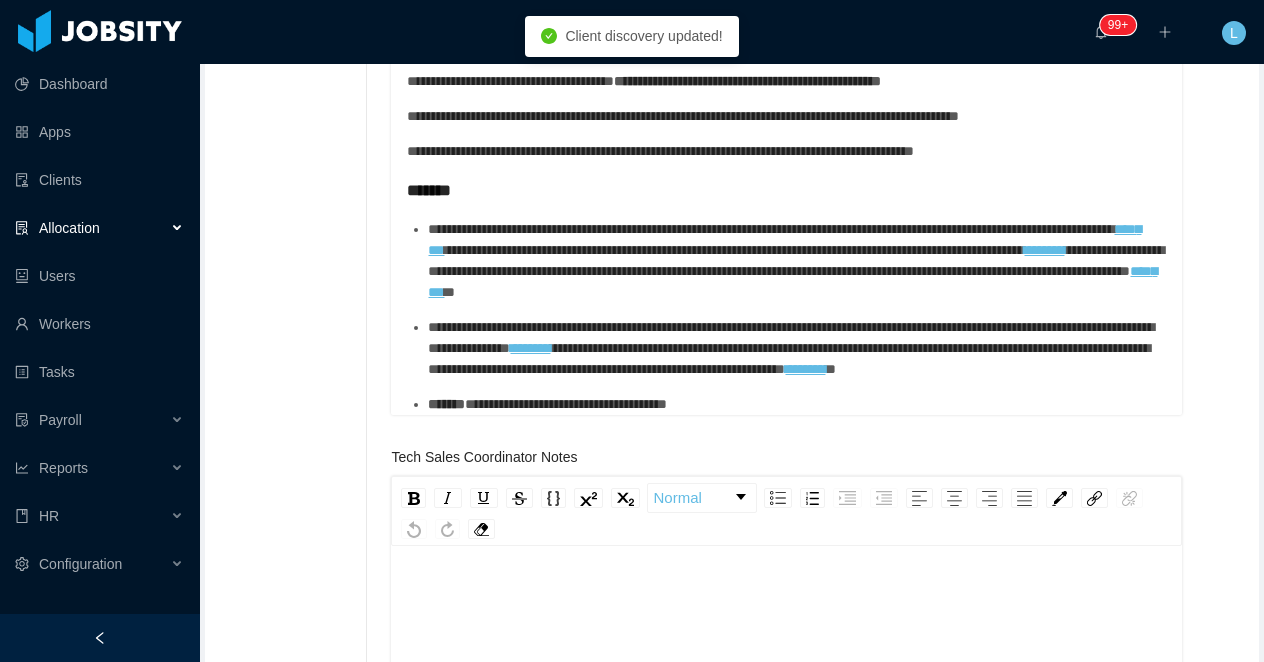 click at bounding box center [787, 755] 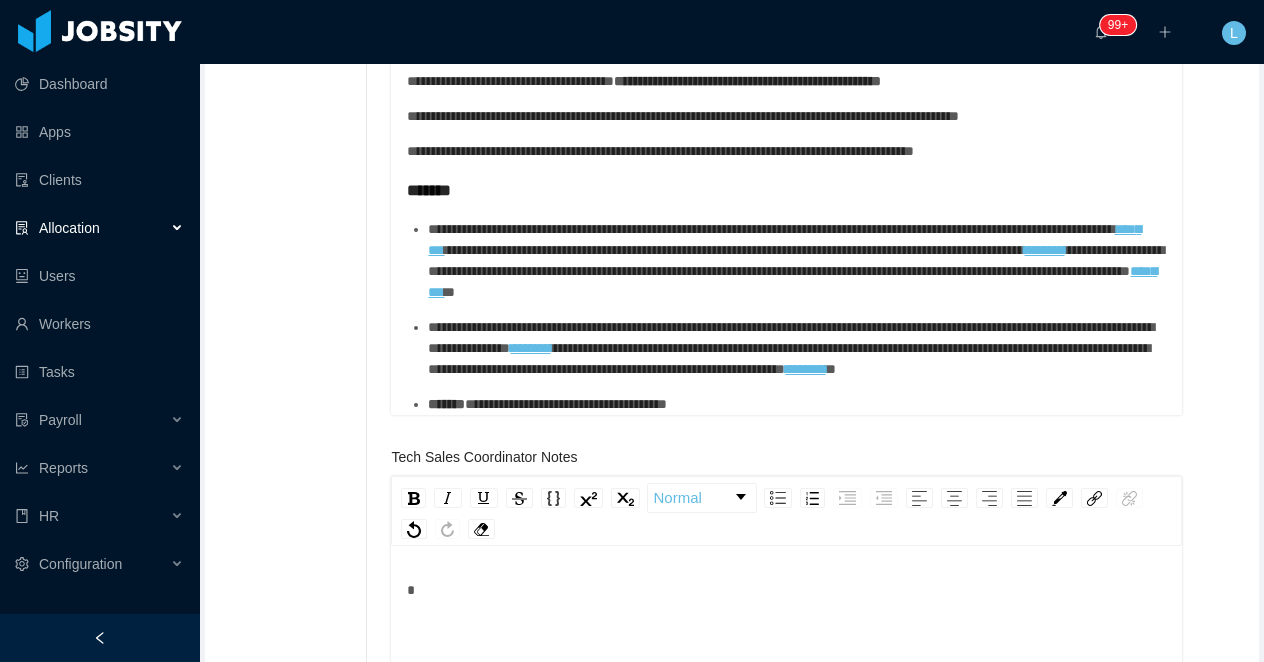 type 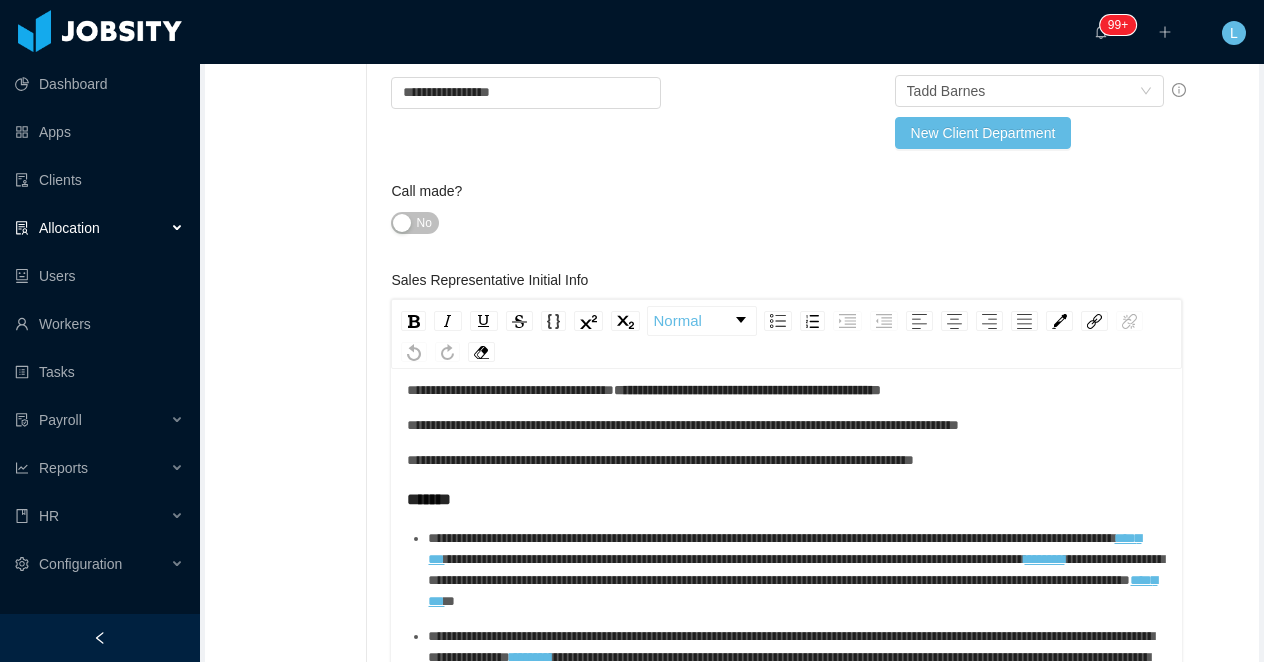 scroll, scrollTop: 0, scrollLeft: 0, axis: both 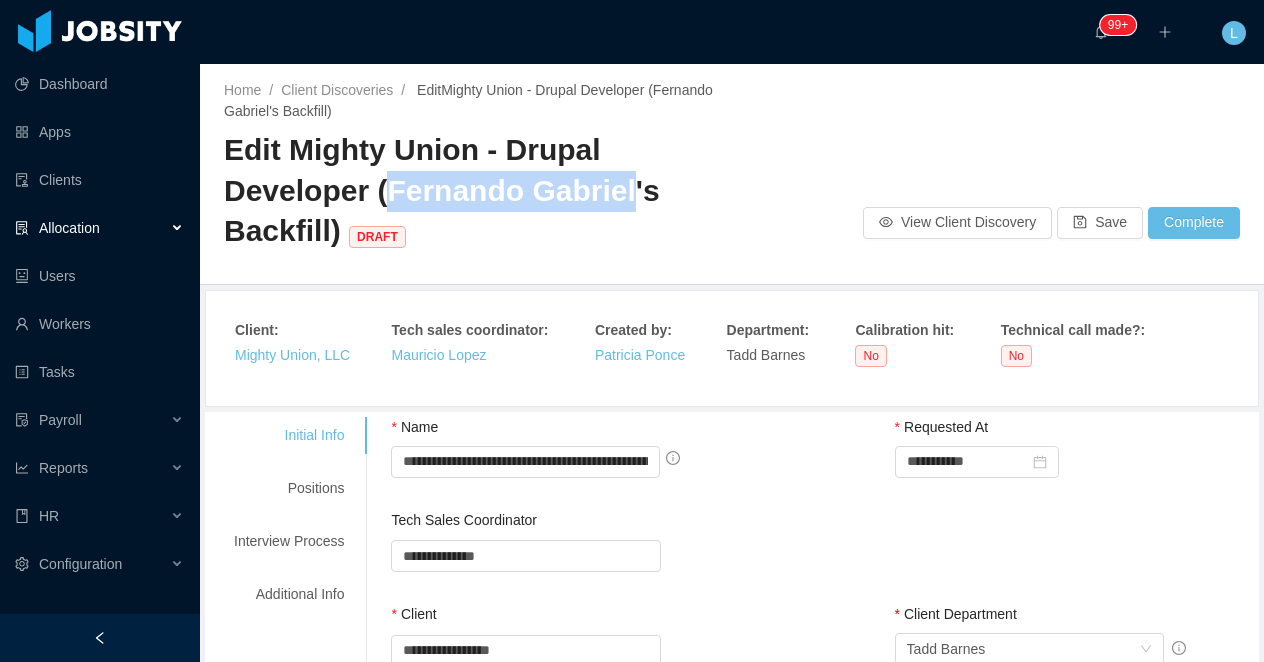 drag, startPoint x: 466, startPoint y: 193, endPoint x: 236, endPoint y: 193, distance: 230 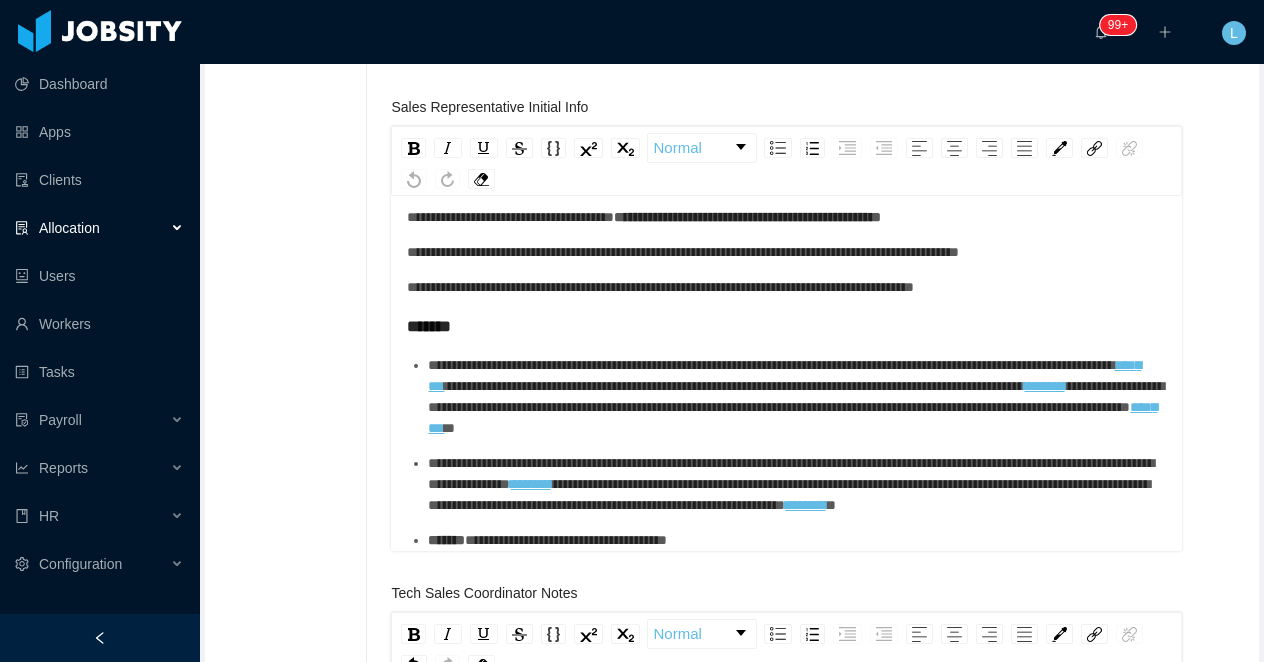 scroll, scrollTop: 896, scrollLeft: 0, axis: vertical 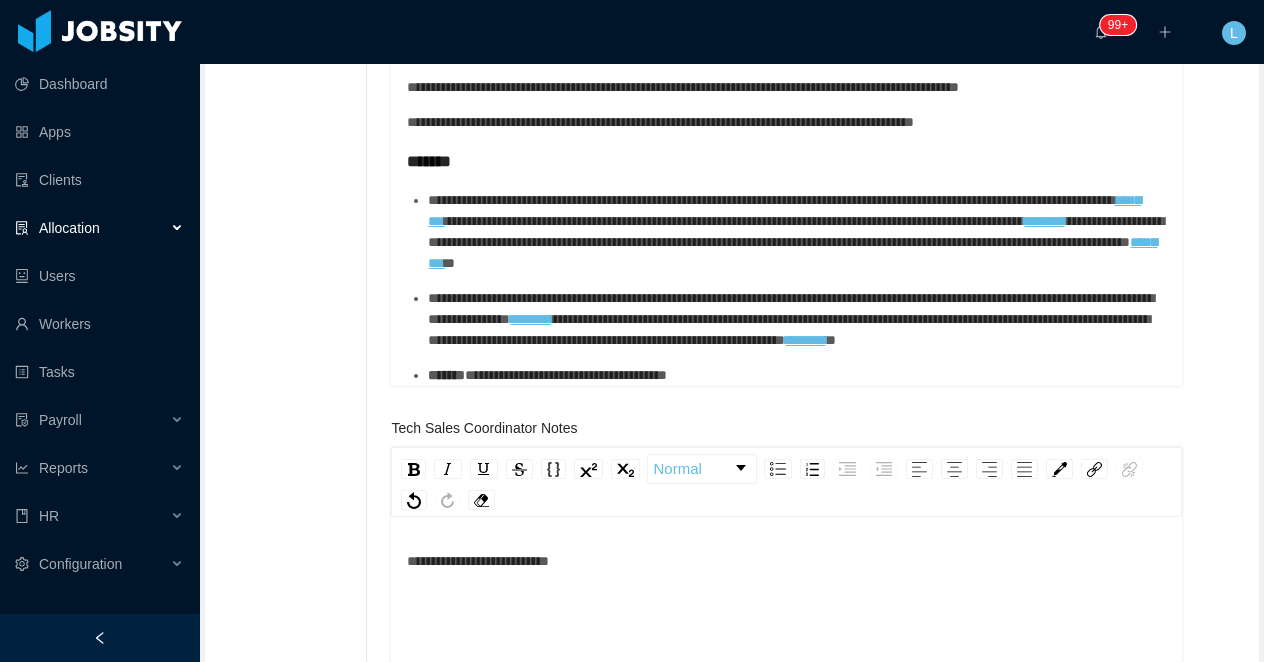 click on "**********" at bounding box center [787, 561] 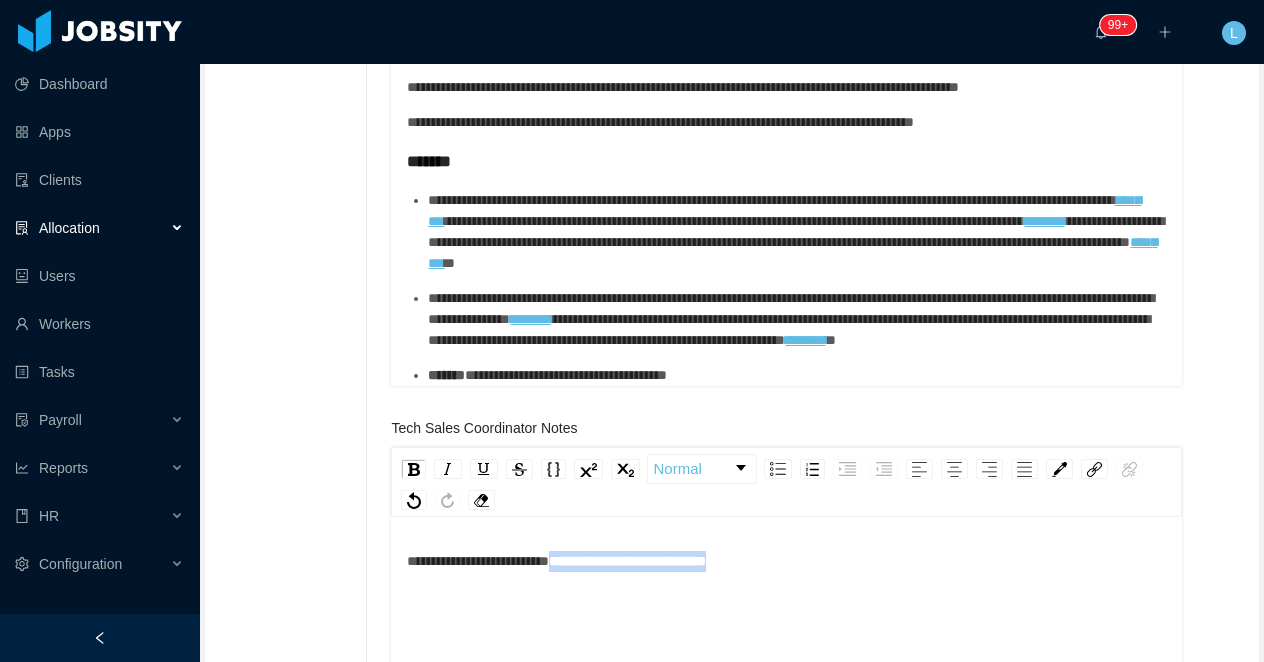 drag, startPoint x: 821, startPoint y: 519, endPoint x: 581, endPoint y: 525, distance: 240.07498 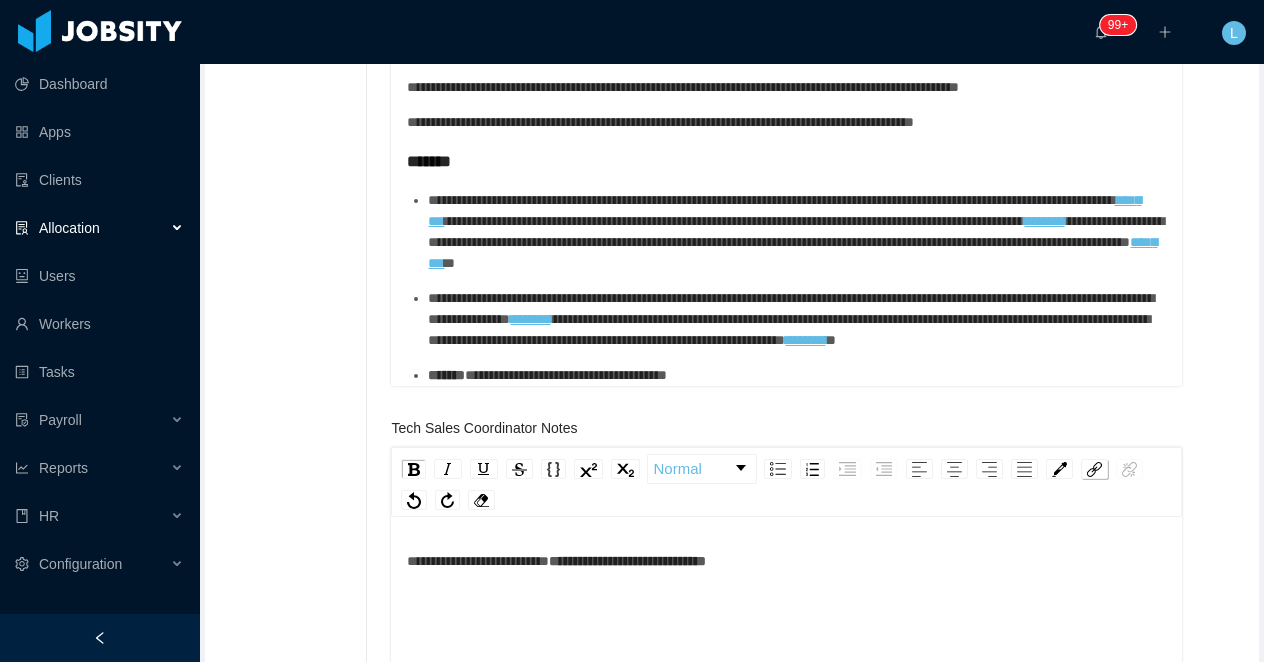 click at bounding box center [1094, 469] 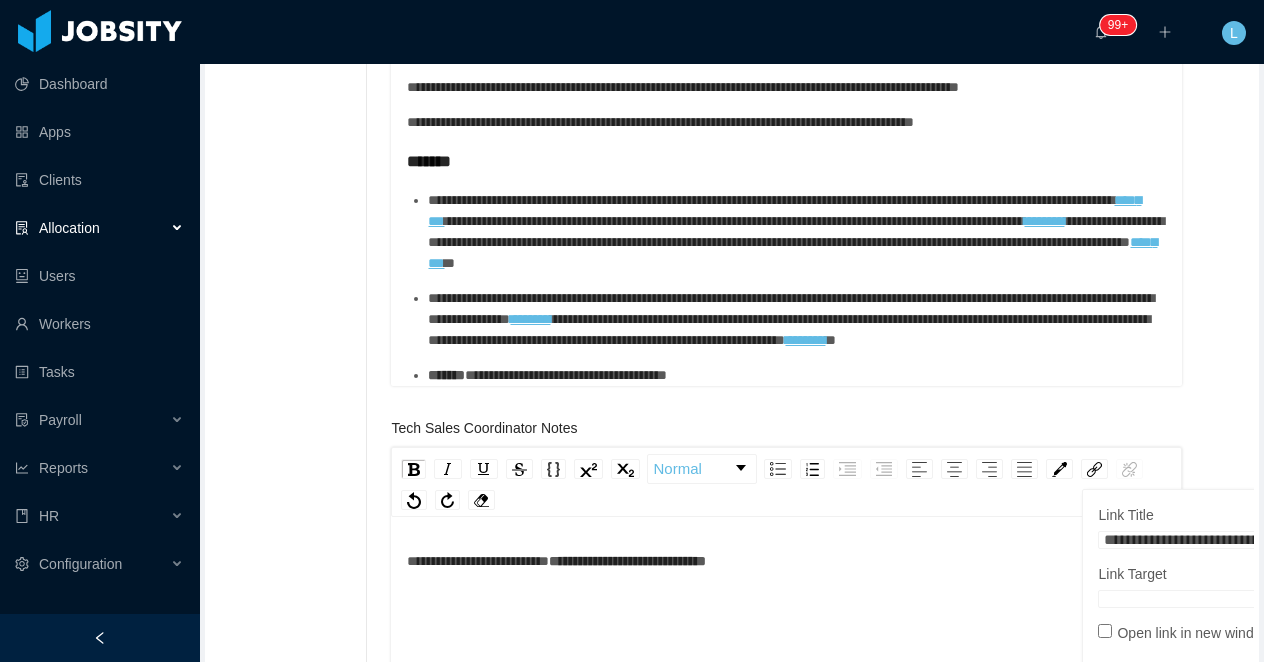 click on "Link Target" at bounding box center (1199, 599) 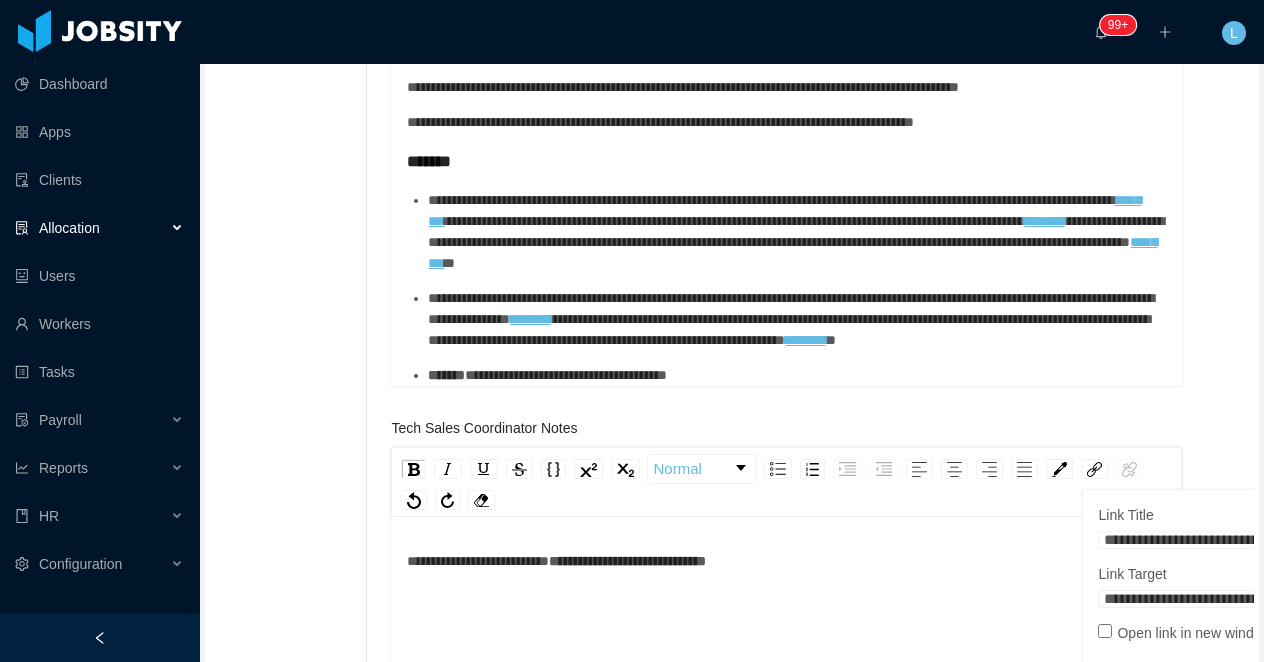 scroll, scrollTop: 0, scrollLeft: 359, axis: horizontal 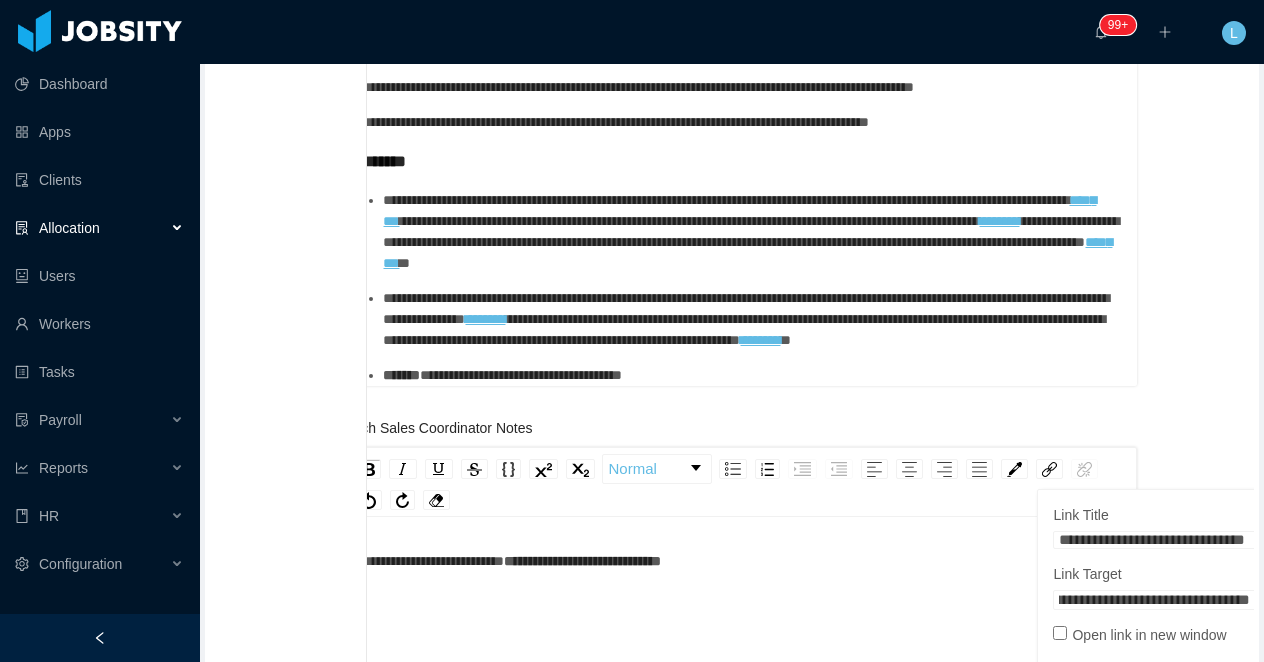 type on "**********" 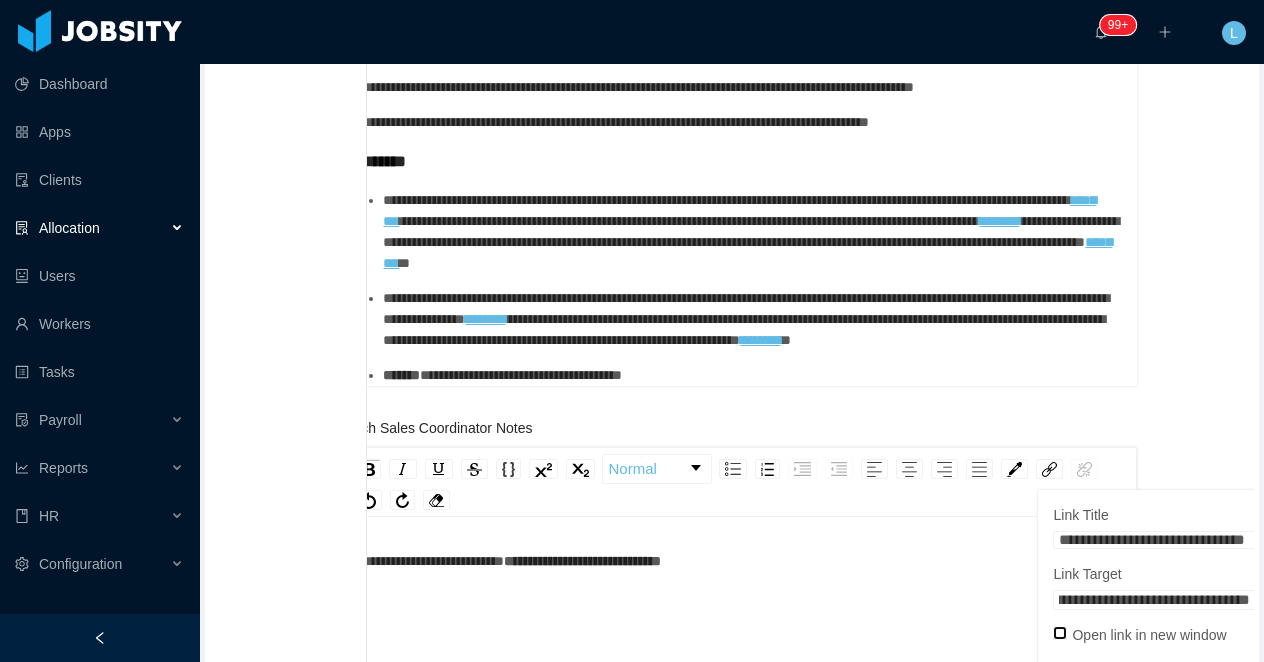 scroll, scrollTop: 0, scrollLeft: 0, axis: both 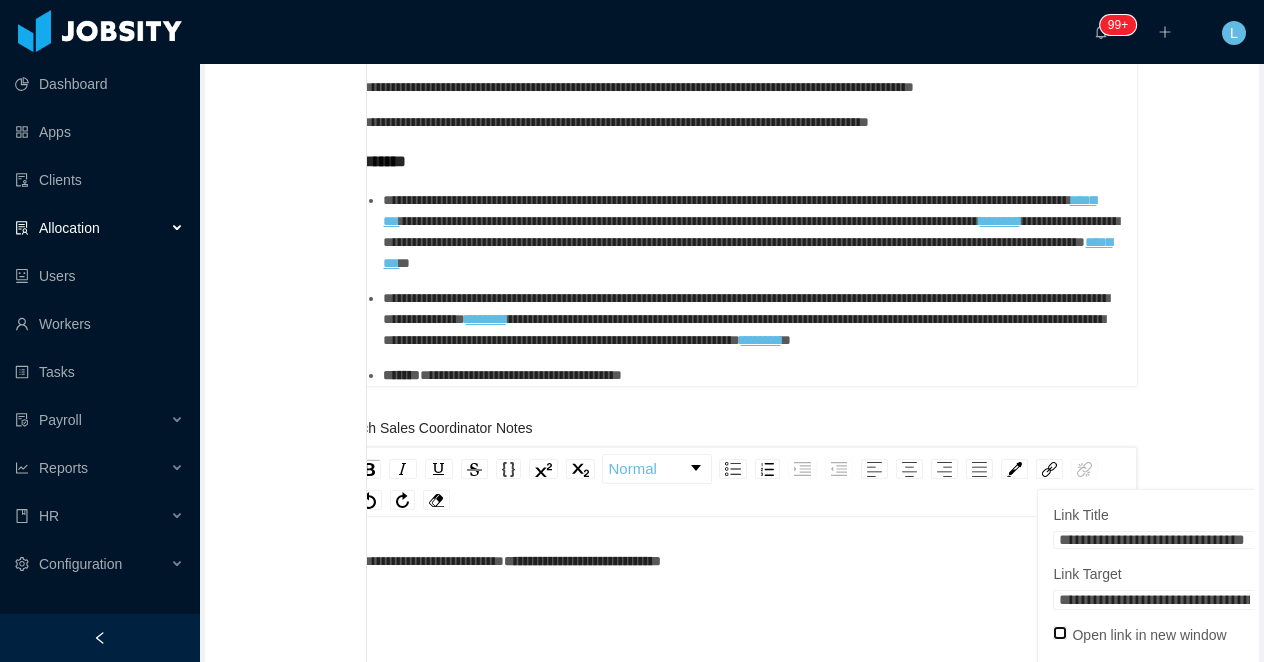 click on "Add" at bounding box center [1117, 681] 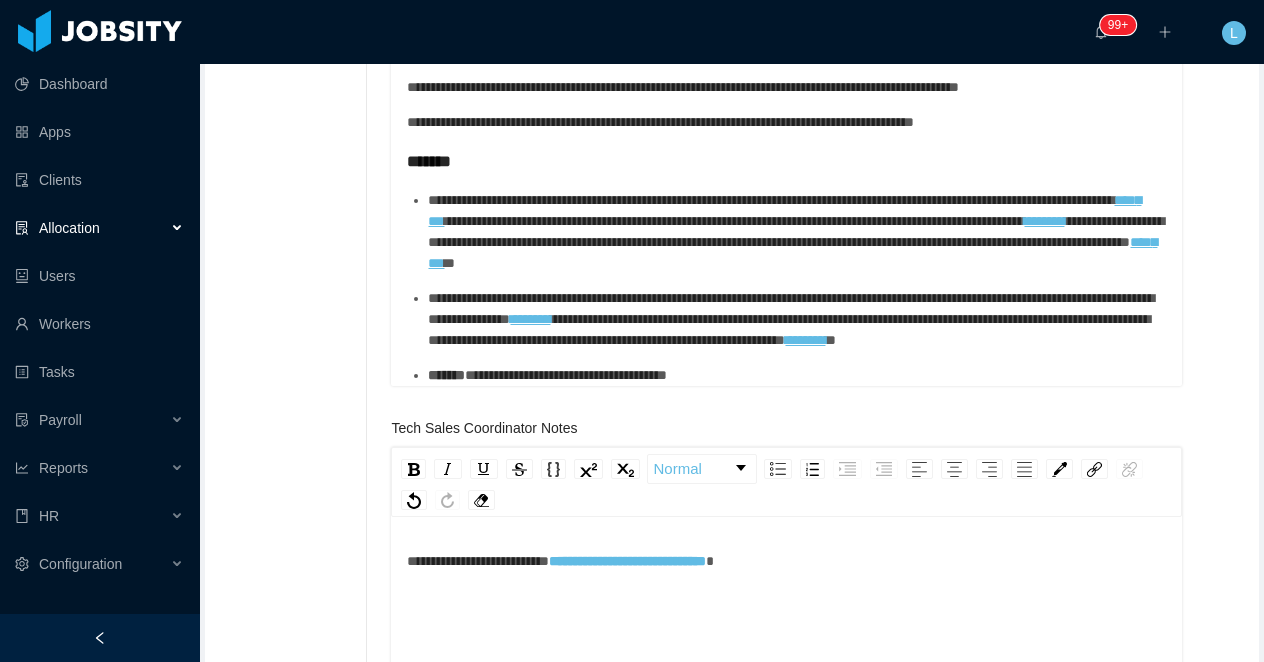 scroll, scrollTop: 0, scrollLeft: 0, axis: both 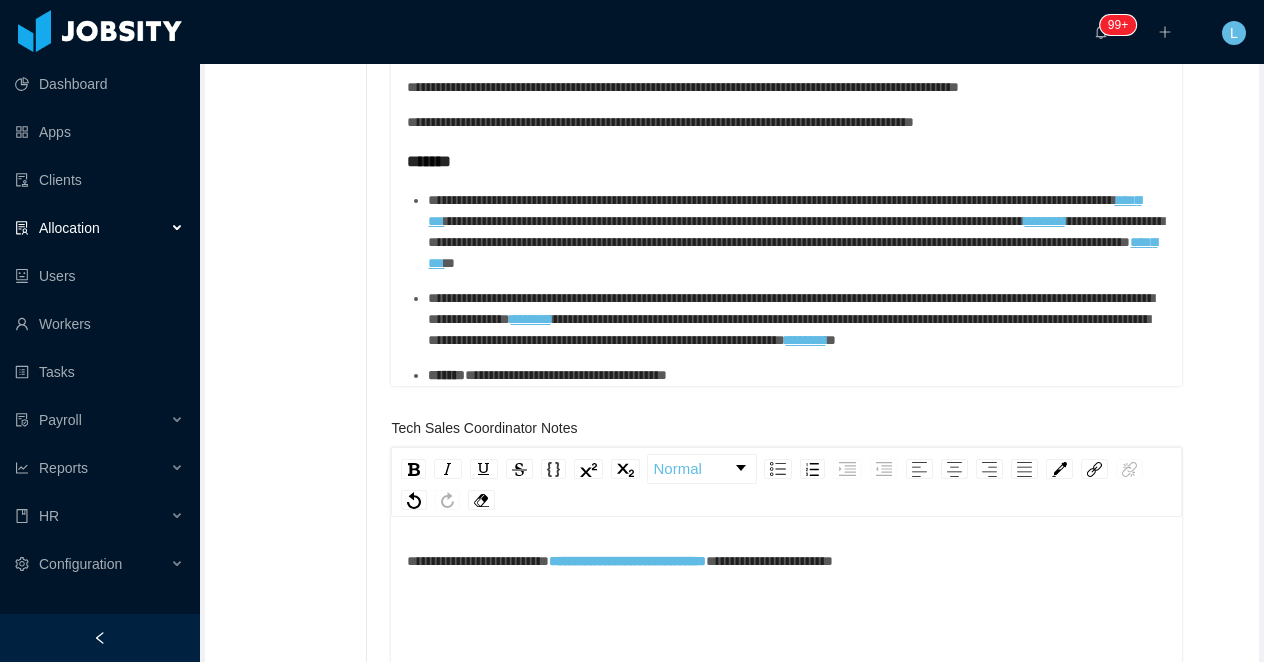 click on "**********" at bounding box center (787, 561) 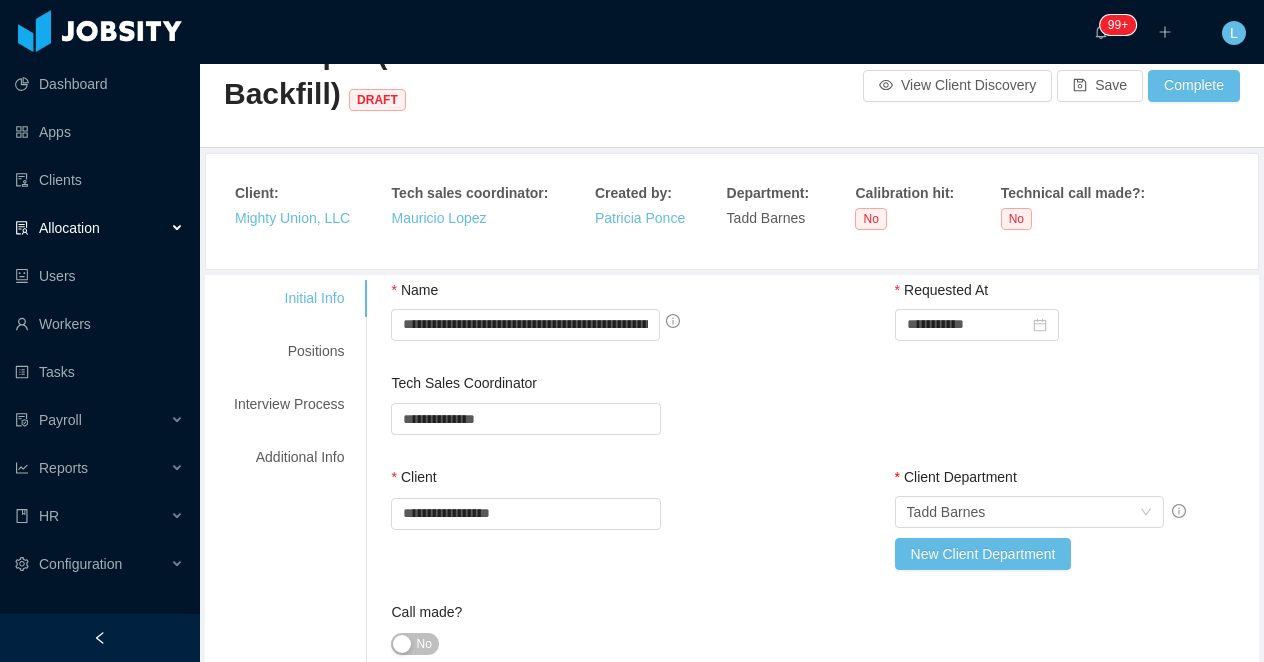 scroll, scrollTop: 0, scrollLeft: 0, axis: both 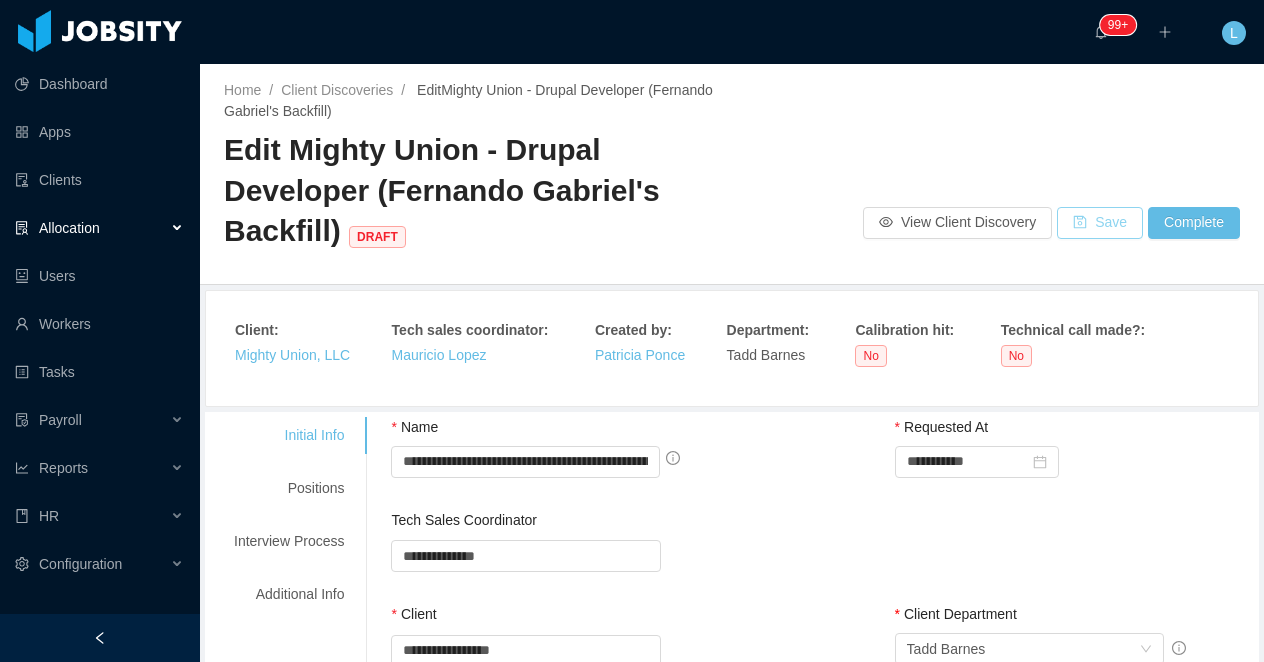 click on "Save" at bounding box center (1100, 223) 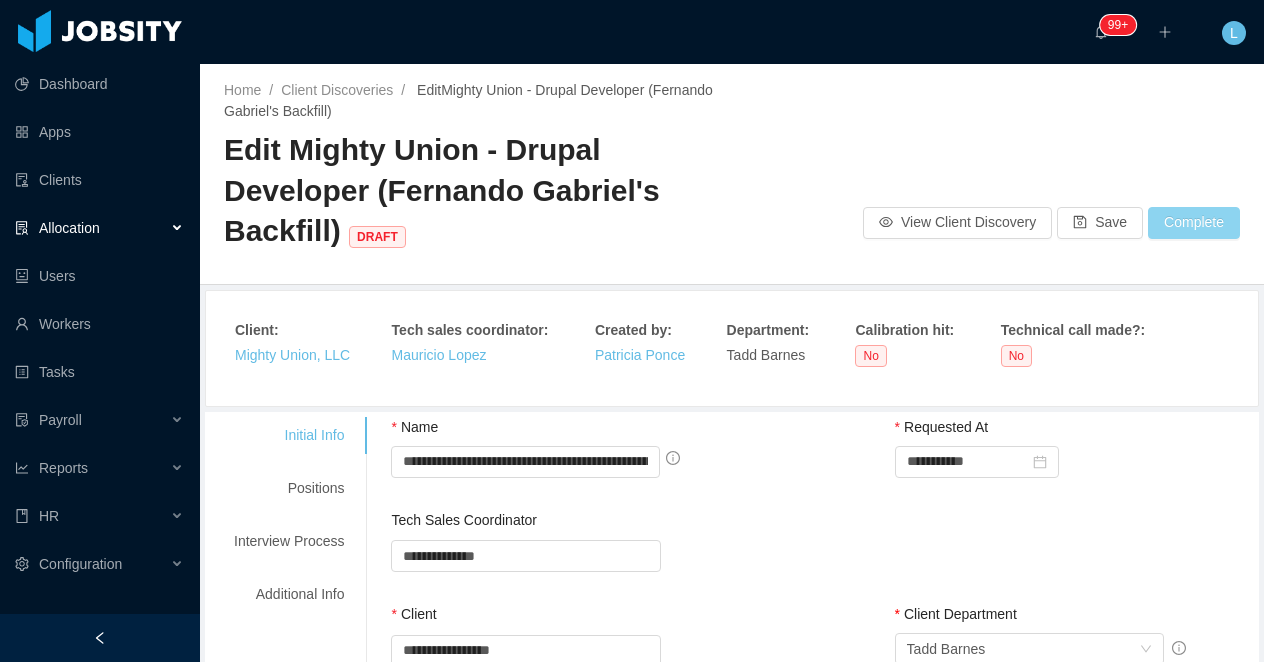click on "Complete" at bounding box center (1194, 223) 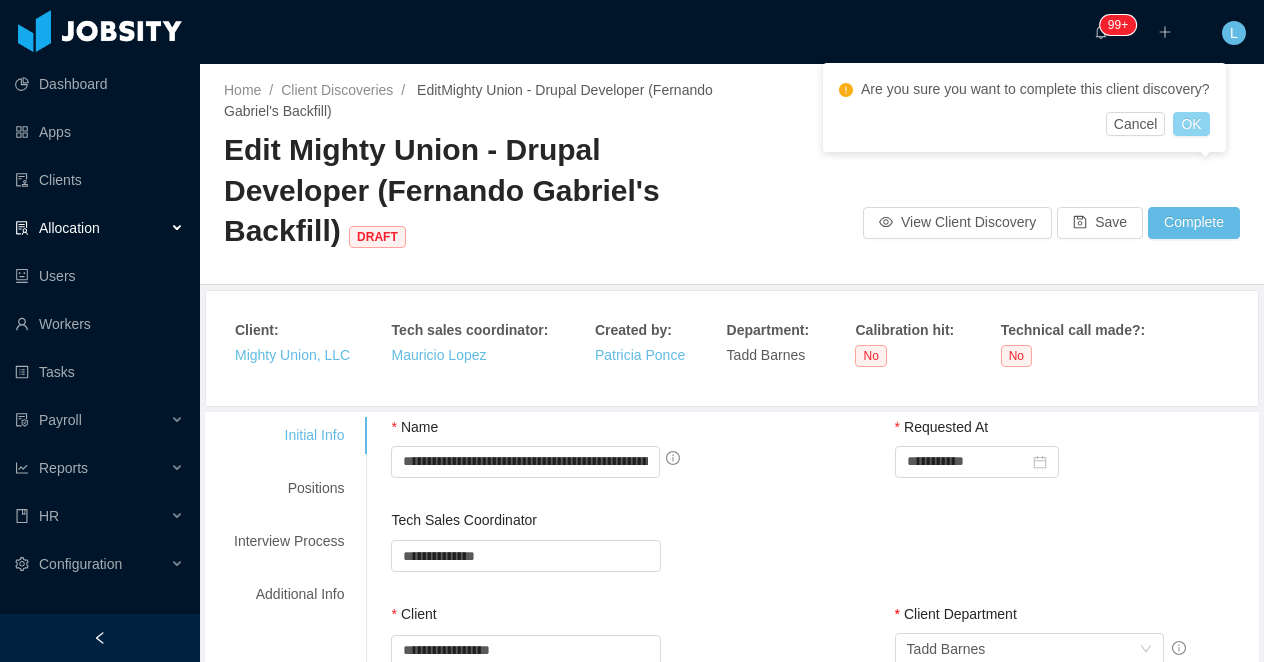 click on "OK" at bounding box center (1191, 124) 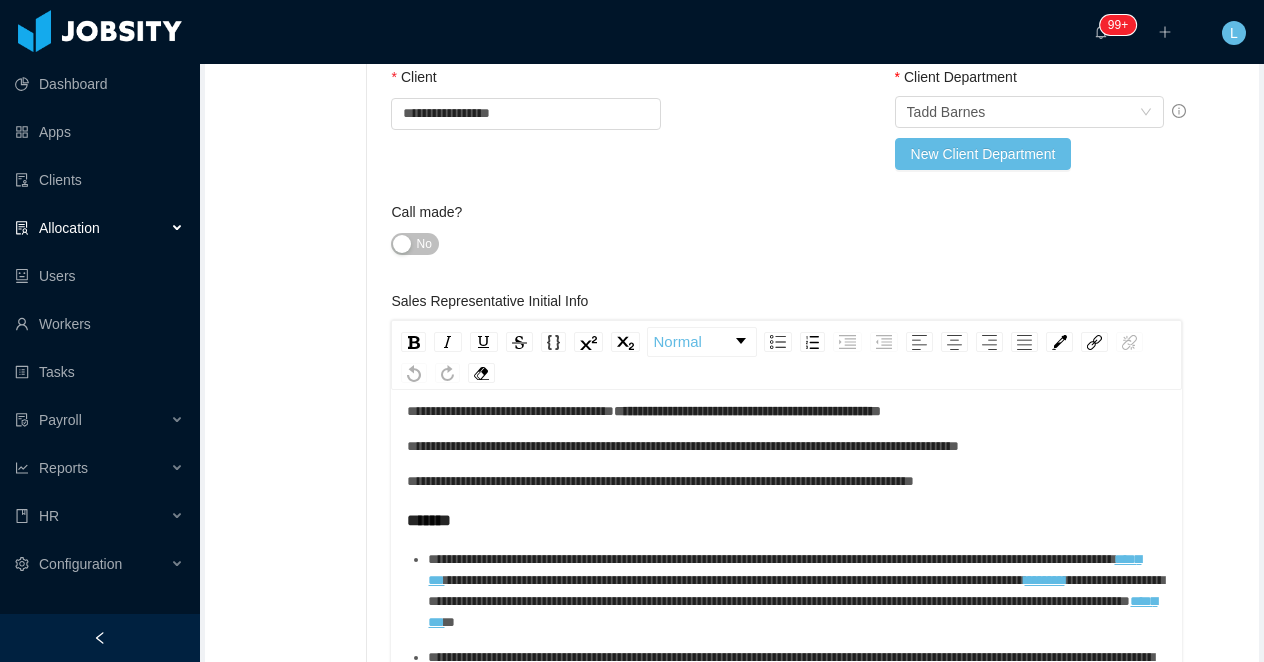 scroll, scrollTop: 0, scrollLeft: 0, axis: both 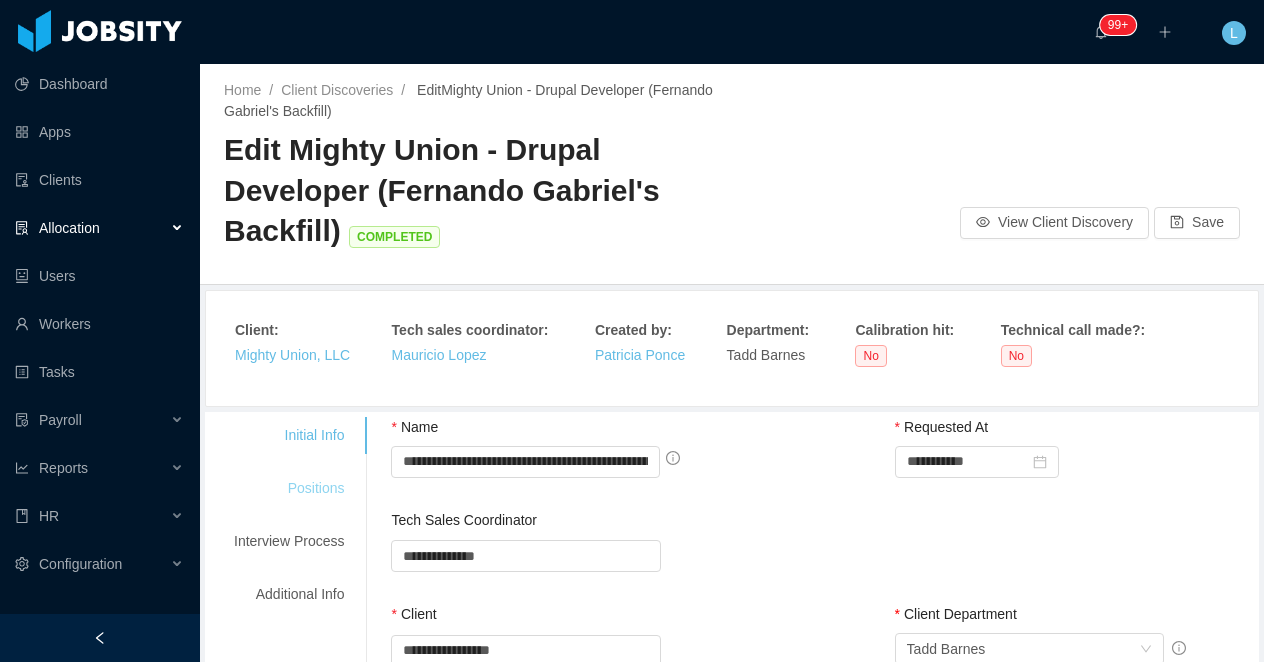 click on "Positions" at bounding box center (289, 488) 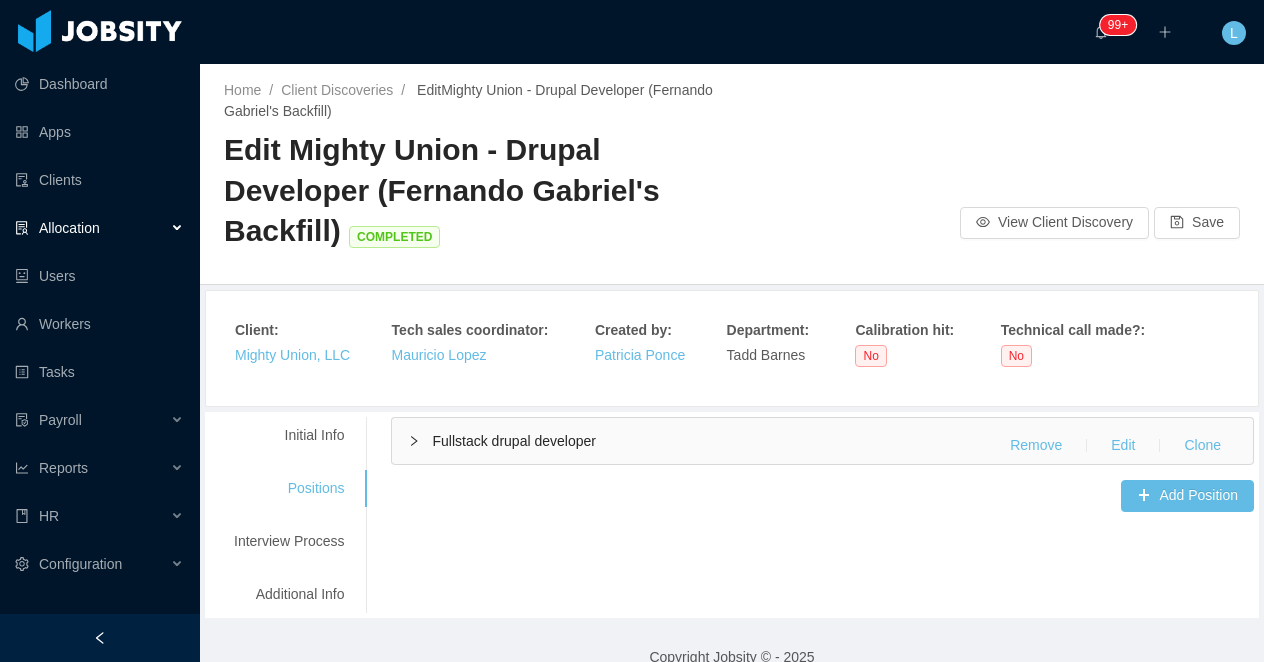 click on "Fullstack drupal developer Remove Edit Clone" at bounding box center (822, 441) 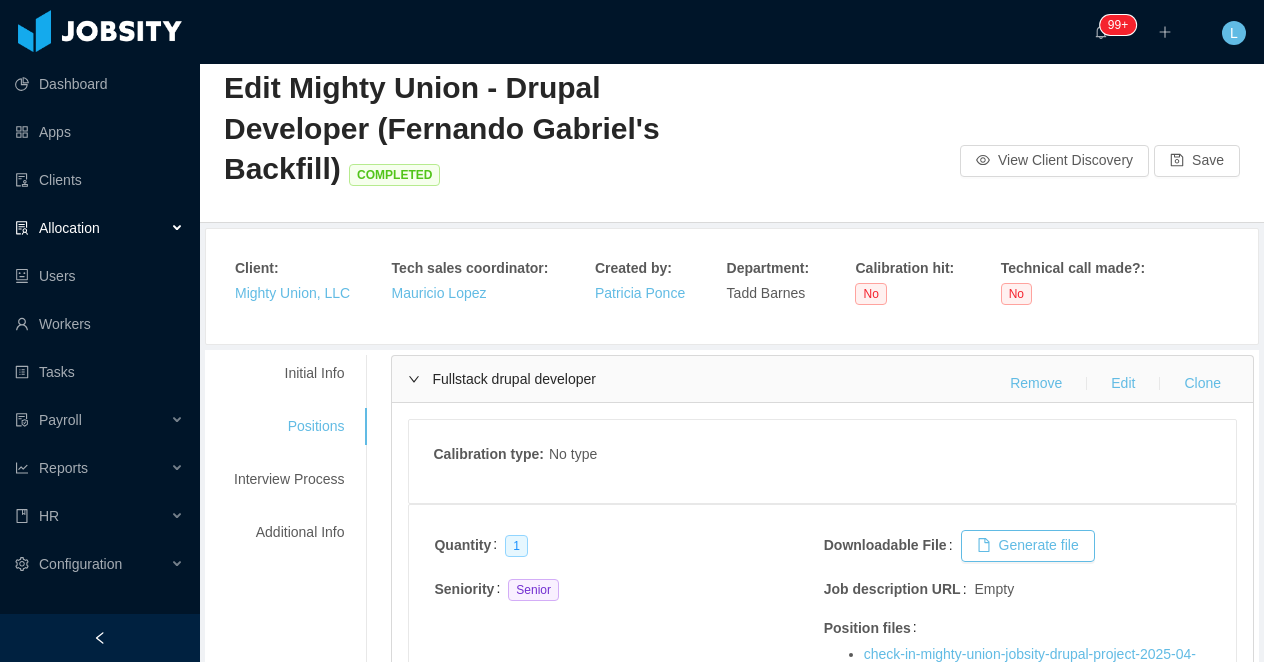 scroll, scrollTop: 66, scrollLeft: 0, axis: vertical 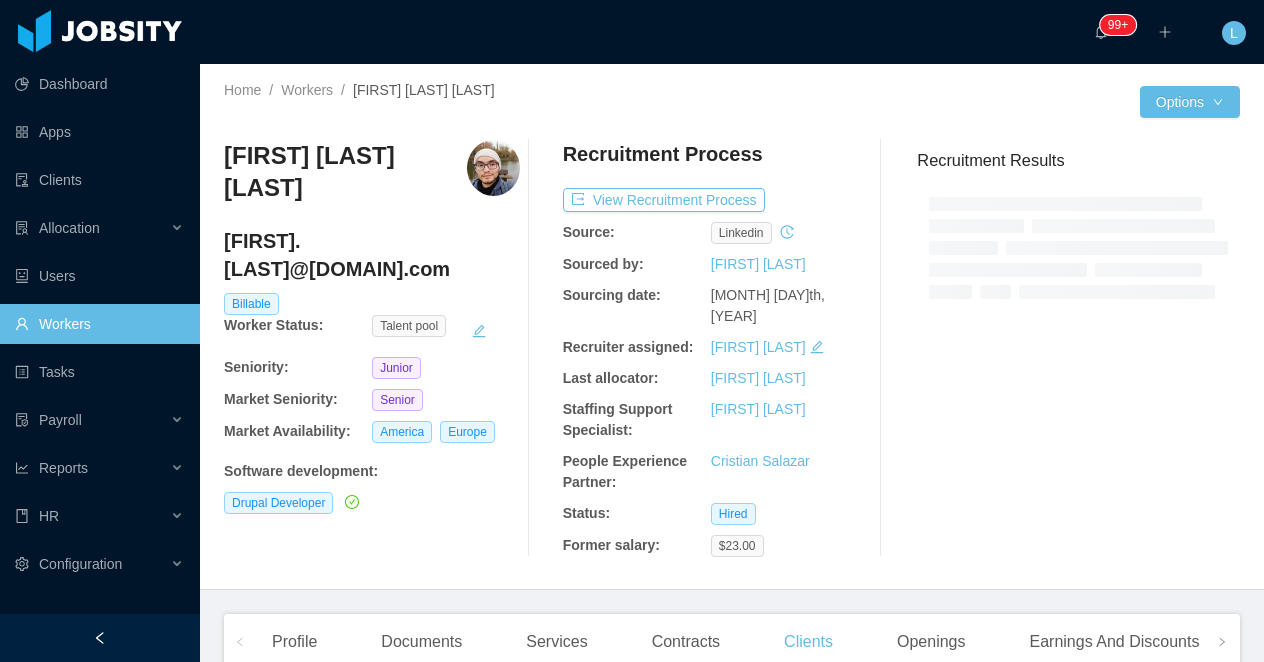 click on "[FIRST] [LAST] [LAST]" at bounding box center [345, 172] 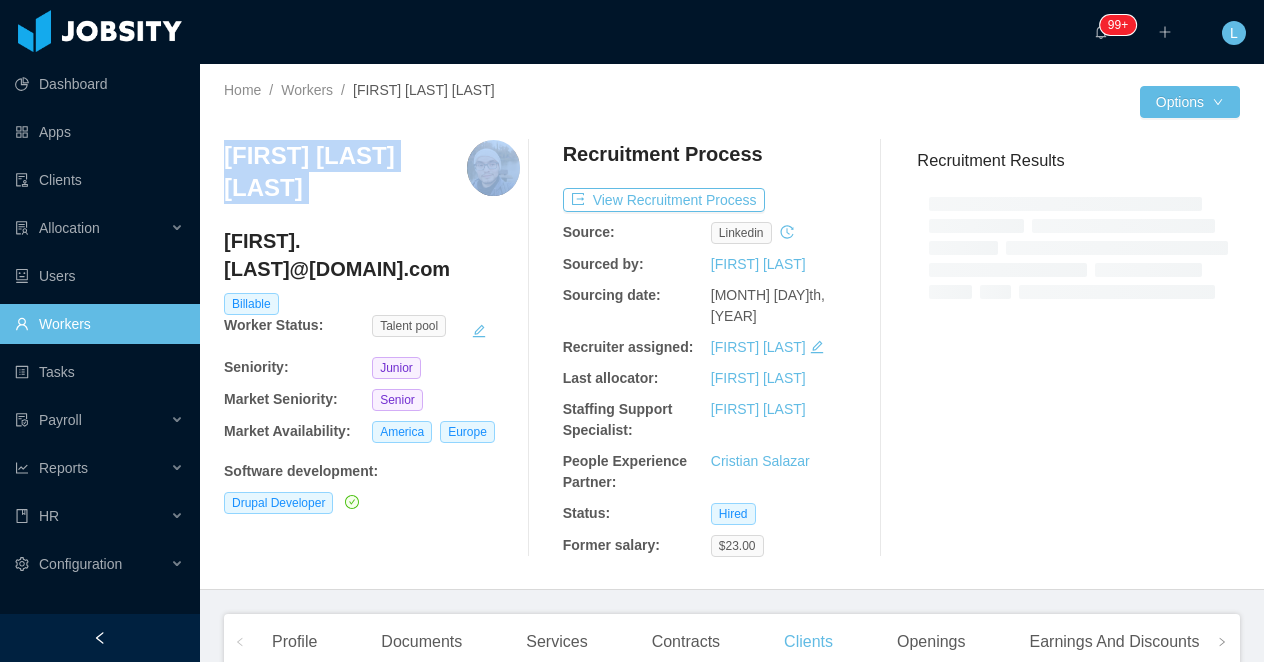 click on "[FIRST] [LAST] [LAST]" at bounding box center (345, 172) 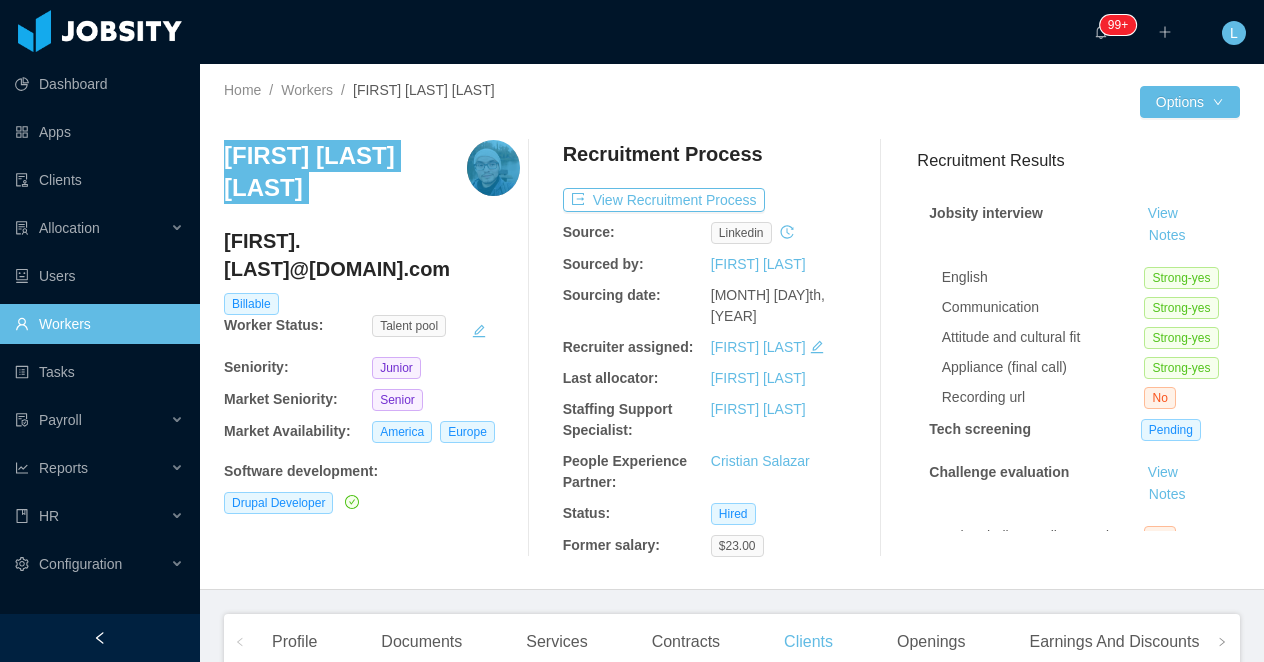 scroll, scrollTop: 185, scrollLeft: 0, axis: vertical 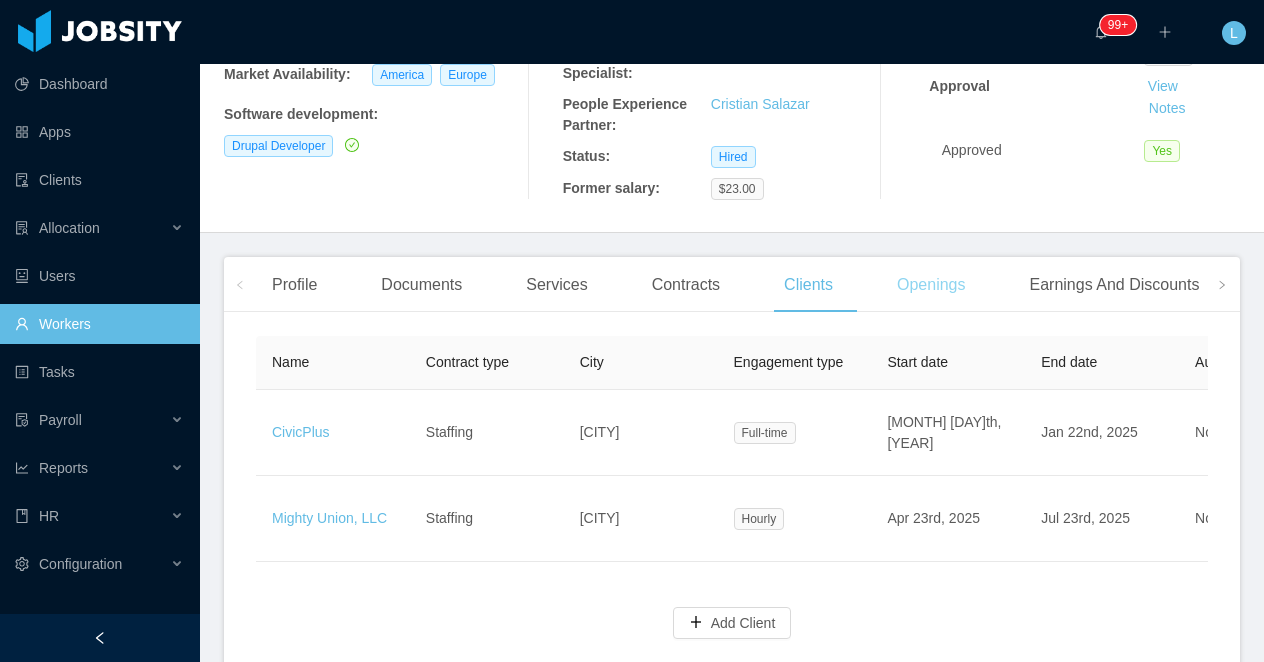 click on "Openings" at bounding box center [931, 285] 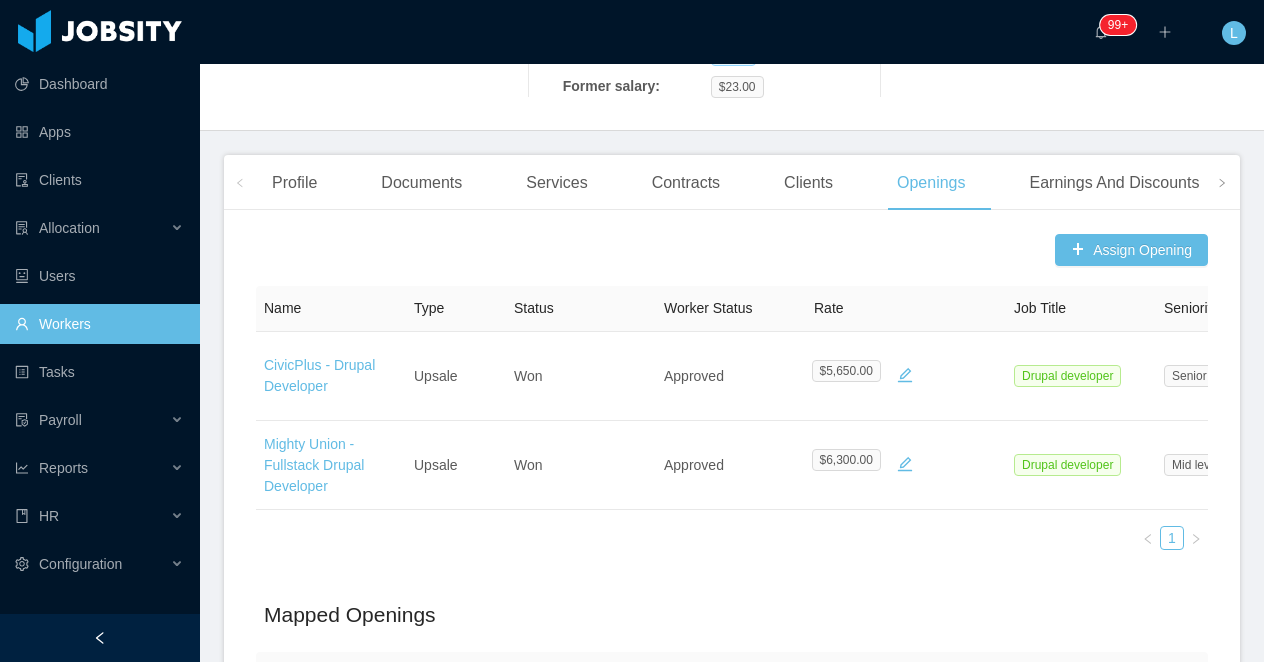 scroll, scrollTop: 465, scrollLeft: 0, axis: vertical 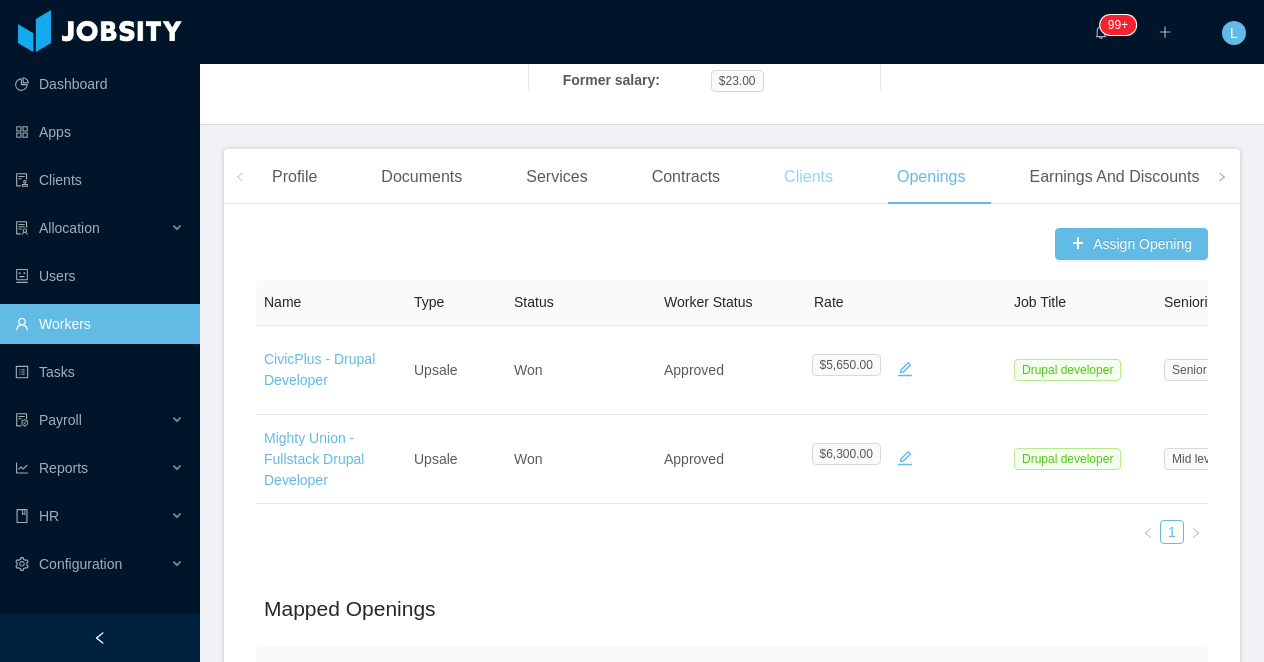 click on "Clients" at bounding box center (808, 177) 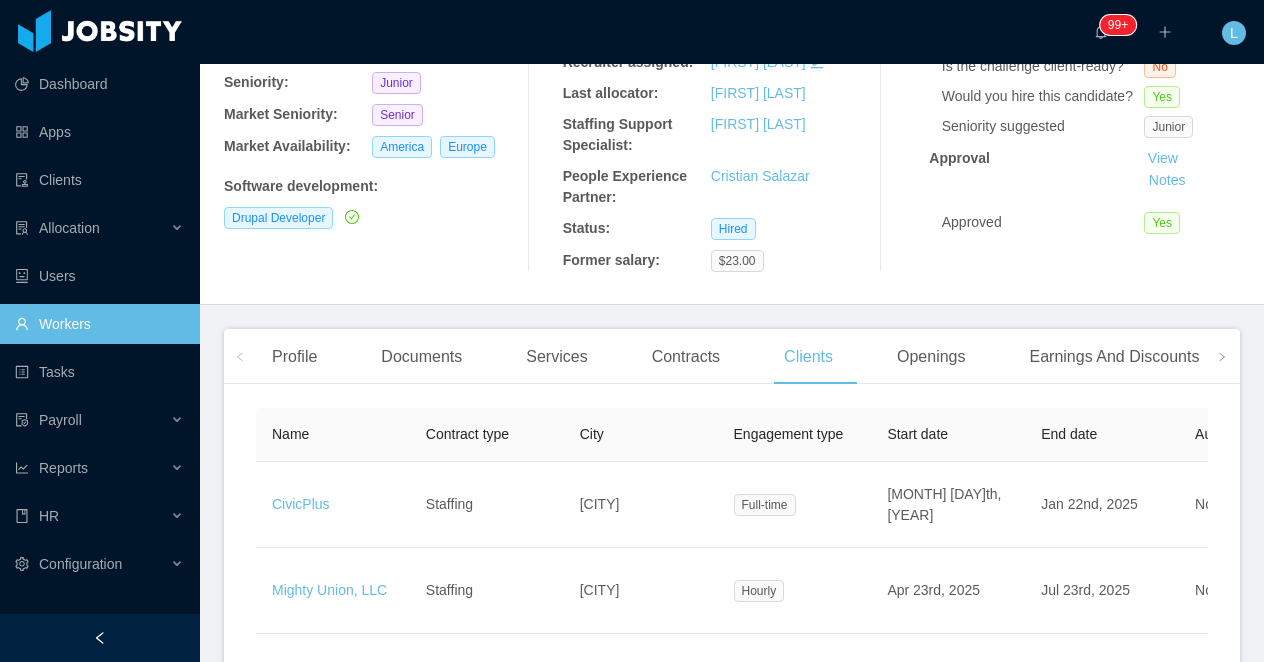 scroll, scrollTop: 438, scrollLeft: 0, axis: vertical 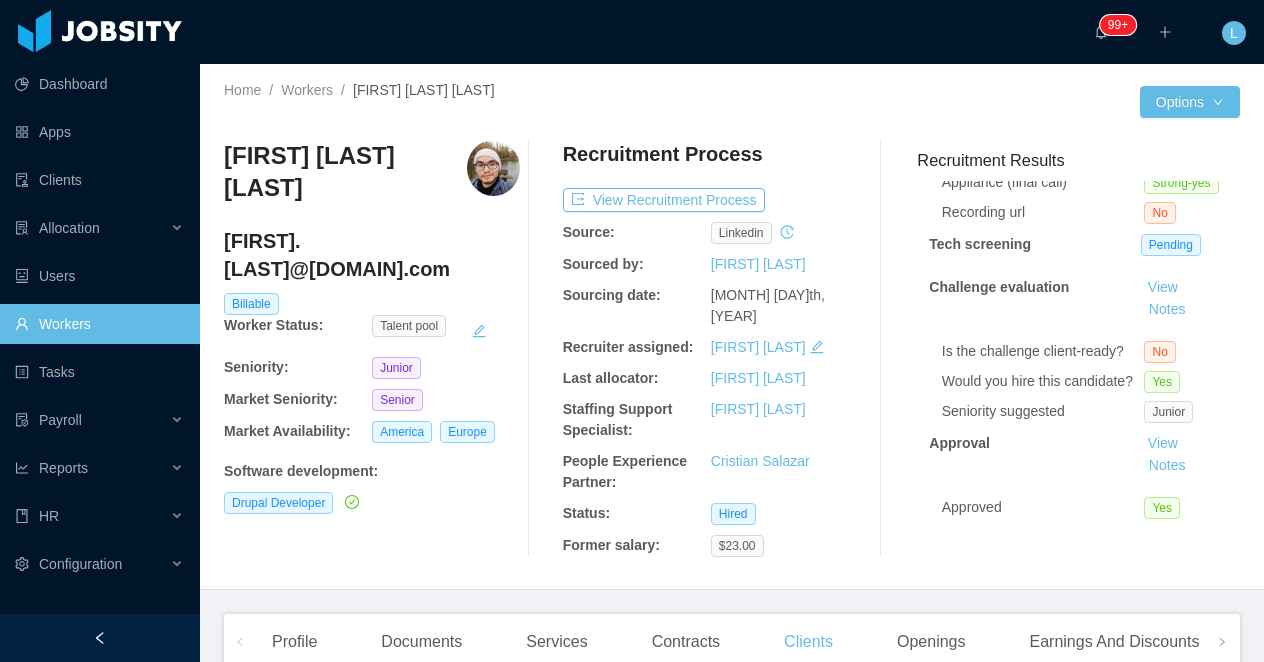 click on "[FIRST] [LAST] [LAST]" at bounding box center (345, 172) 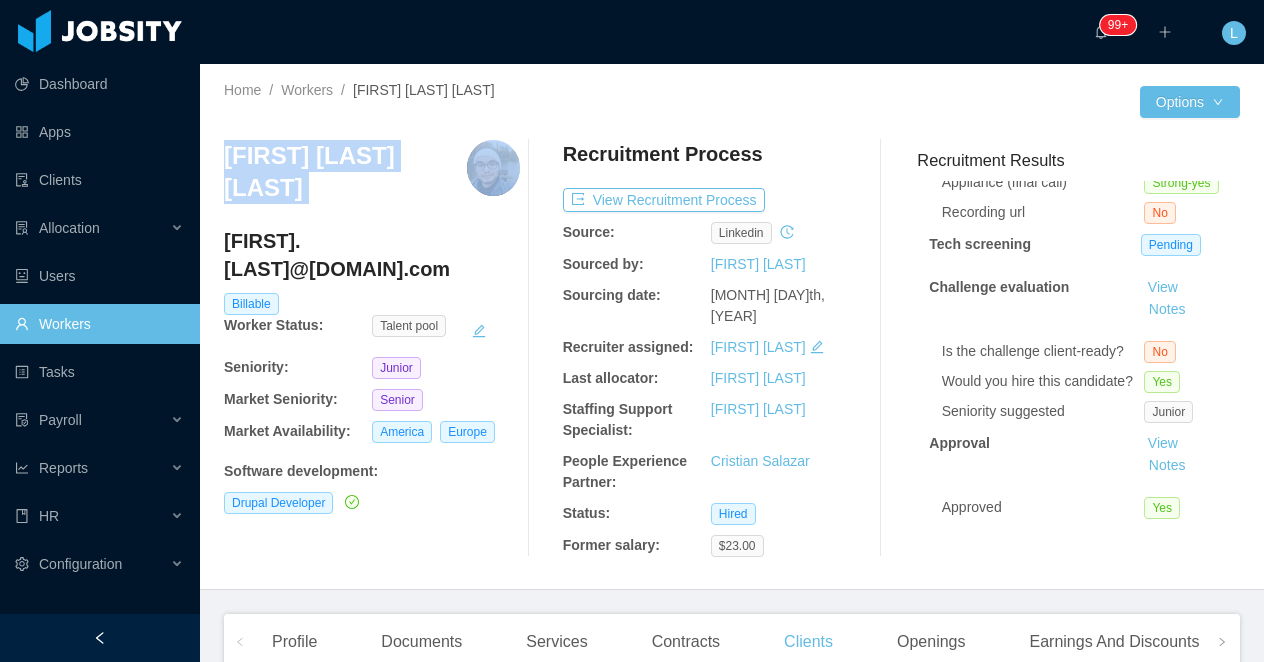 click on "[FIRST] [LAST] [LAST]" at bounding box center (345, 172) 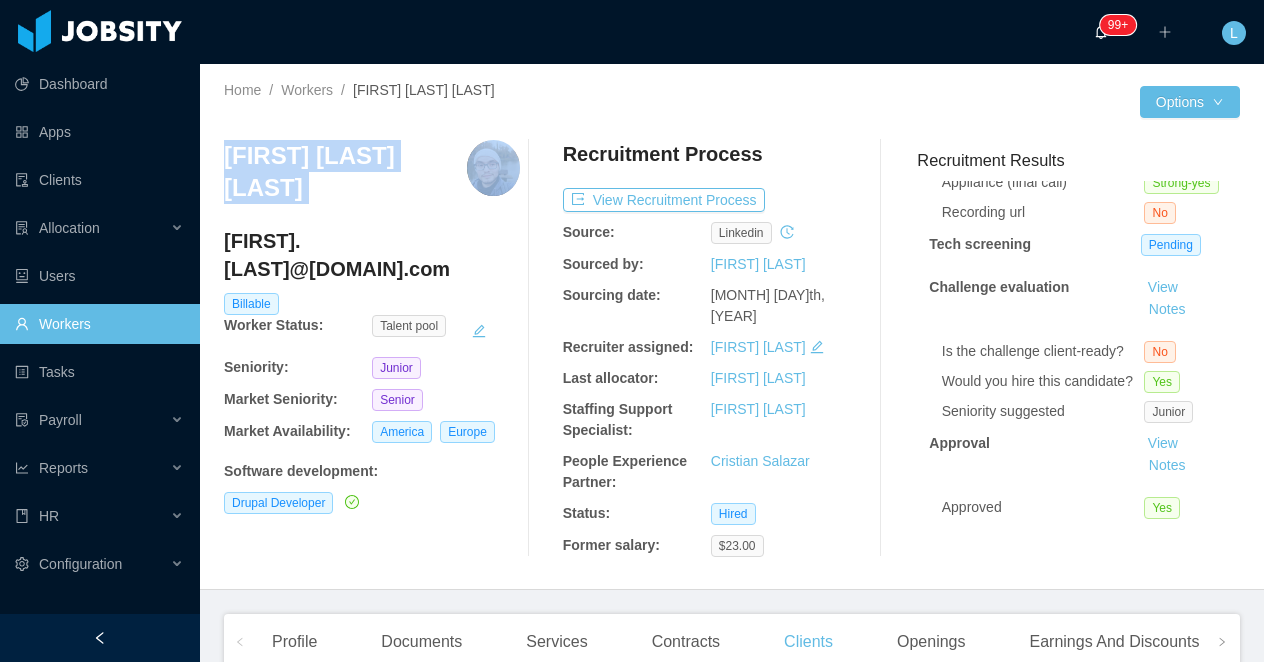 copy on "[FIRST] [LAST] [LAST]" 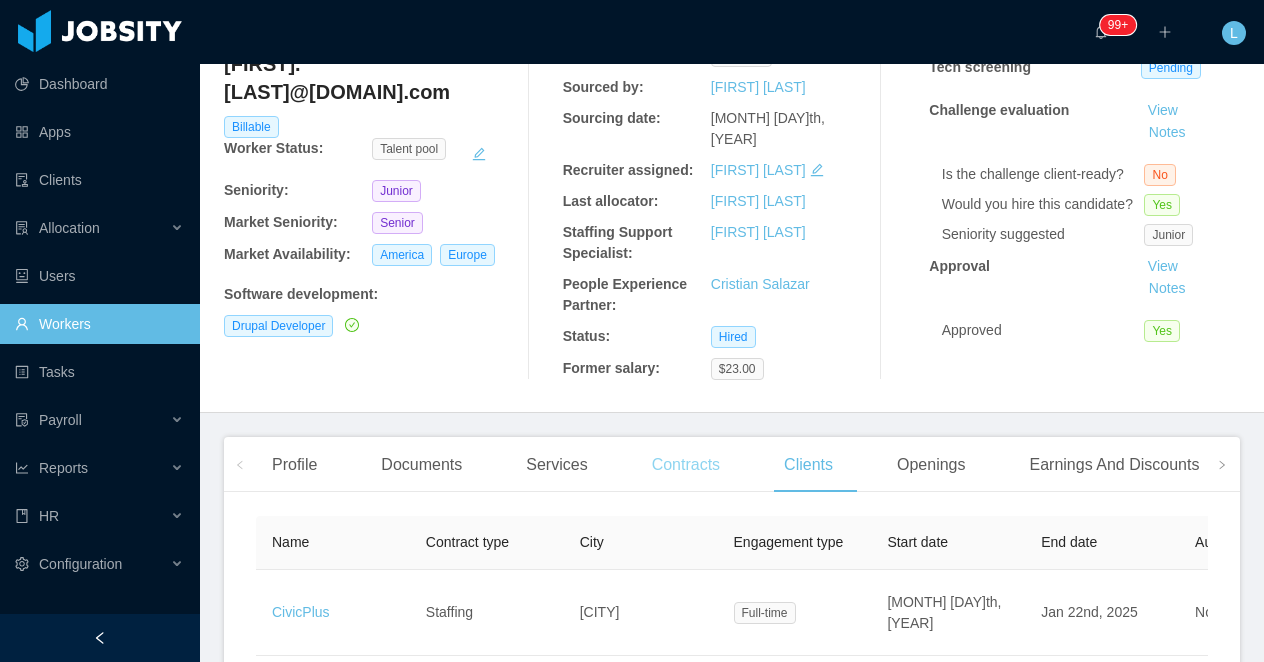 scroll, scrollTop: 178, scrollLeft: 0, axis: vertical 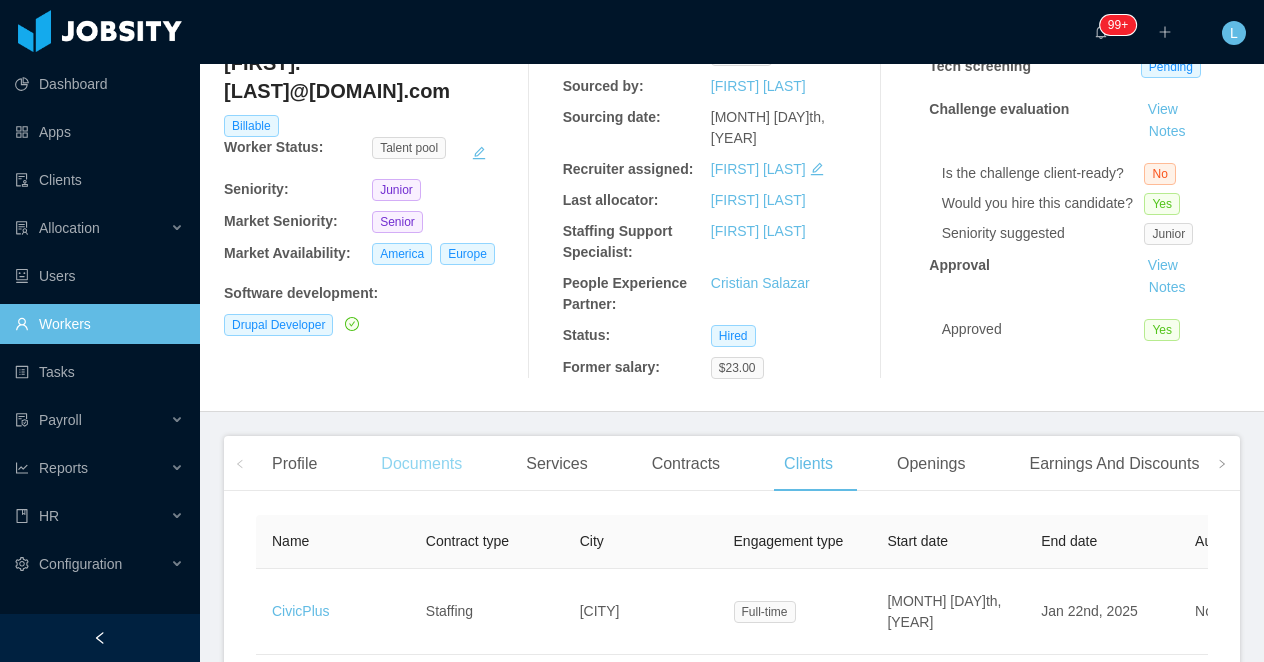 click on "Documents" at bounding box center (421, 464) 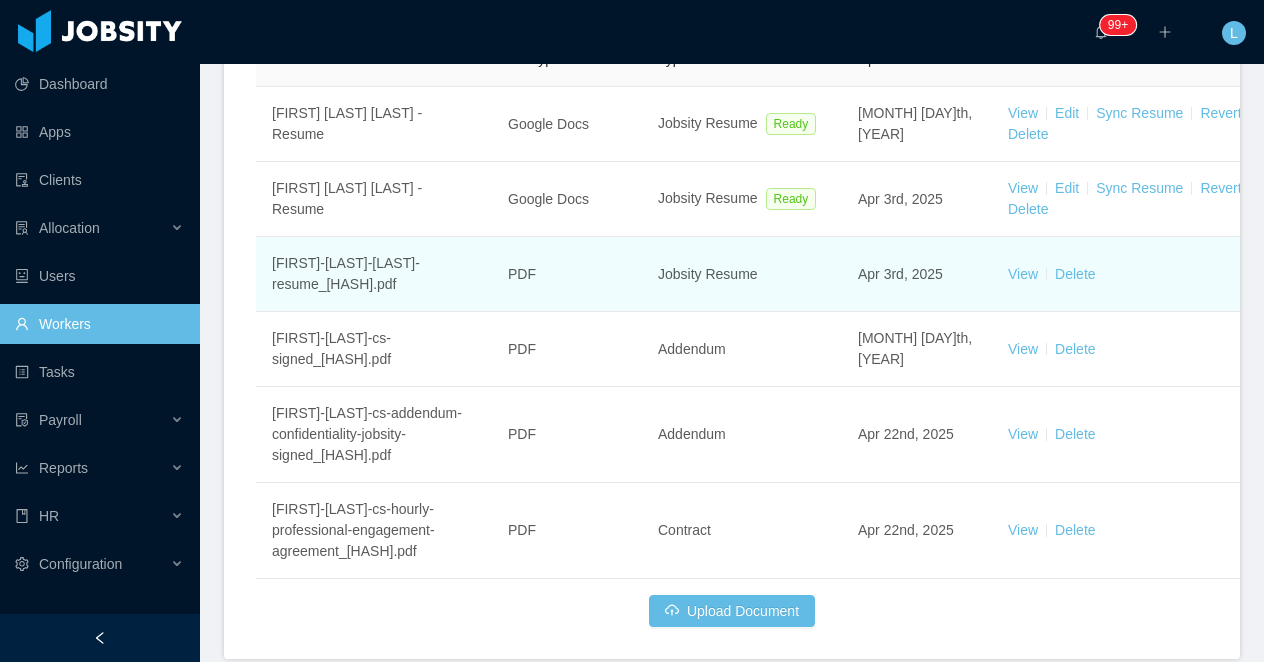 scroll, scrollTop: 723, scrollLeft: 0, axis: vertical 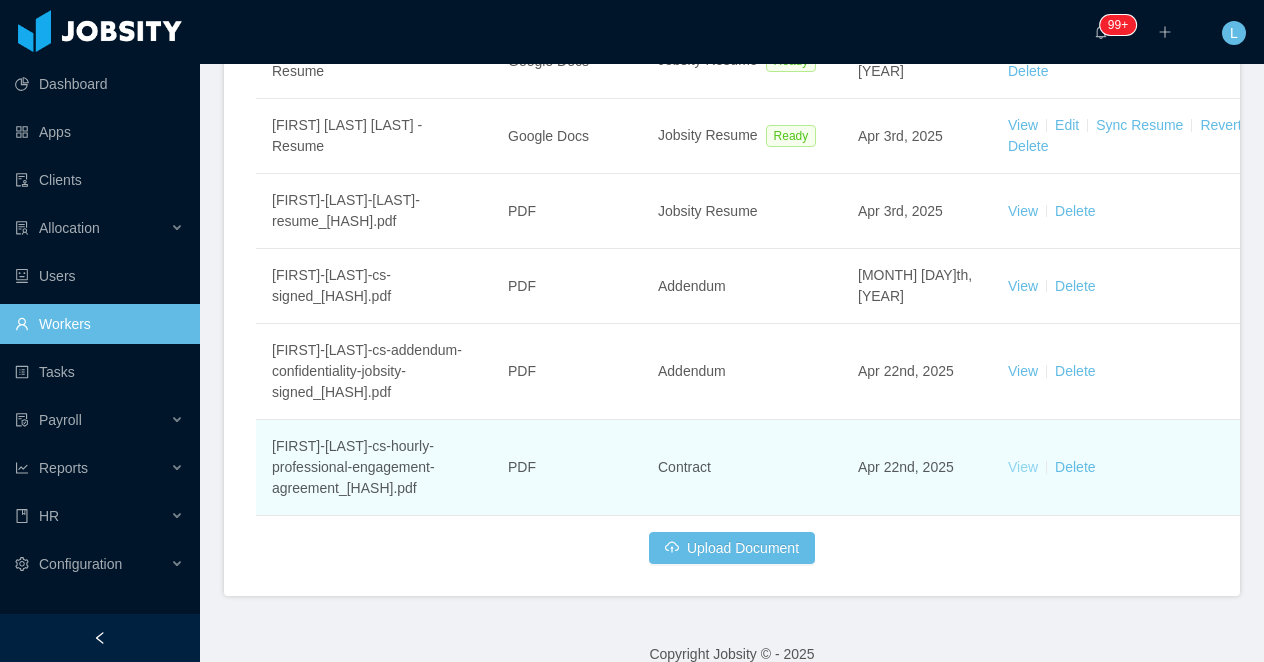 click on "View" at bounding box center (1023, 467) 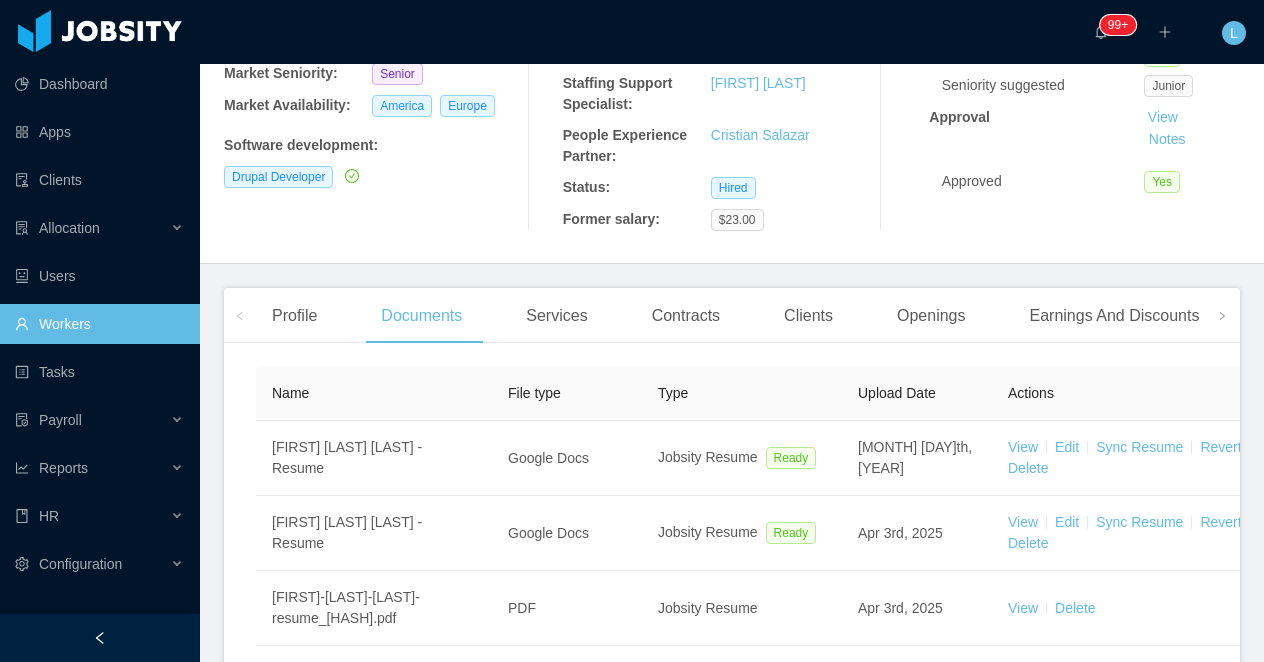 scroll, scrollTop: 180, scrollLeft: 0, axis: vertical 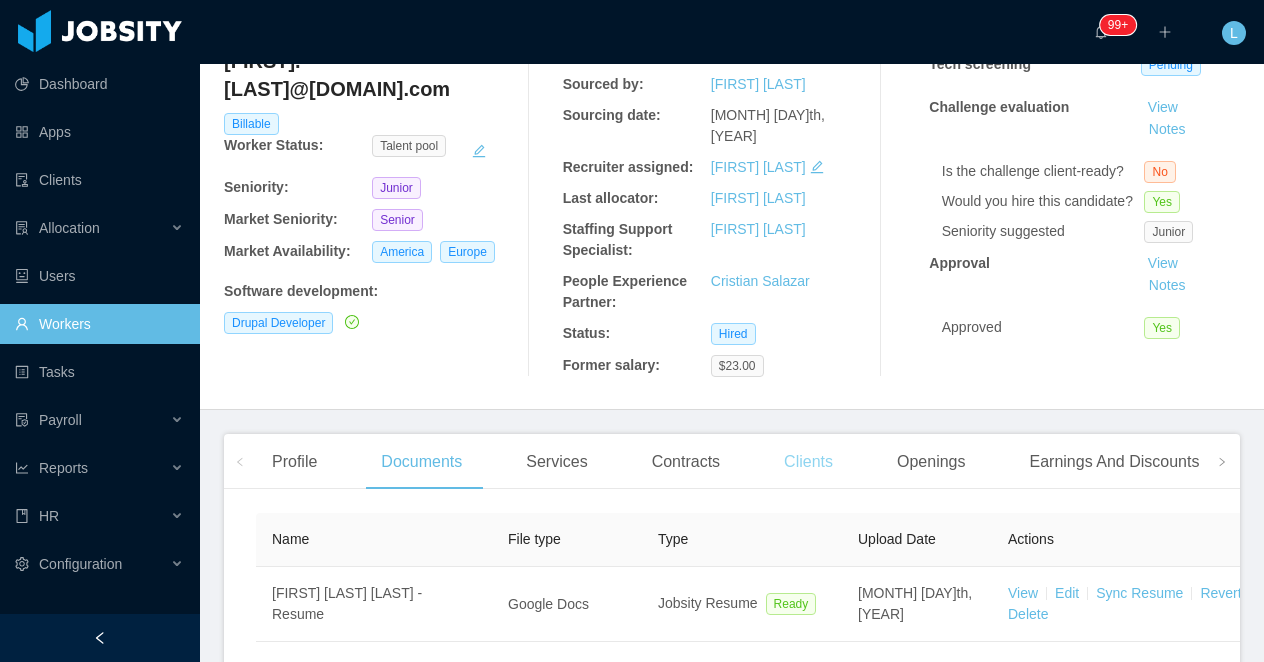 click on "Clients" at bounding box center [808, 462] 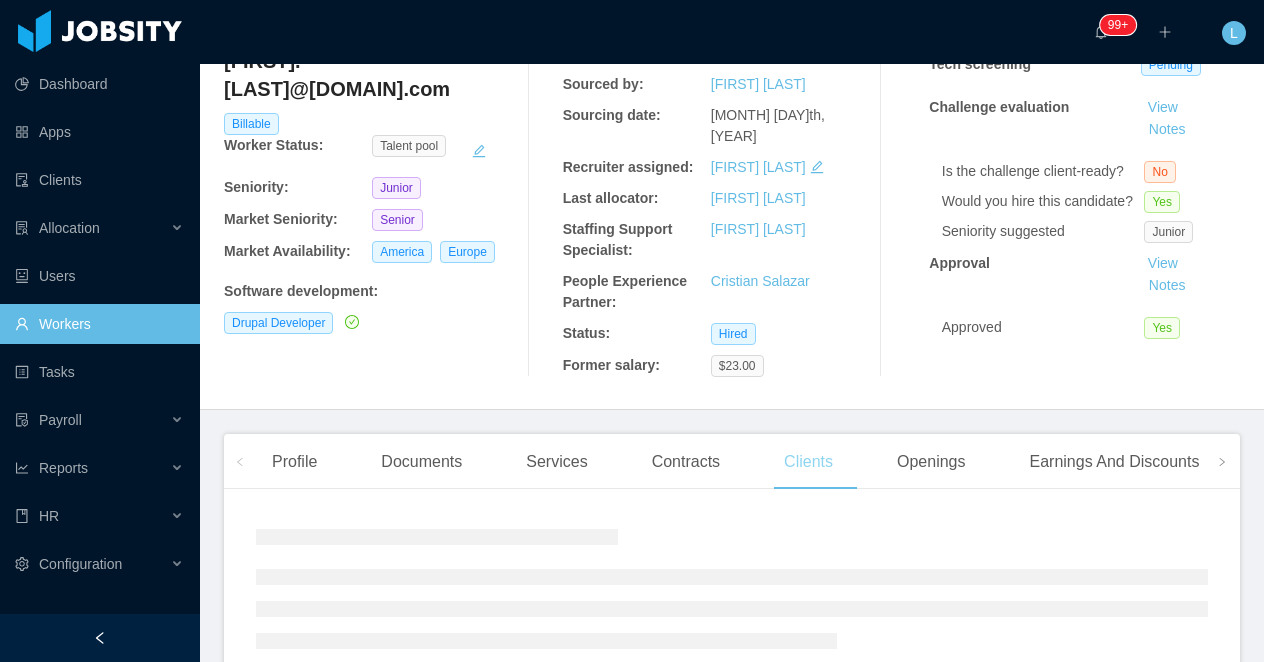 scroll, scrollTop: 285, scrollLeft: 0, axis: vertical 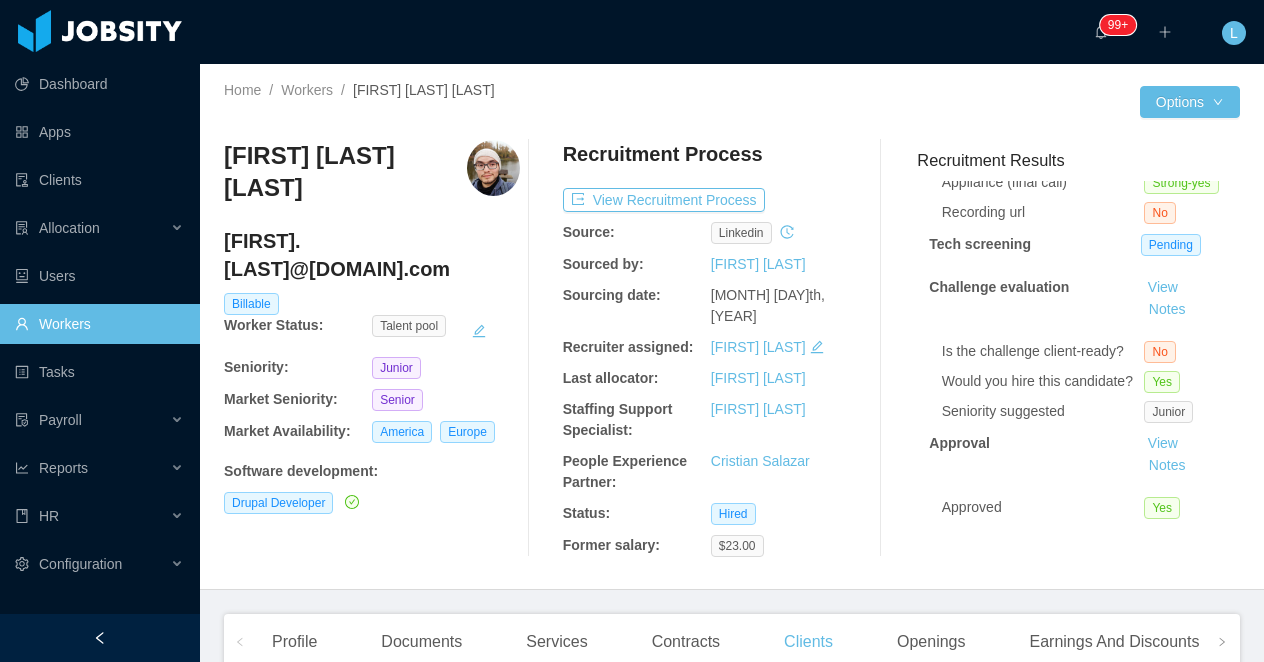 click on "[FIRST] [LAST] [LAST]" at bounding box center (345, 172) 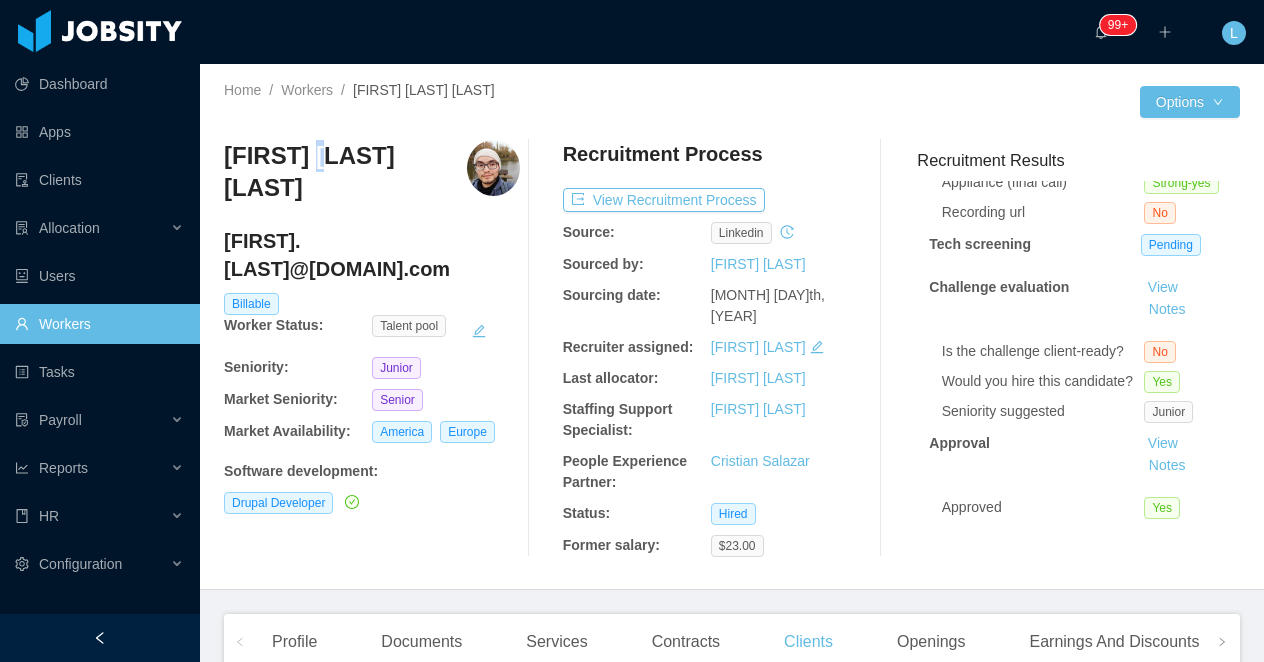 click on "[FIRST] [LAST] [LAST]" at bounding box center [345, 172] 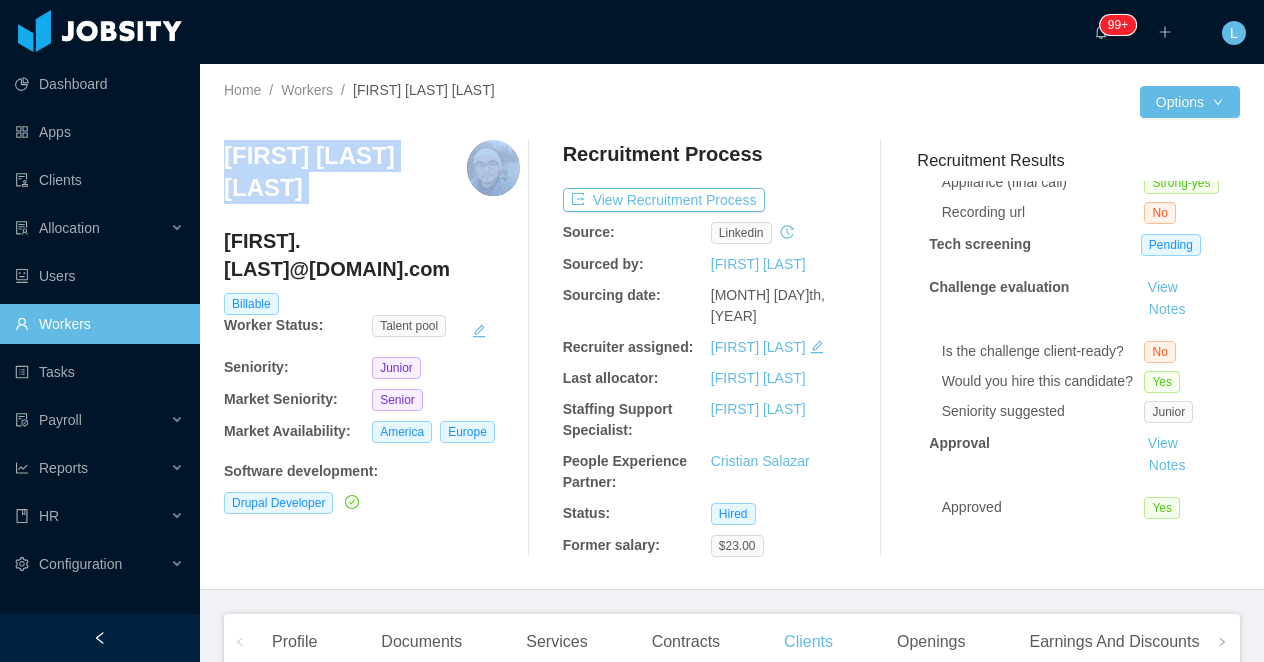 click on "[FIRST] [LAST] [LAST]" at bounding box center [345, 172] 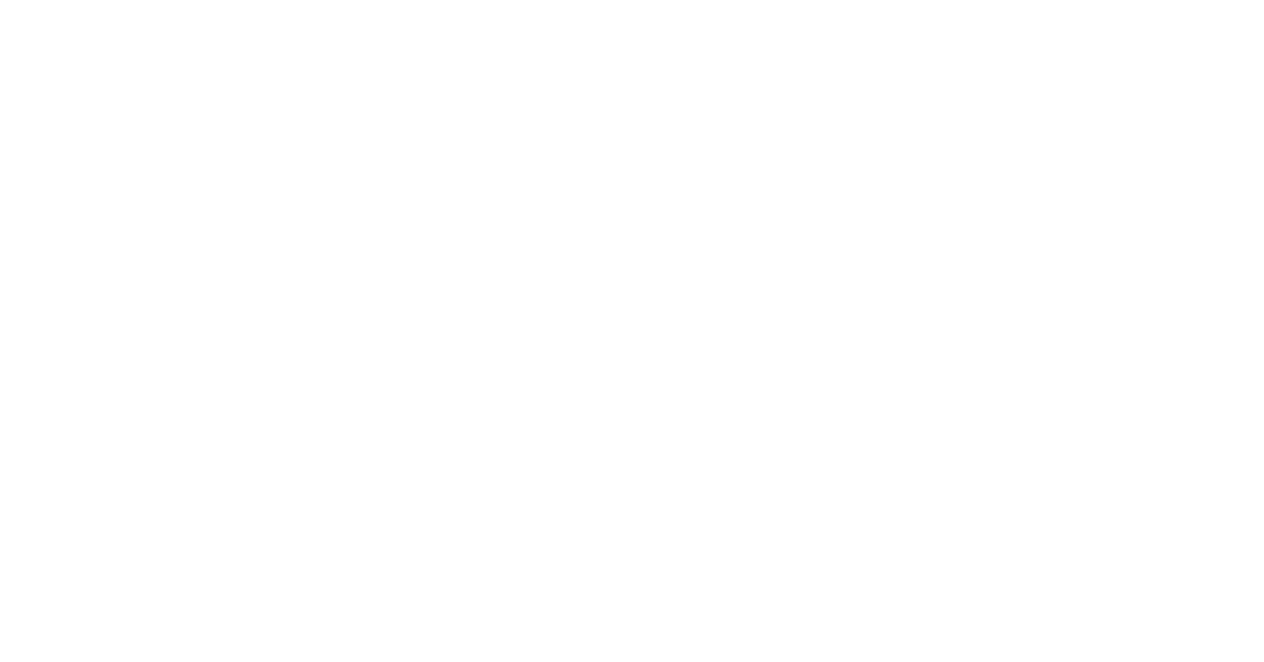 scroll, scrollTop: 0, scrollLeft: 0, axis: both 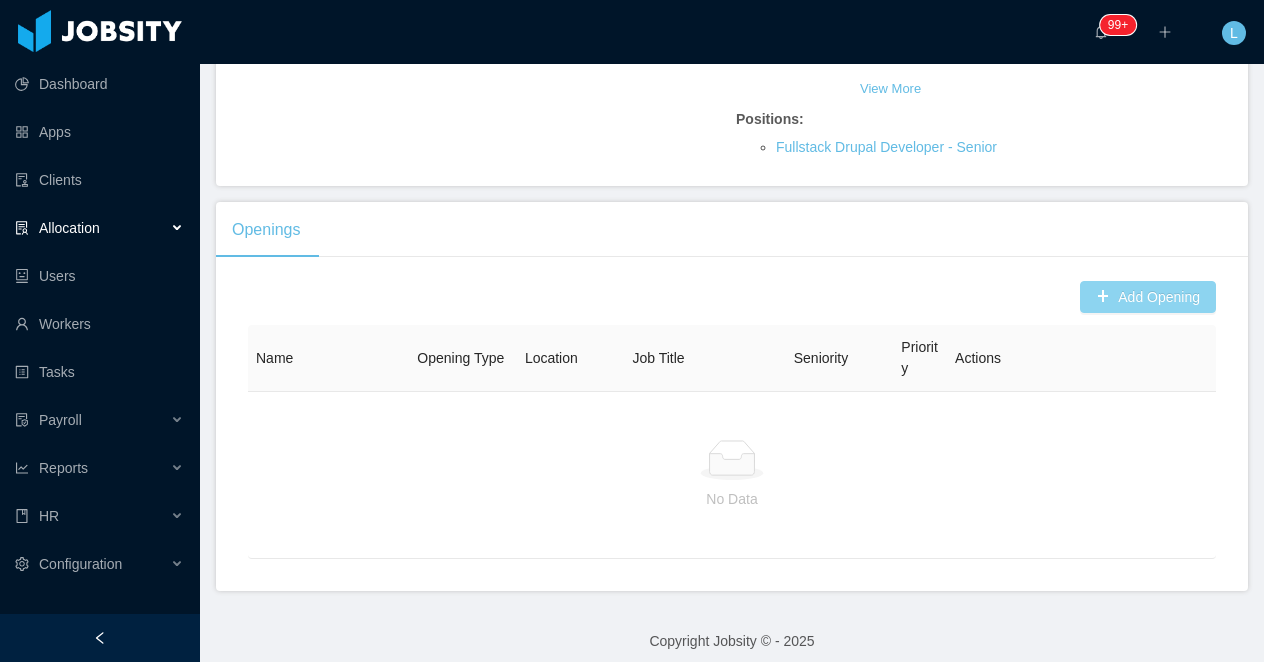 click on "Add Opening" at bounding box center (1148, 297) 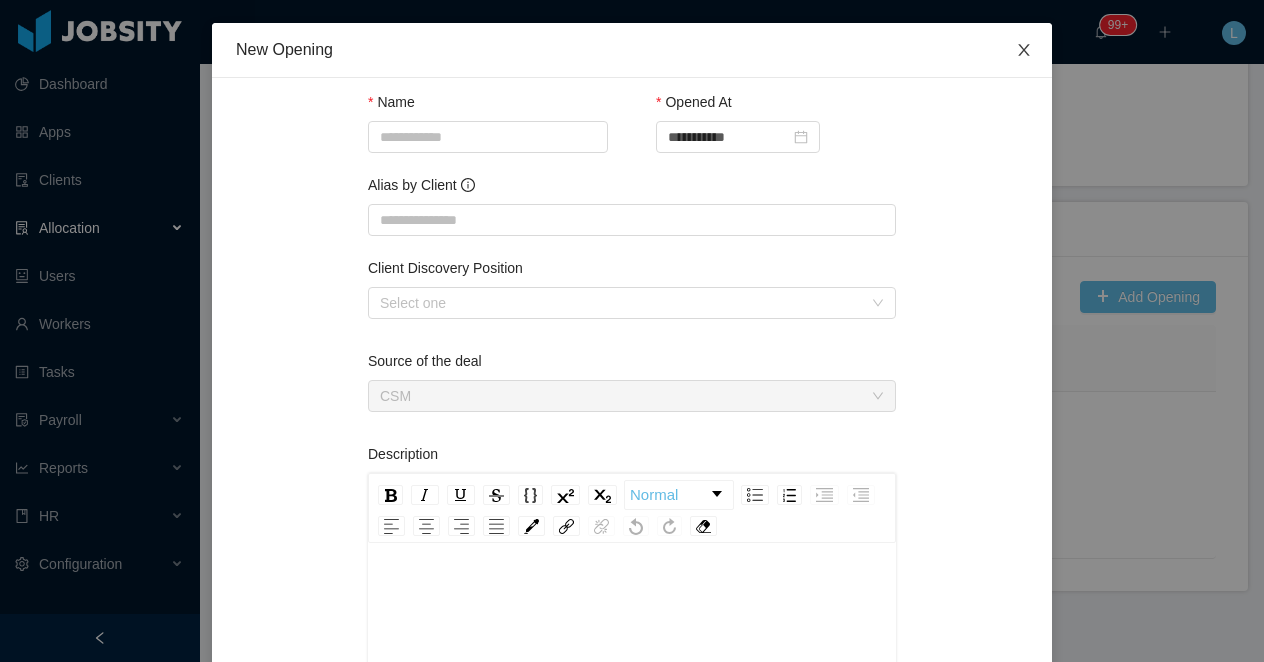 click 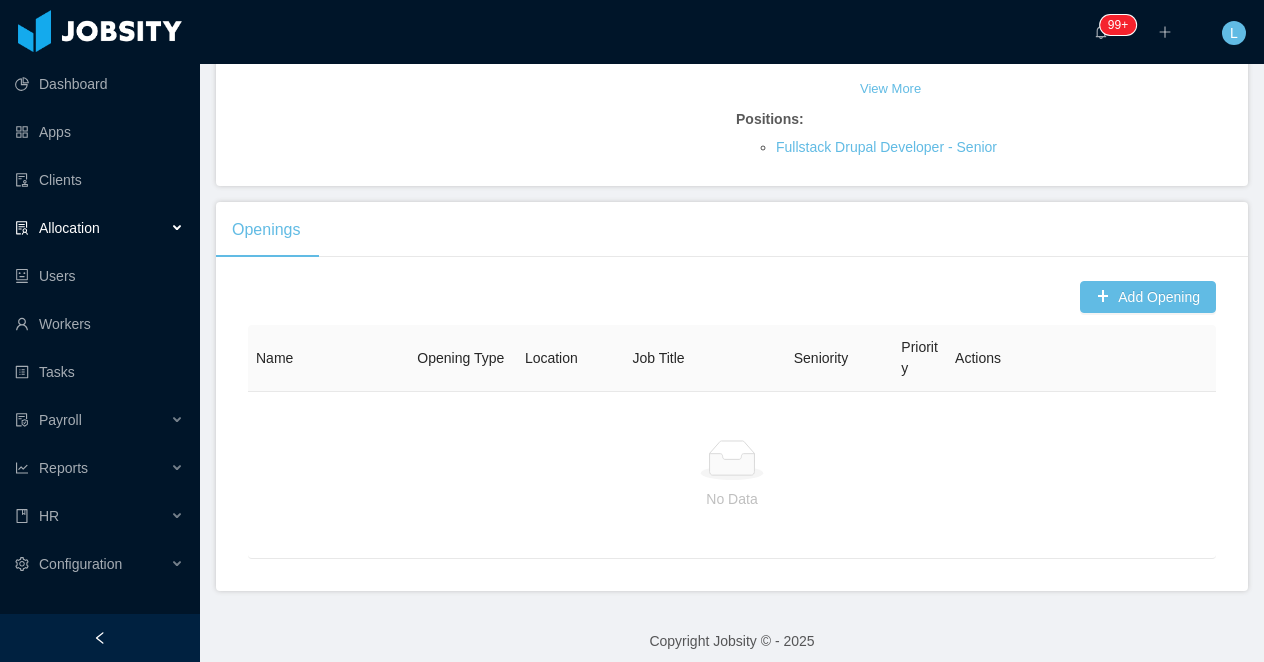 scroll, scrollTop: 0, scrollLeft: 0, axis: both 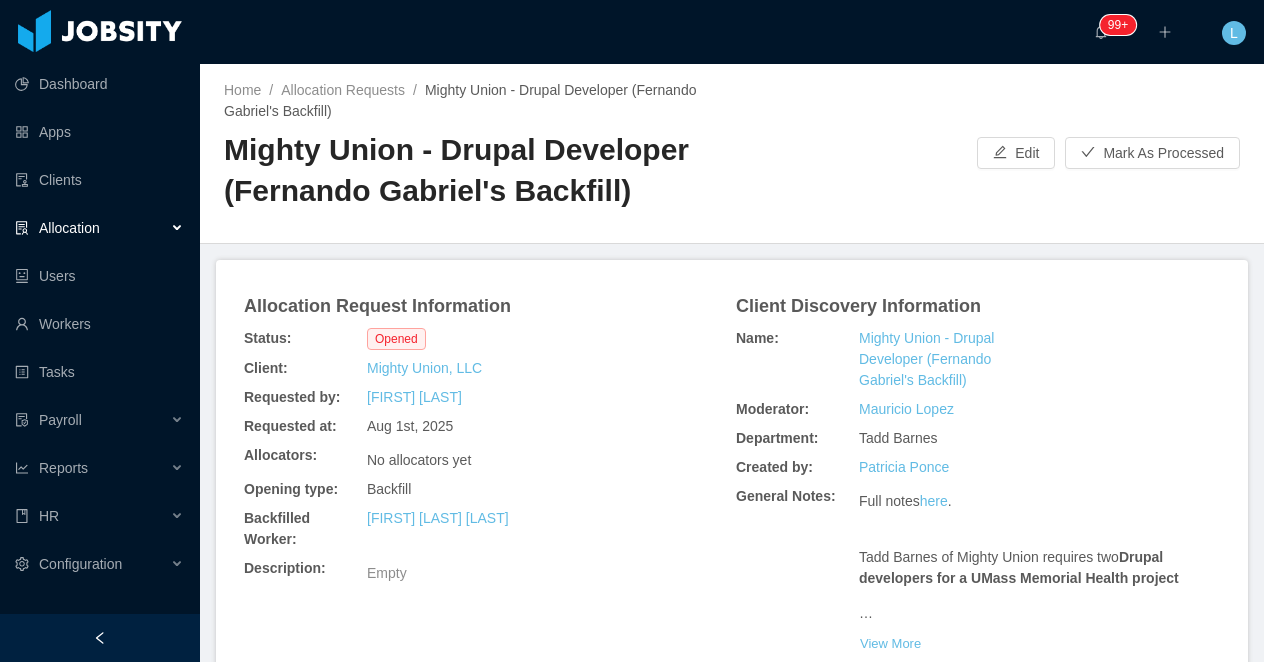 click on "Mighty Union - Drupal Developer (Fernando Gabriel's Backfill)" at bounding box center [478, 170] 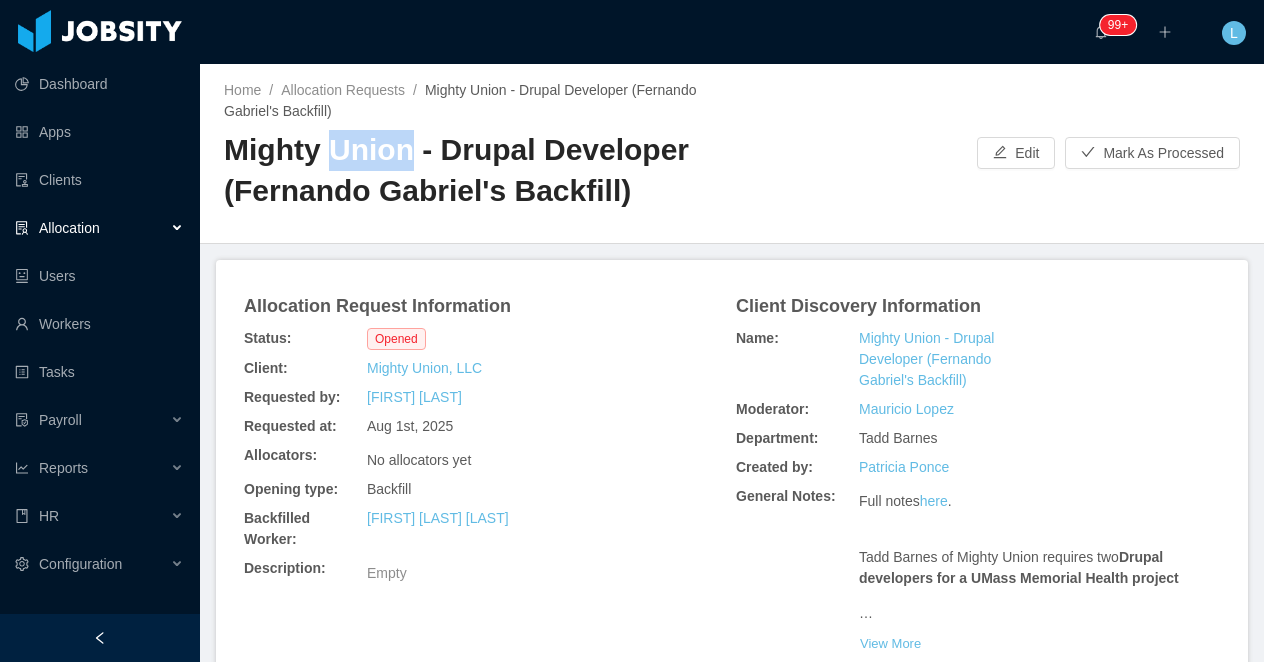 click on "Mighty Union - Drupal Developer (Fernando Gabriel's Backfill)" at bounding box center (478, 170) 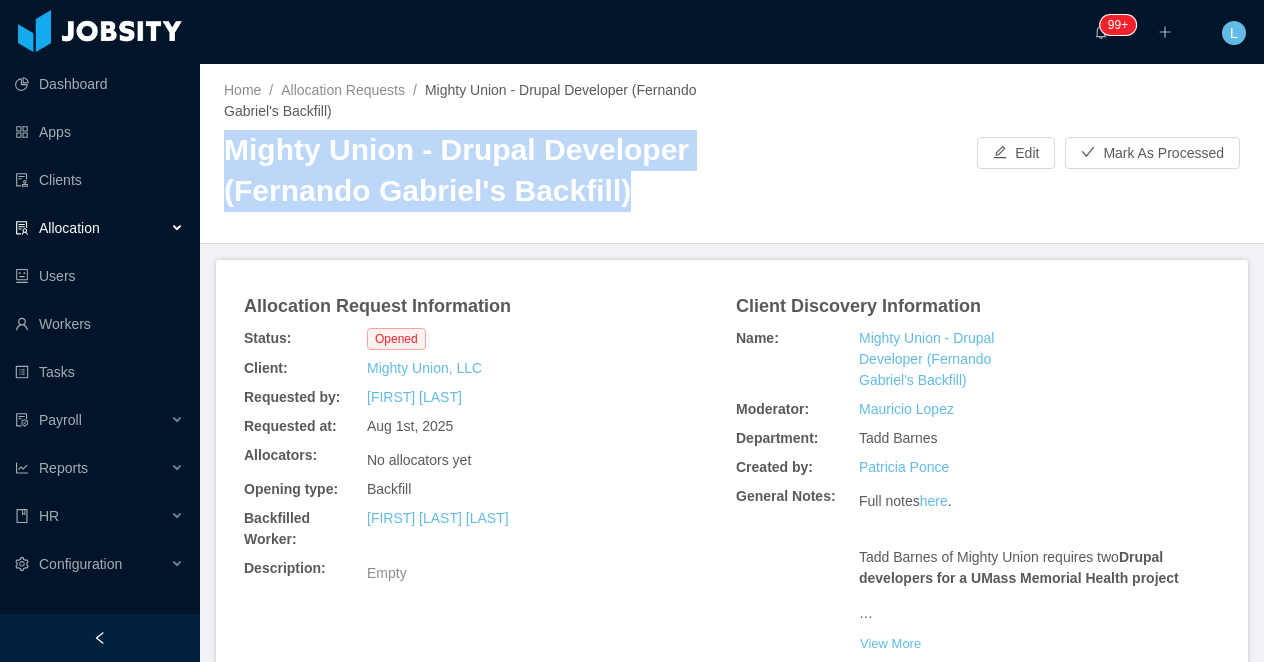 click on "Mighty Union - Drupal Developer (Fernando Gabriel's Backfill)" at bounding box center (478, 170) 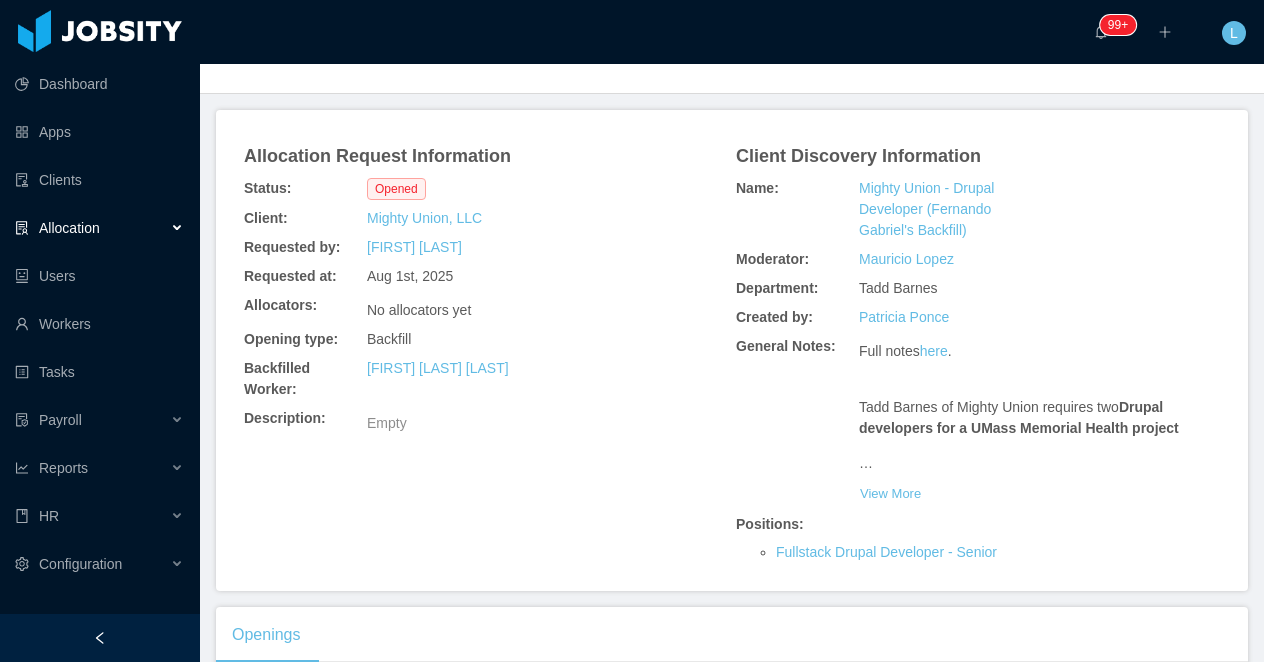 scroll, scrollTop: 555, scrollLeft: 0, axis: vertical 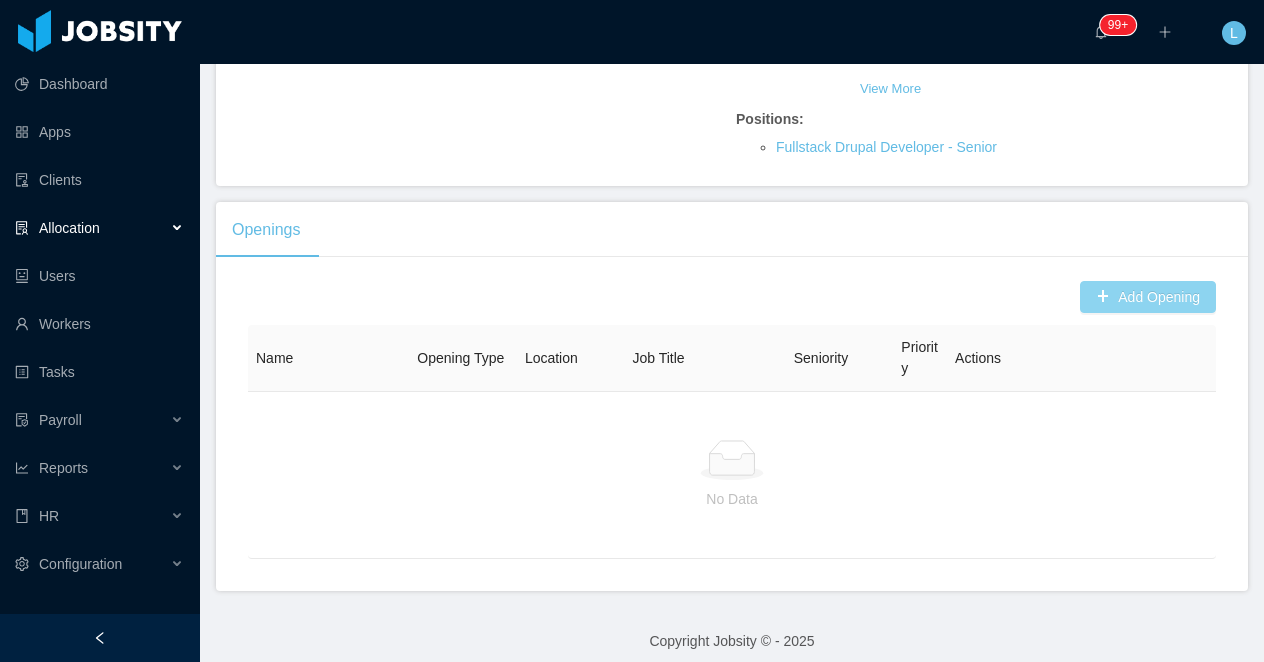 click on "Add Opening" at bounding box center [1148, 297] 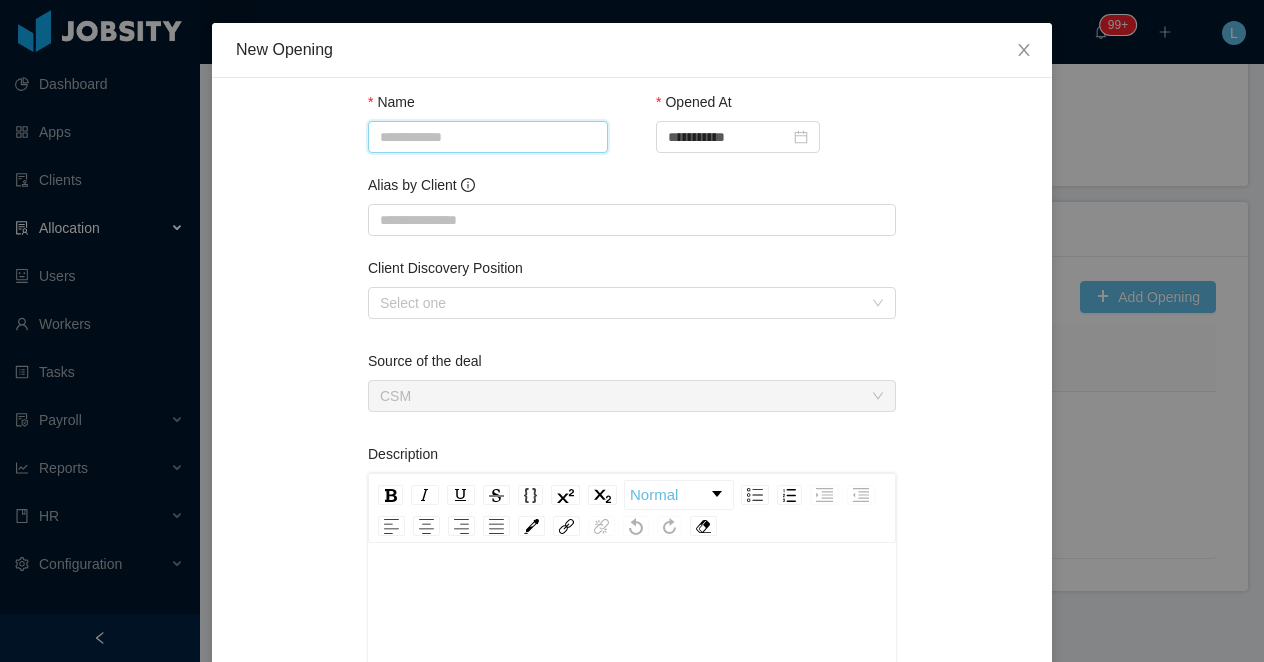 click on "Name" at bounding box center (488, 137) 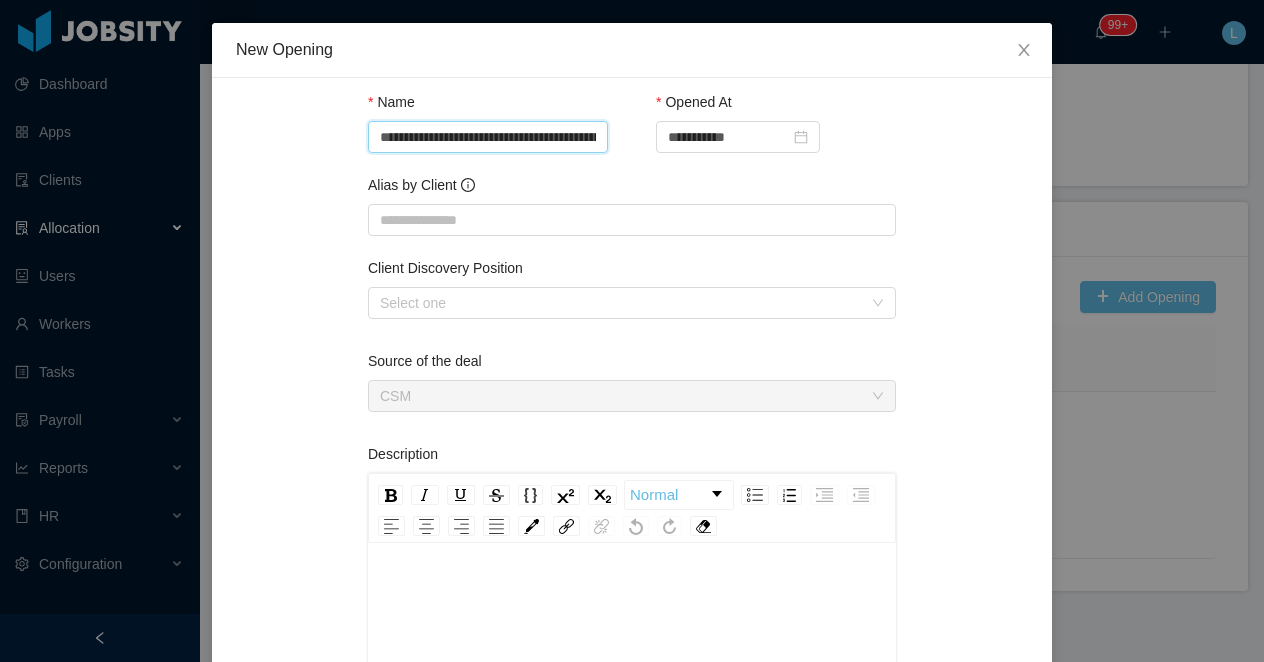 scroll, scrollTop: 0, scrollLeft: 182, axis: horizontal 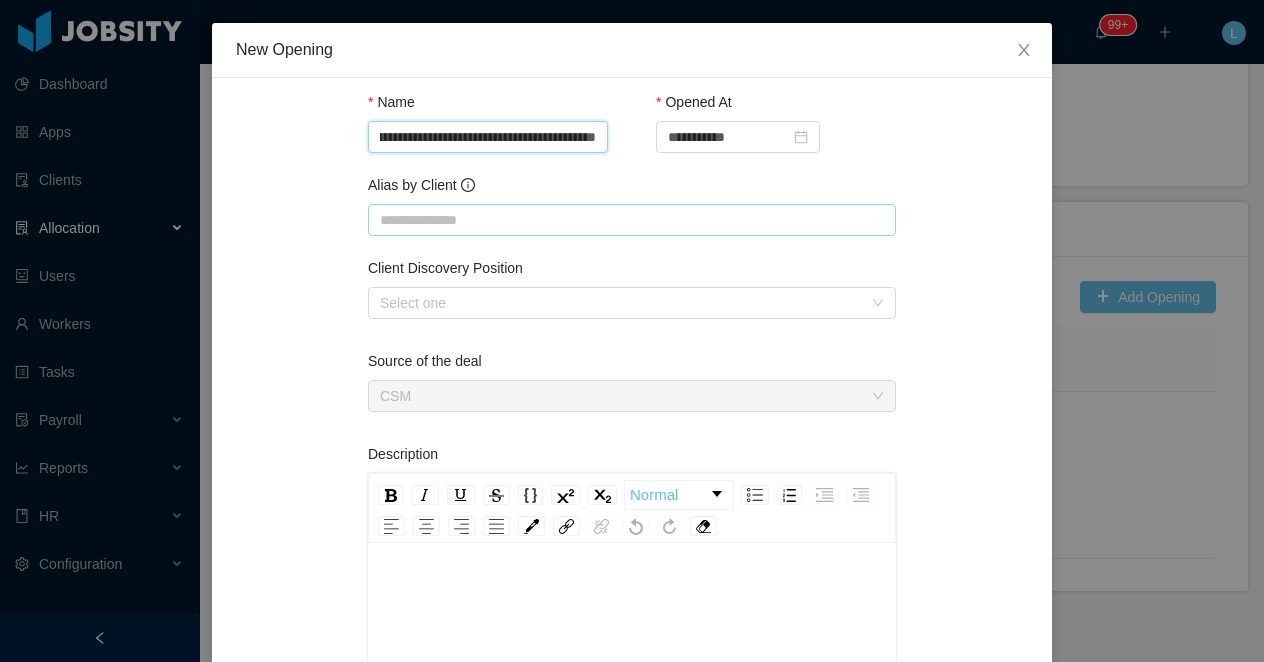type on "**********" 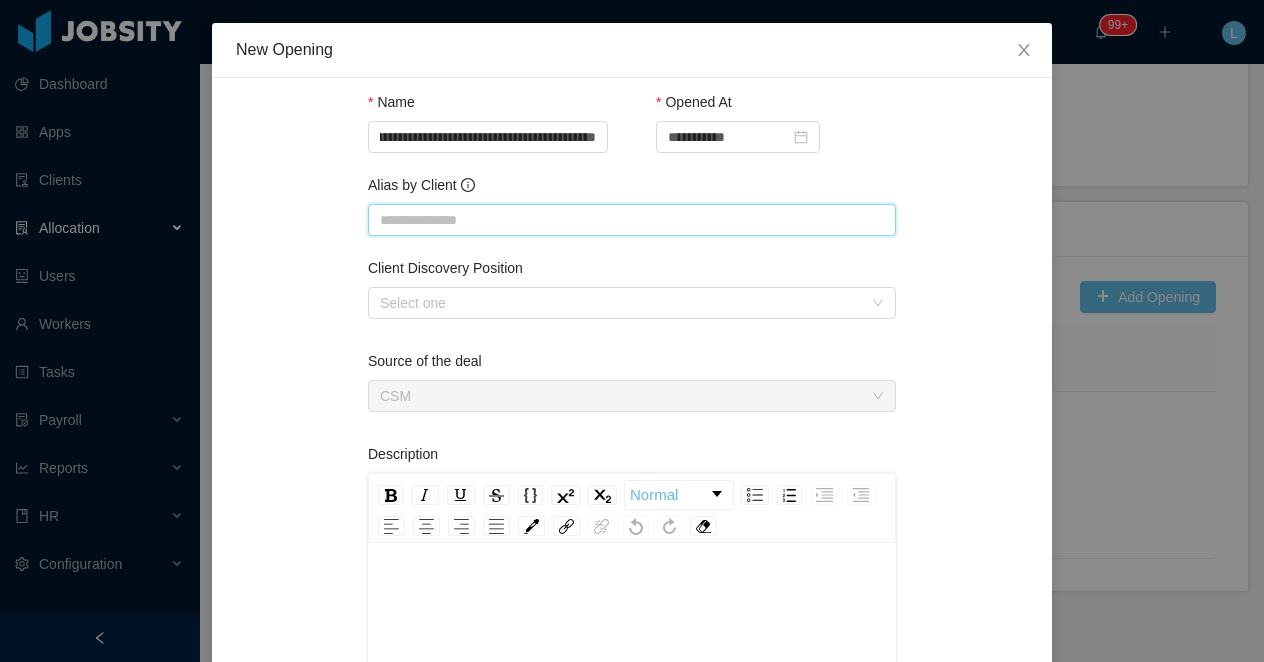 click on "Alias by Client" at bounding box center (632, 220) 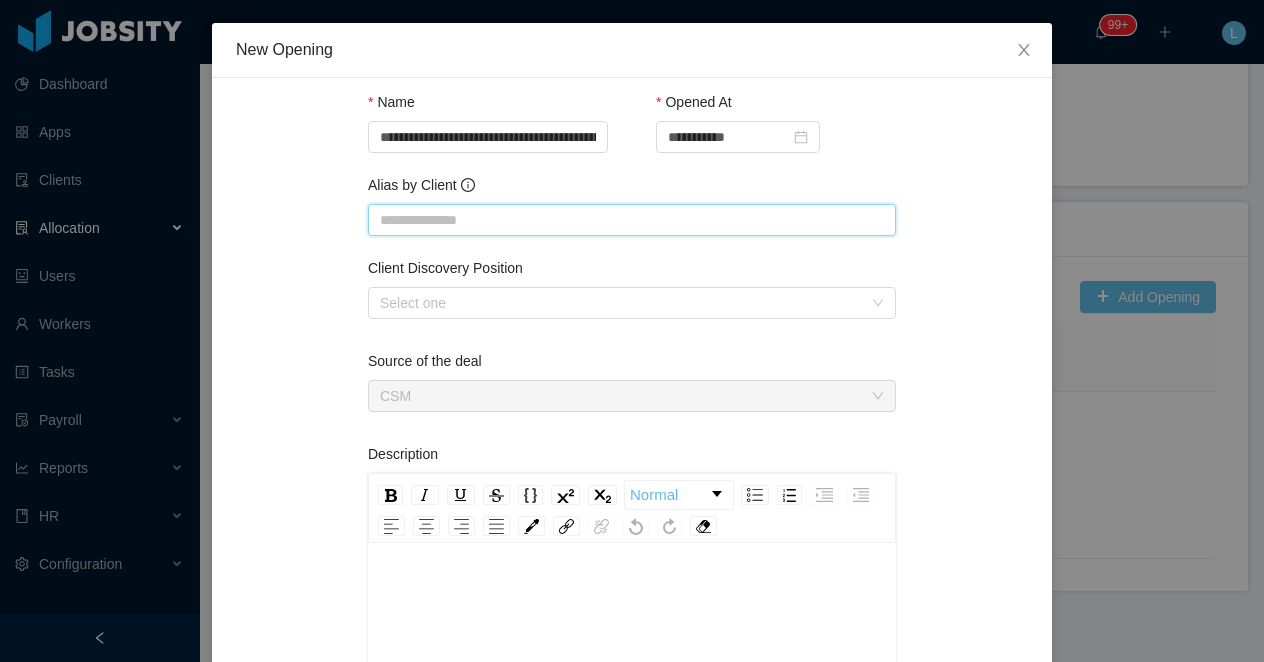 paste on "**********" 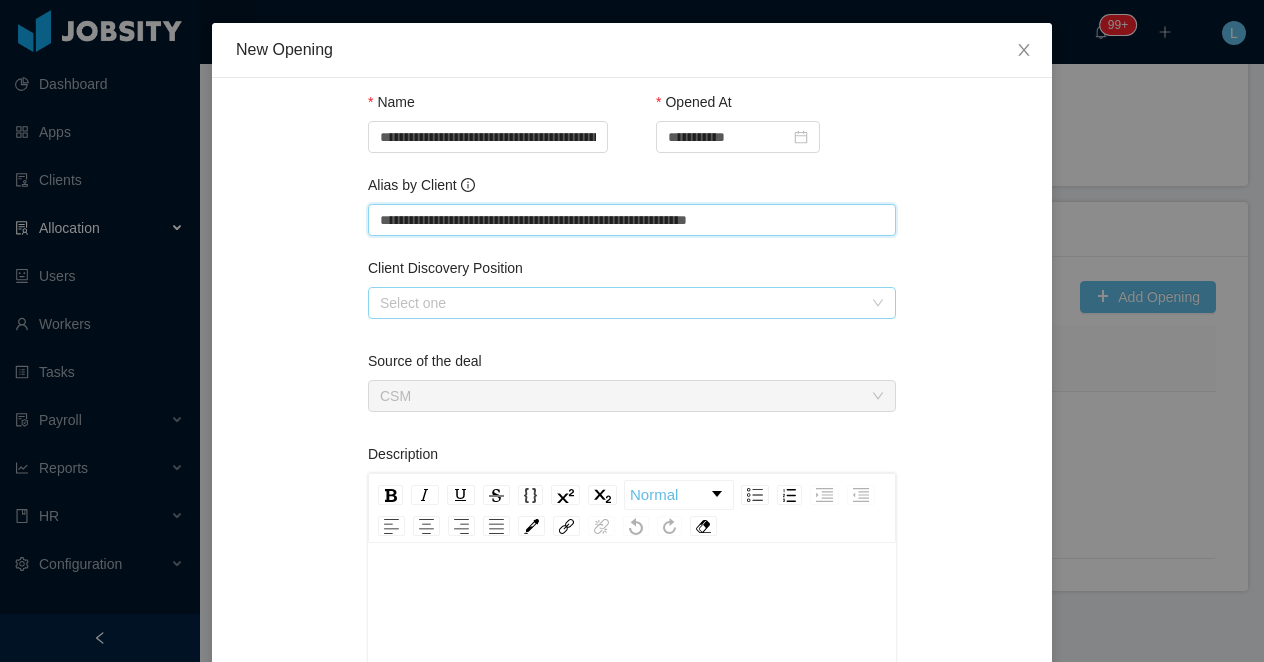 click on "Select one" at bounding box center [621, 303] 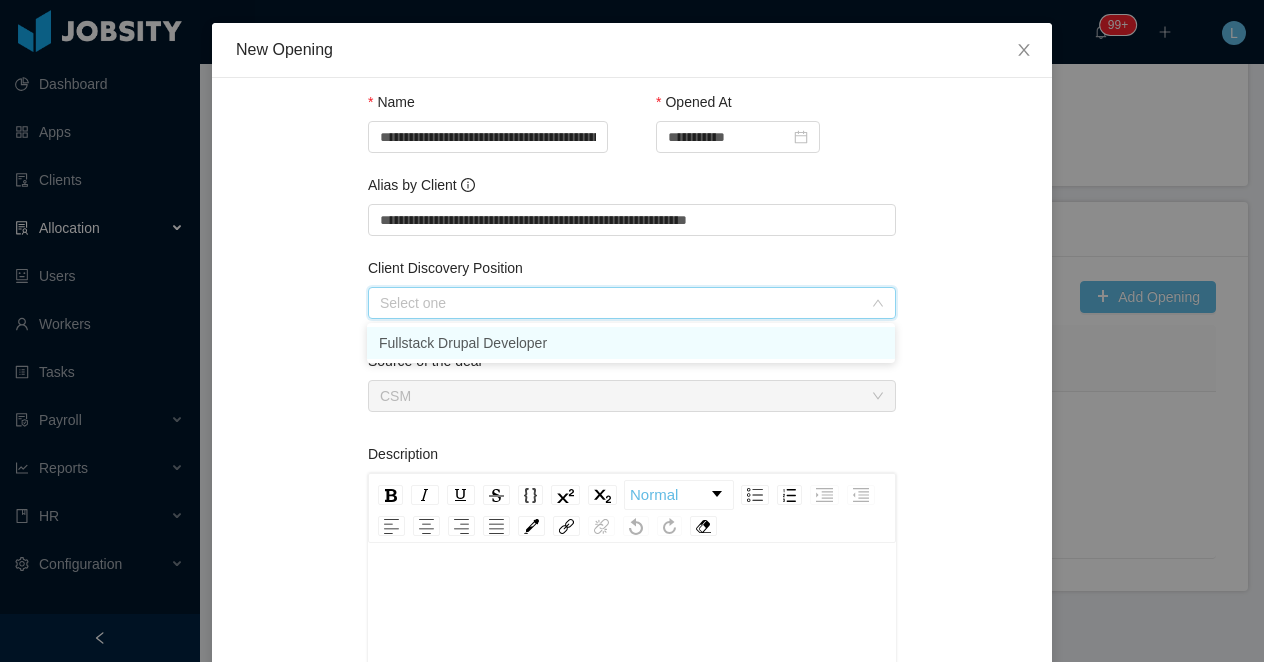 click on "Fullstack Drupal Developer" at bounding box center (631, 343) 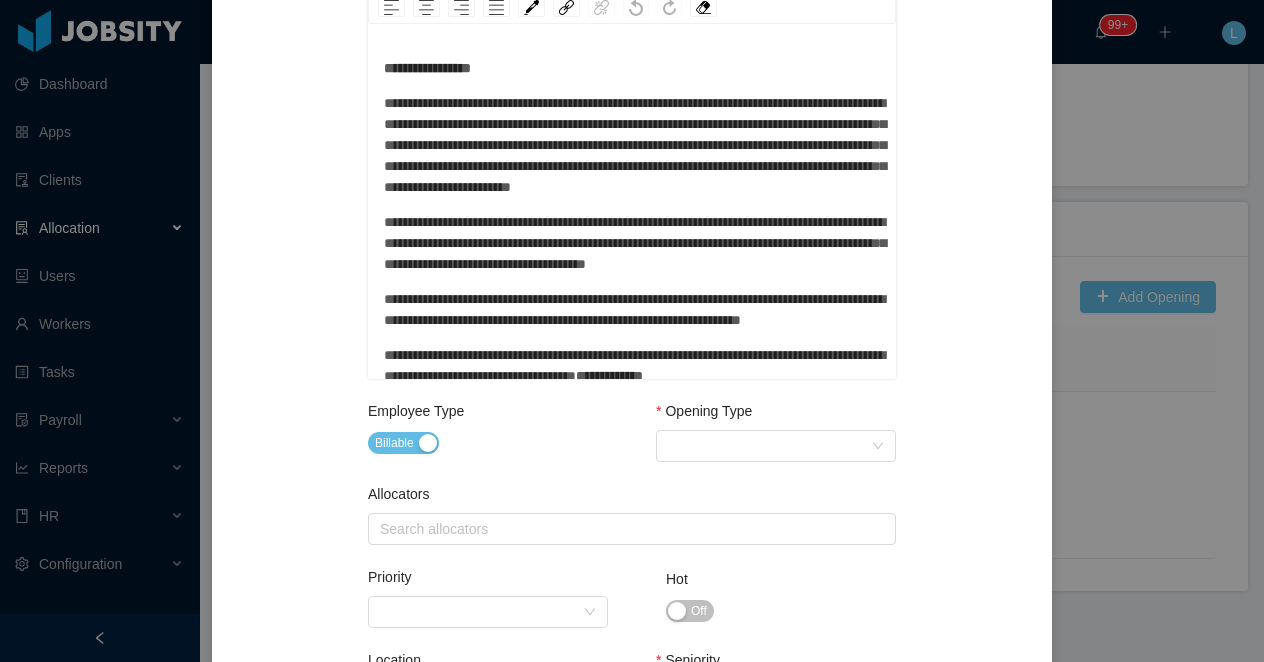 scroll, scrollTop: 527, scrollLeft: 0, axis: vertical 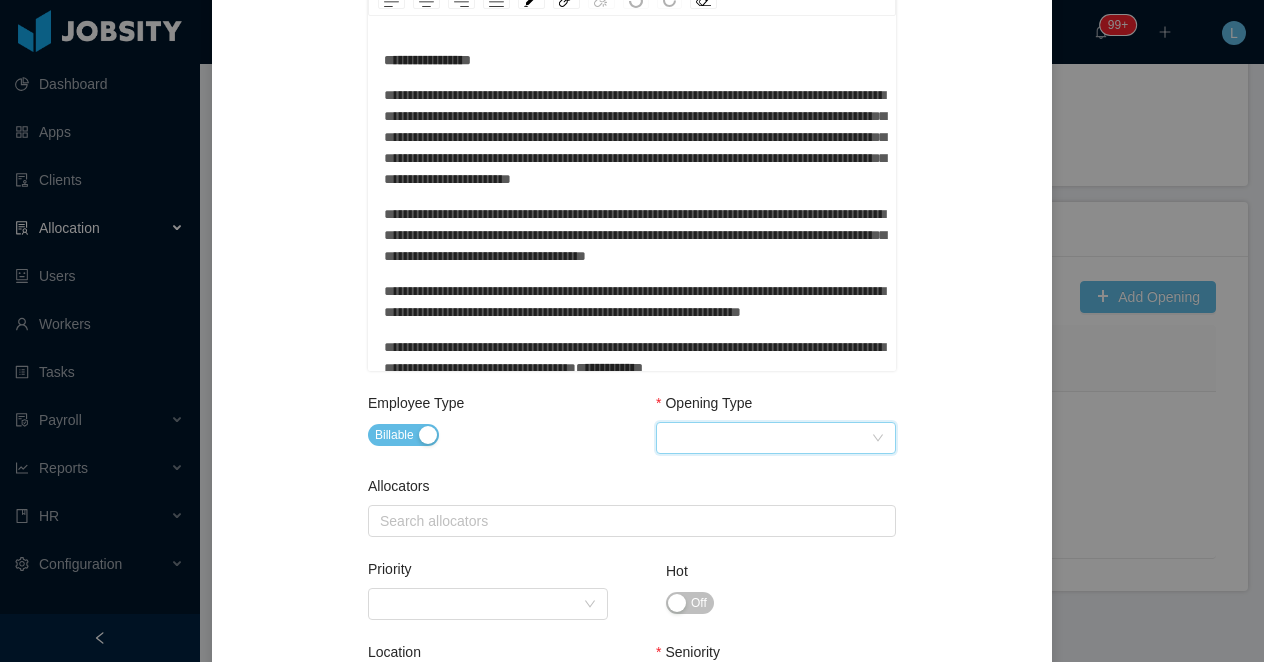 click on "Select Opening Type" at bounding box center [769, 438] 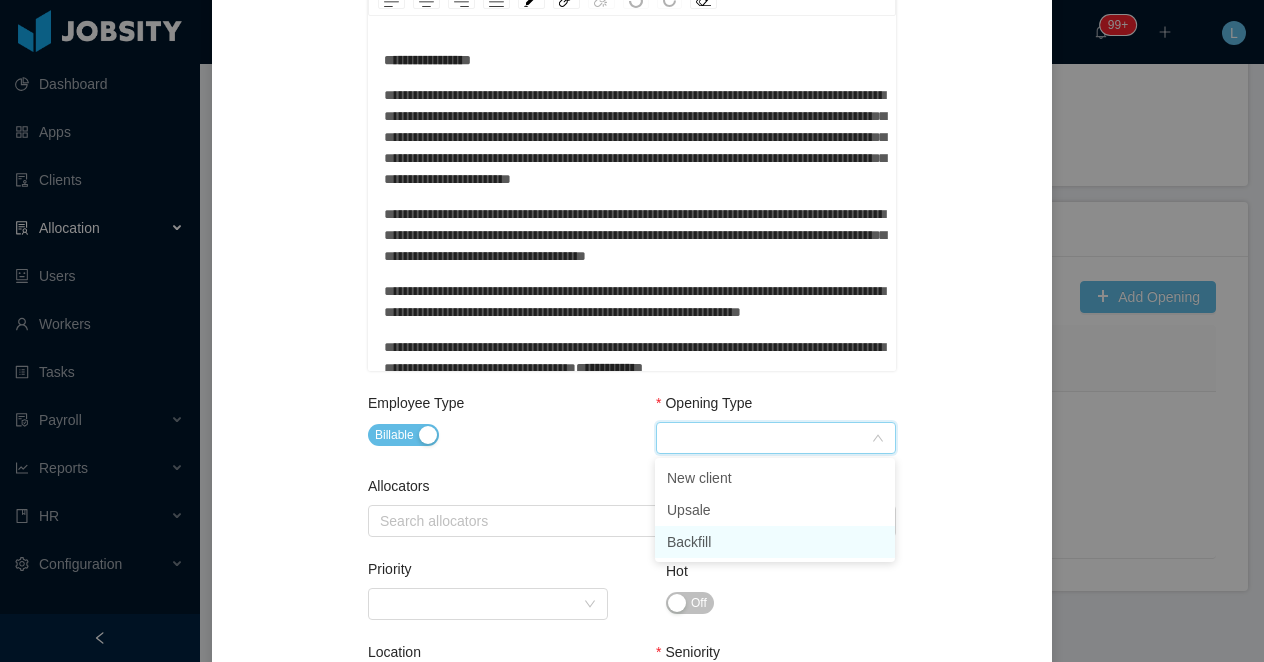 click on "Backfill" at bounding box center [775, 542] 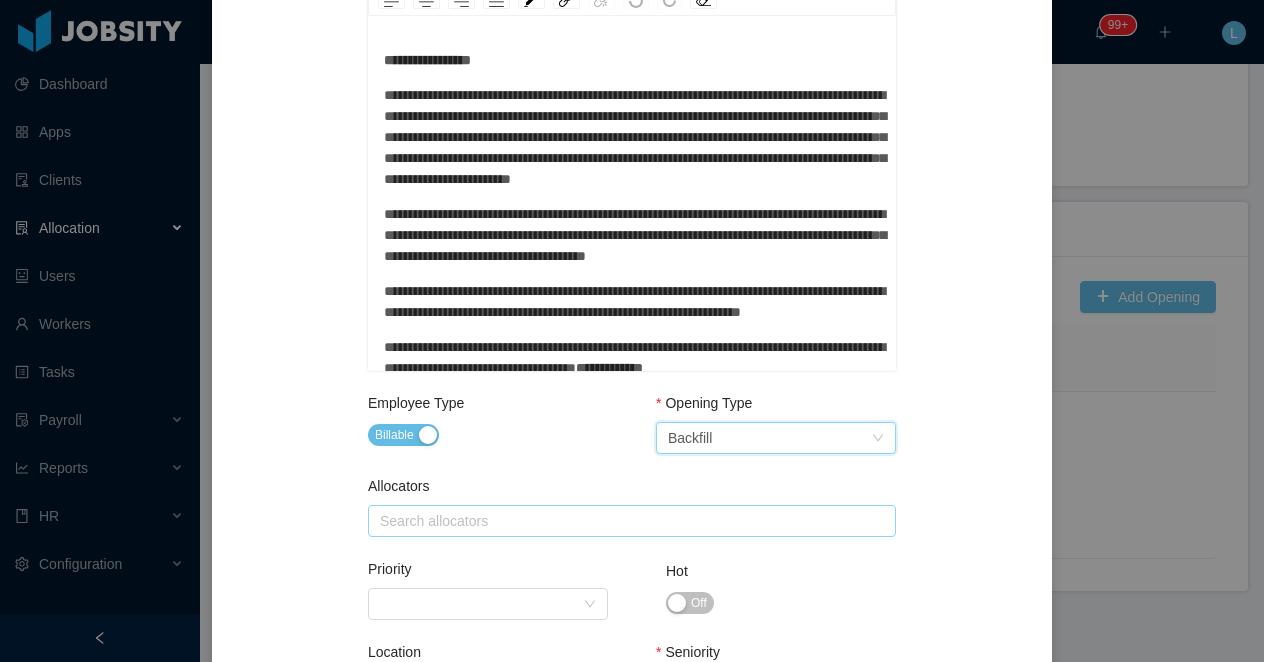 click on "Search allocators" at bounding box center (627, 521) 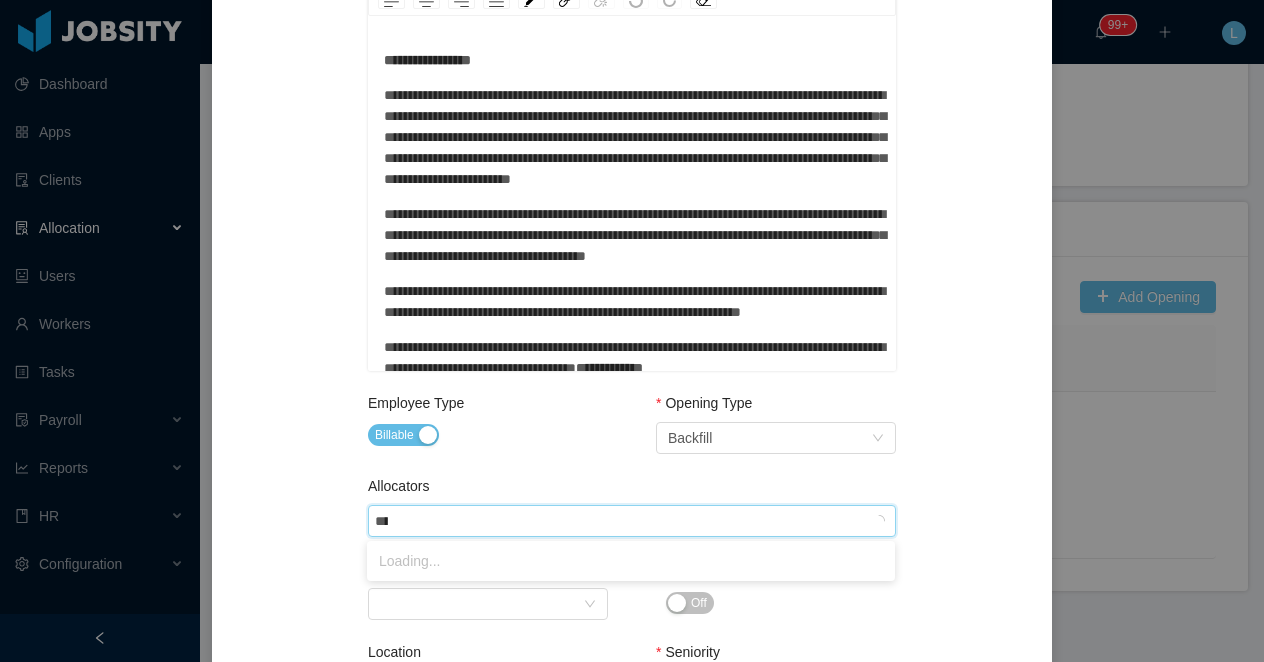 type on "*****" 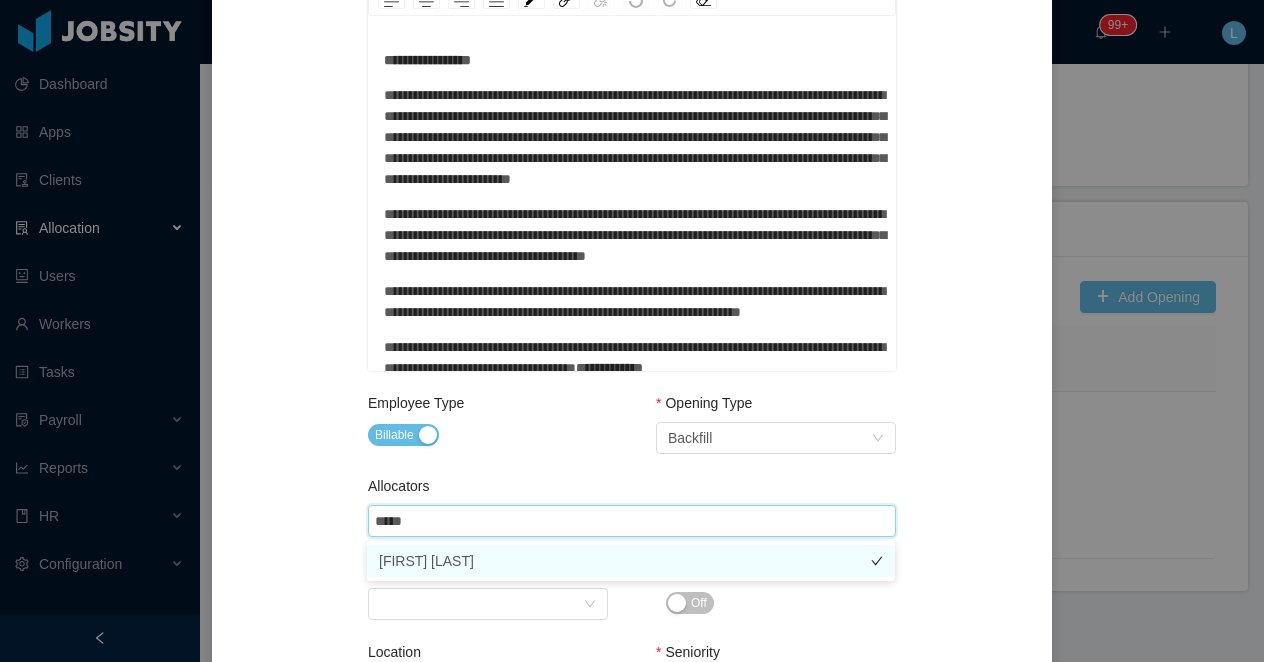 click on "[FIRST] [LAST]" at bounding box center (631, 561) 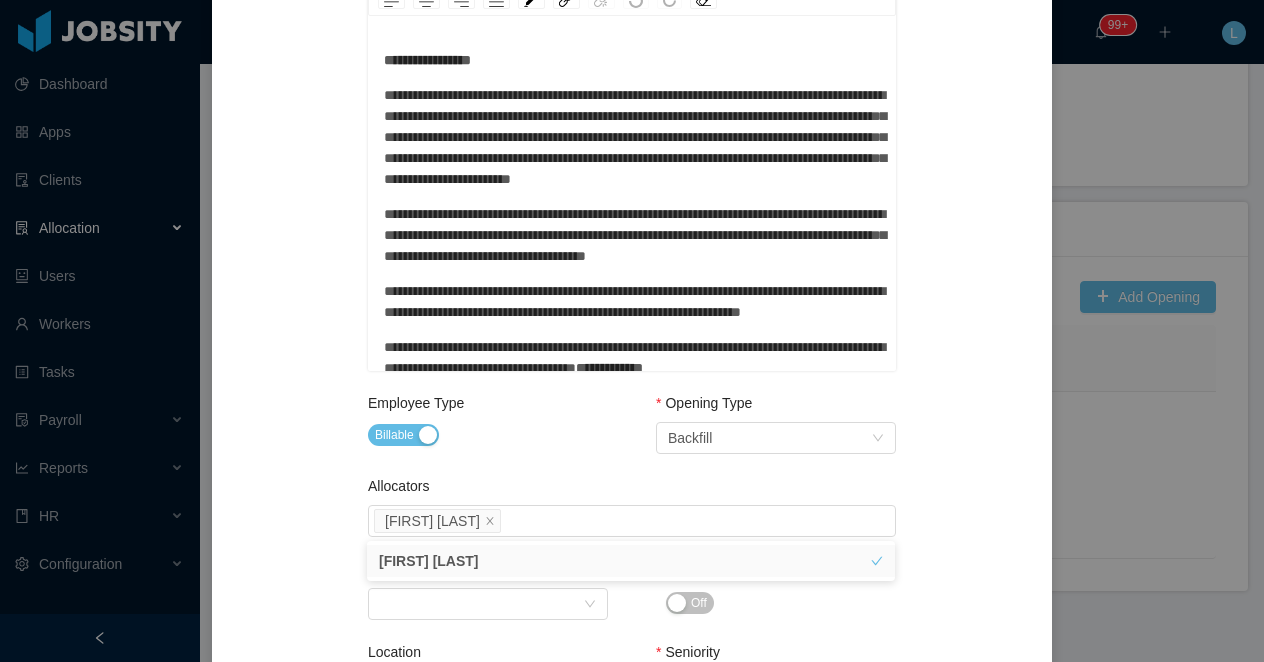 click on "Employee Type Billable" at bounding box center (488, 425) 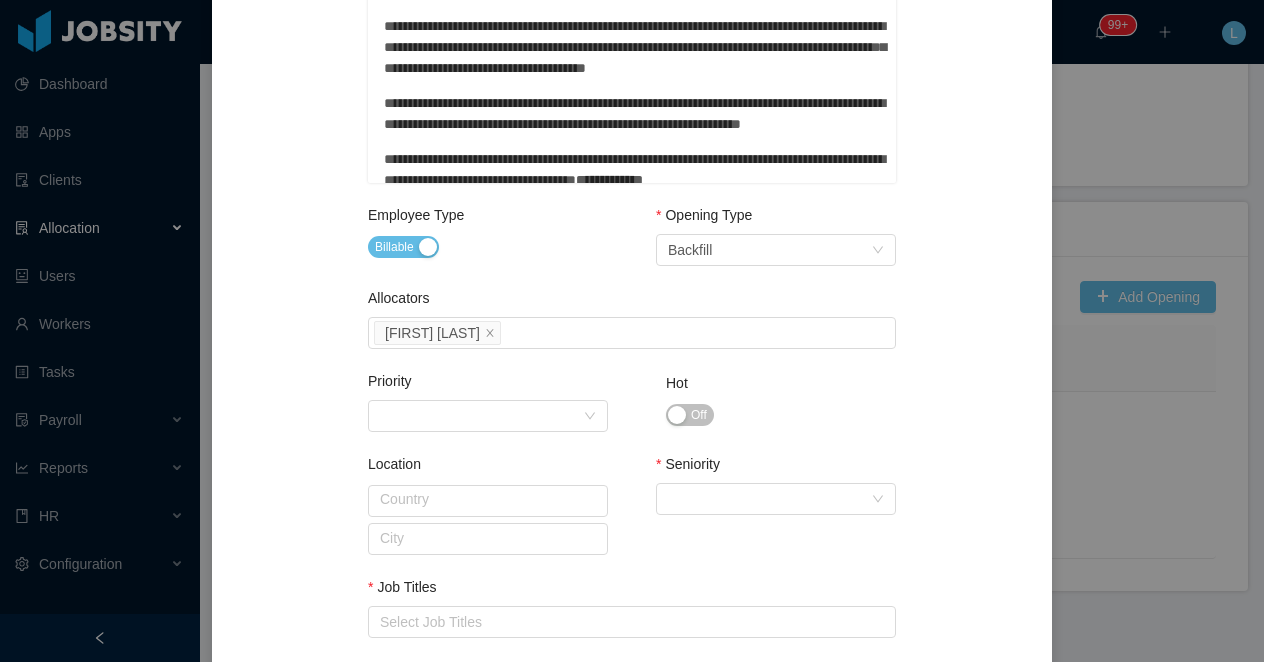 scroll, scrollTop: 745, scrollLeft: 0, axis: vertical 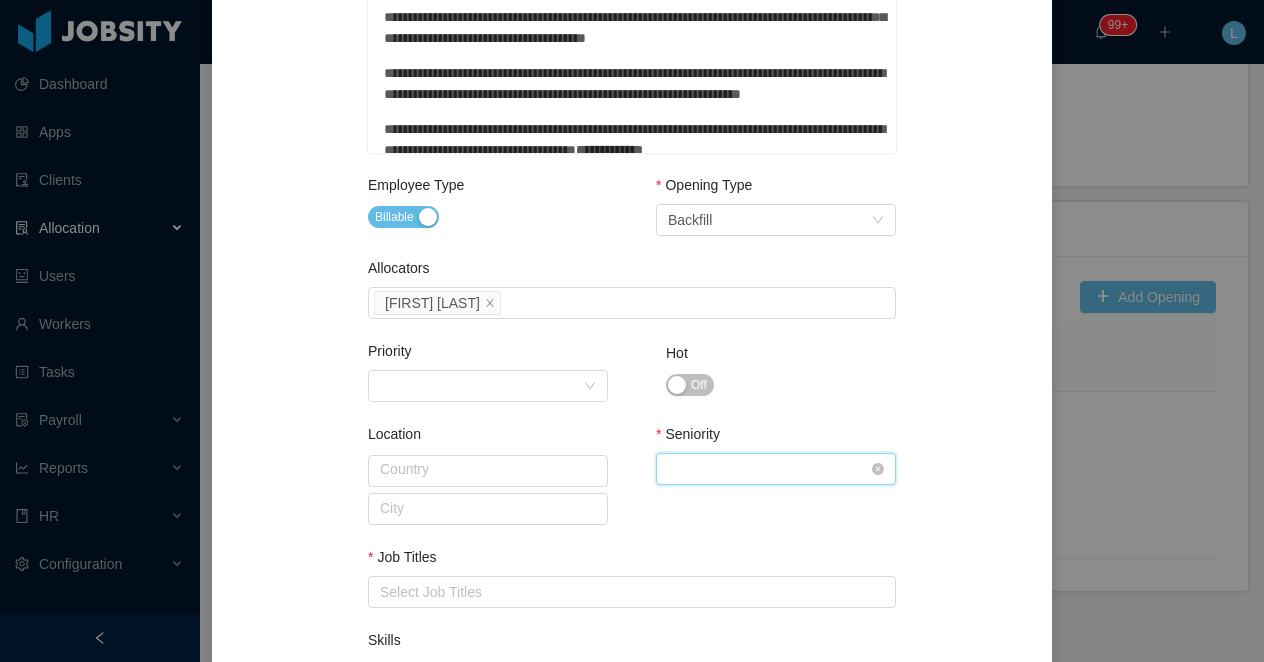 click on "Select Seniority" at bounding box center [769, 469] 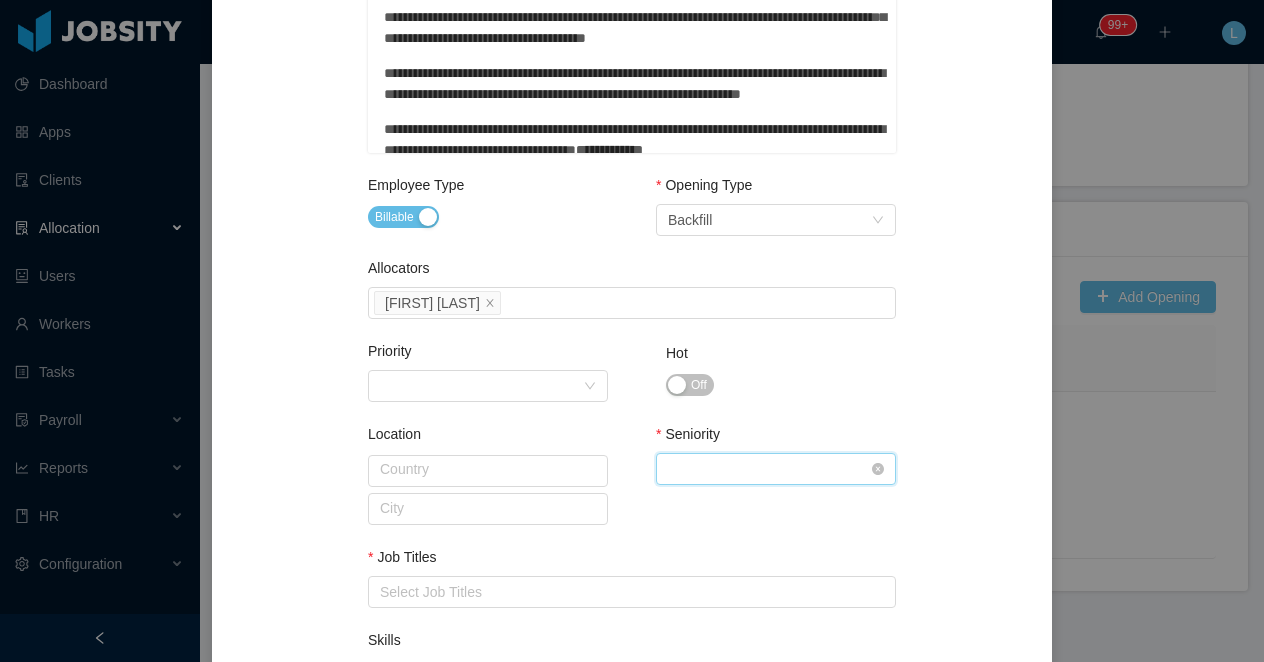 click on "Select Seniority" at bounding box center [769, 469] 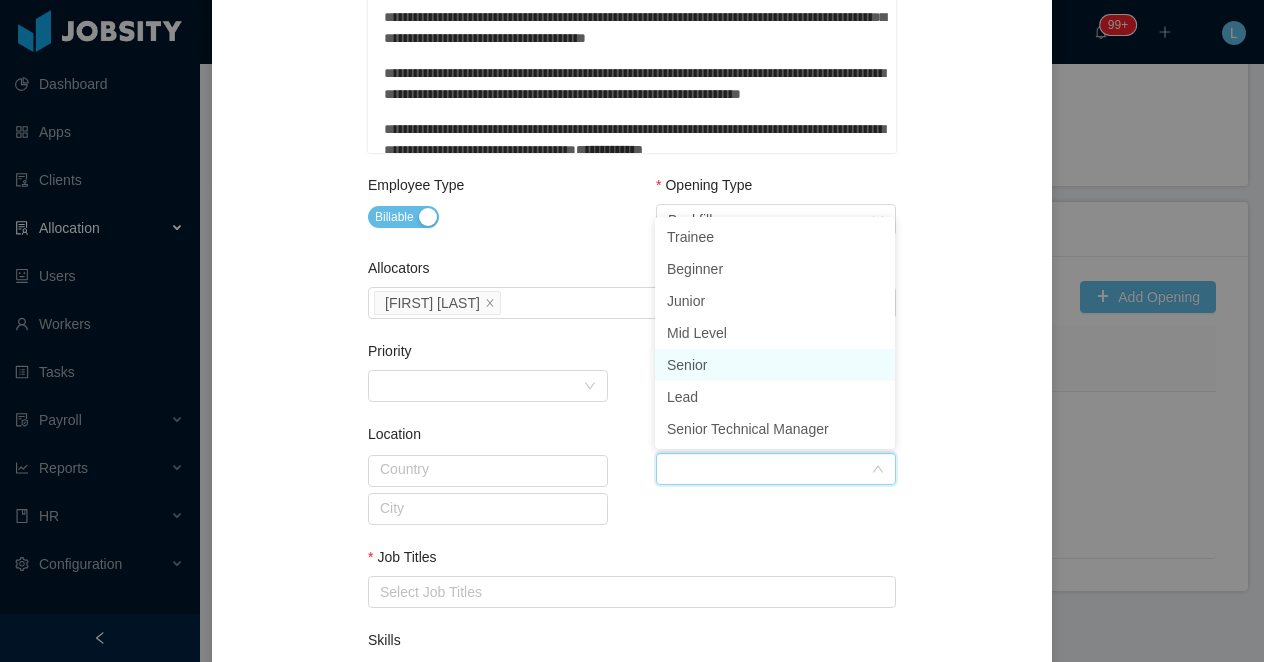 click on "Senior" at bounding box center [775, 365] 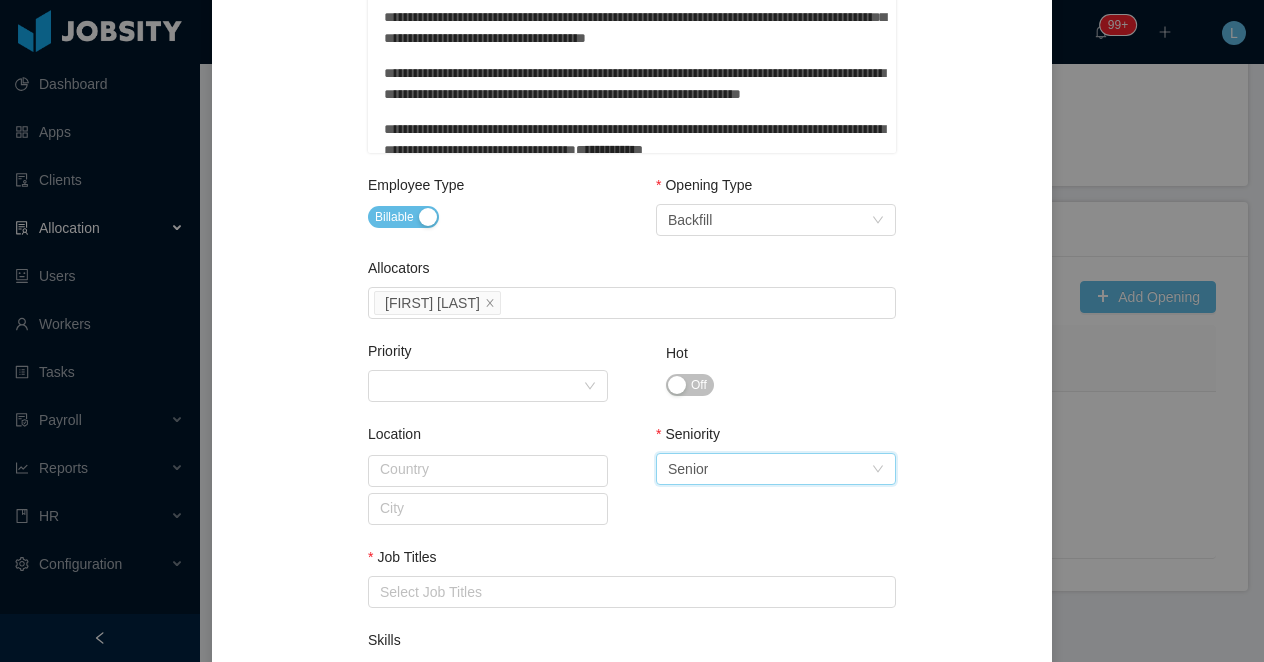 scroll, scrollTop: 880, scrollLeft: 0, axis: vertical 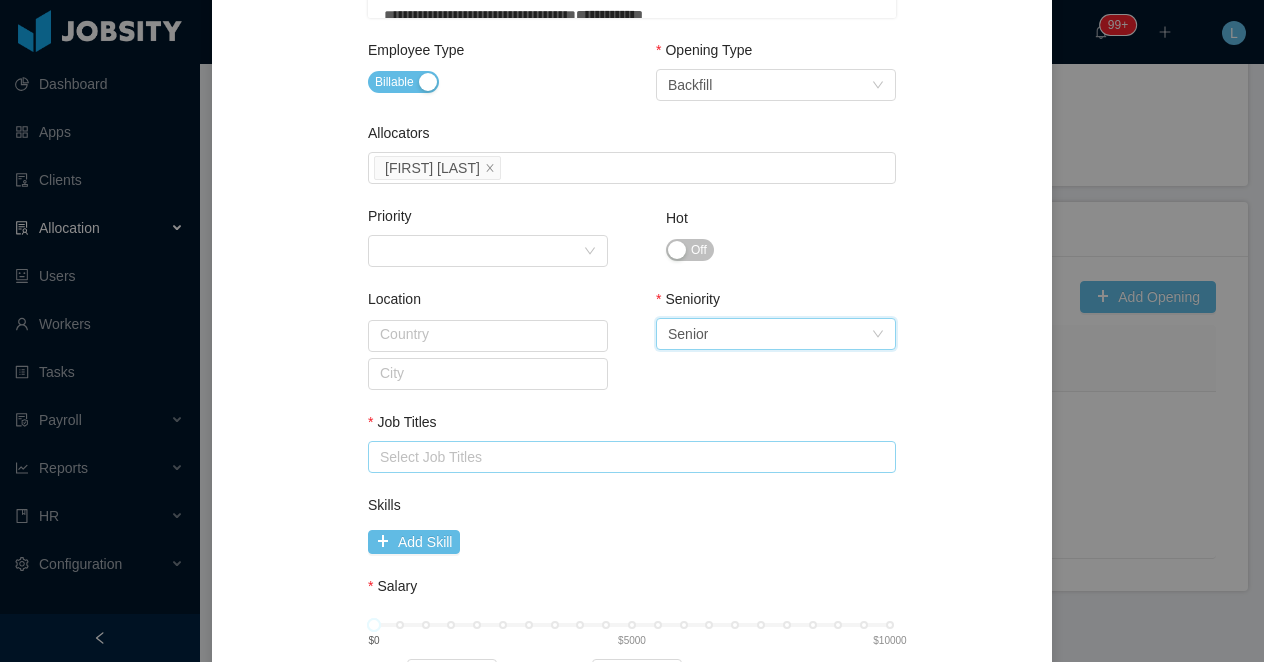 click on "Select Job Titles" at bounding box center [627, 457] 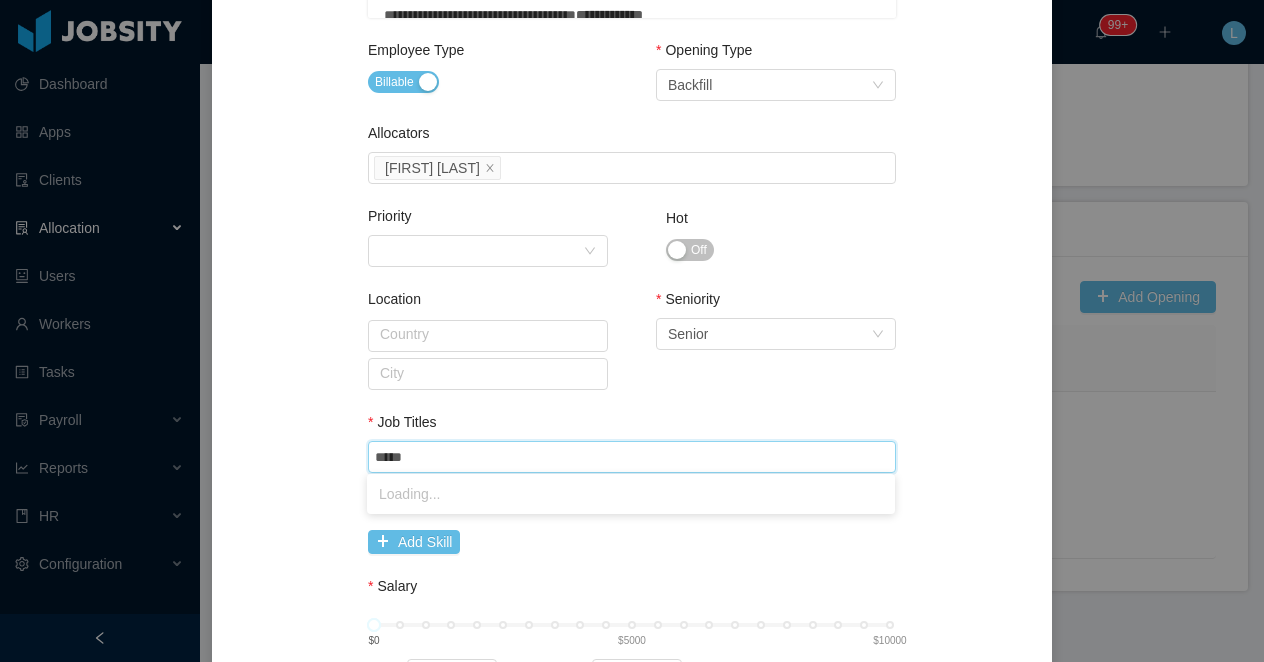 type on "******" 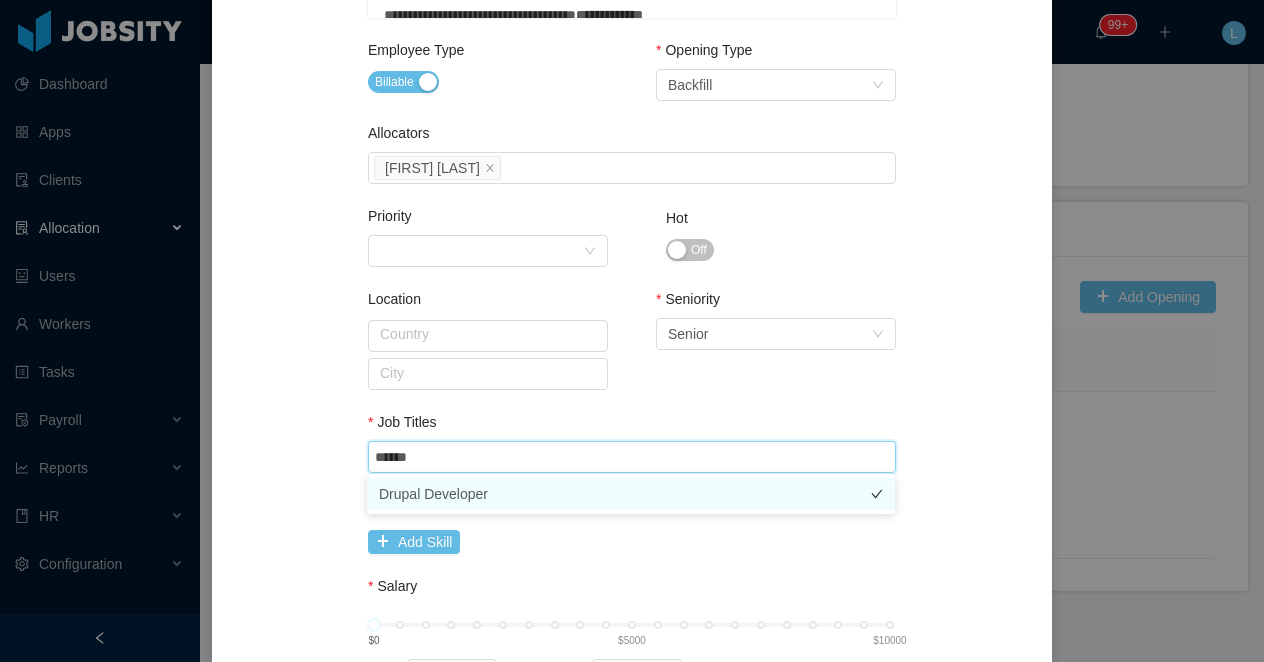 click on "Drupal Developer" at bounding box center (631, 494) 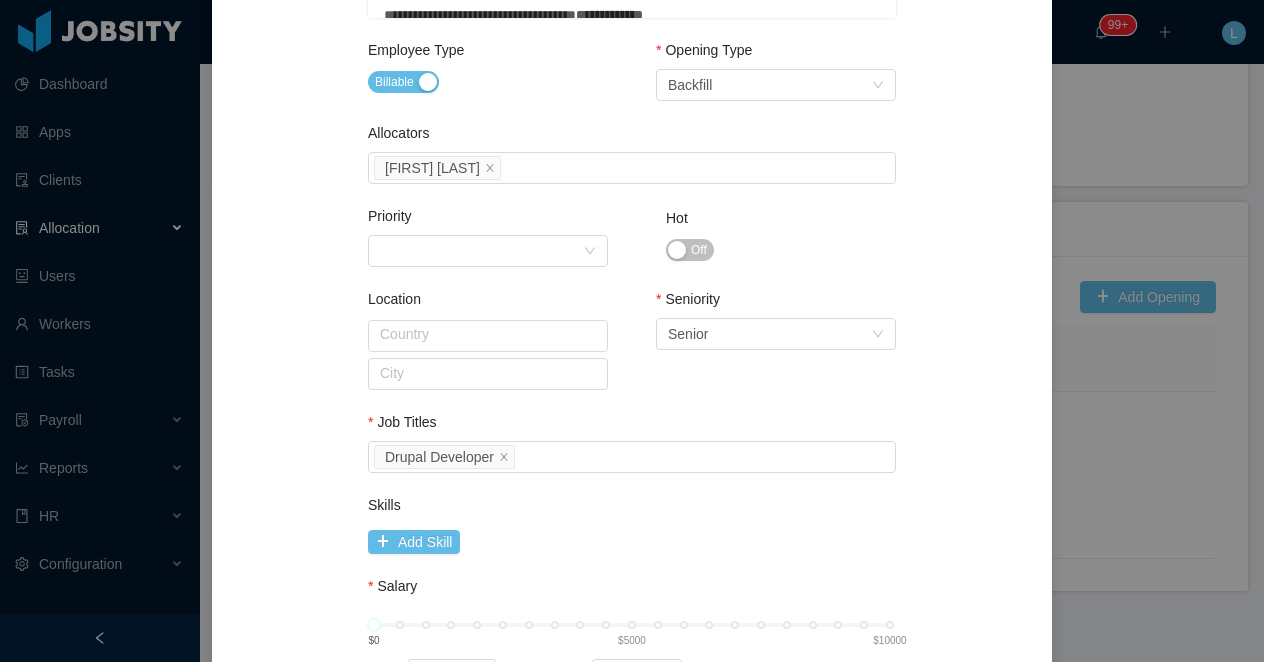 click on "Location Country   City   Seniority Select Seniority Senior" at bounding box center (632, 360) 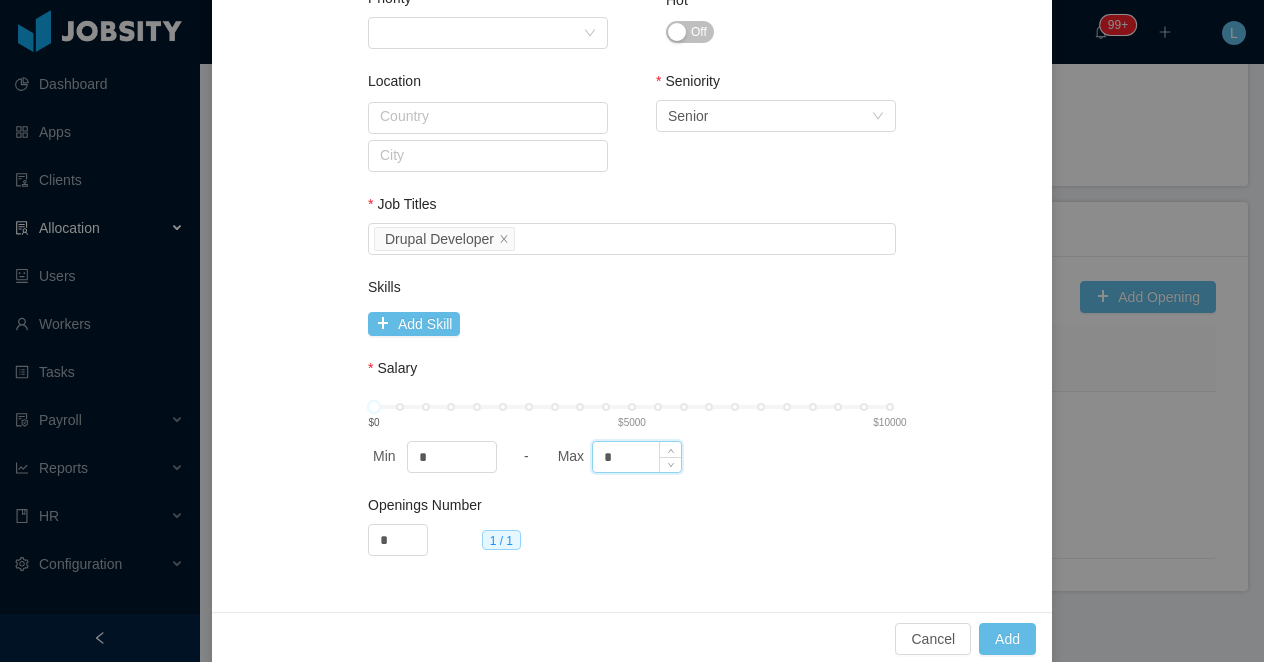 drag, startPoint x: 615, startPoint y: 464, endPoint x: 598, endPoint y: 459, distance: 17.720045 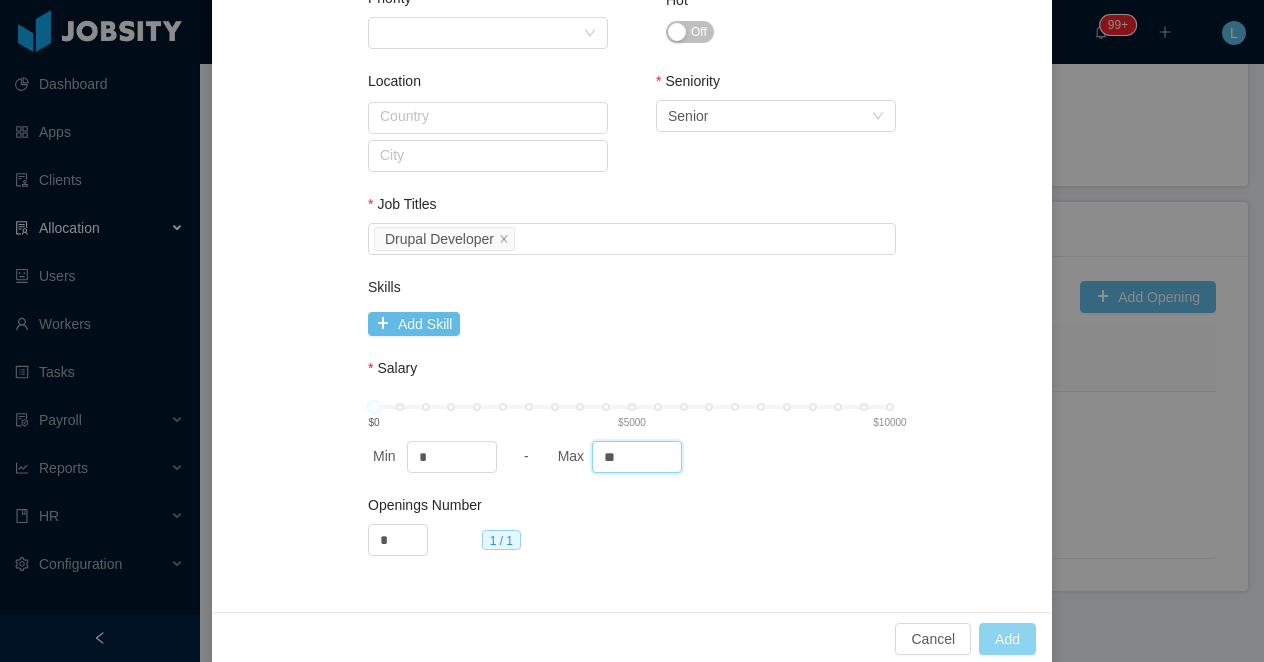 type on "**" 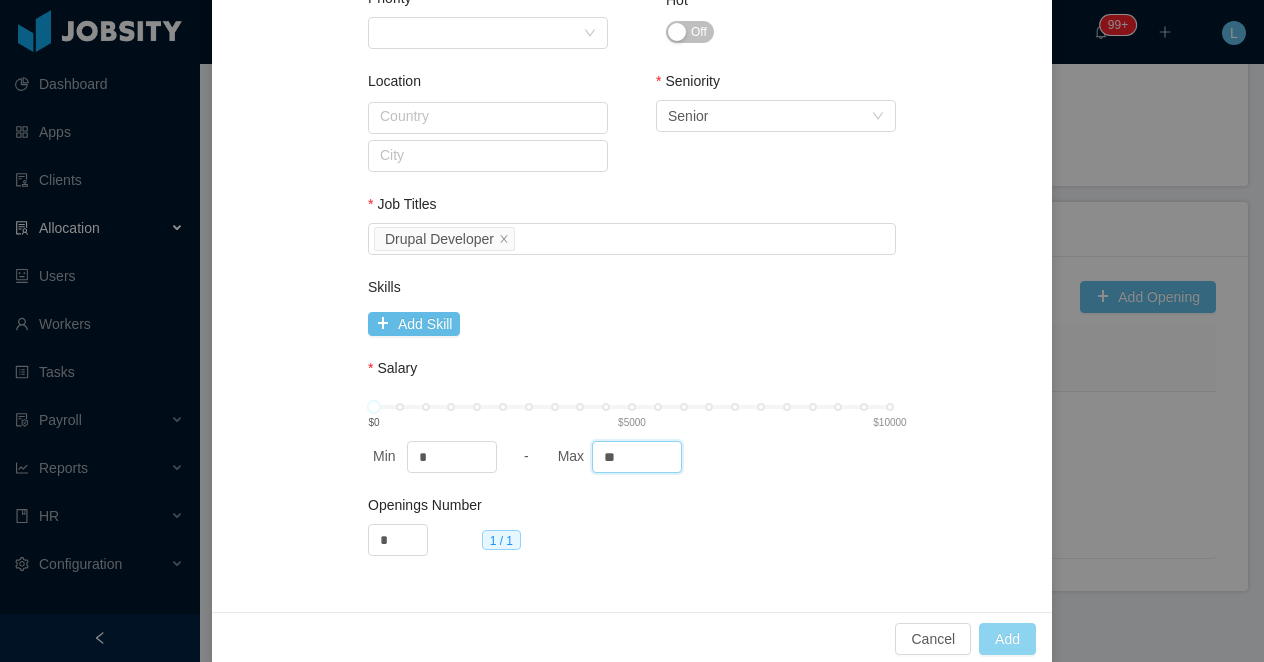 click on "Add" at bounding box center (1007, 639) 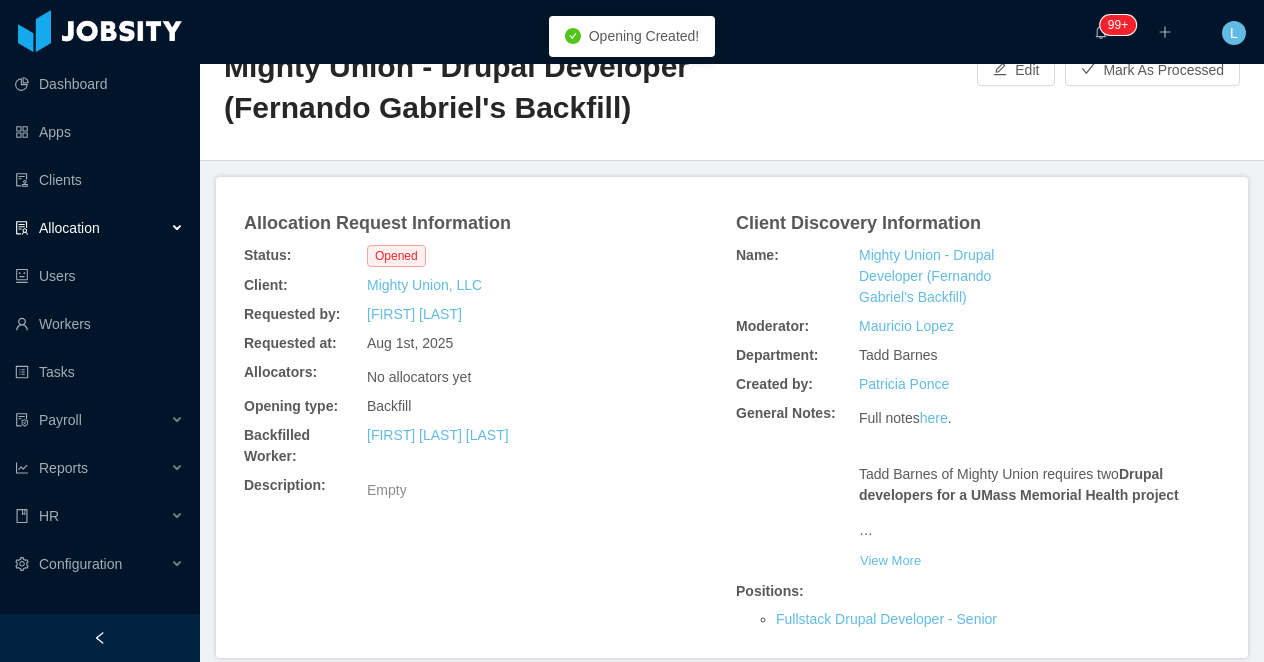 scroll, scrollTop: 0, scrollLeft: 0, axis: both 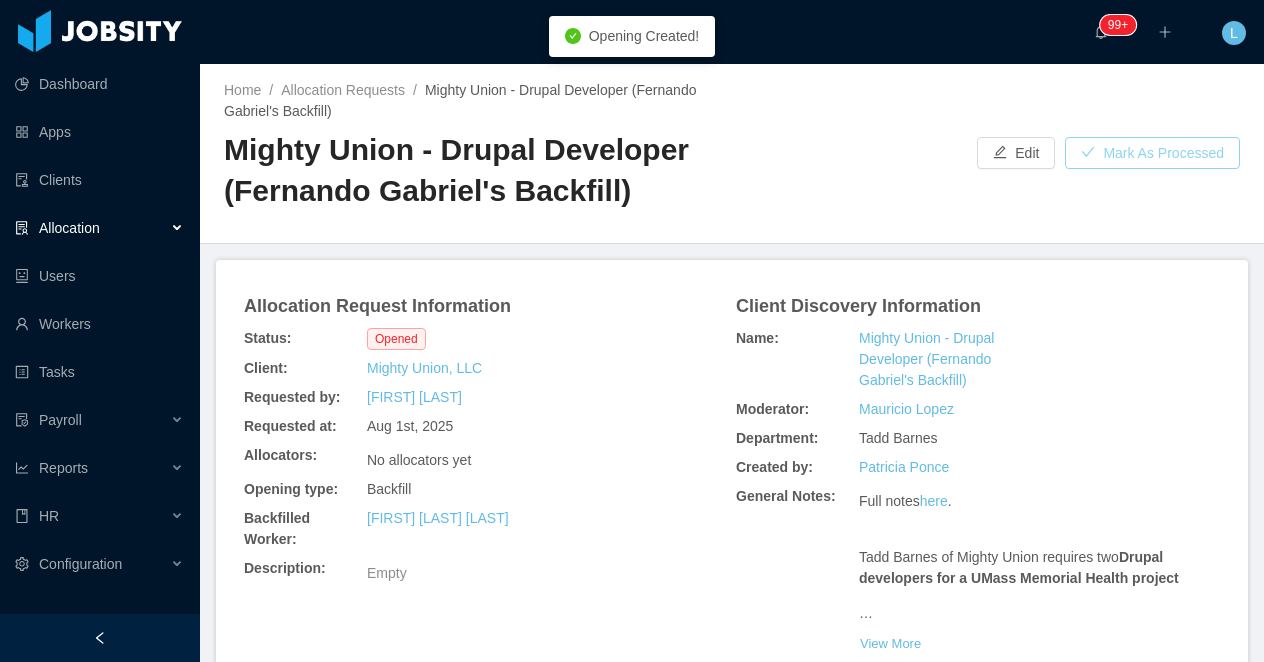 click on "Mark As Processed" at bounding box center [1152, 153] 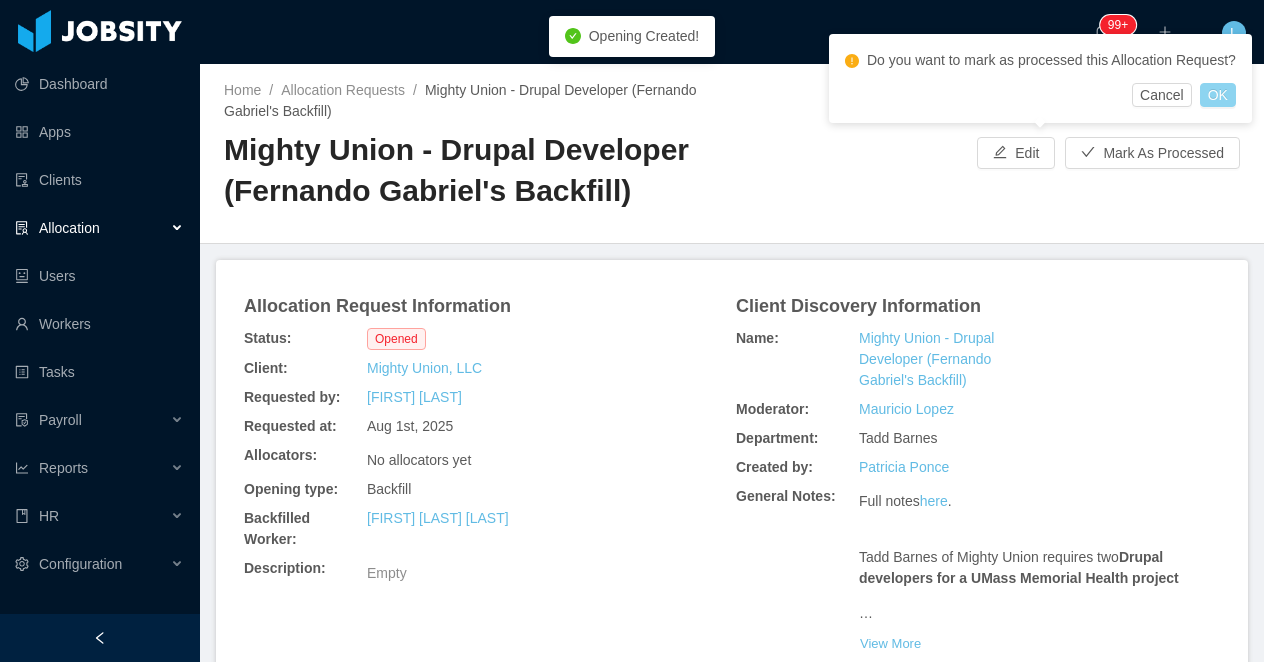 click on "OK" at bounding box center (1218, 95) 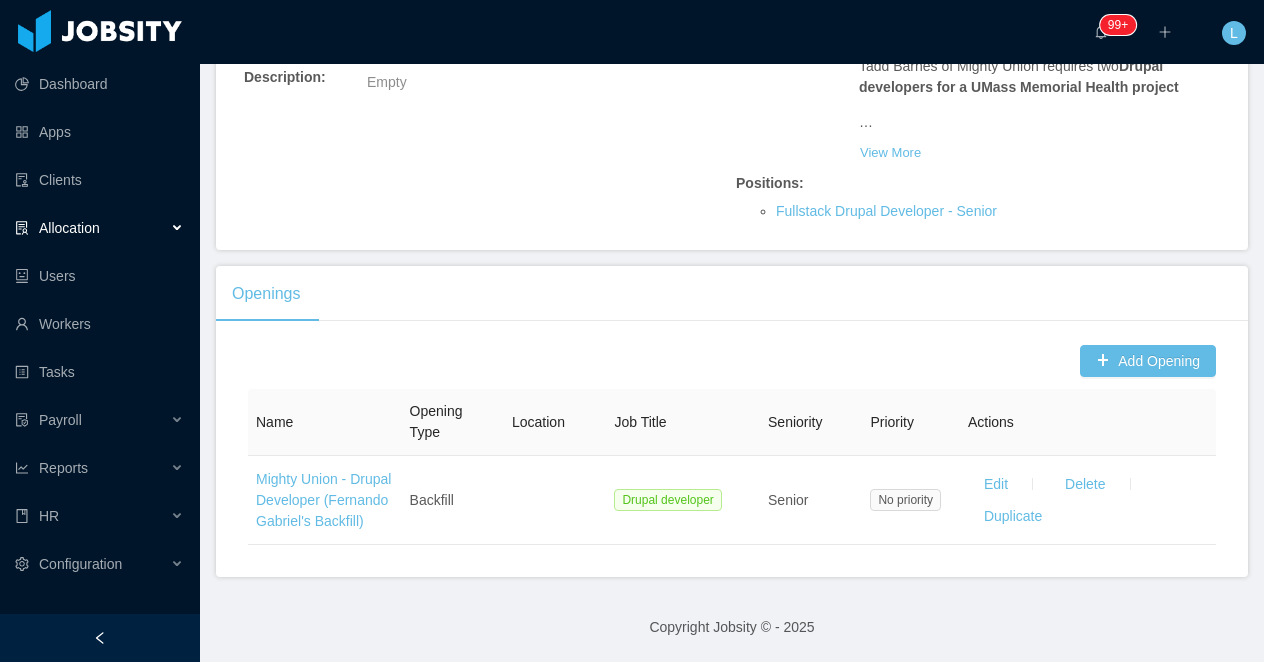 scroll, scrollTop: 497, scrollLeft: 0, axis: vertical 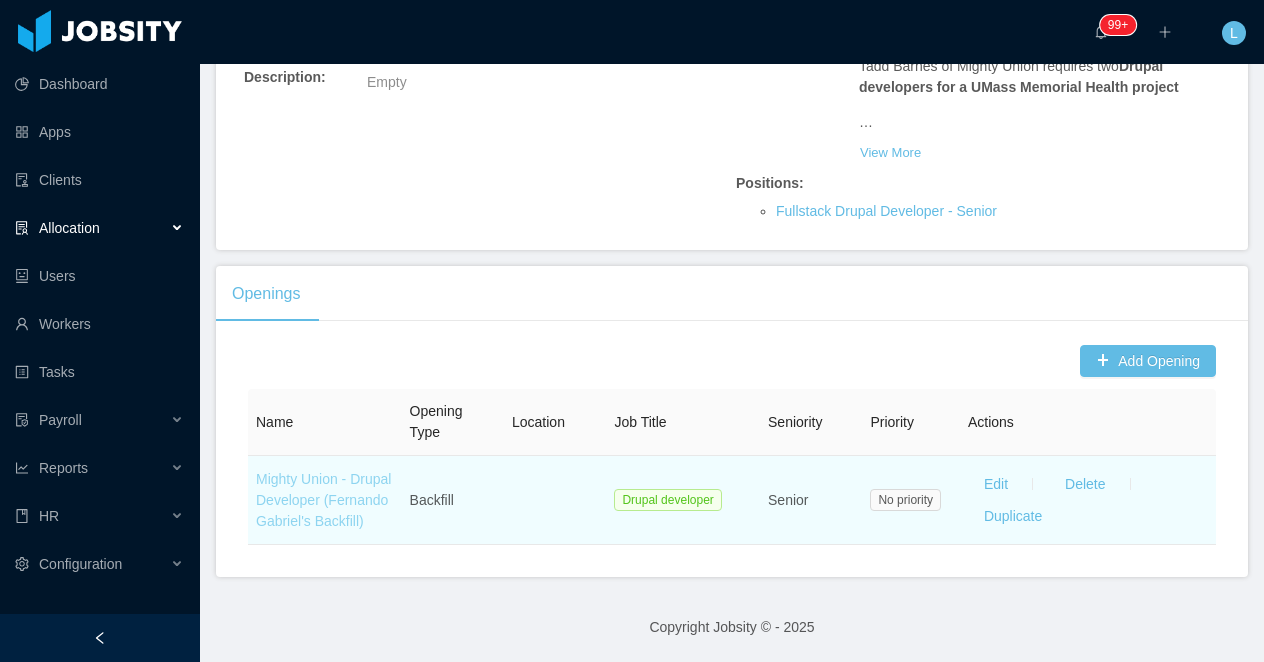 click on "Mighty Union - Drupal Developer (Fernando Gabriel's Backfill)" at bounding box center (323, 500) 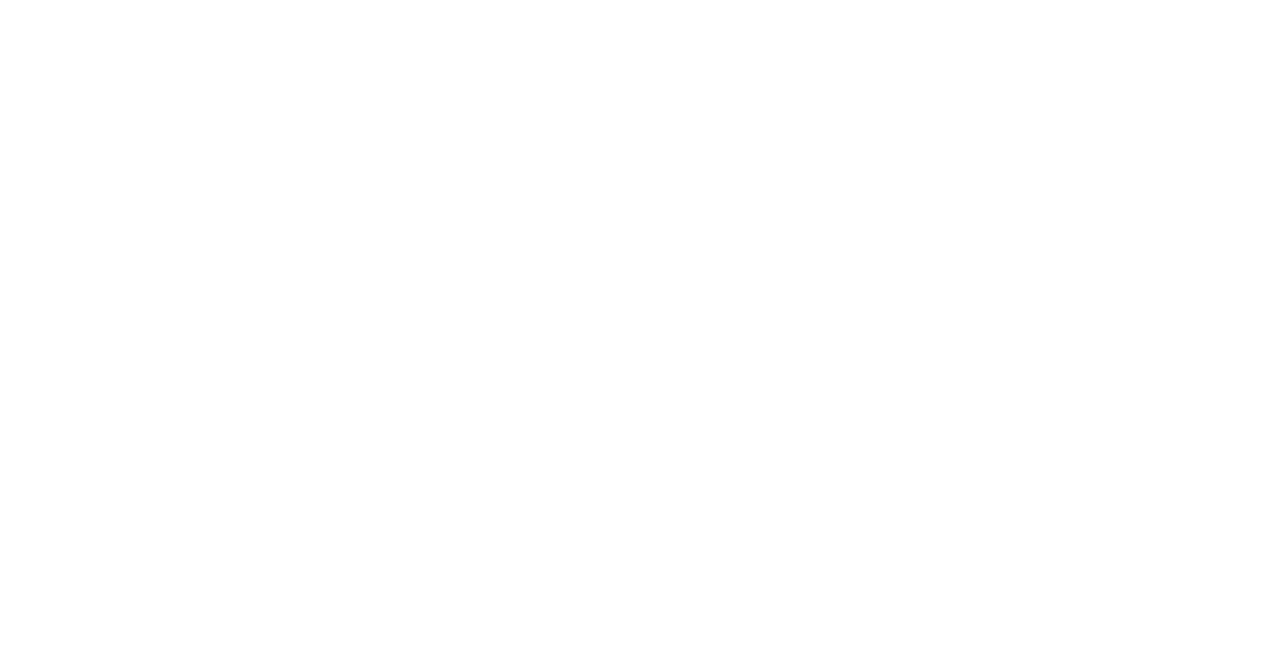 scroll, scrollTop: 0, scrollLeft: 0, axis: both 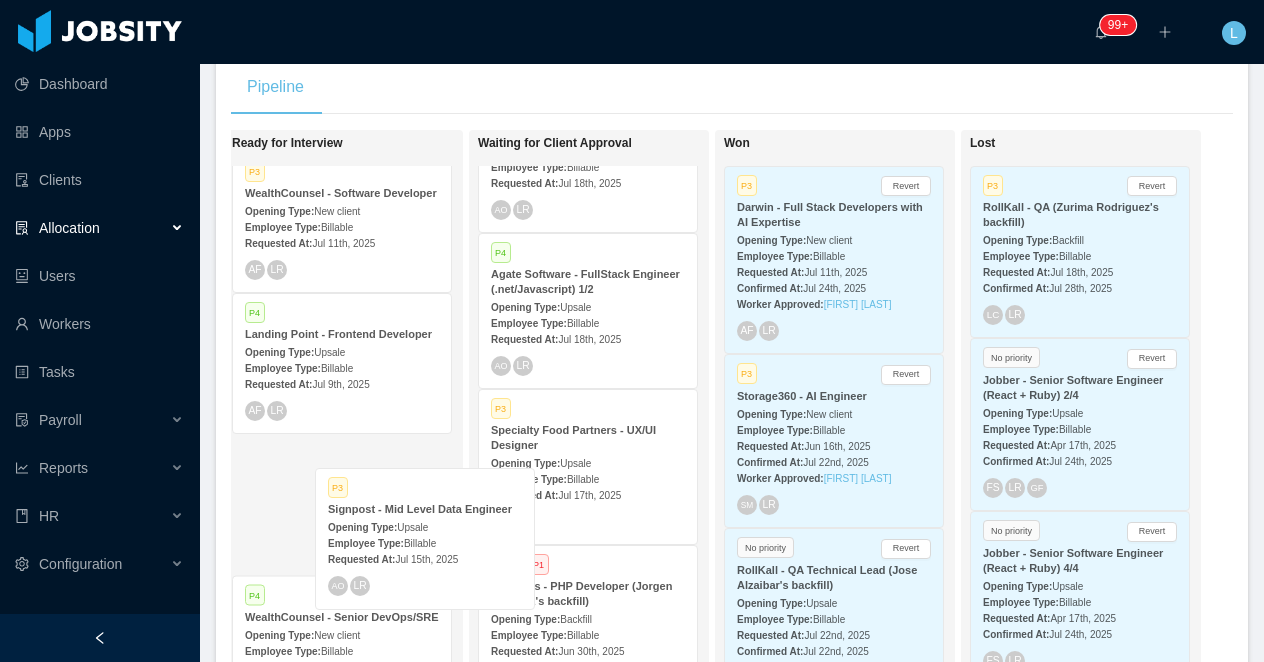 drag, startPoint x: 367, startPoint y: 532, endPoint x: 514, endPoint y: 476, distance: 157.30544 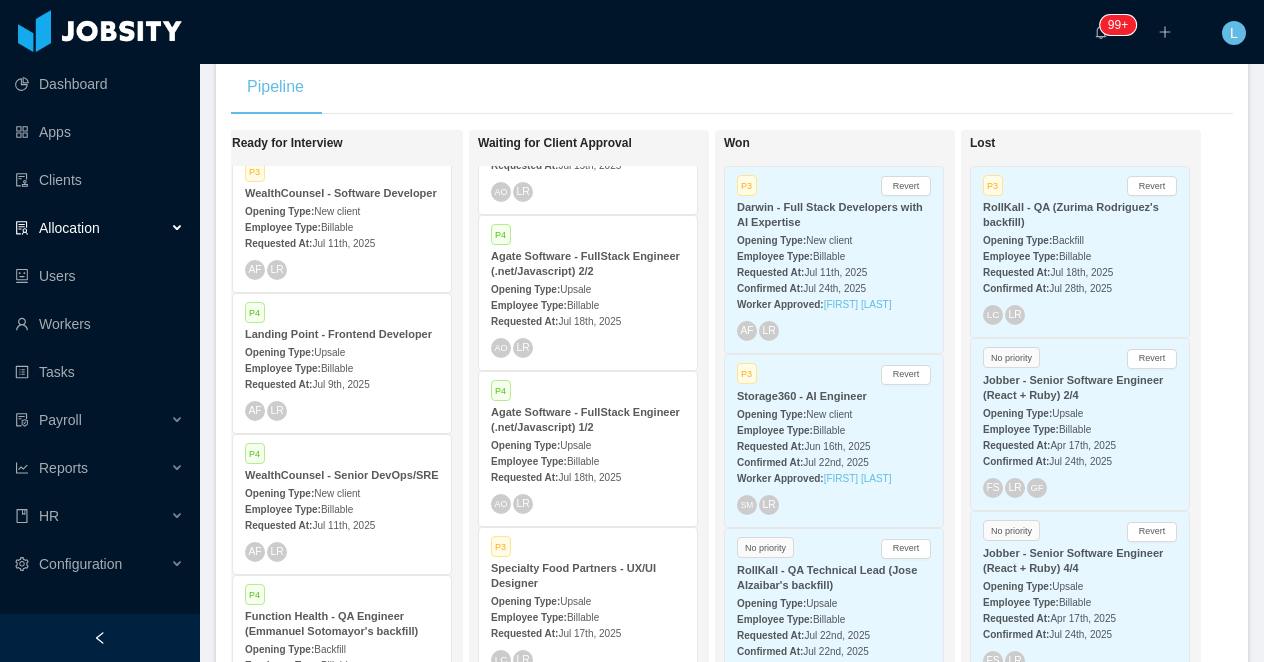 scroll, scrollTop: 0, scrollLeft: 0, axis: both 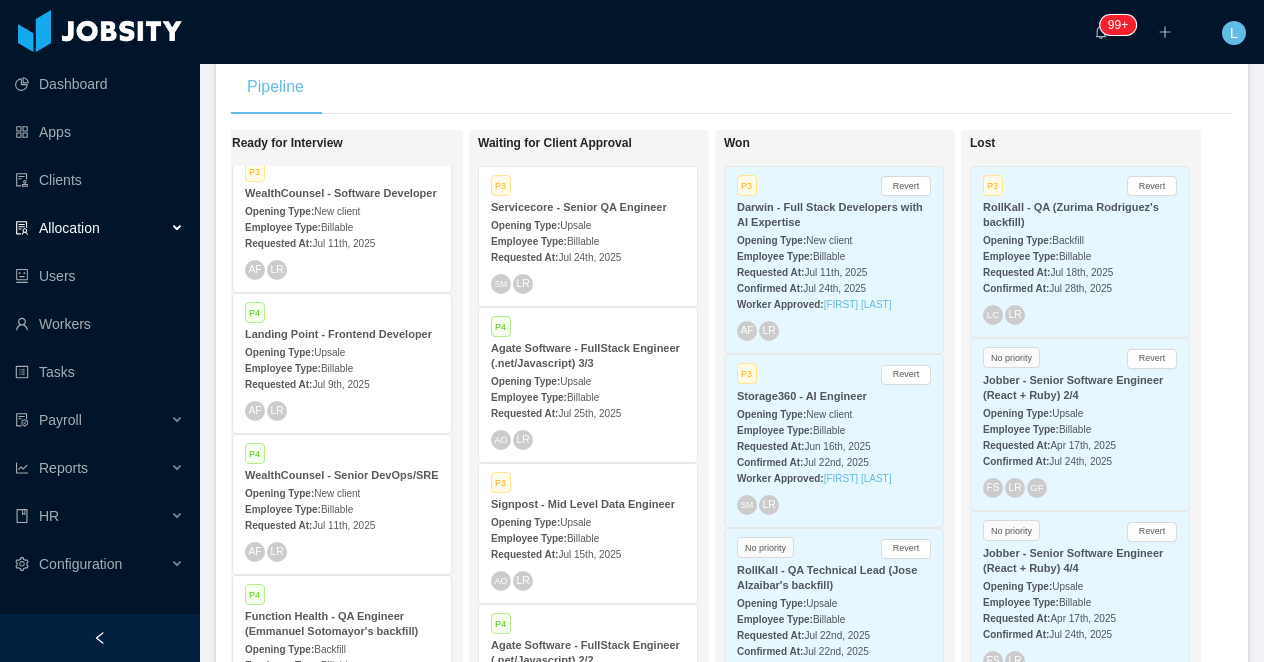 click on "Billable" at bounding box center (583, 241) 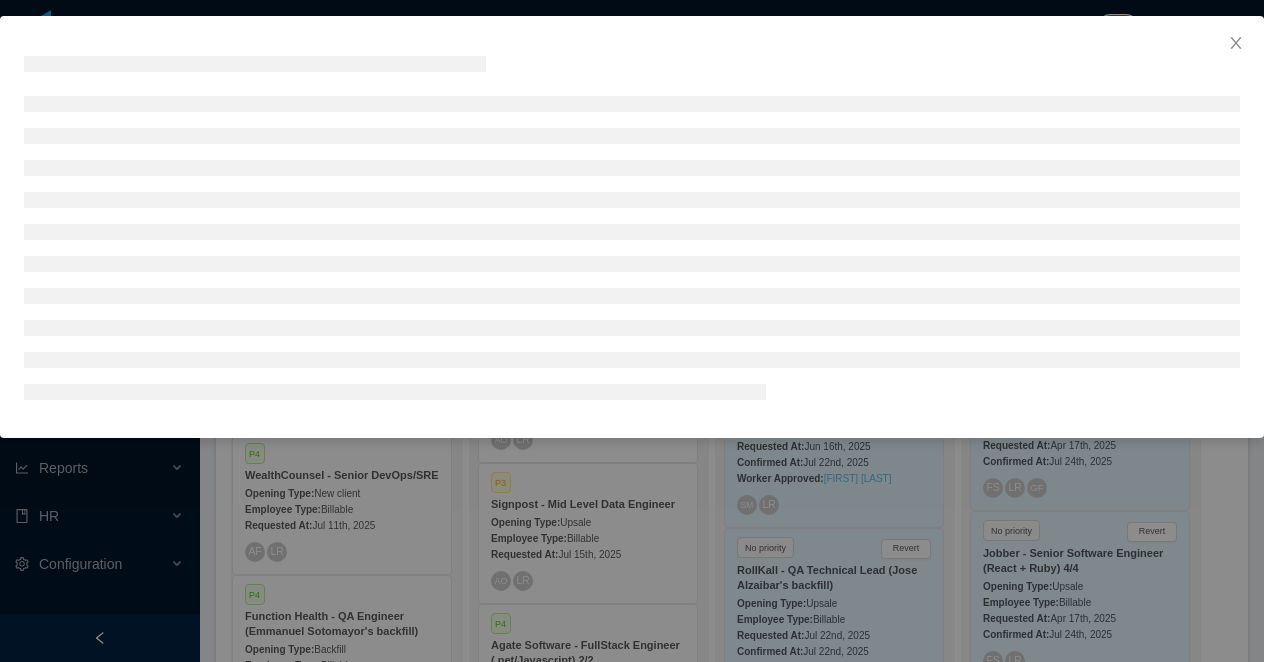 click at bounding box center (632, 331) 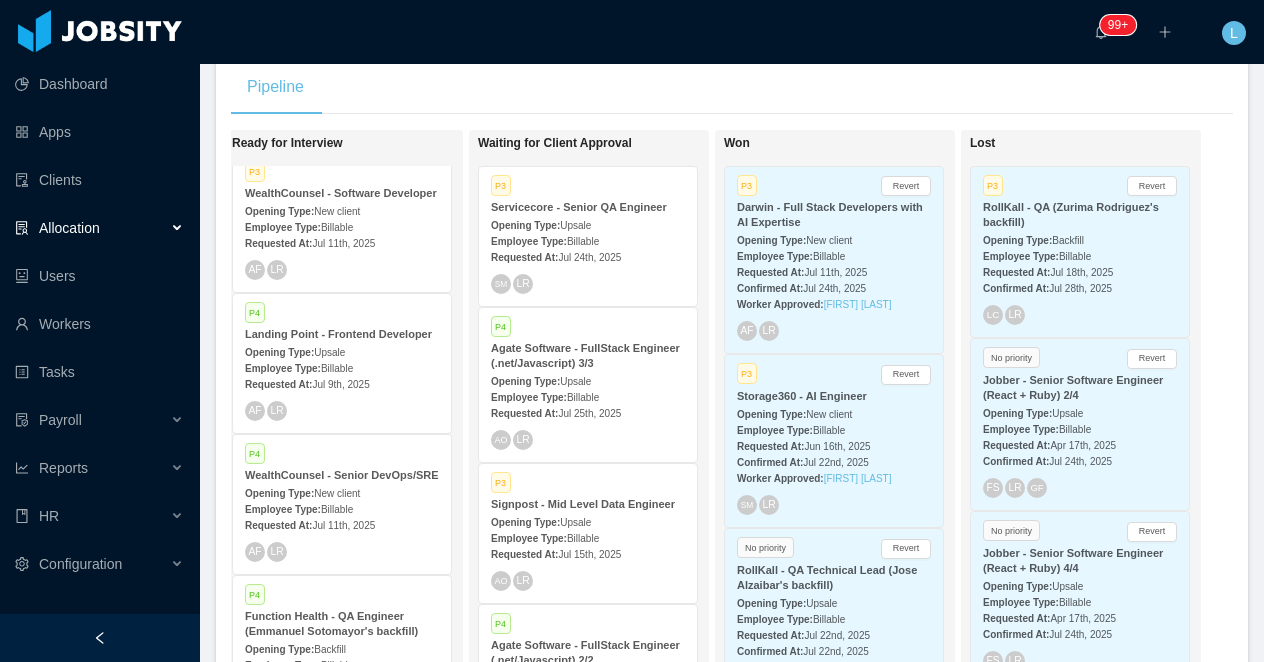 click on "Signpost - Mid Level Data Engineer" at bounding box center [583, 504] 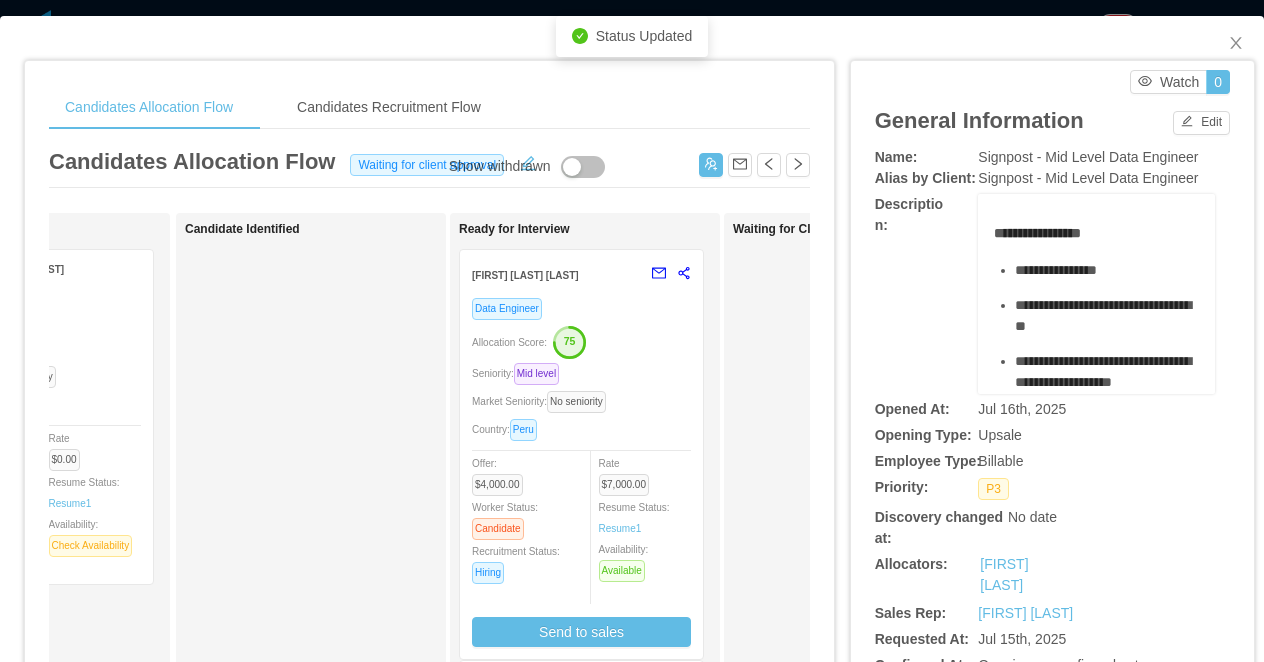 scroll, scrollTop: 0, scrollLeft: 269, axis: horizontal 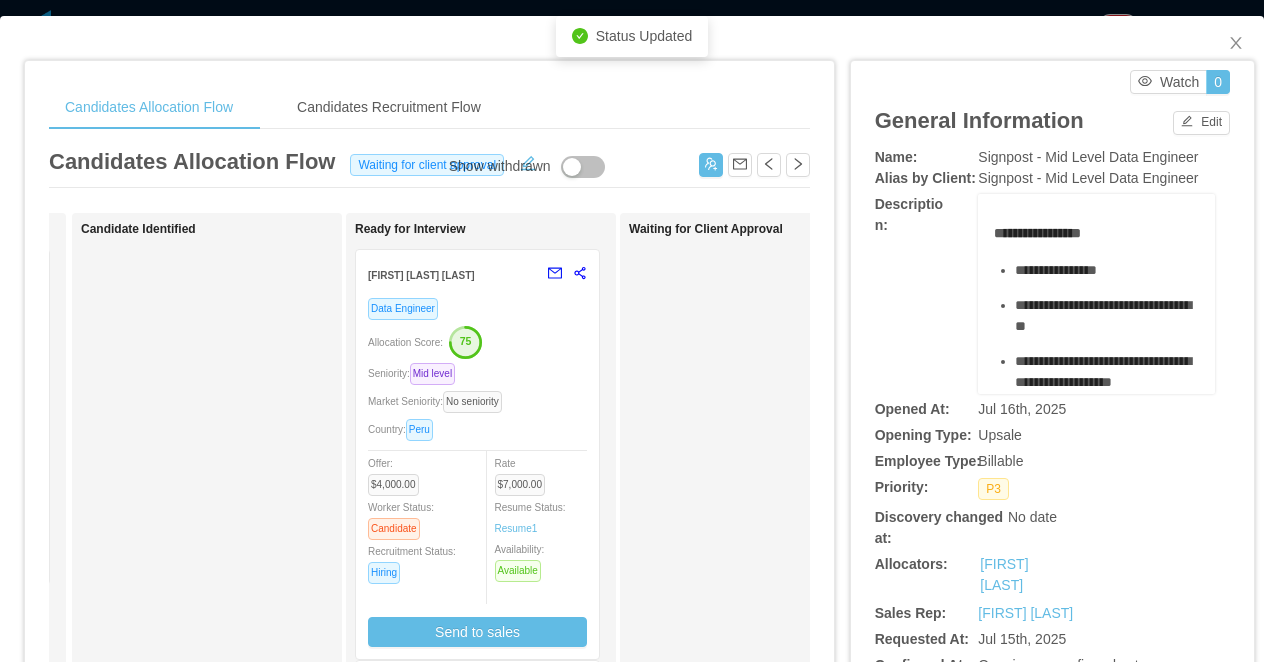 click on "Data Engineer Allocation Score:   75 Seniority:   Mid level Market Seniority:   No seniority Country:   Peru Offer:  $4,000.00 Worker Status:   Candidate Recruitment Status:   Hiring Rate $7,000.00 Resume Status:   Resume  1 Availability:     Available Send to sales" at bounding box center [477, 478] 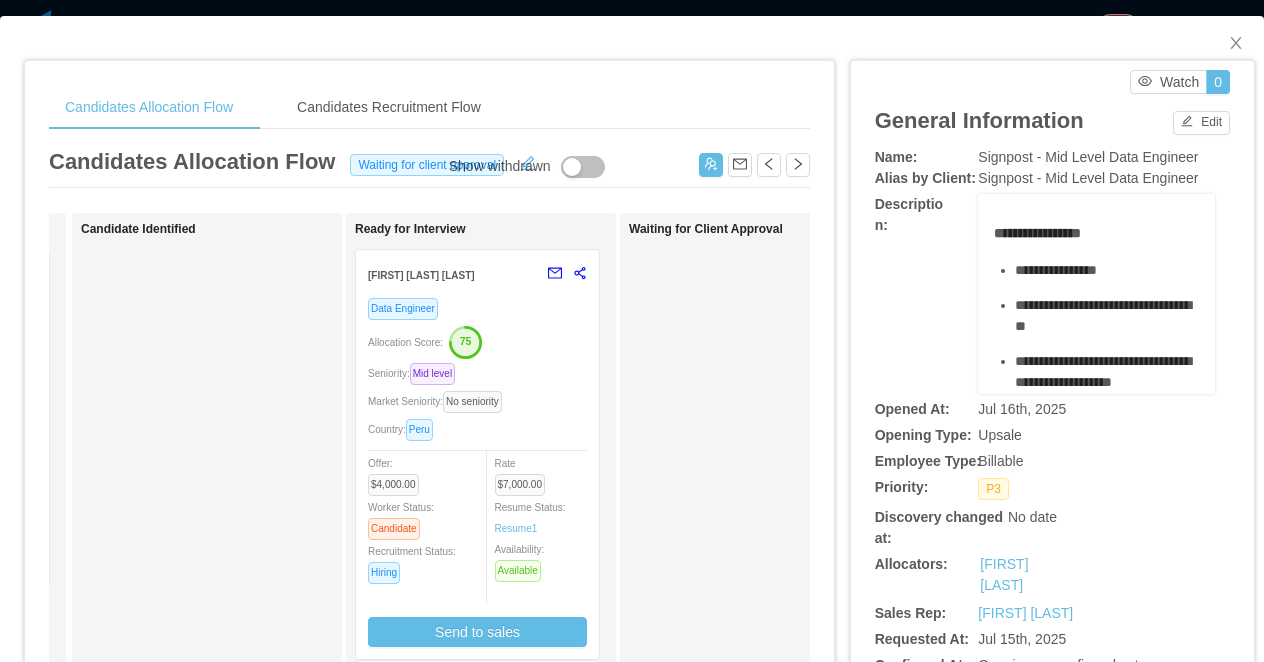 click on "Allocation Score:   75" at bounding box center (477, 341) 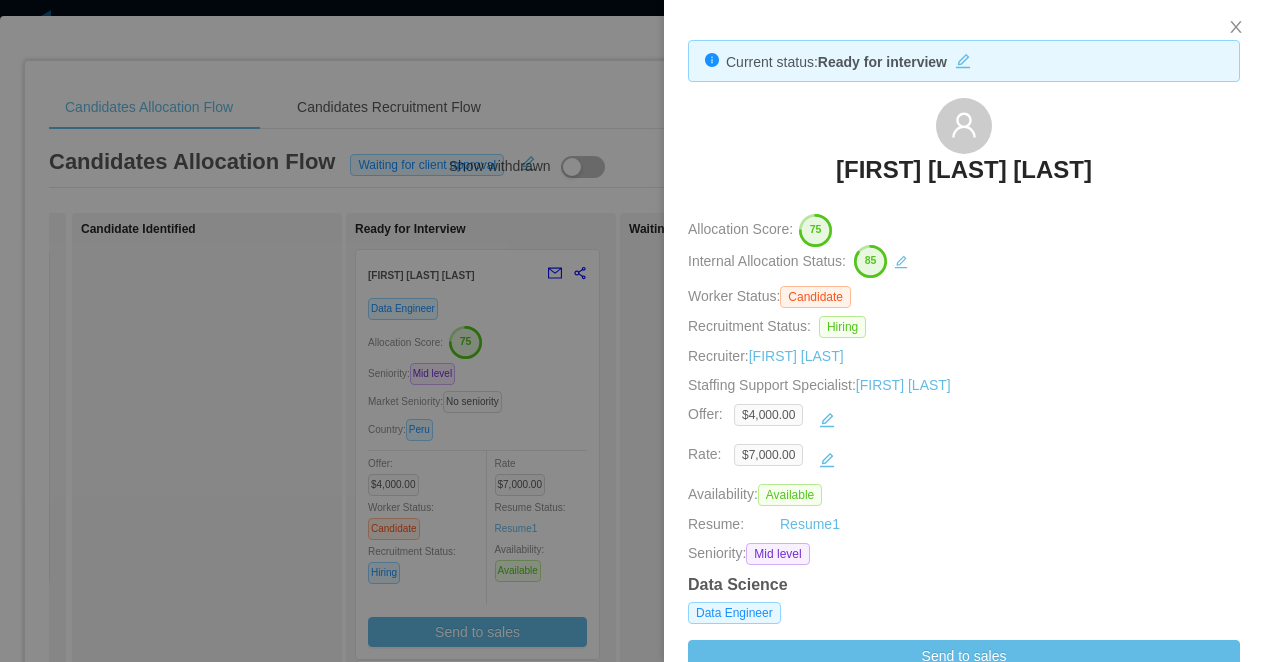 click at bounding box center (632, 331) 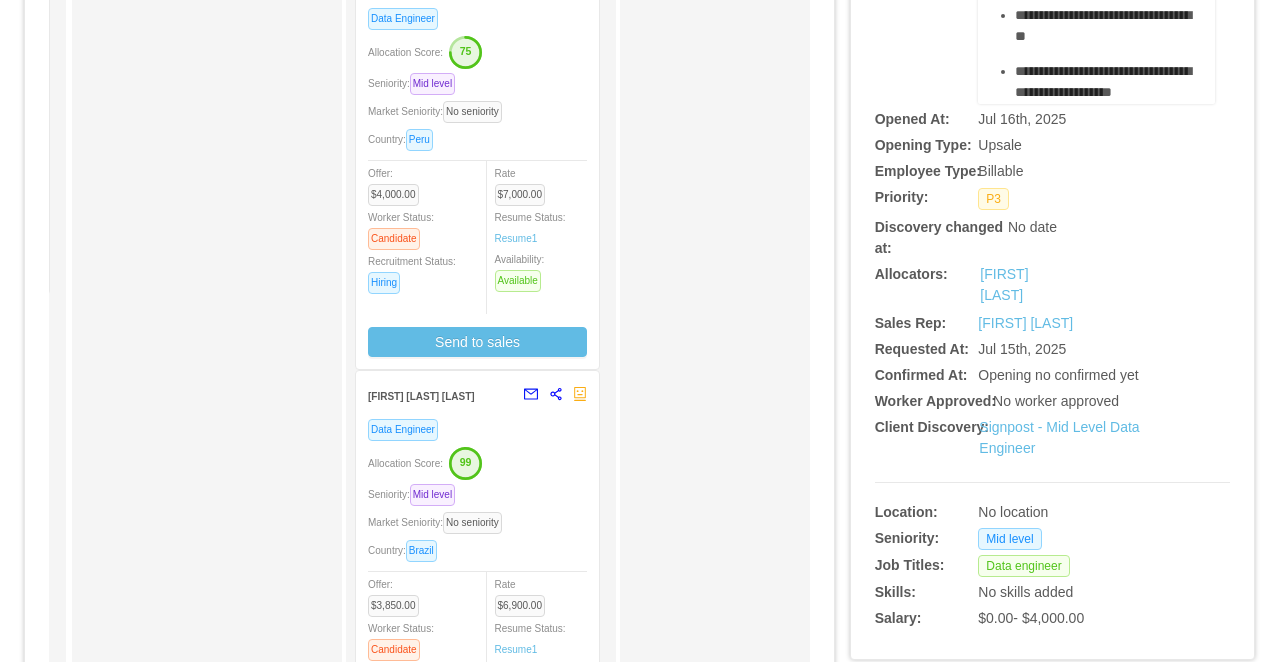 scroll, scrollTop: 435, scrollLeft: 0, axis: vertical 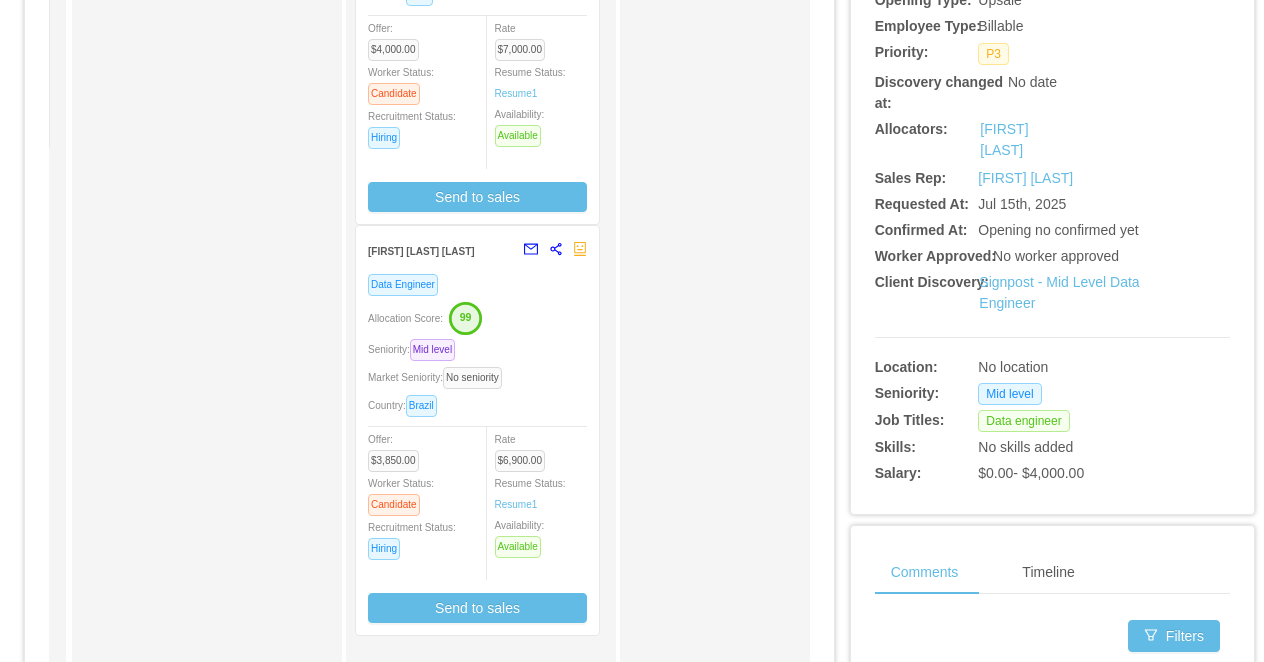 click on "Market Seniority:   No seniority" at bounding box center (477, 377) 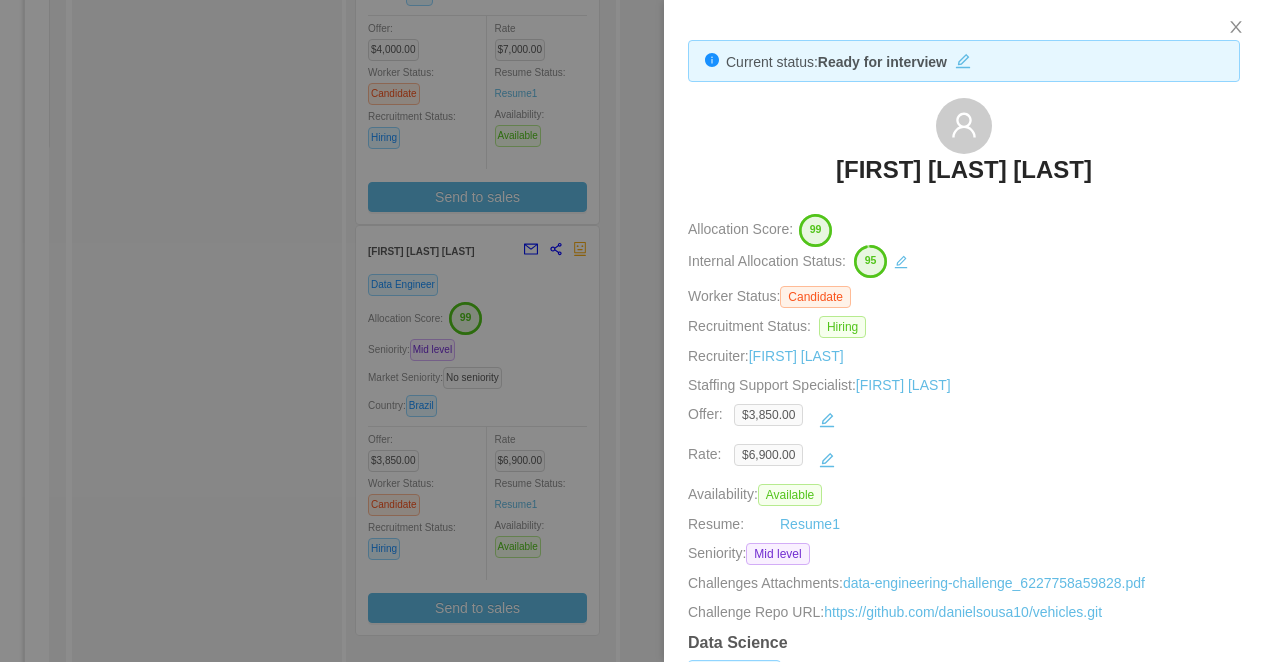 click at bounding box center (632, 331) 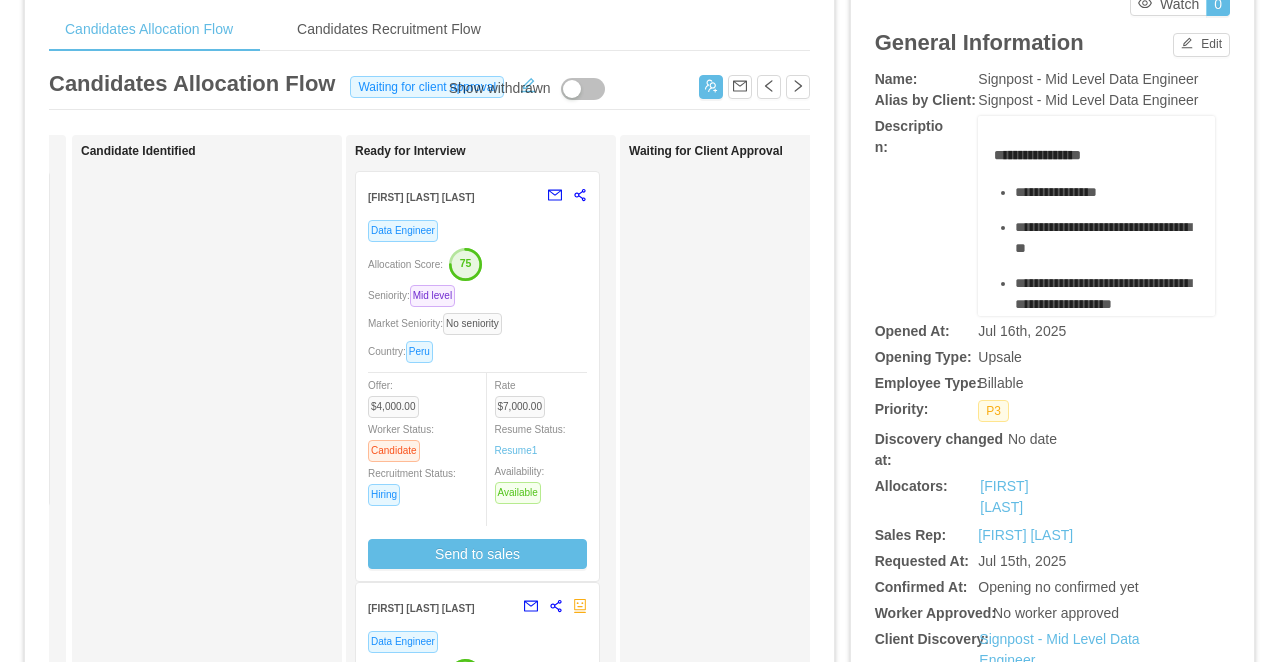 scroll, scrollTop: 43, scrollLeft: 0, axis: vertical 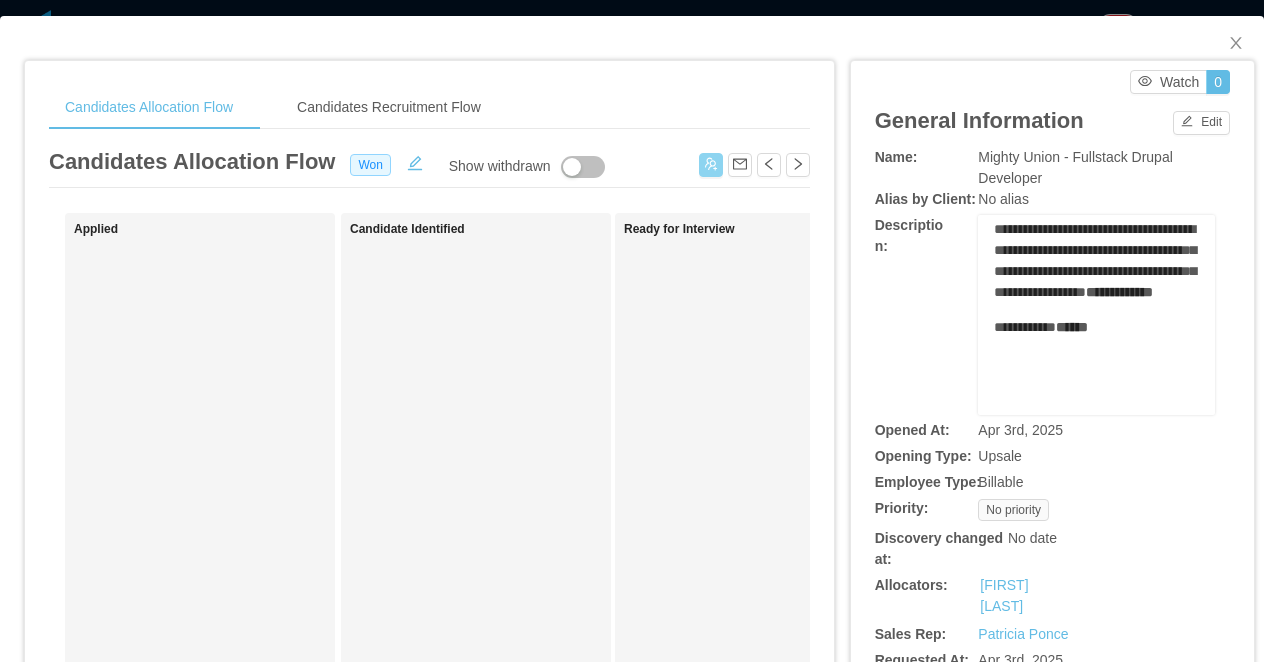 click at bounding box center [711, 165] 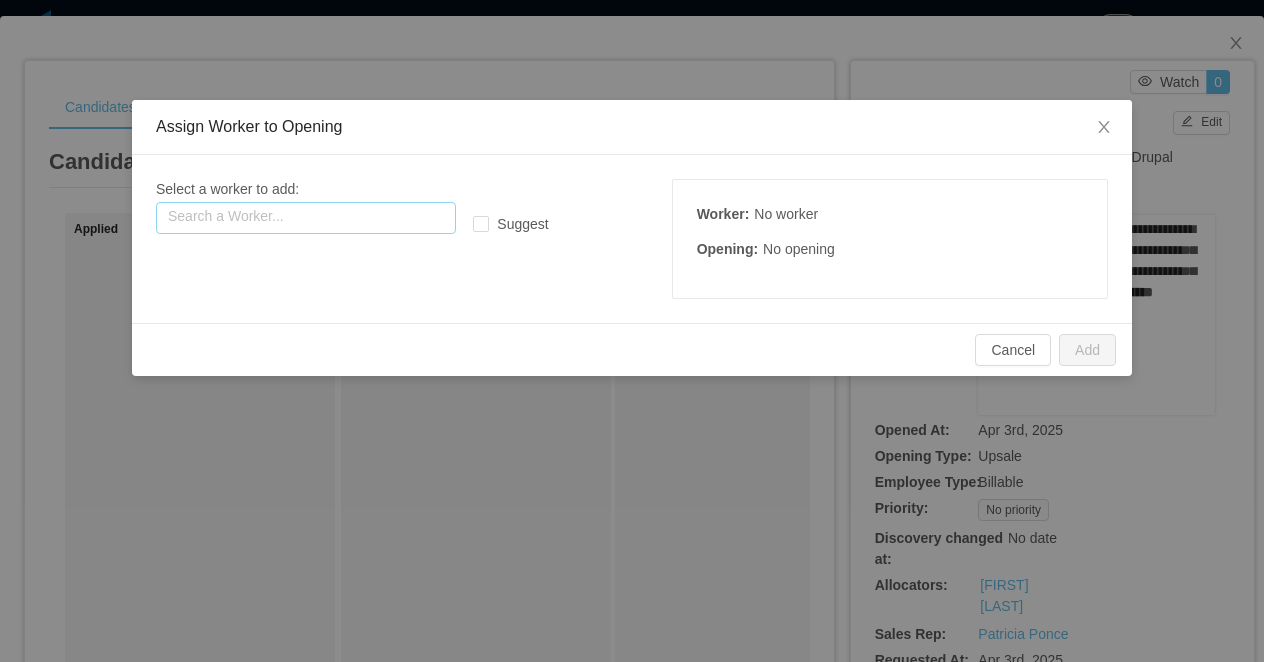 click at bounding box center [306, 218] 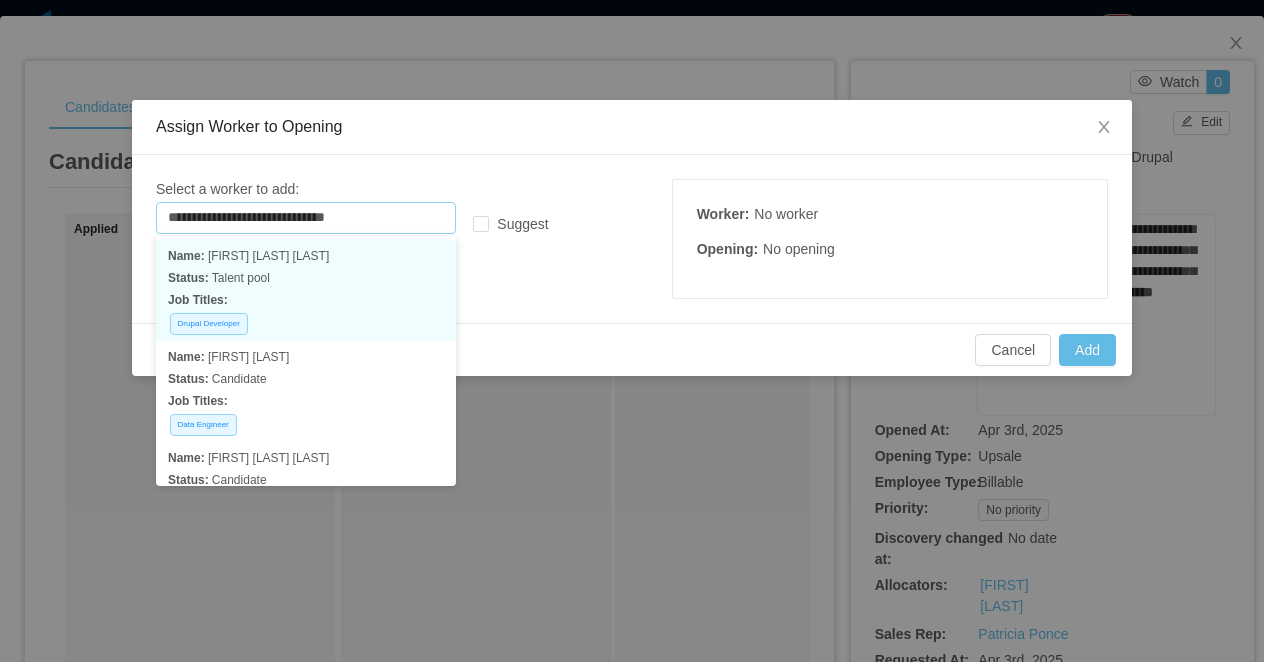 click on "Status: Talent pool" at bounding box center [306, 278] 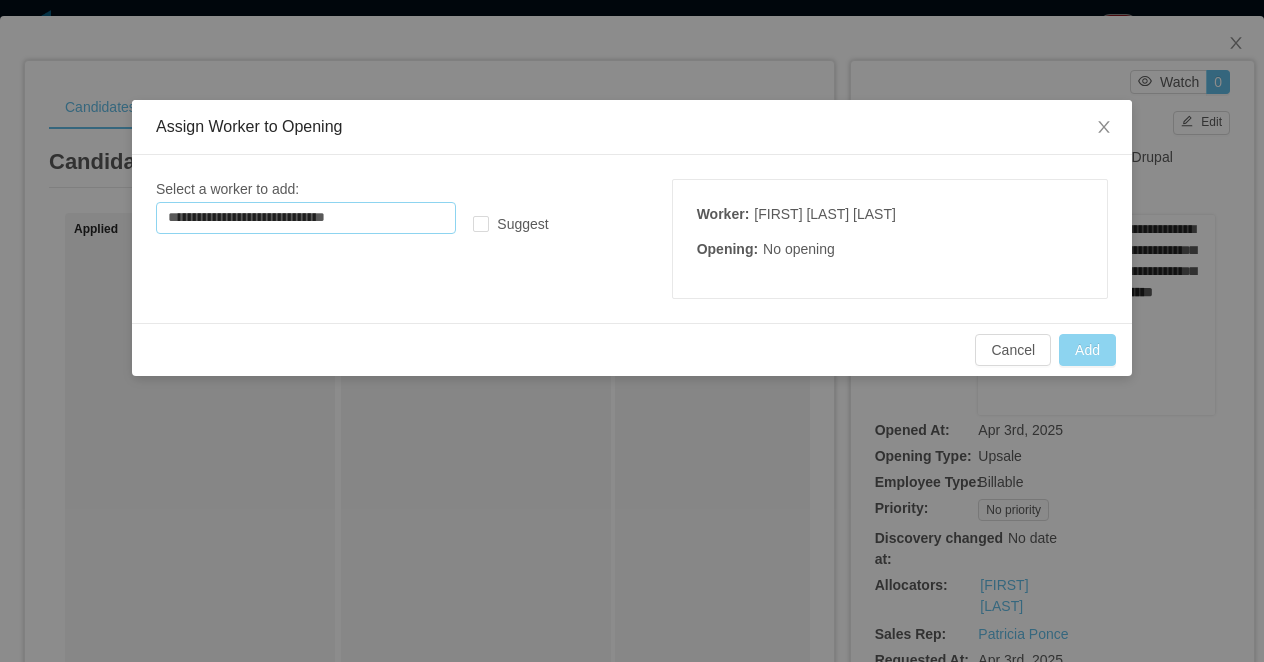 type on "**********" 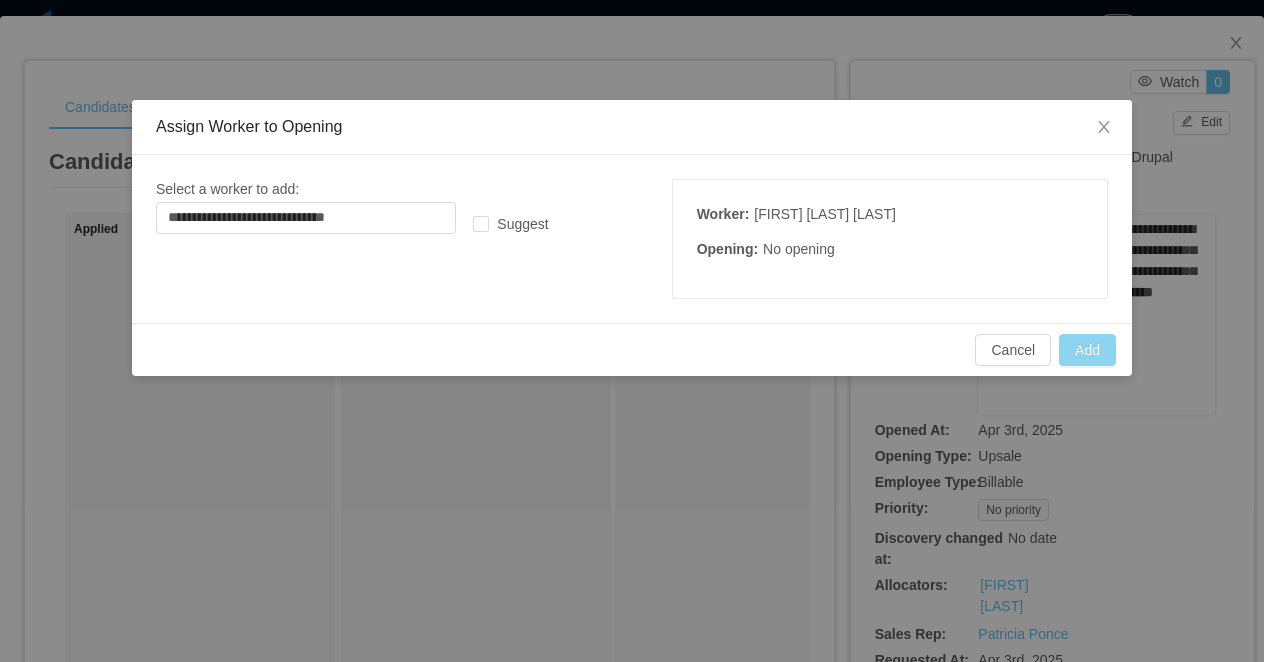 click on "Add" at bounding box center (1087, 350) 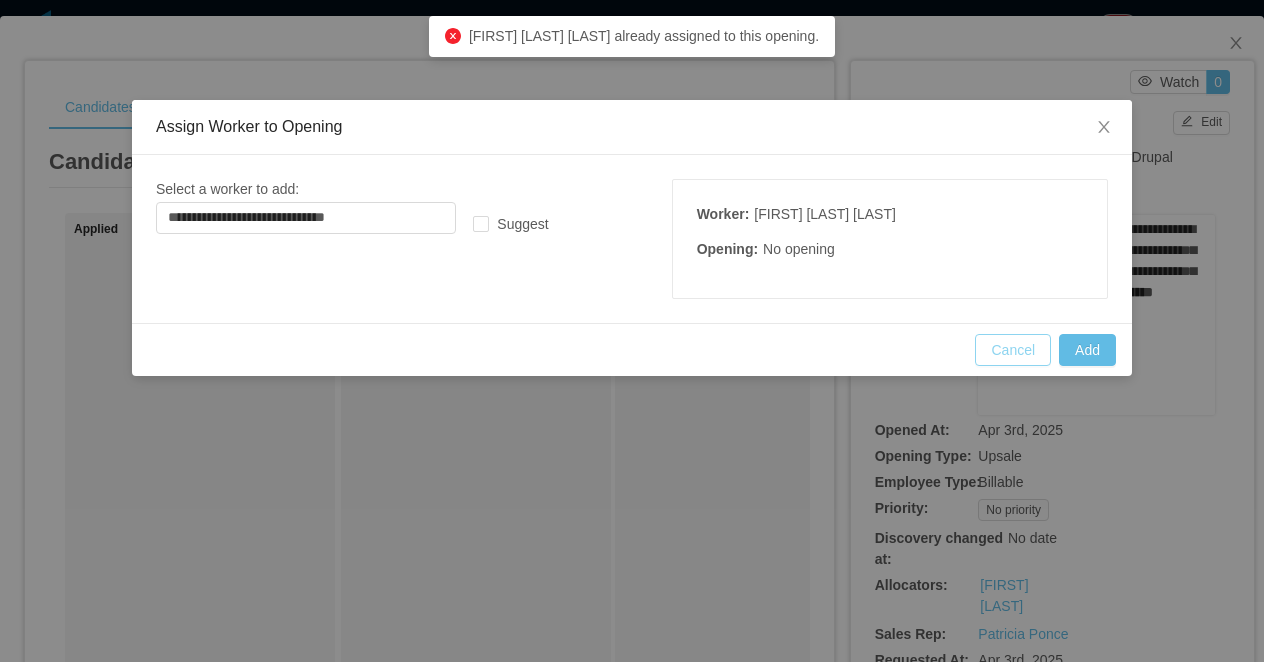 click on "Cancel" at bounding box center [1013, 350] 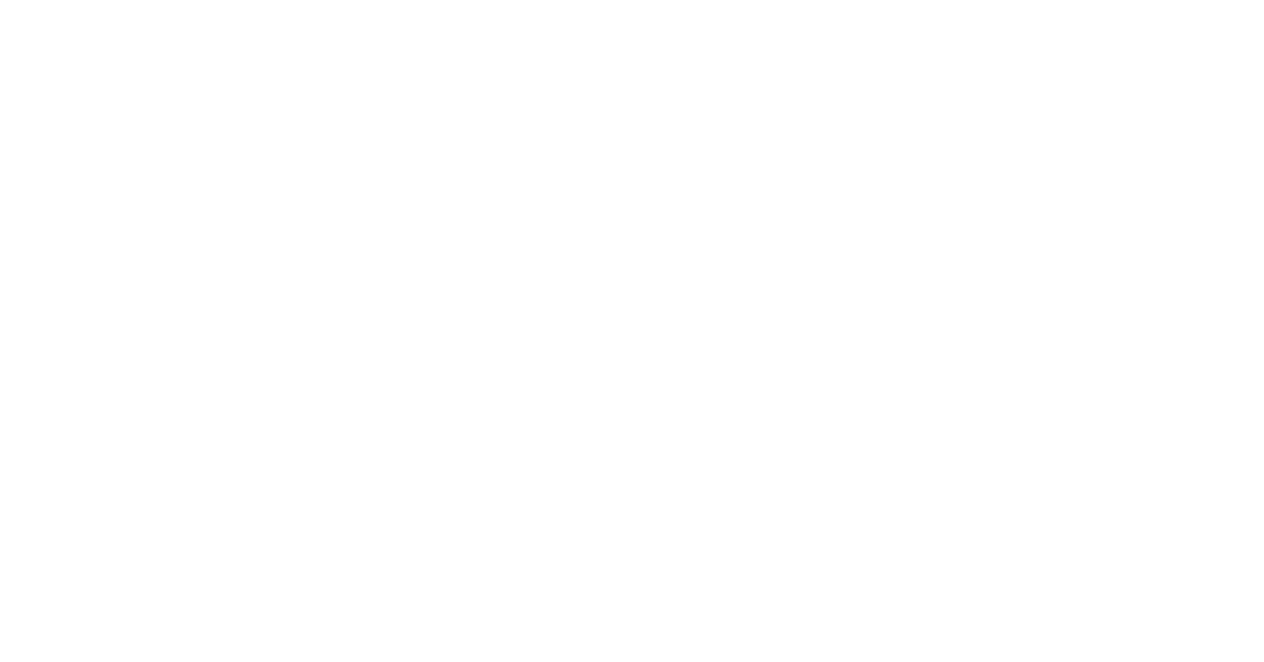scroll, scrollTop: 0, scrollLeft: 0, axis: both 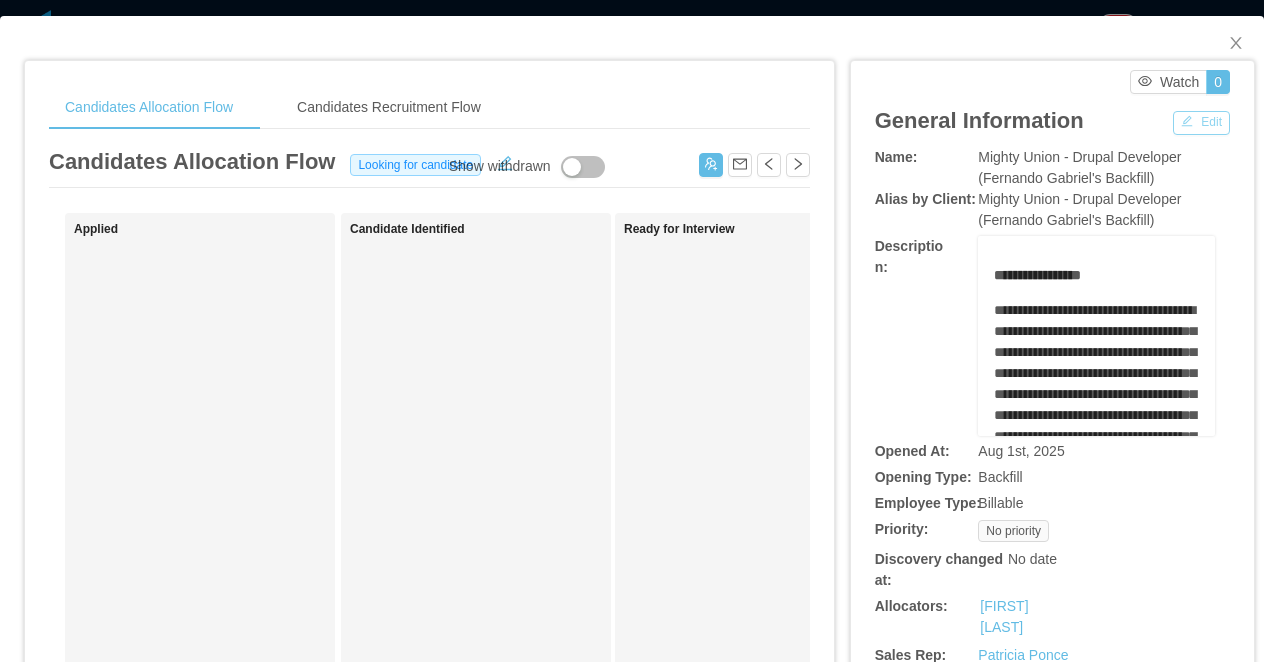 click on "Edit" at bounding box center [1201, 123] 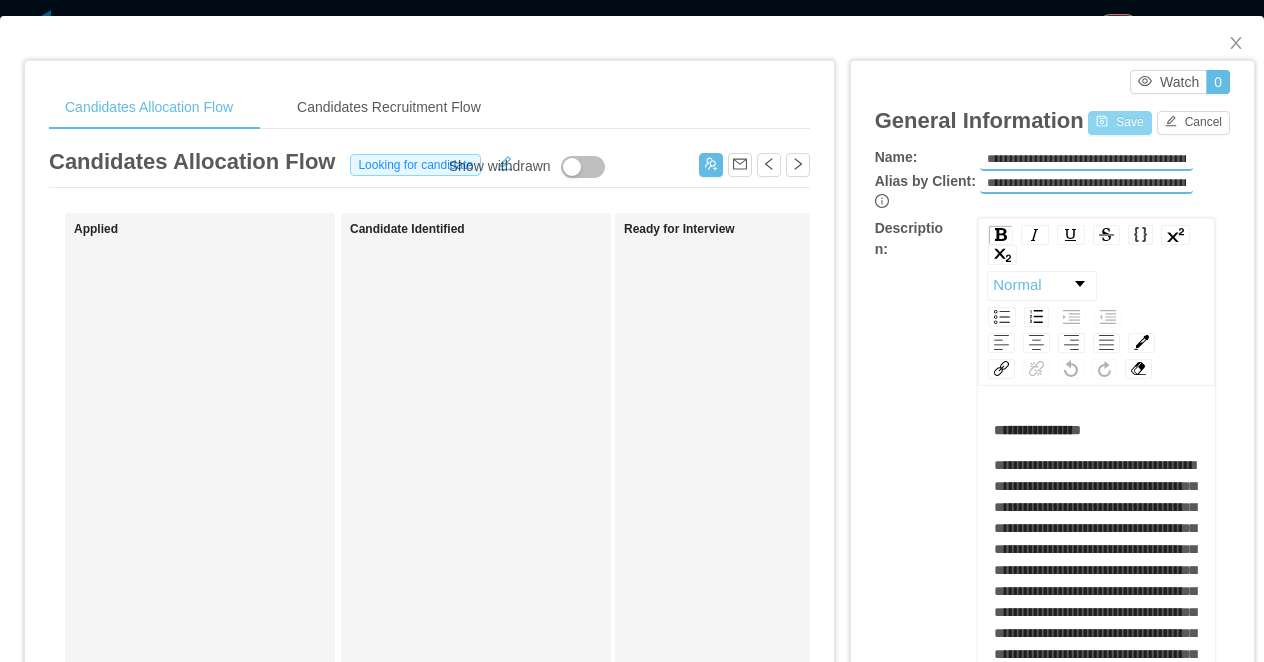 click on "Save" at bounding box center [1119, 123] 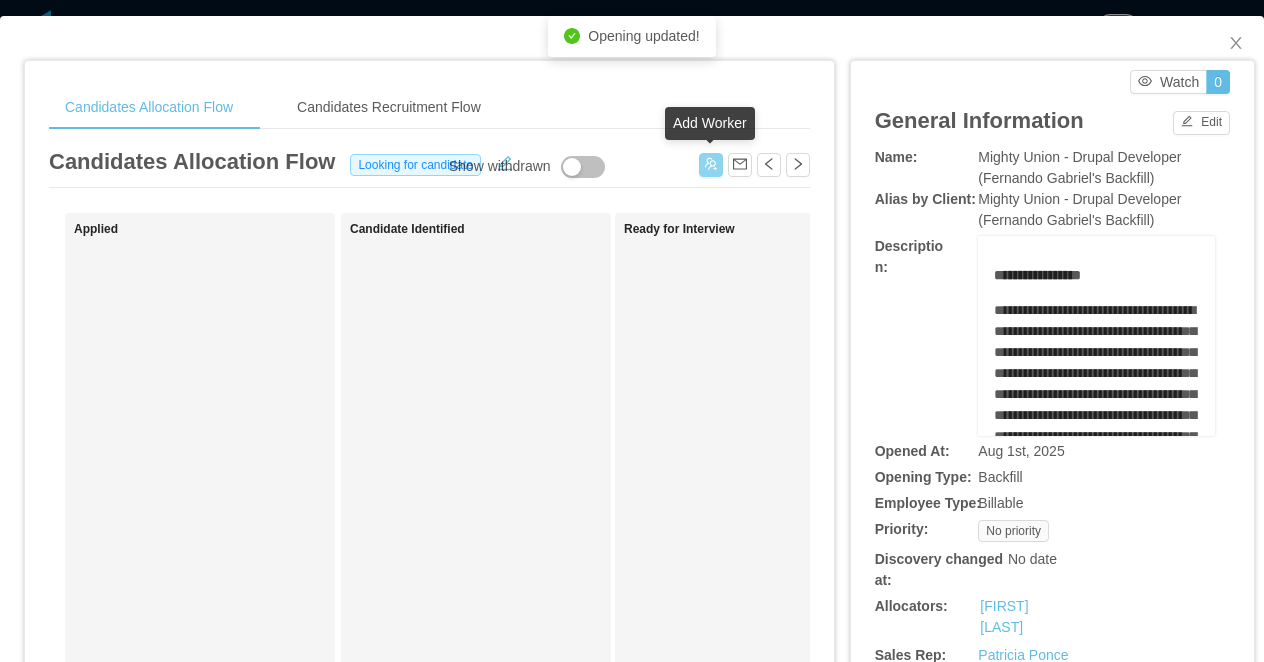 click at bounding box center [711, 165] 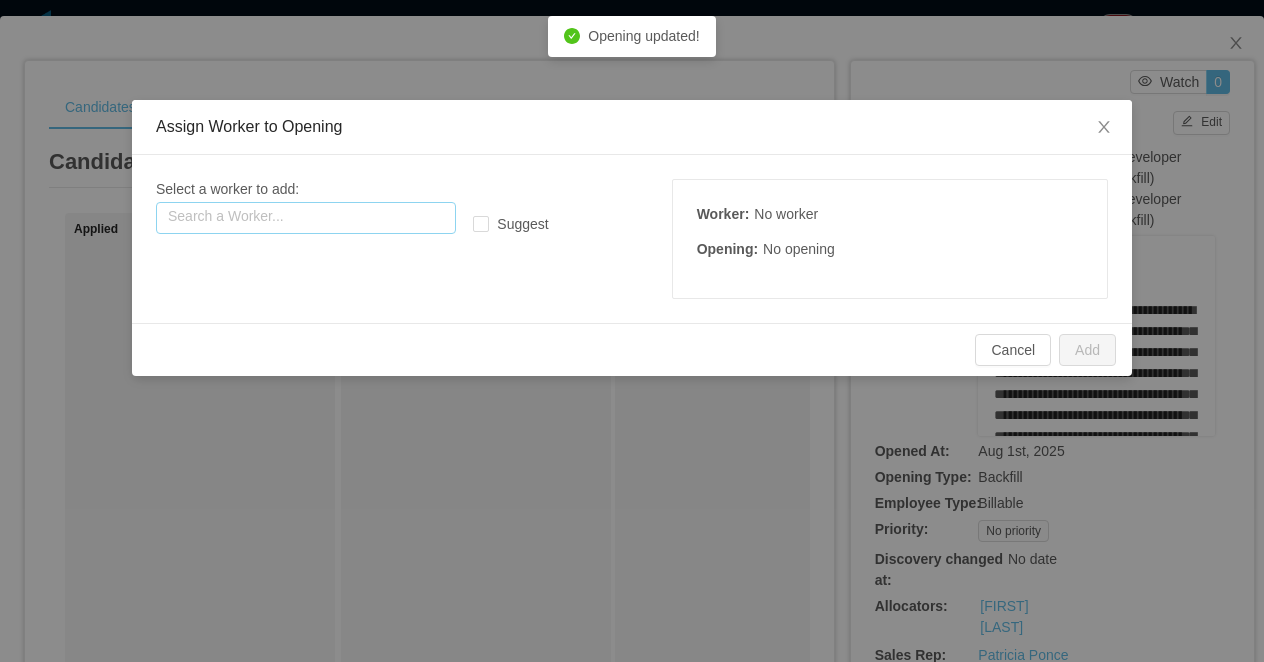 click at bounding box center (306, 218) 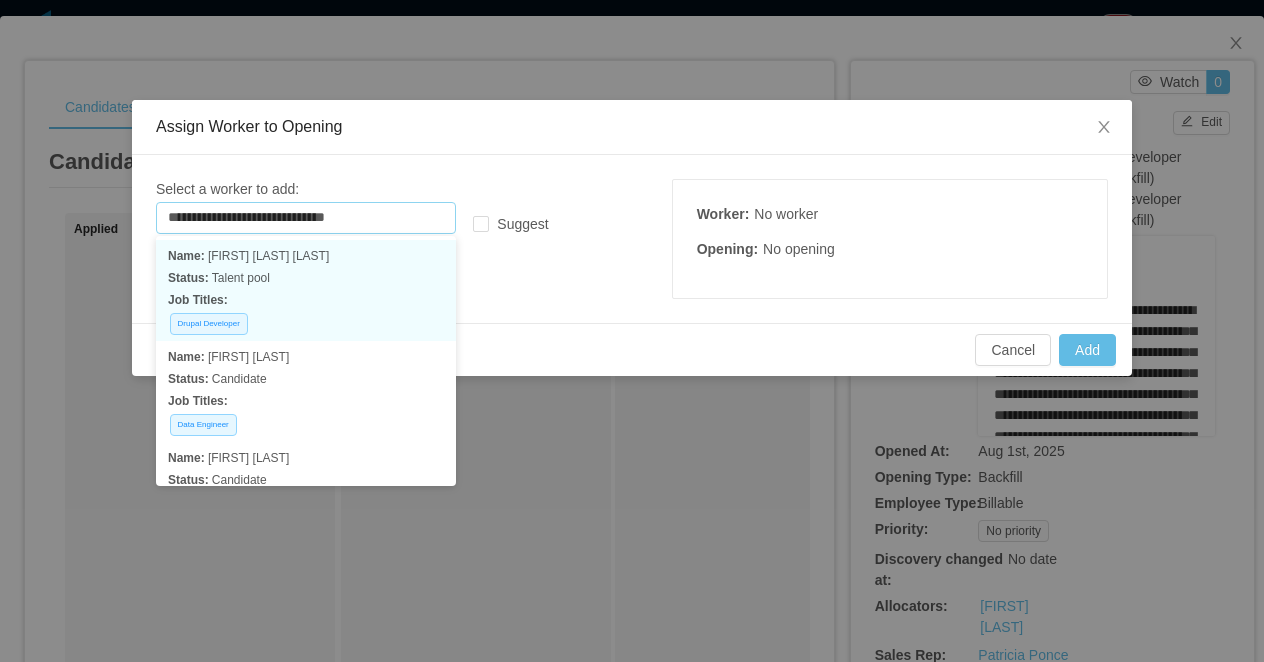 click on "Status: Talent pool" at bounding box center [306, 278] 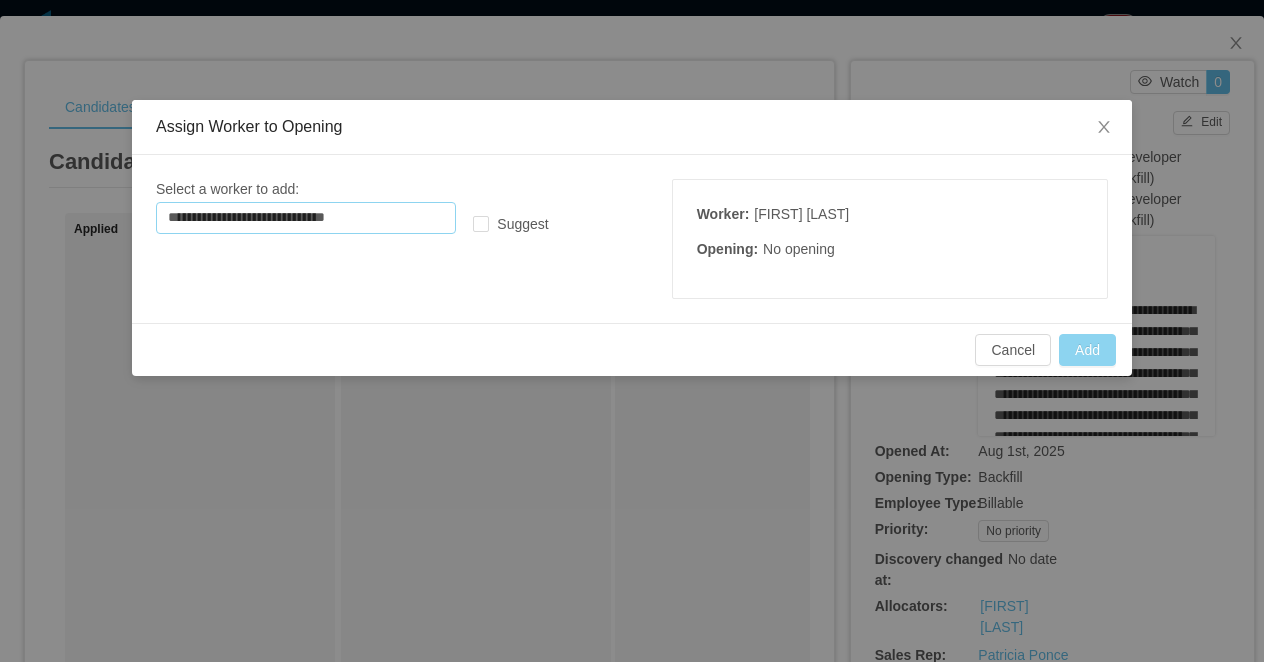 type on "**********" 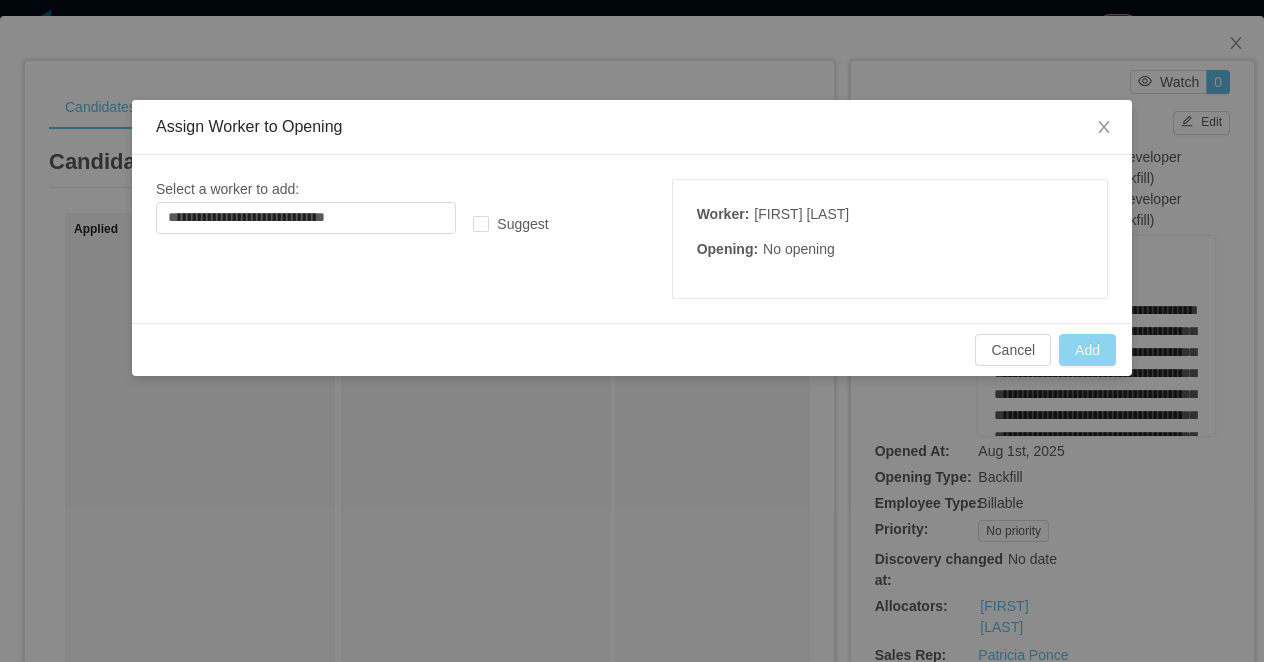 click on "Add" at bounding box center [1087, 350] 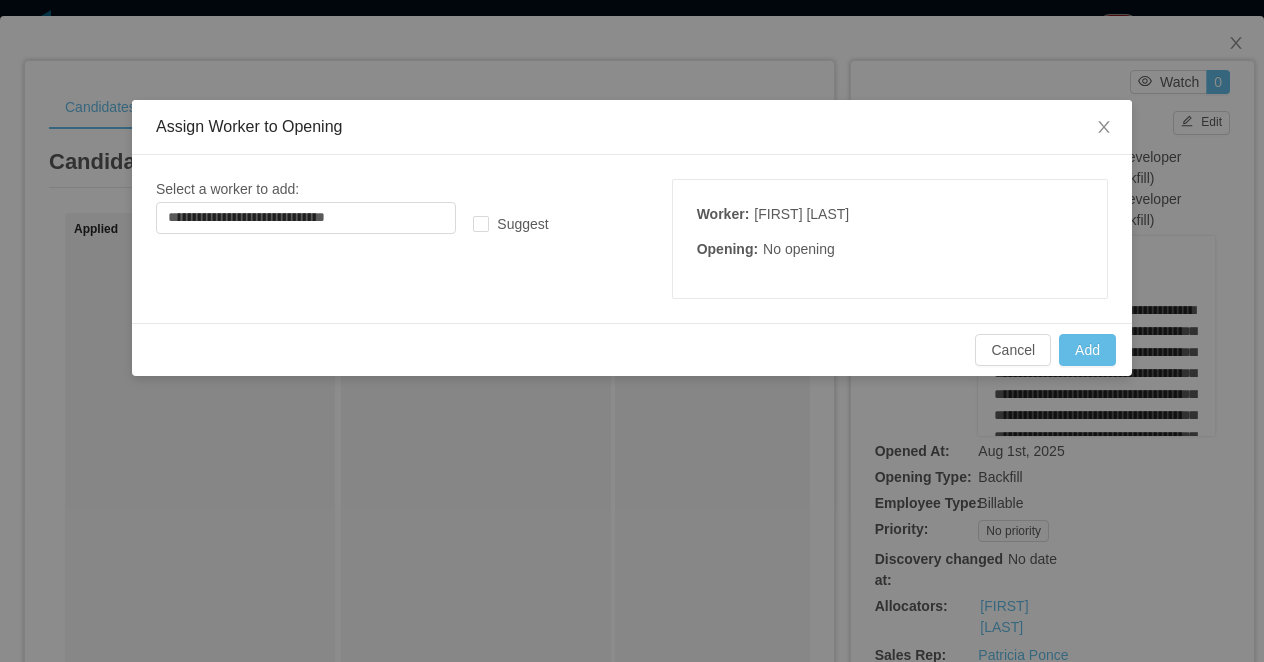 type 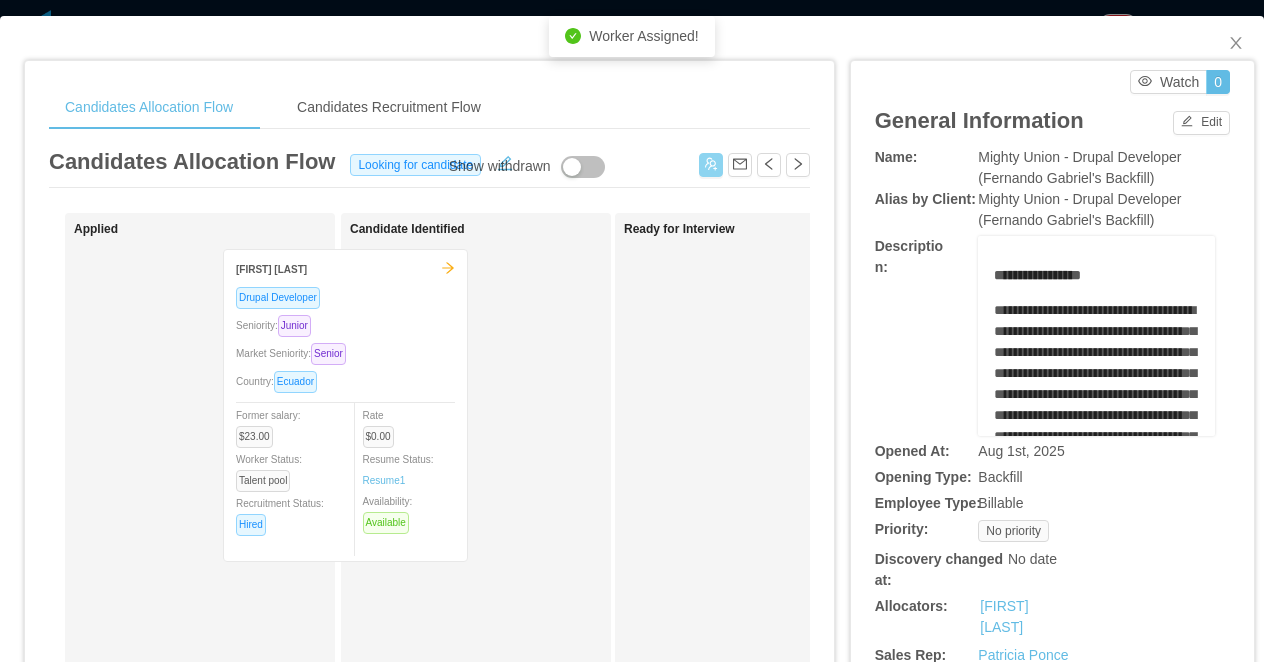 drag, startPoint x: 270, startPoint y: 349, endPoint x: 468, endPoint y: 349, distance: 198 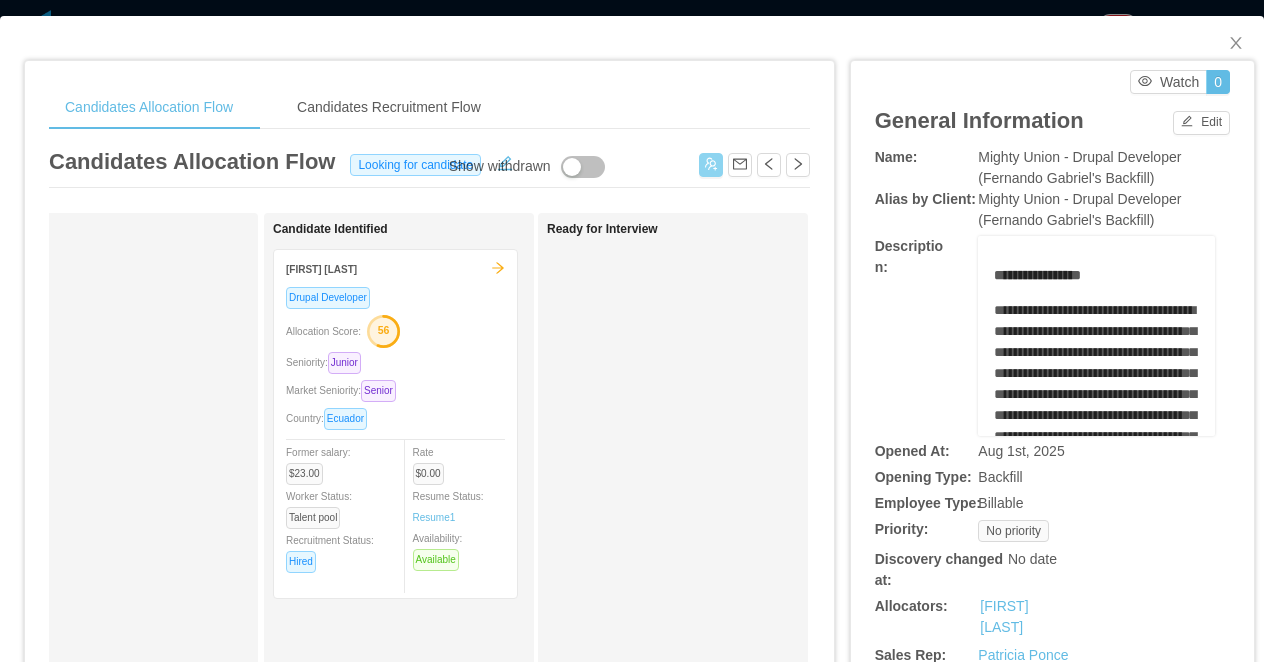 scroll, scrollTop: 0, scrollLeft: 78, axis: horizontal 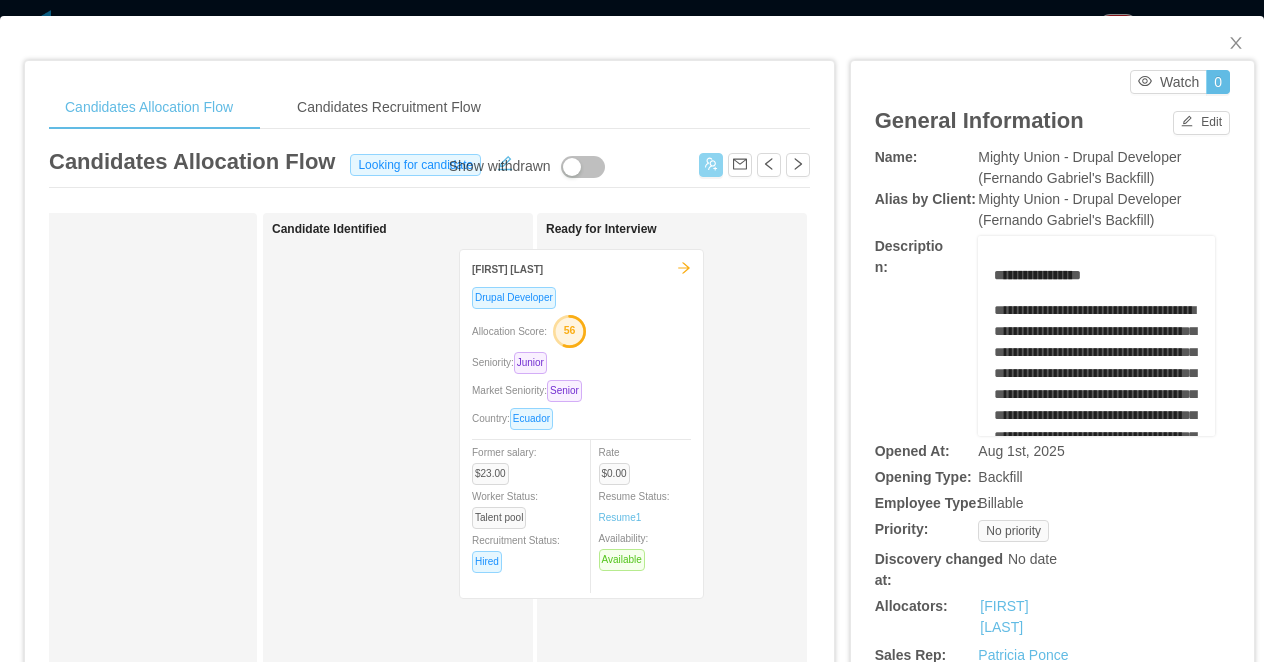 drag, startPoint x: 468, startPoint y: 357, endPoint x: 675, endPoint y: 357, distance: 207 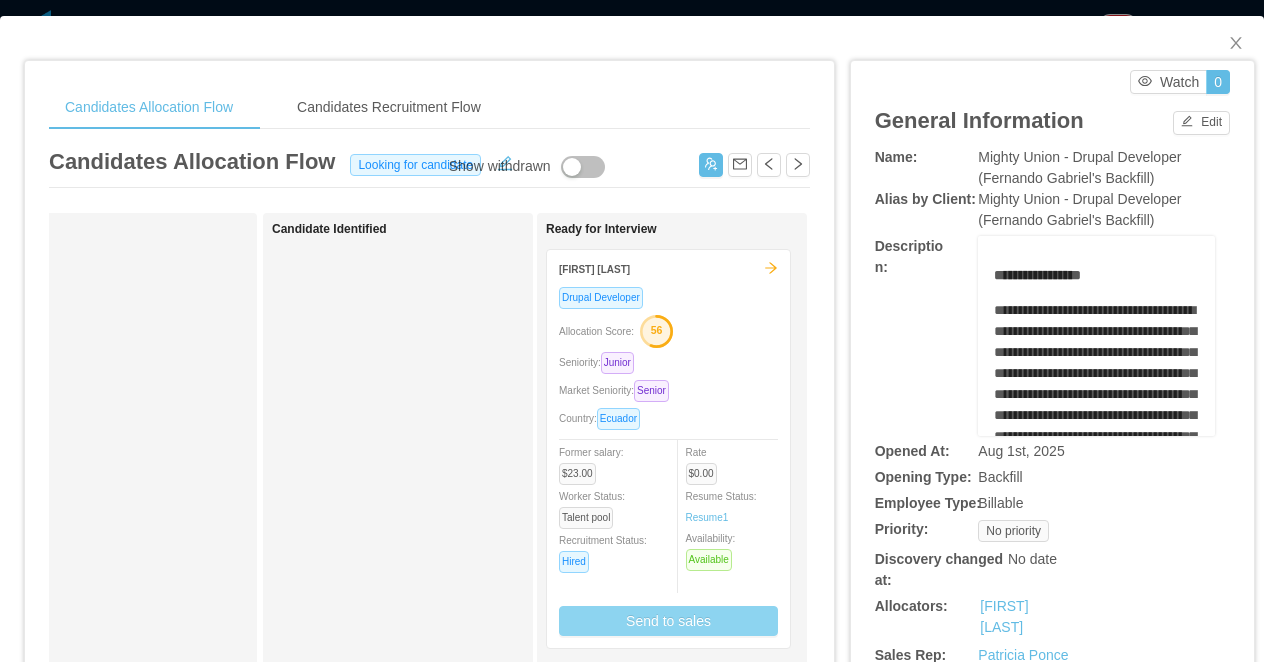click on "Send to sales" at bounding box center [668, 621] 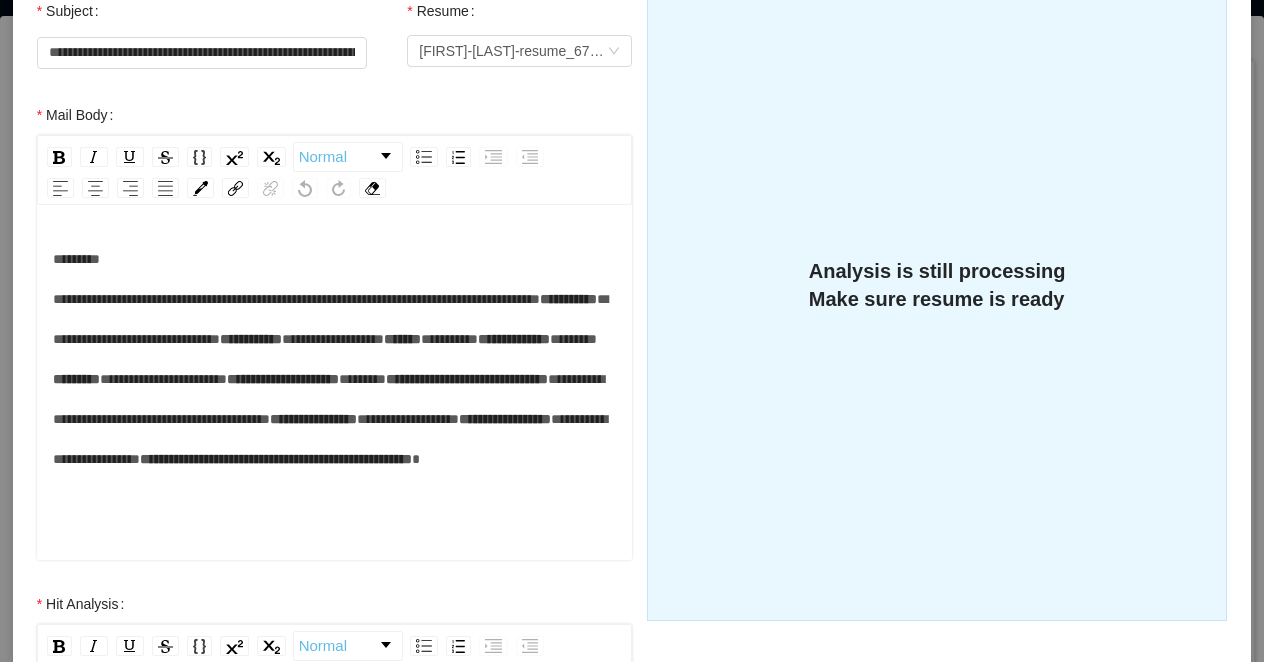 scroll, scrollTop: 337, scrollLeft: 0, axis: vertical 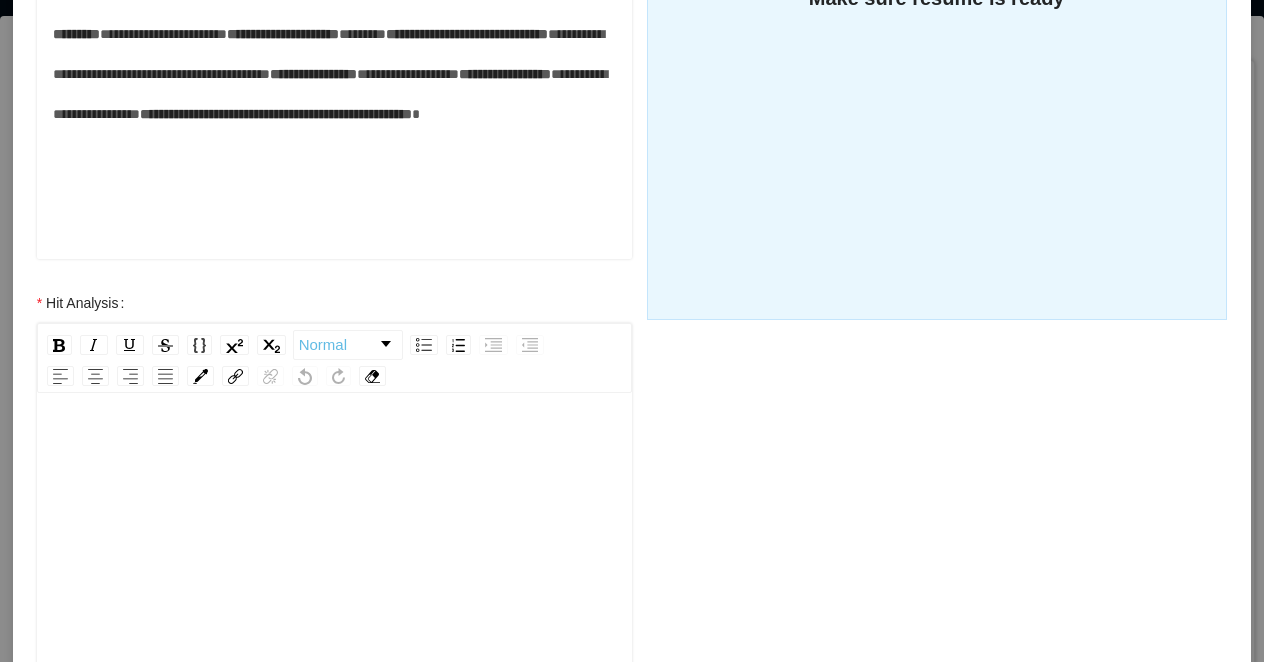 click at bounding box center [335, 602] 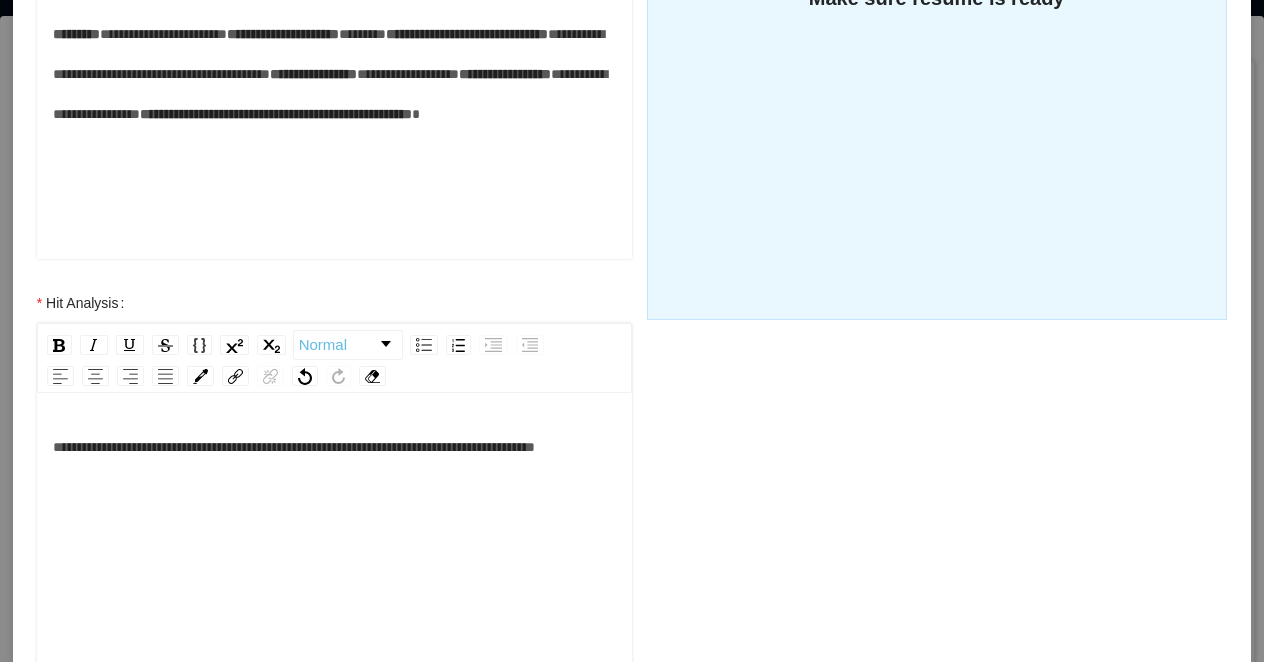 scroll, scrollTop: 44, scrollLeft: 0, axis: vertical 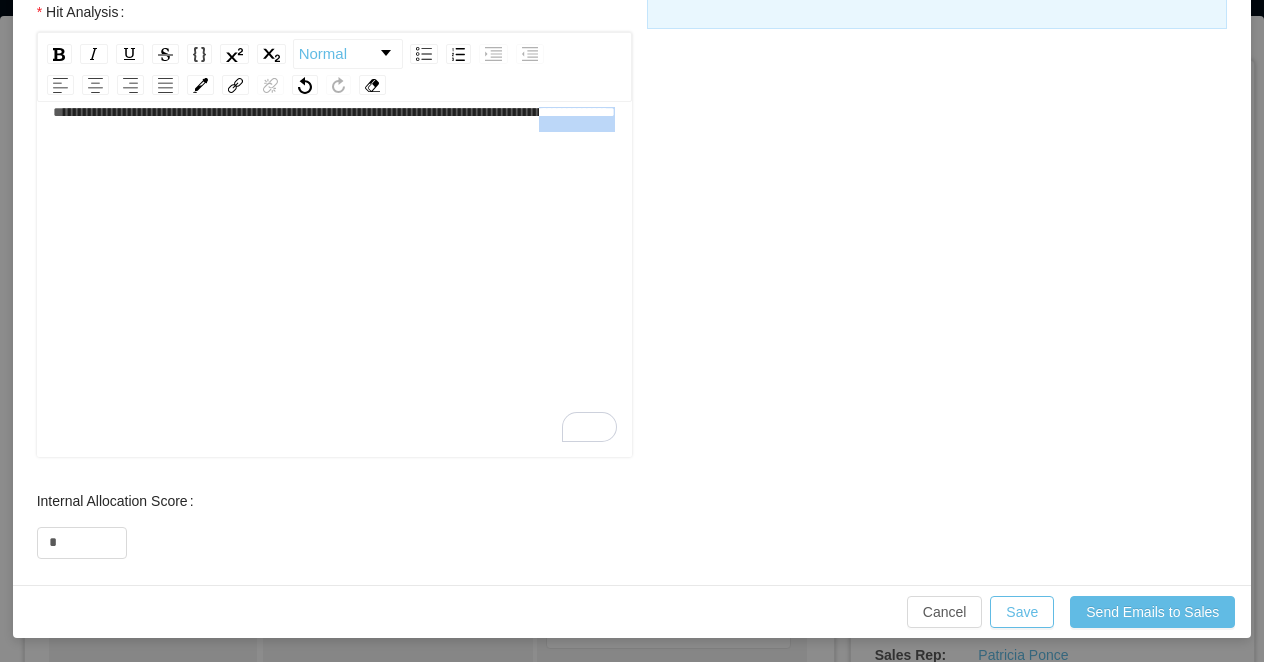 drag, startPoint x: 211, startPoint y: 153, endPoint x: 97, endPoint y: 153, distance: 114 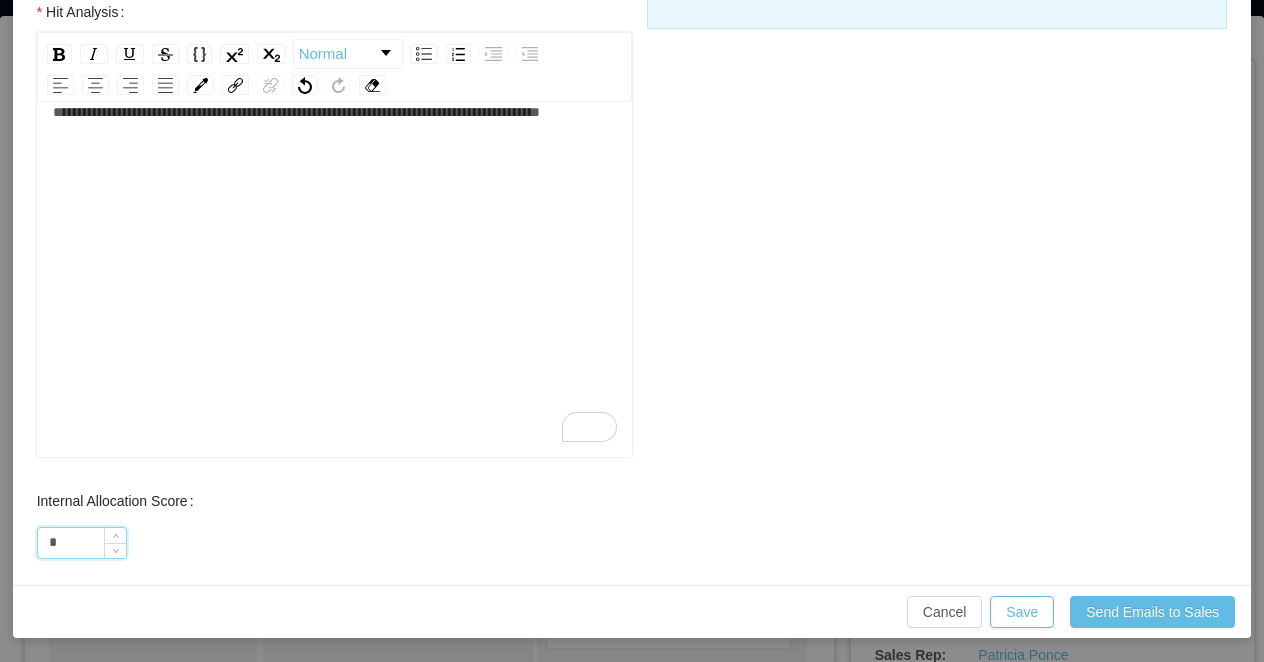 drag, startPoint x: 70, startPoint y: 543, endPoint x: 45, endPoint y: 543, distance: 25 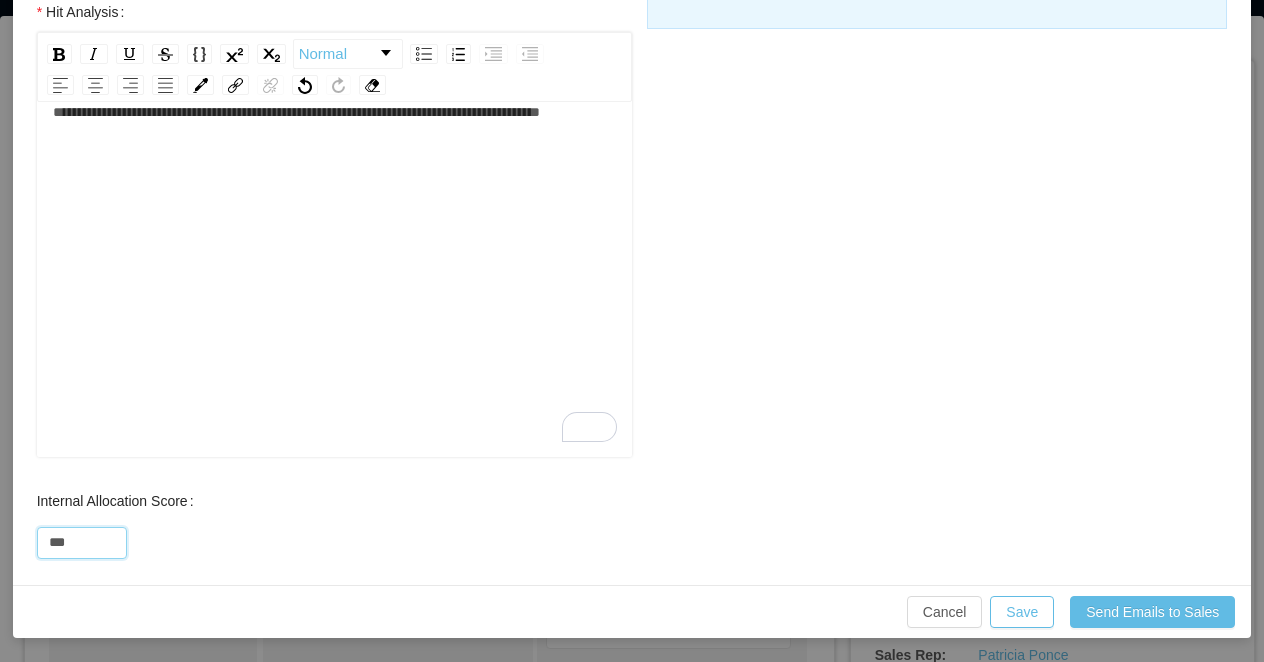 scroll, scrollTop: 0, scrollLeft: 0, axis: both 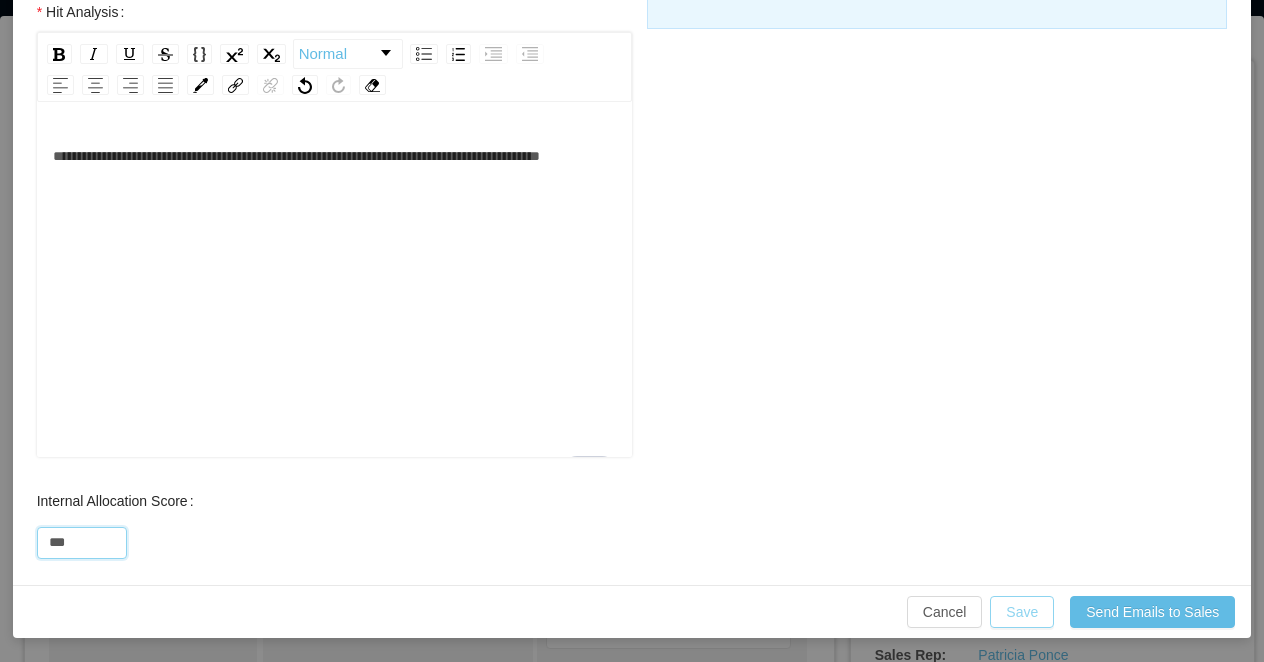 type on "***" 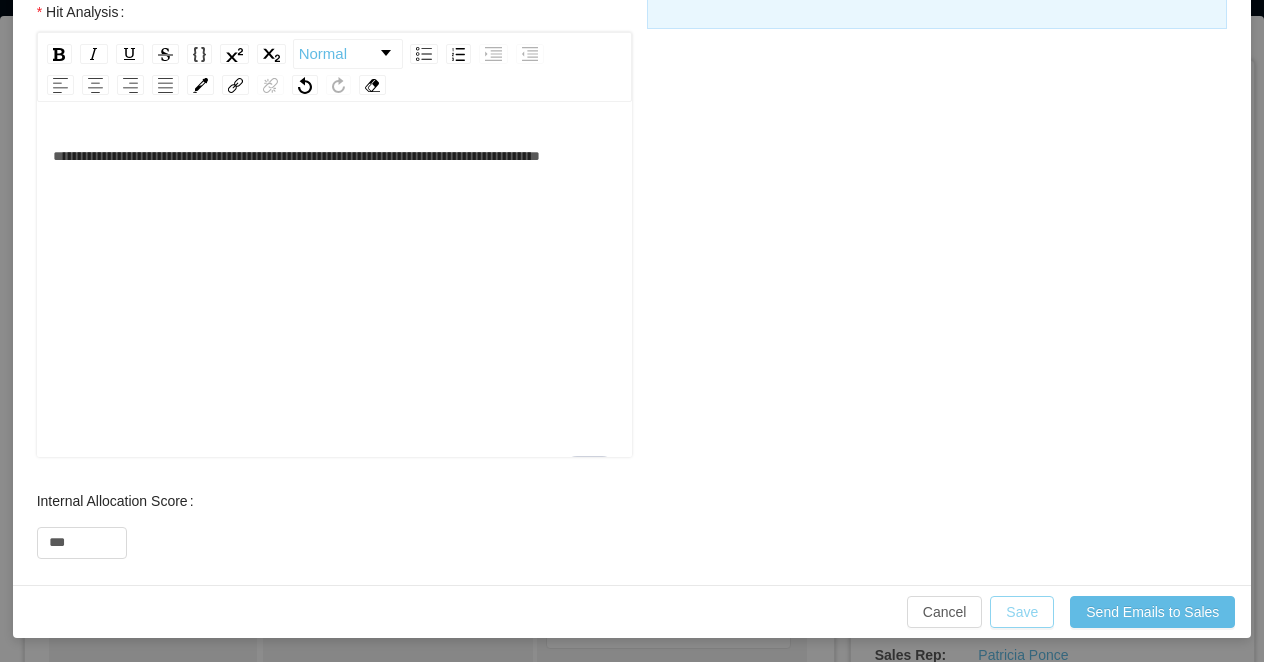 click on "Save" at bounding box center [1022, 612] 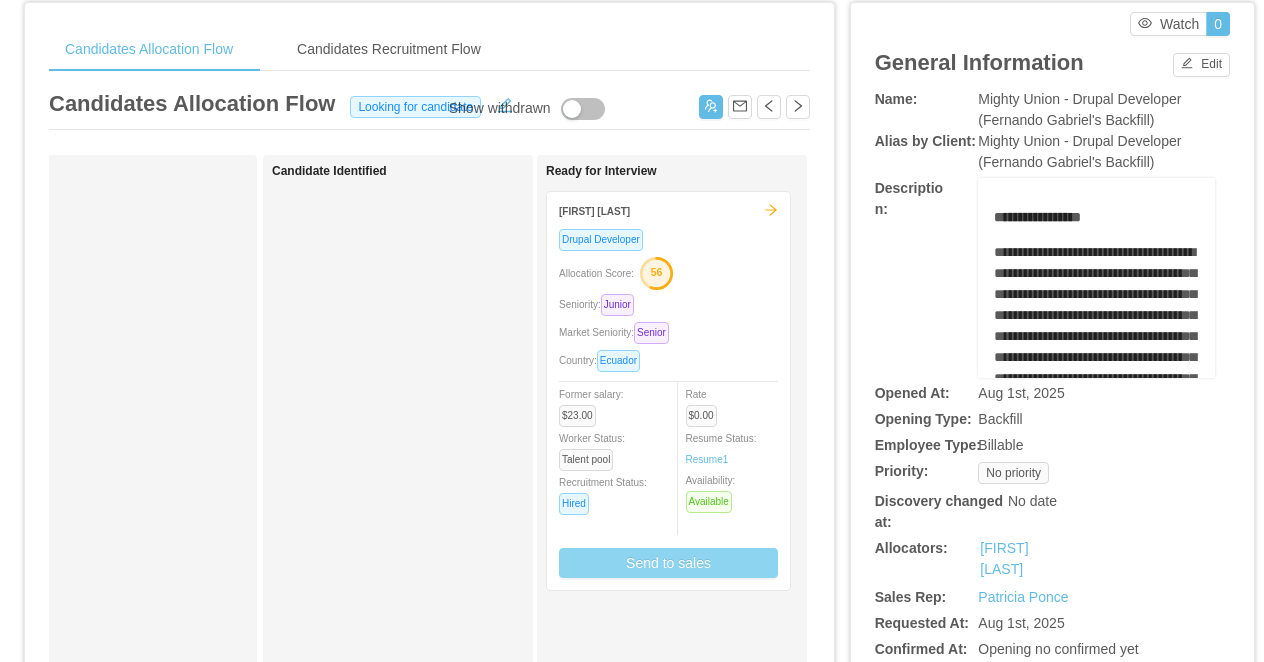 scroll, scrollTop: 60, scrollLeft: 0, axis: vertical 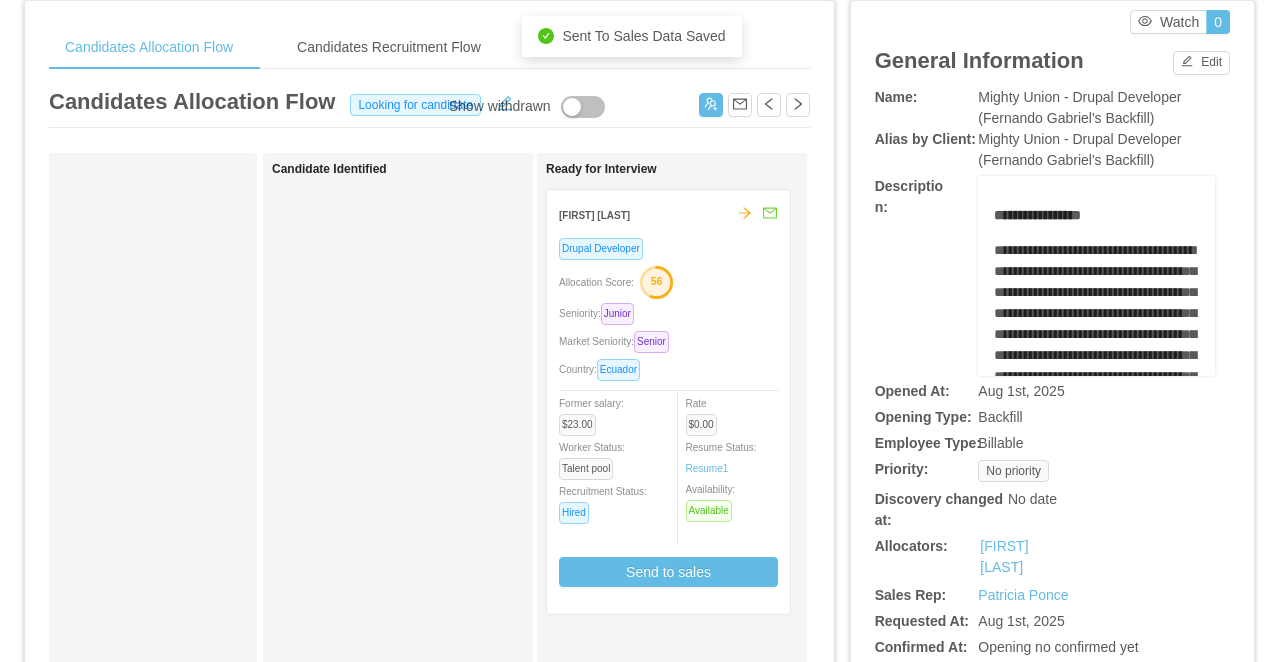 click on "Show withdrawn" at bounding box center [500, 107] 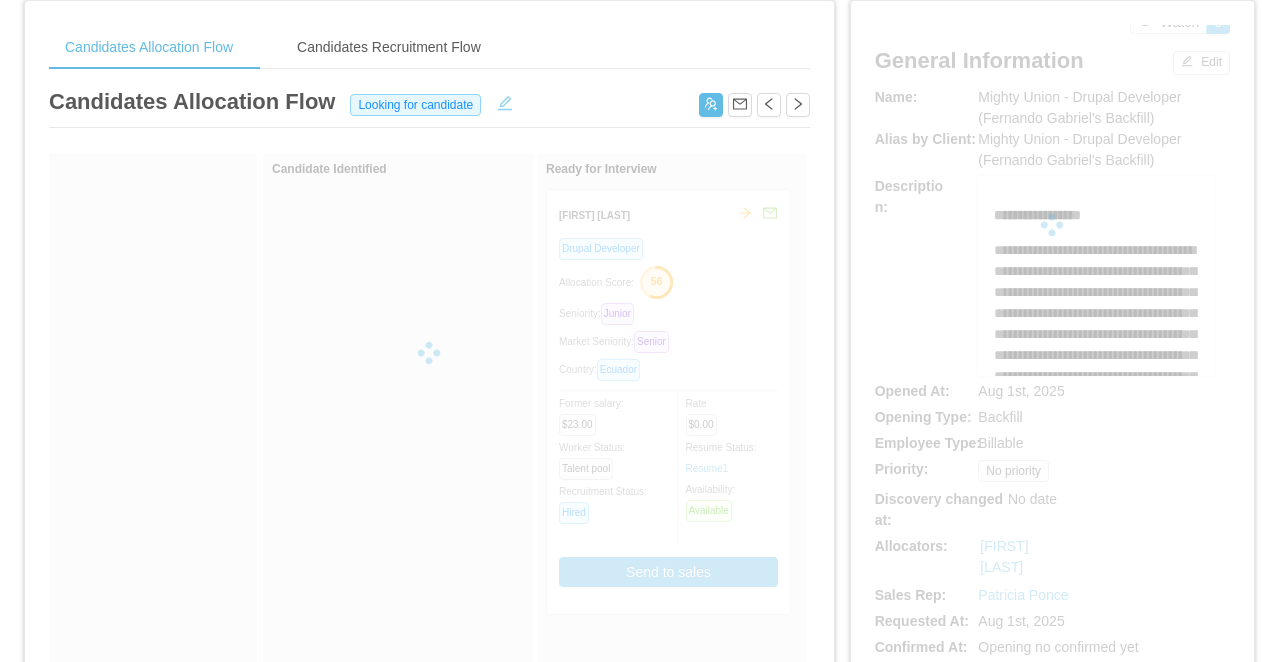 click at bounding box center (505, 101) 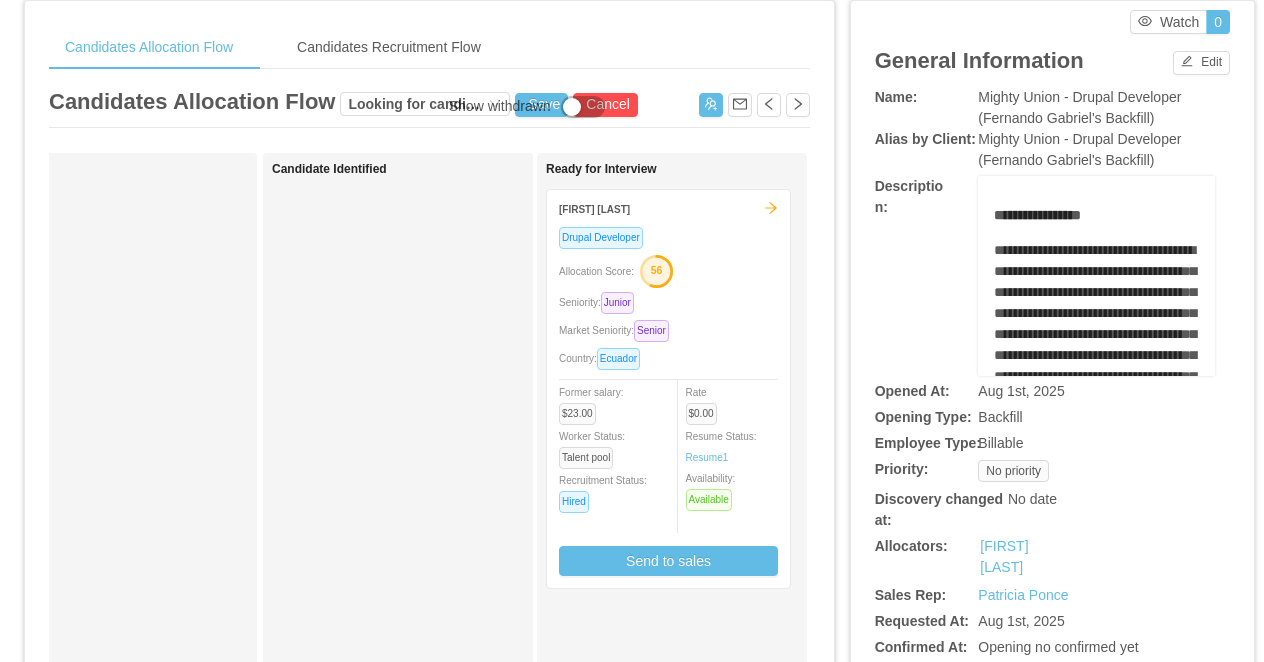 click on "Show withdrawn" at bounding box center (500, 107) 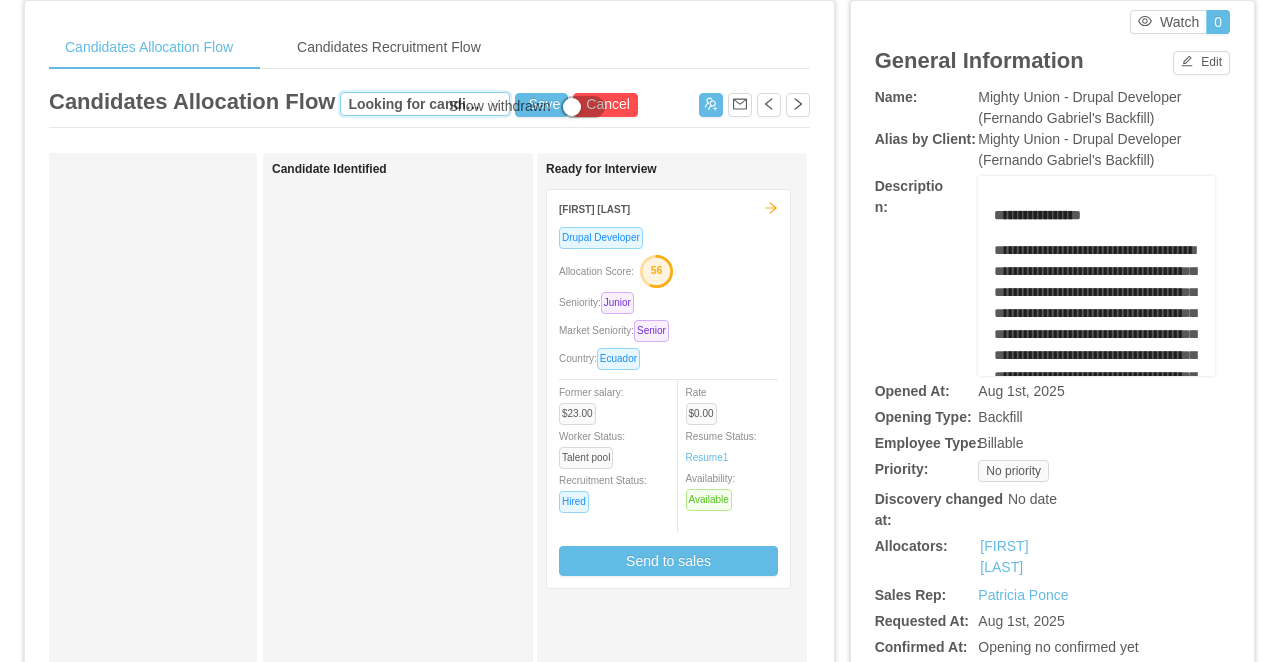 click on "Looking for candidate" at bounding box center [425, 104] 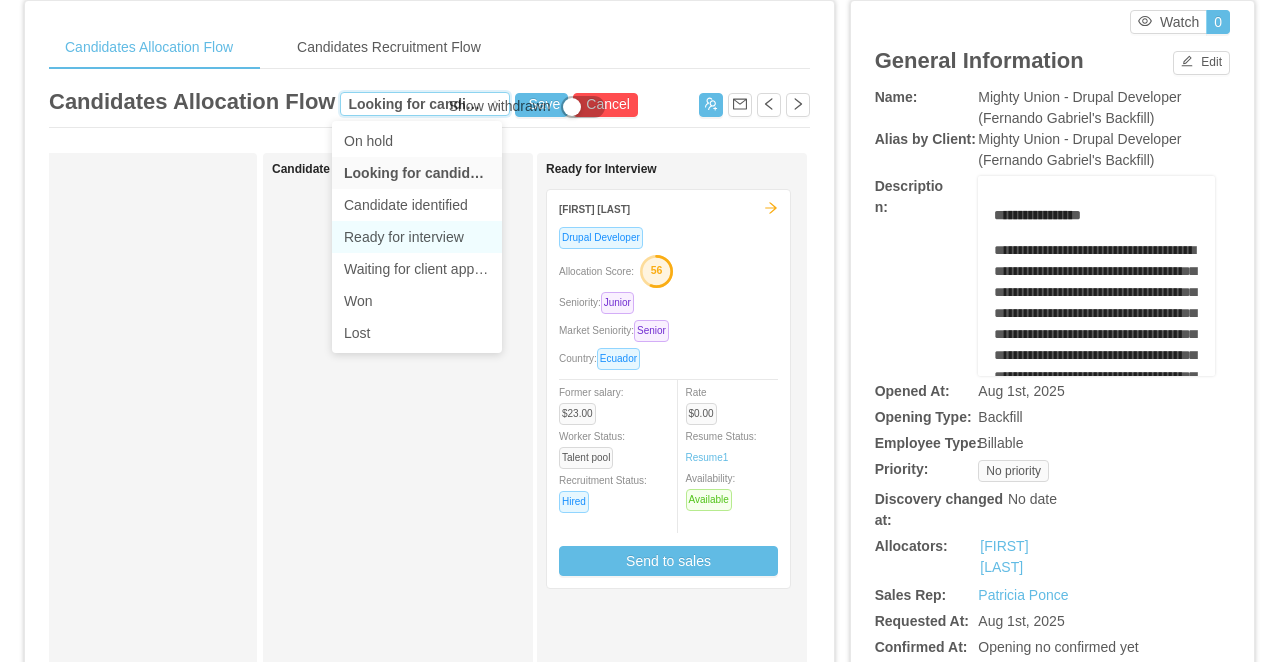 click on "Ready for interview" at bounding box center [417, 237] 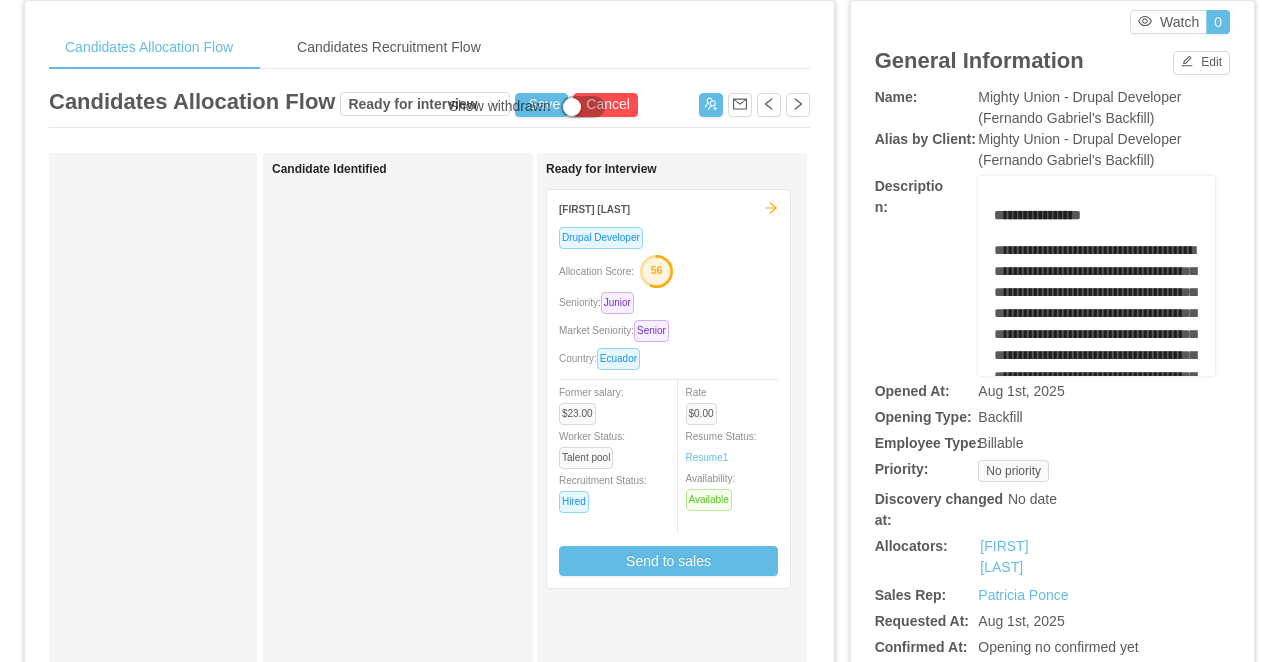 click on "Show withdrawn" at bounding box center [500, 107] 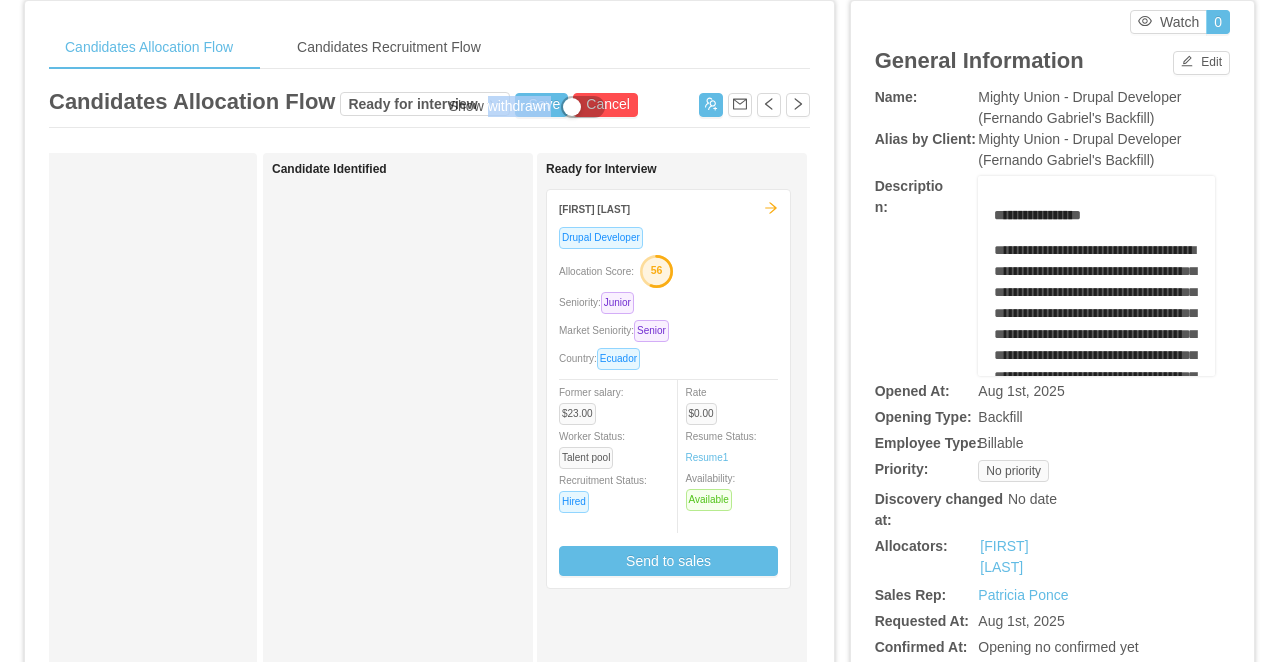 click on "Show withdrawn" at bounding box center [500, 107] 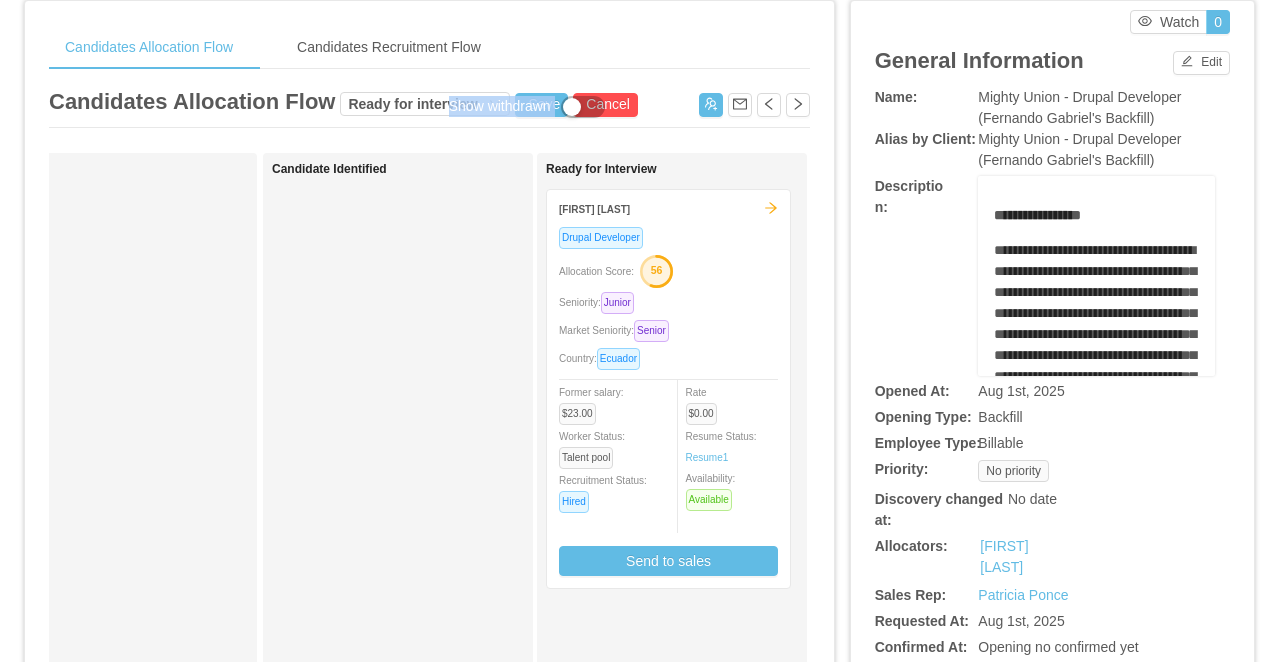 click on "Show withdrawn" at bounding box center (500, 107) 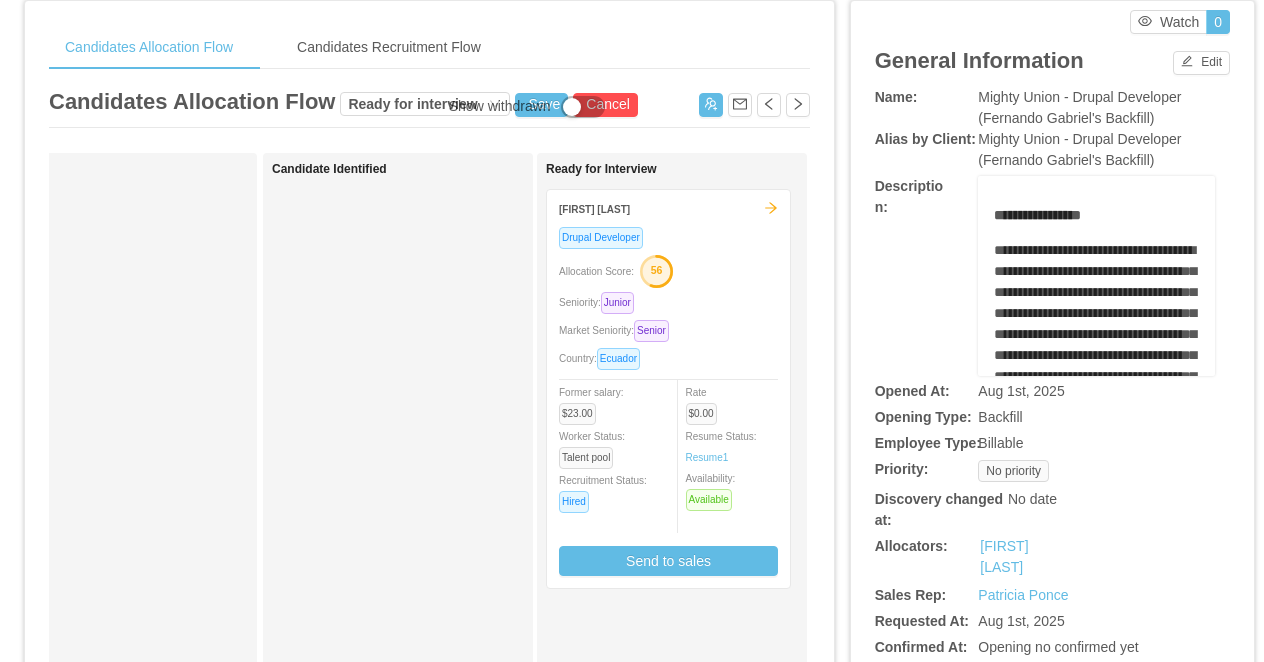 click on "Show withdrawn" at bounding box center (500, 107) 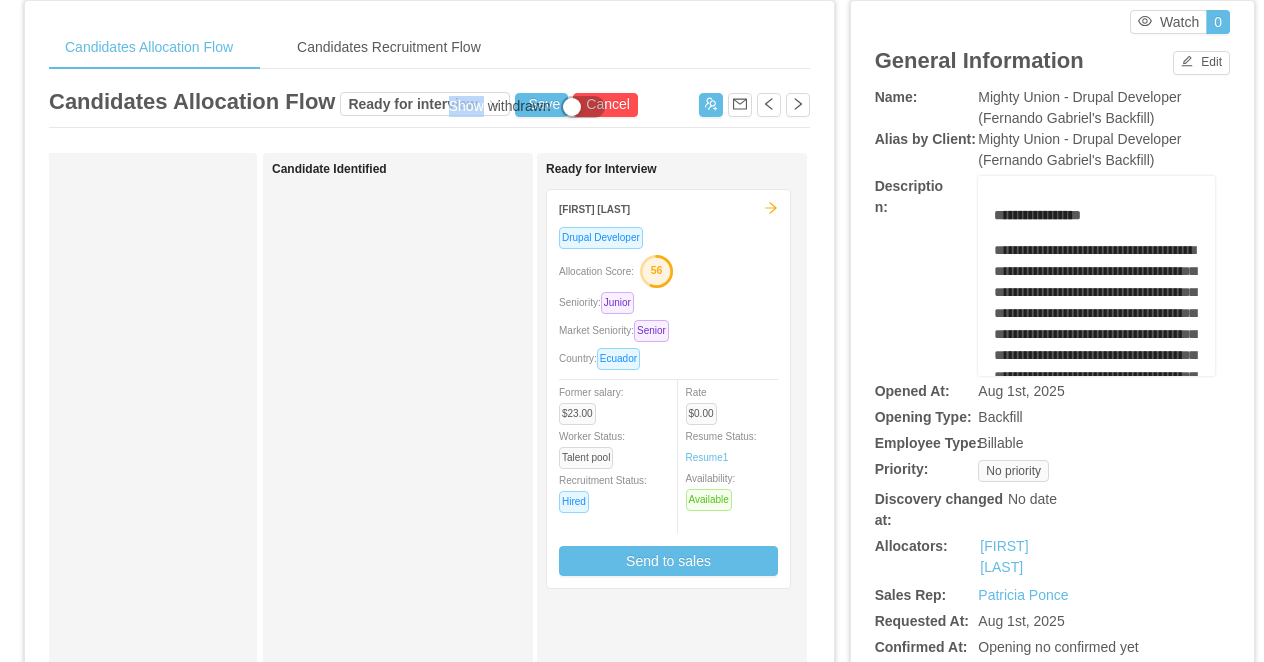 click on "Show withdrawn" at bounding box center [500, 107] 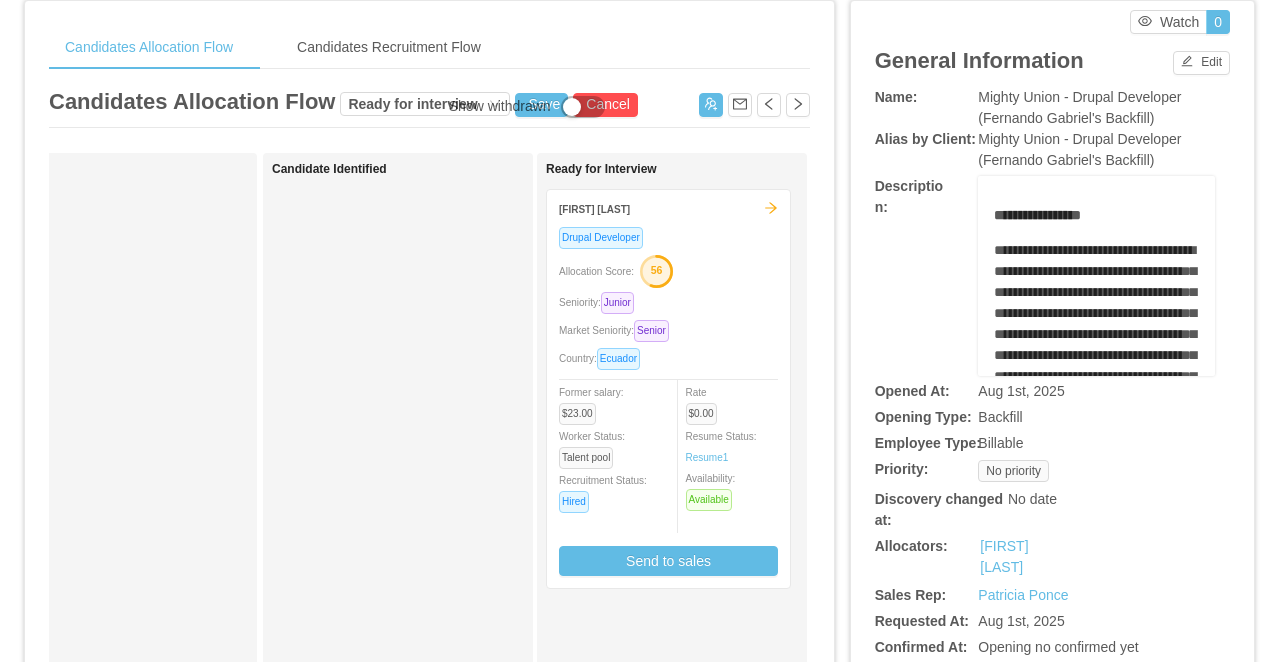 click on "Show withdrawn" at bounding box center [500, 107] 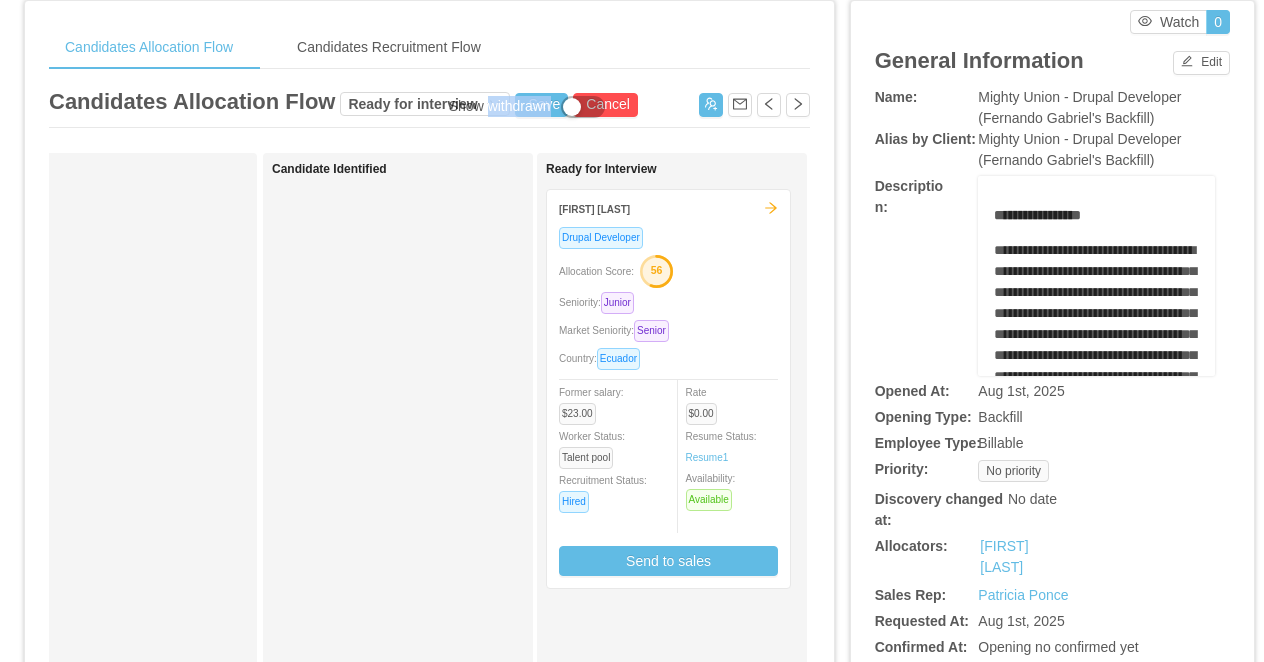 click on "Show withdrawn" at bounding box center (500, 107) 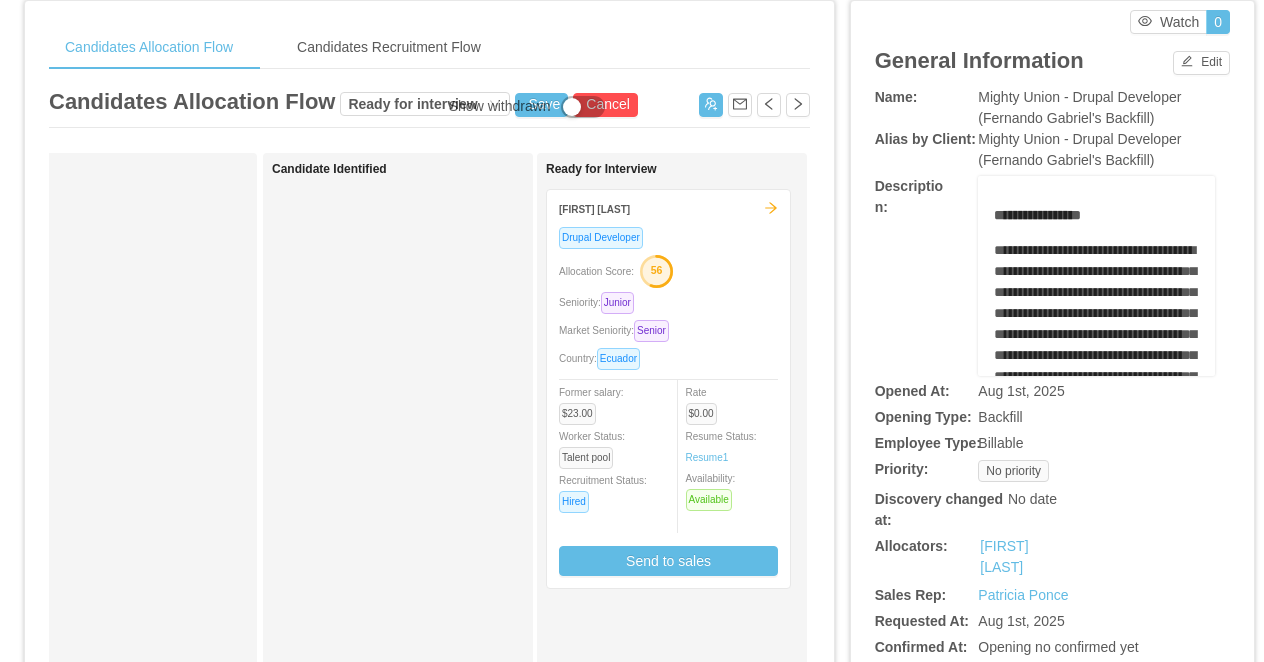 click on "Show withdrawn" at bounding box center (527, 107) 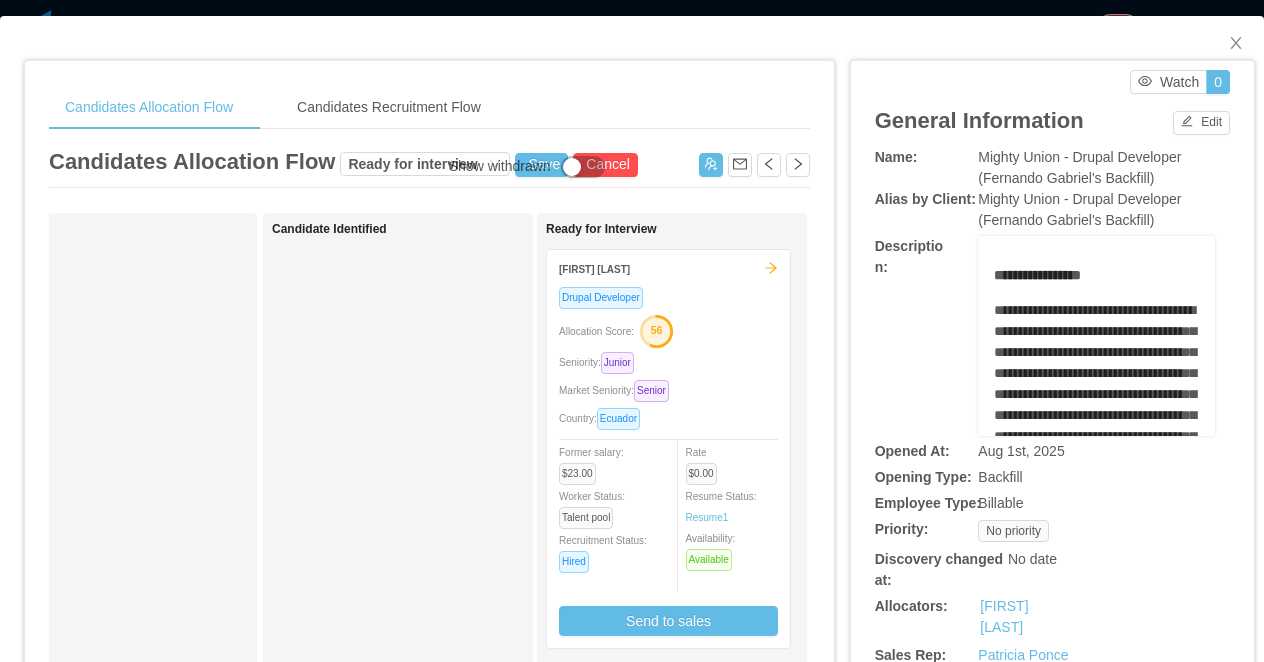 click on "**********" at bounding box center [632, 331] 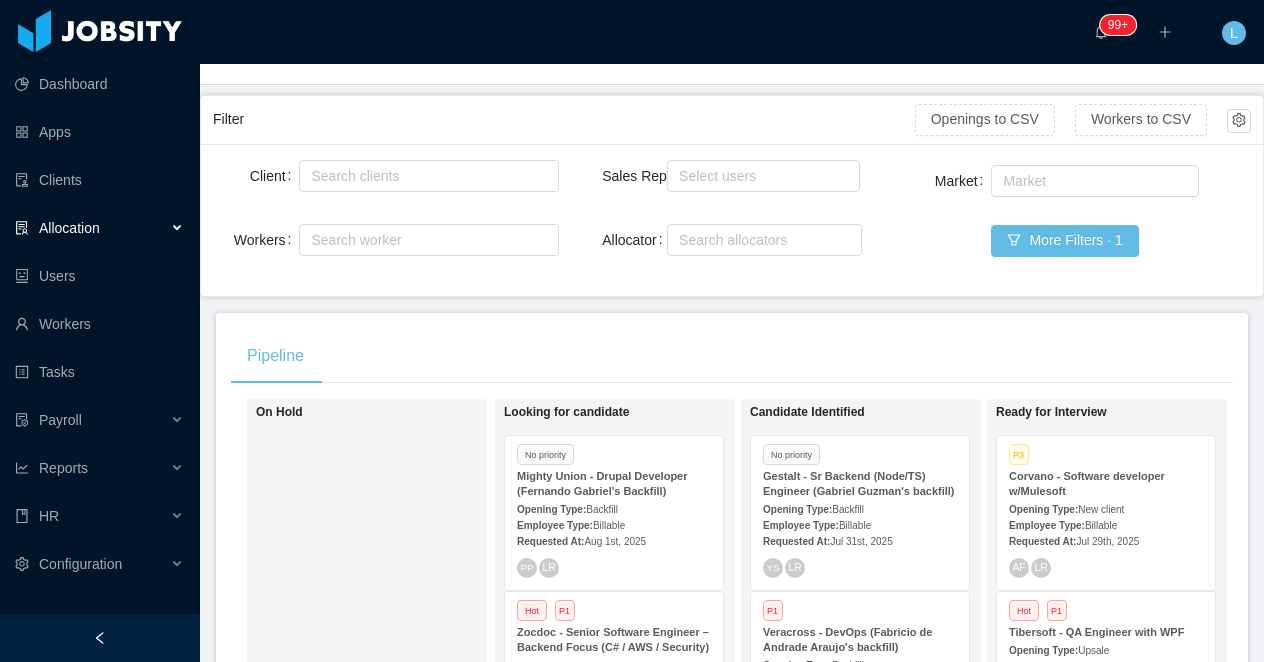 scroll, scrollTop: 255, scrollLeft: 0, axis: vertical 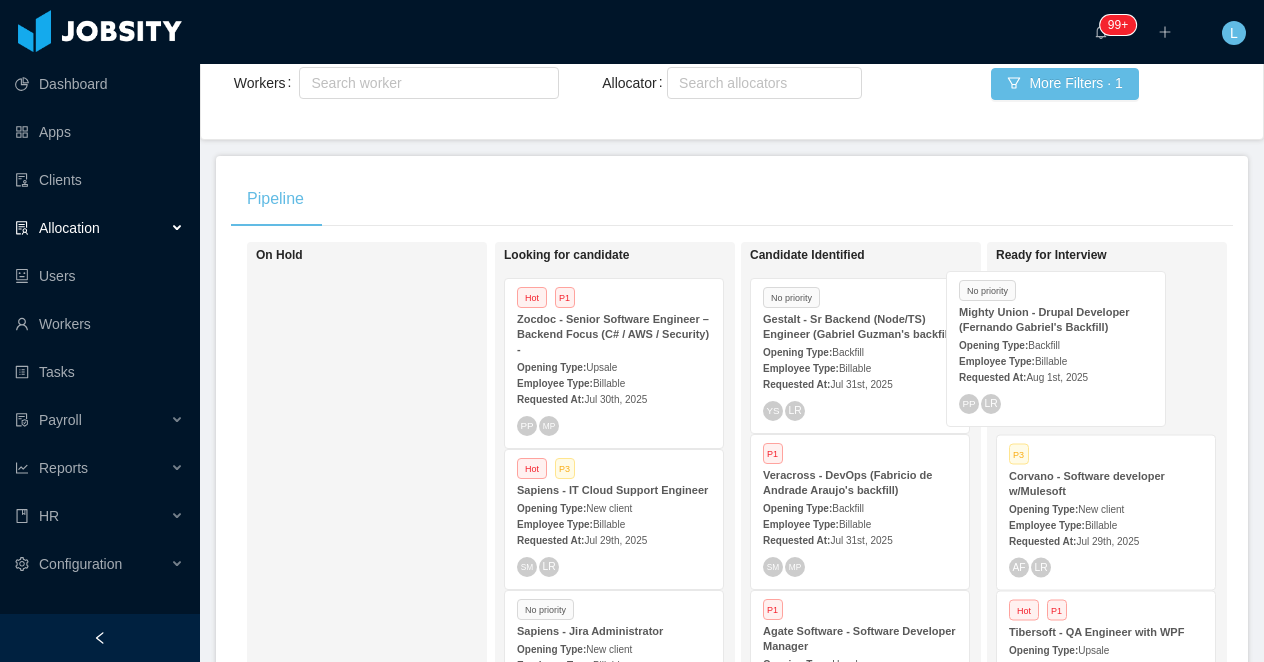 drag, startPoint x: 580, startPoint y: 363, endPoint x: 1023, endPoint y: 356, distance: 443.0553 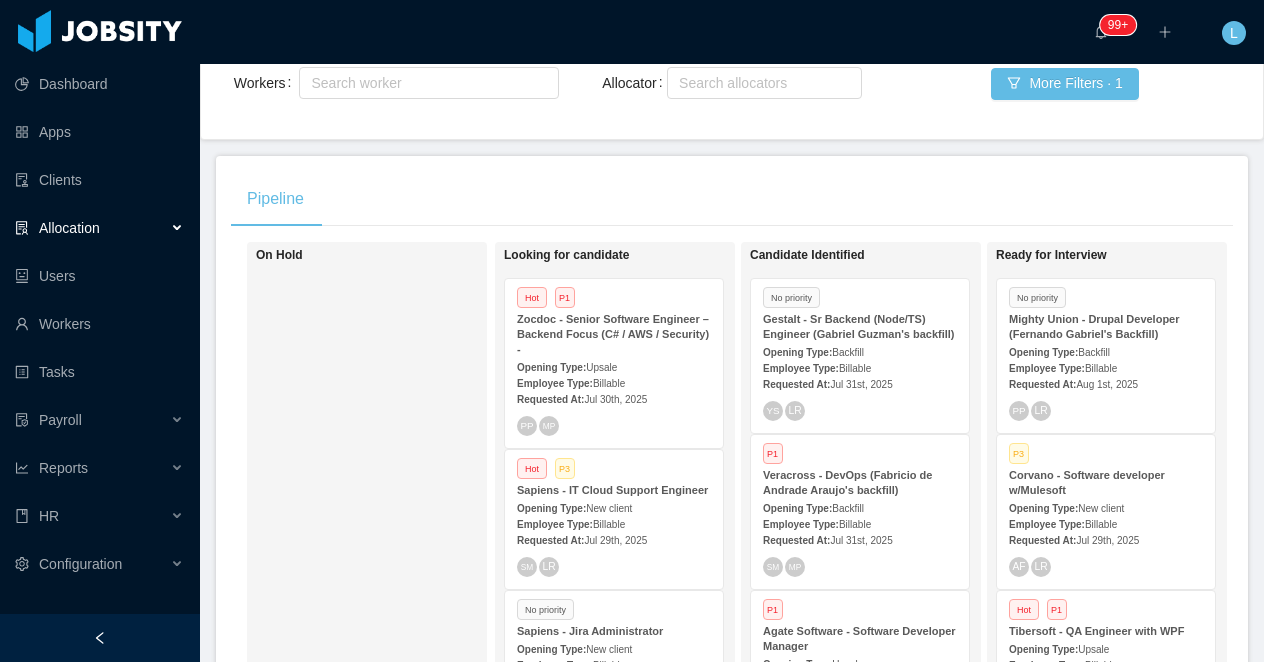 click on "Mighty Union - Drupal Developer (Fernando Gabriel's Backfill)" at bounding box center (1094, 326) 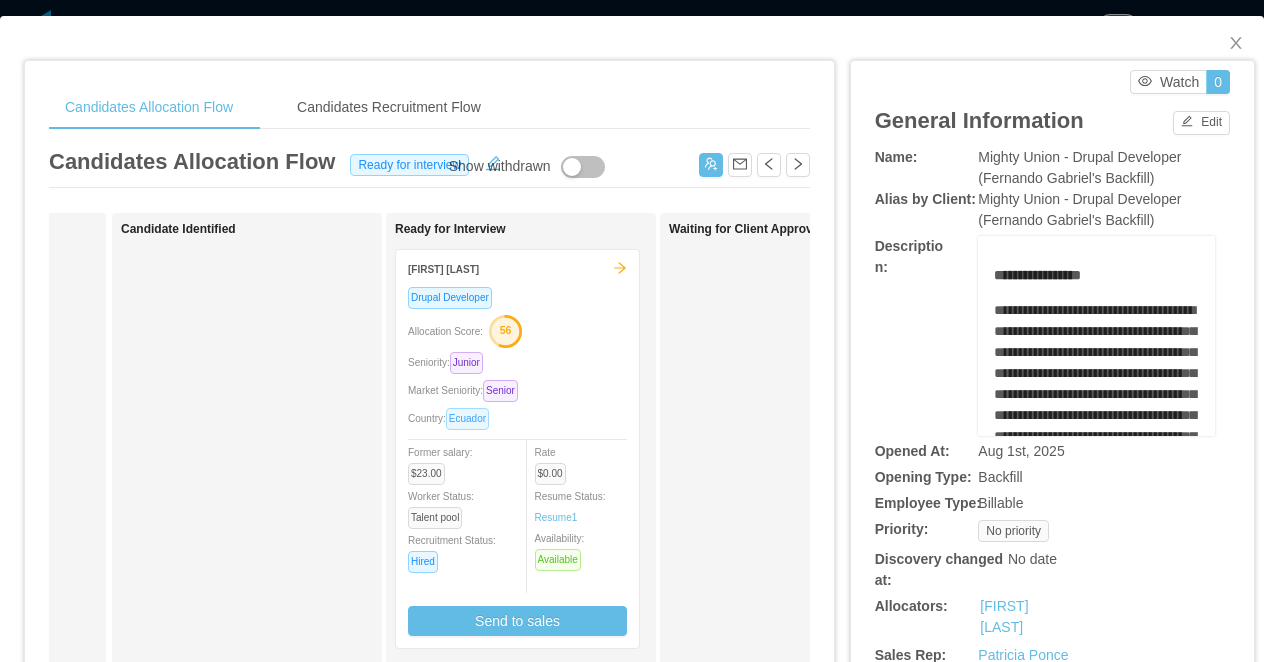 scroll, scrollTop: 0, scrollLeft: 260, axis: horizontal 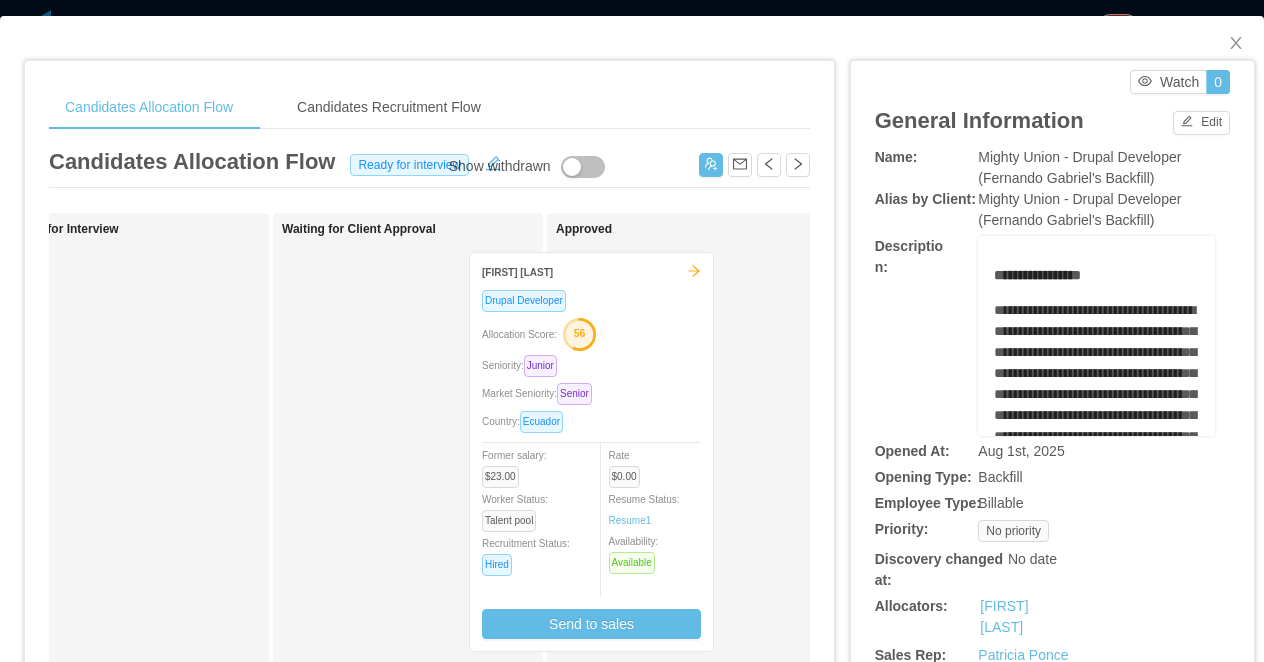 drag, startPoint x: 200, startPoint y: 324, endPoint x: 661, endPoint y: 327, distance: 461.00977 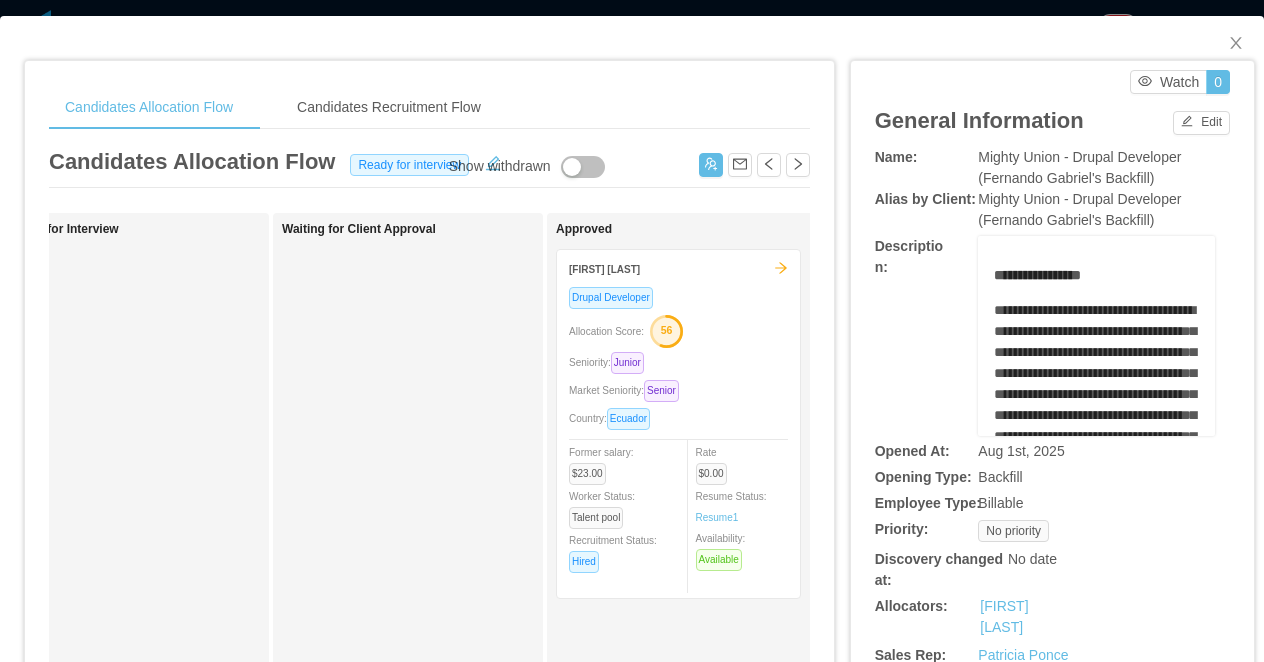 click on "**********" at bounding box center (632, 331) 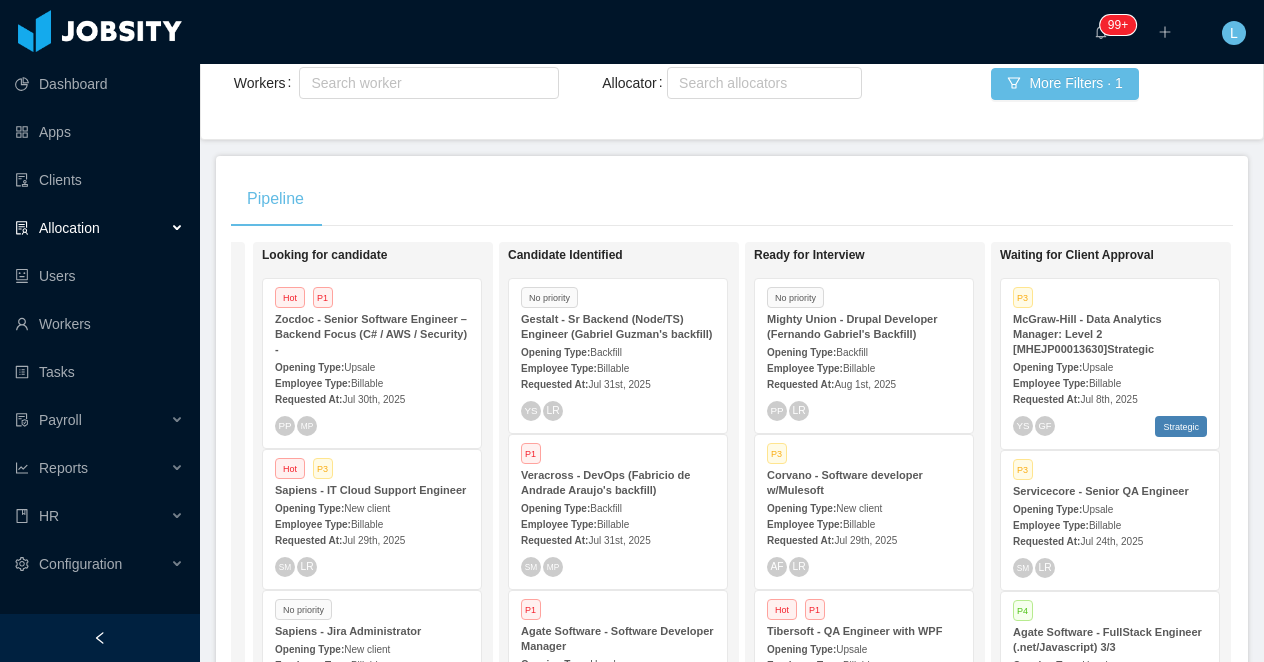 scroll, scrollTop: 0, scrollLeft: 308, axis: horizontal 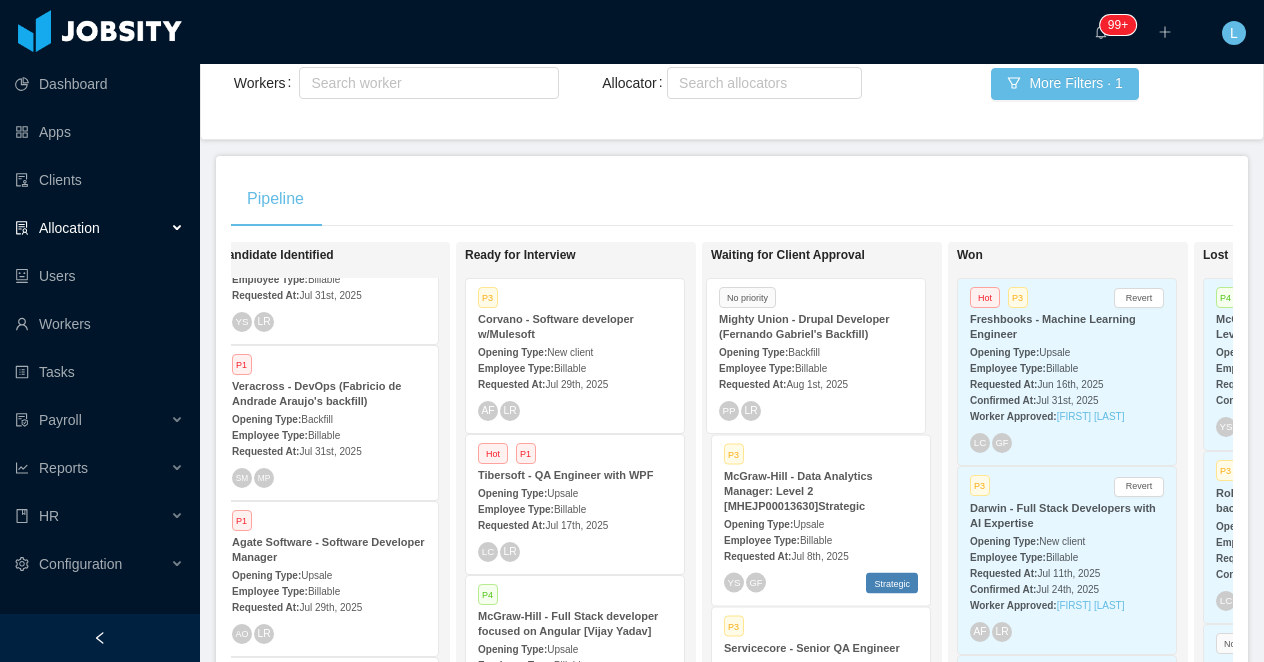 drag, startPoint x: 570, startPoint y: 354, endPoint x: 811, endPoint y: 354, distance: 241 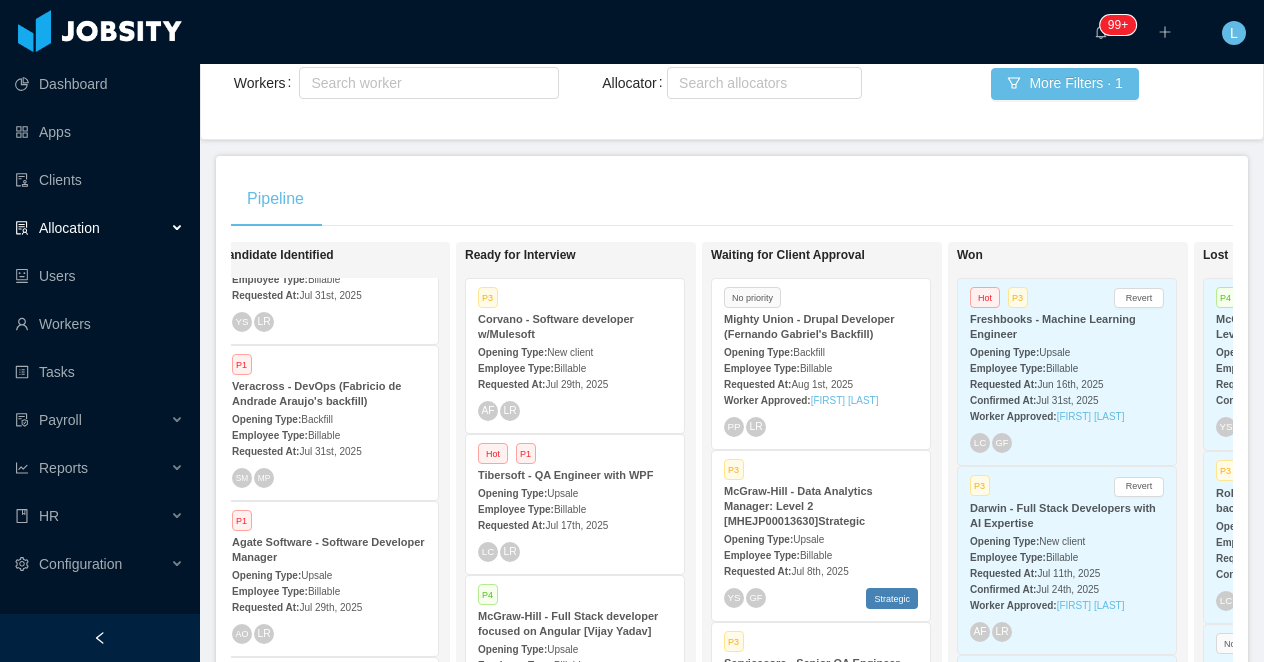 click on "Backfill" at bounding box center [809, 352] 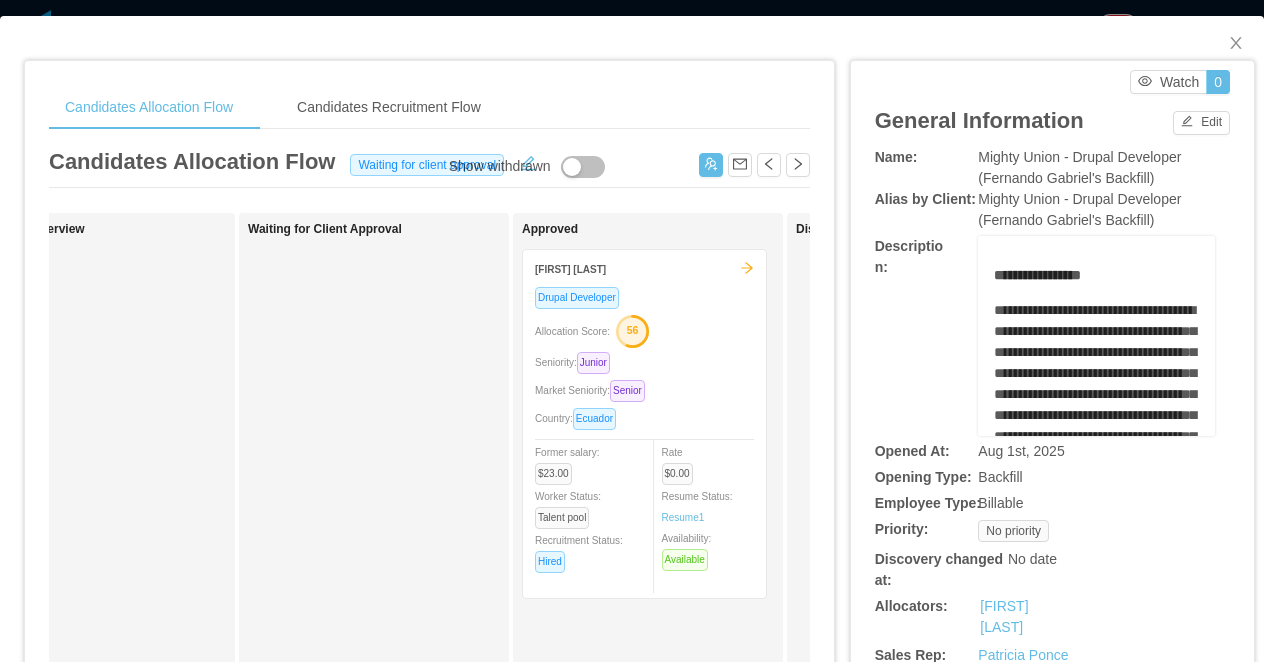 scroll, scrollTop: 0, scrollLeft: 664, axis: horizontal 